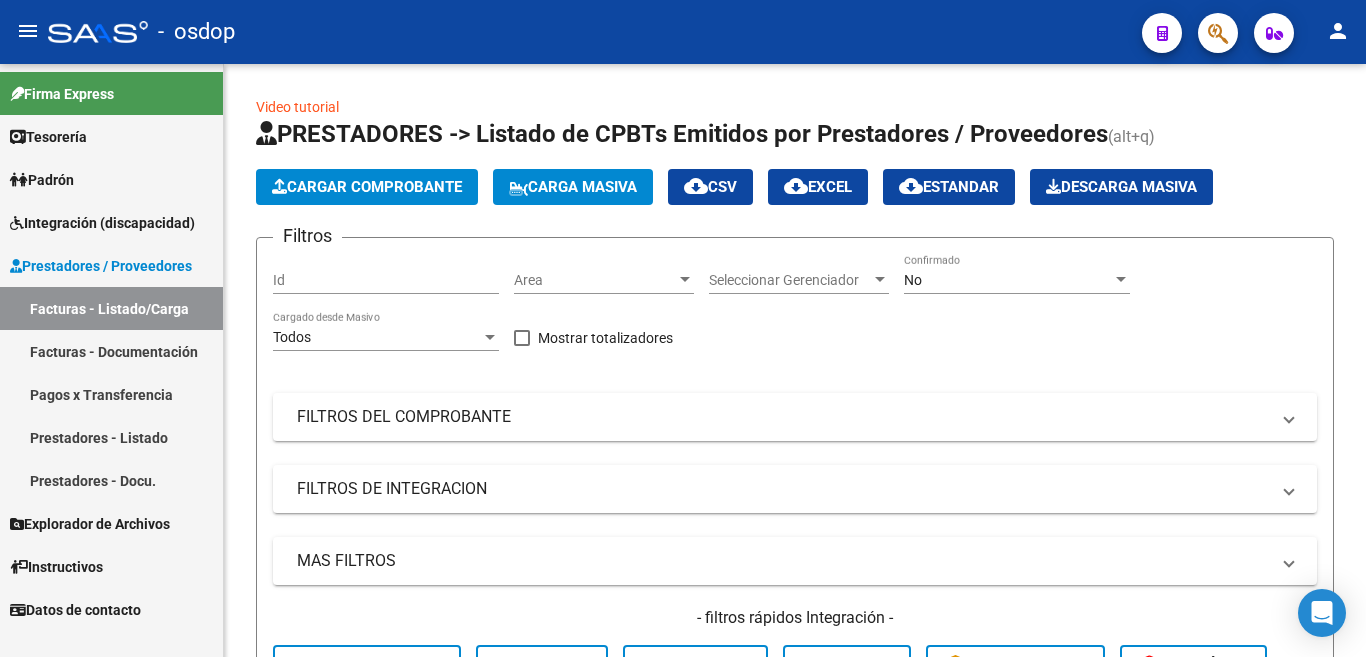 scroll, scrollTop: 0, scrollLeft: 0, axis: both 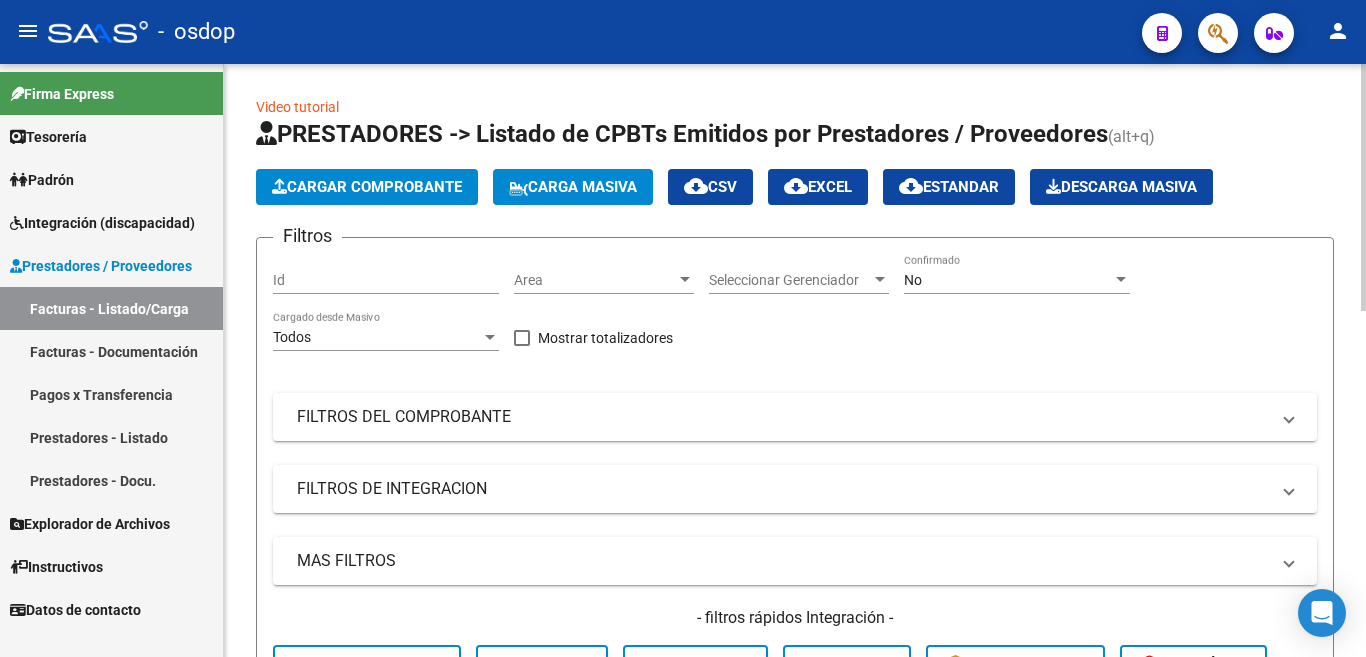 click on "Cargar Comprobante" 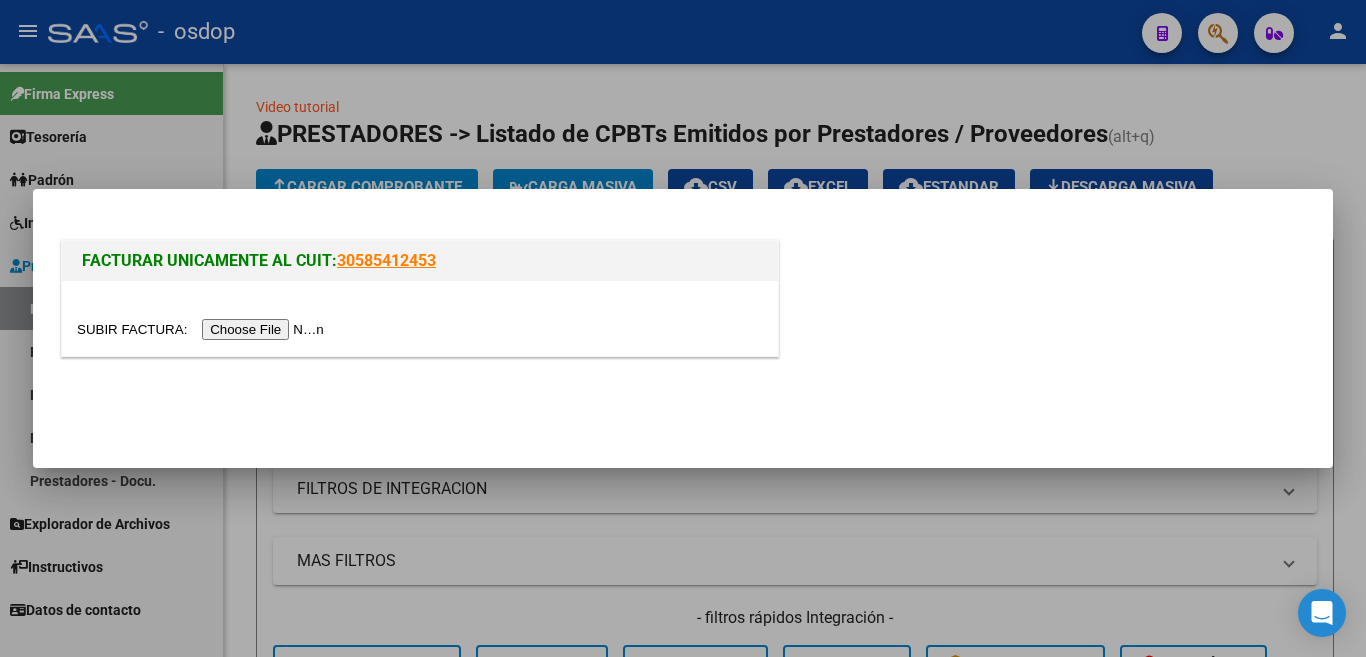 click at bounding box center (203, 329) 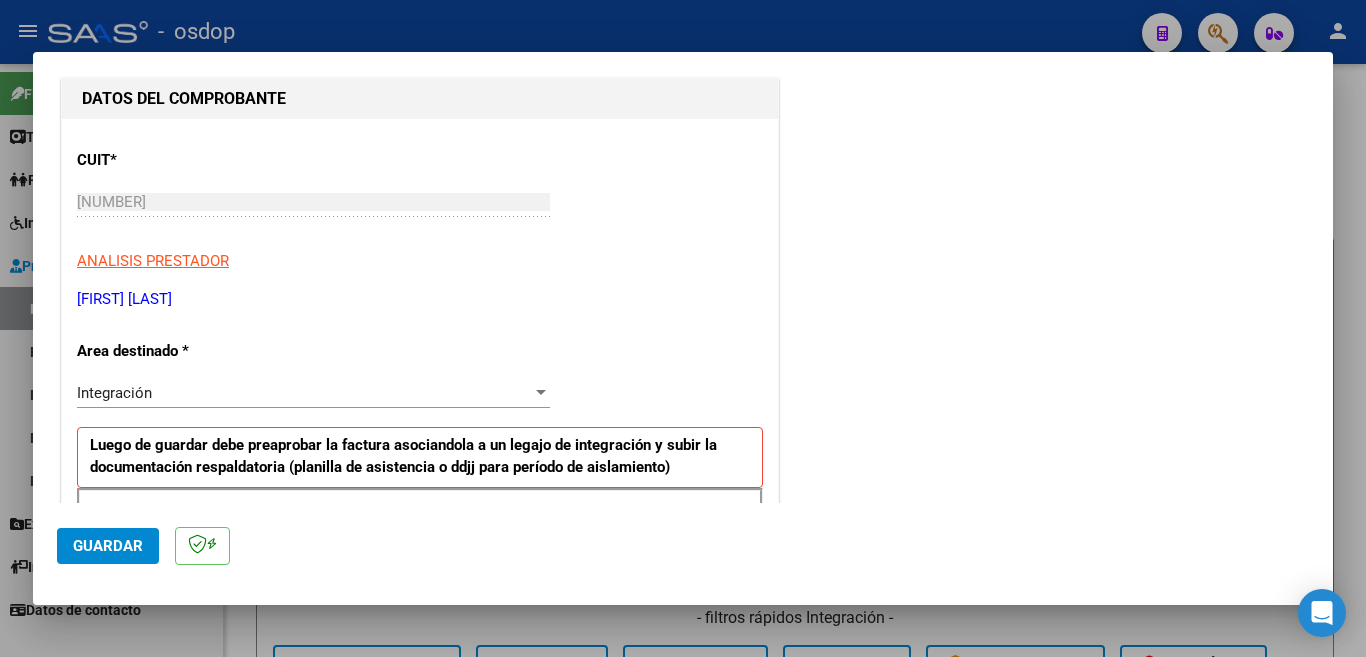 scroll, scrollTop: 300, scrollLeft: 0, axis: vertical 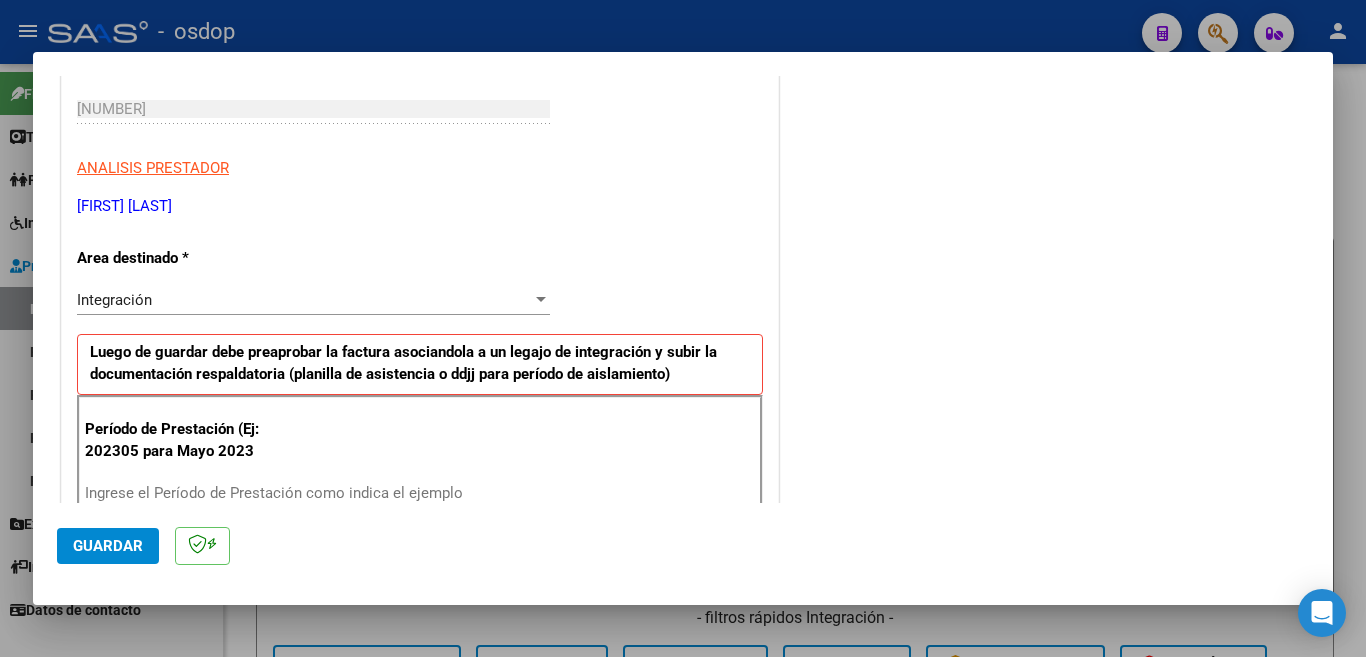 click on "Ingrese el Período de Prestación como indica el ejemplo" at bounding box center [316, 493] 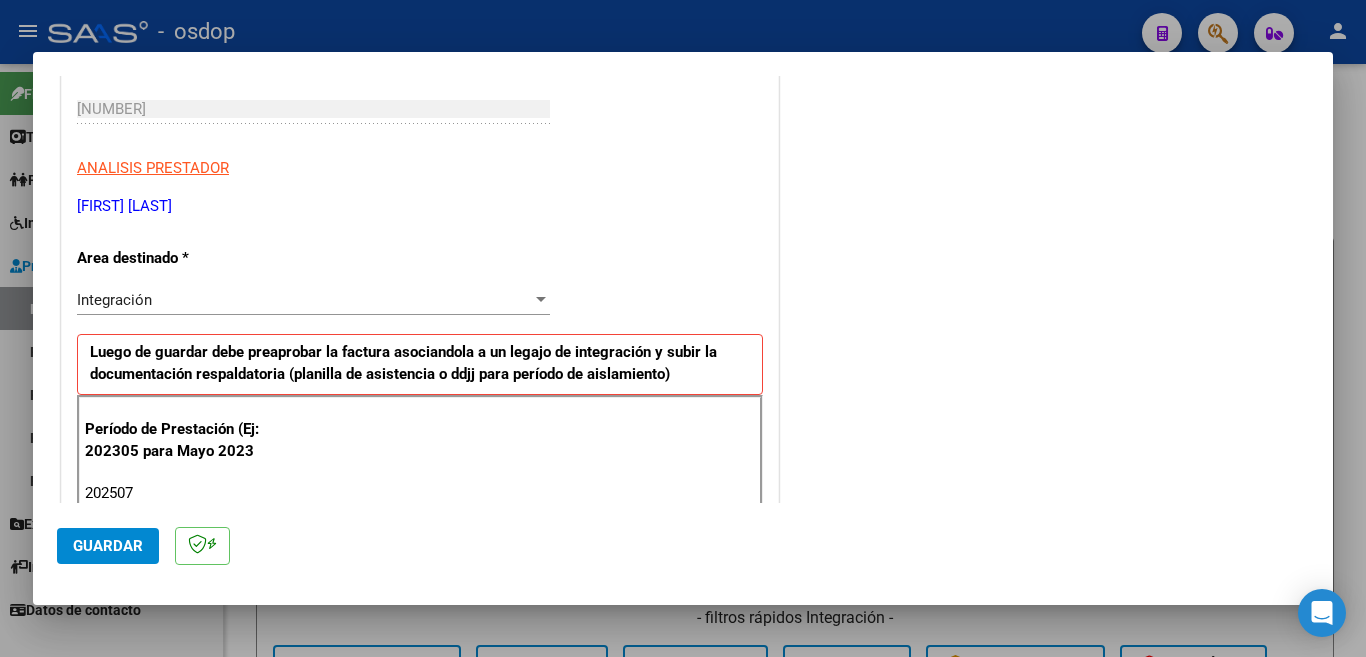 type on "202507" 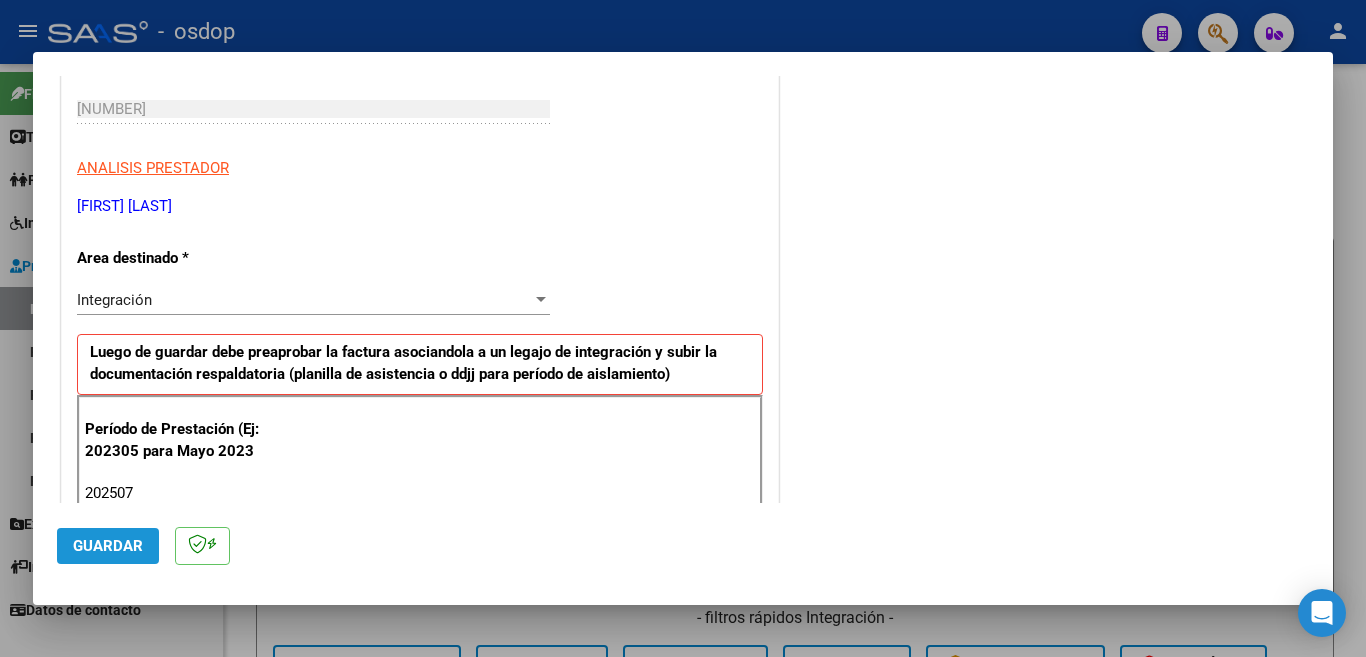 click on "Guardar" 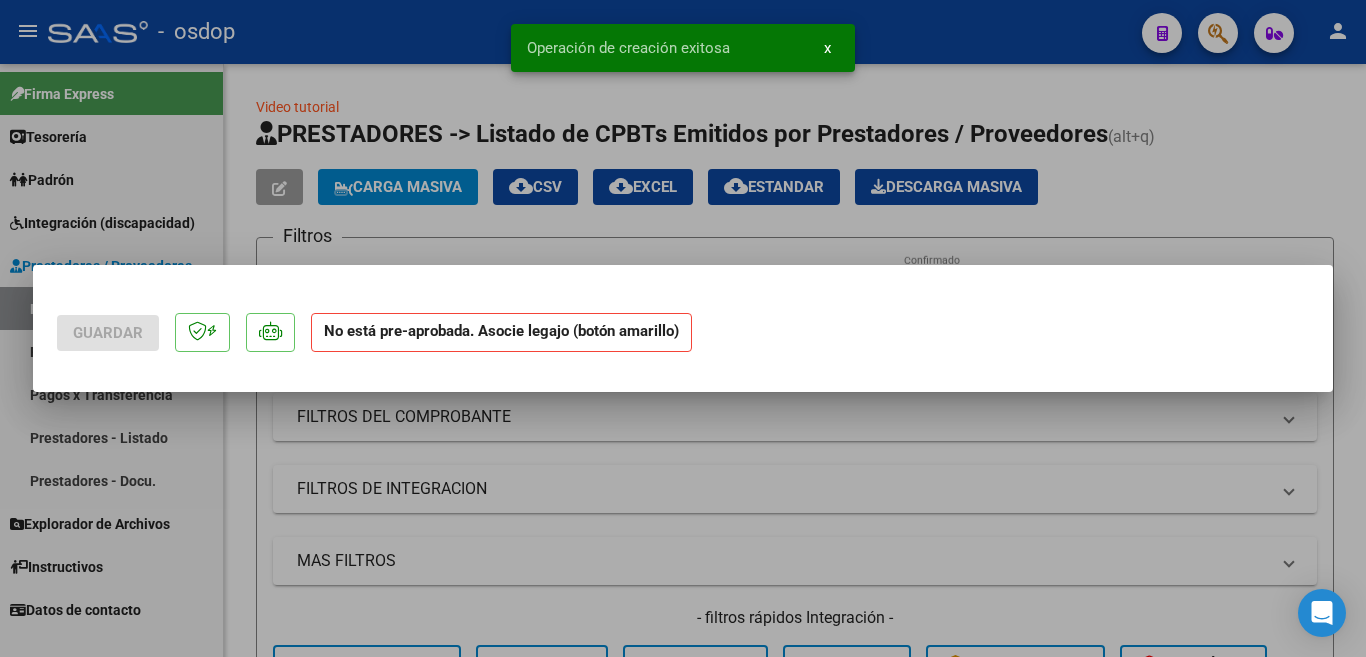 scroll, scrollTop: 0, scrollLeft: 0, axis: both 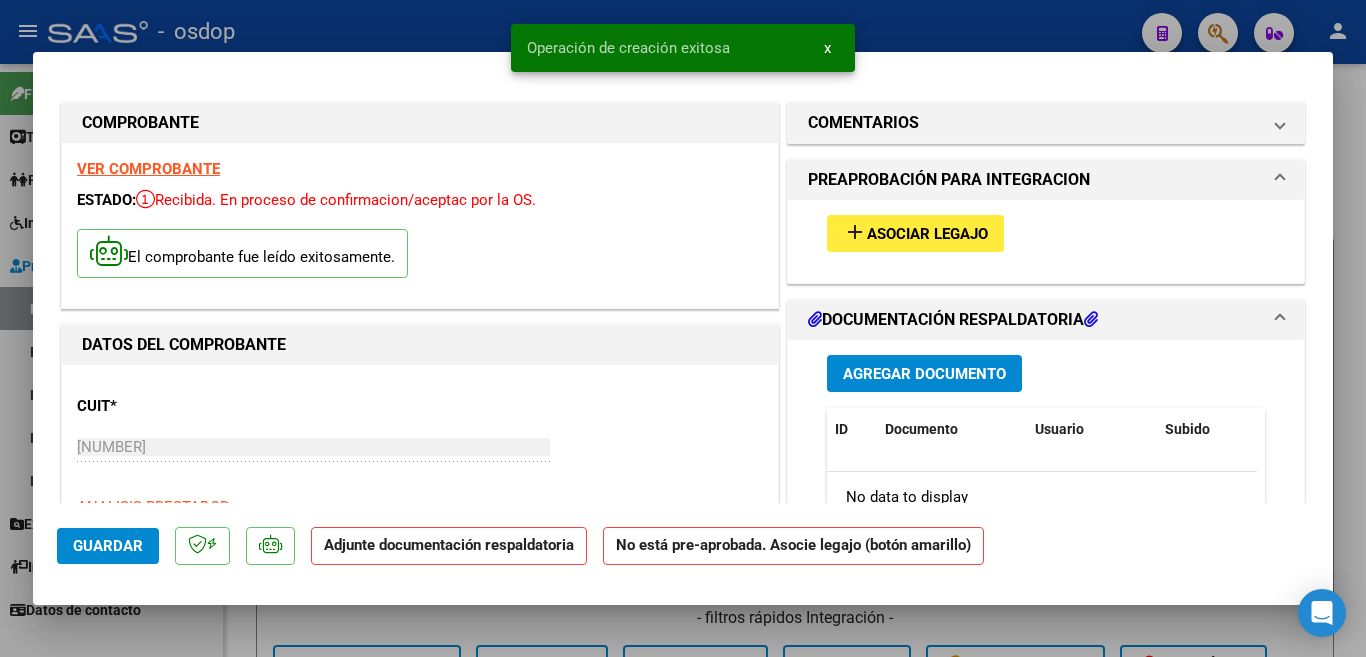 click on "Asociar Legajo" at bounding box center (927, 234) 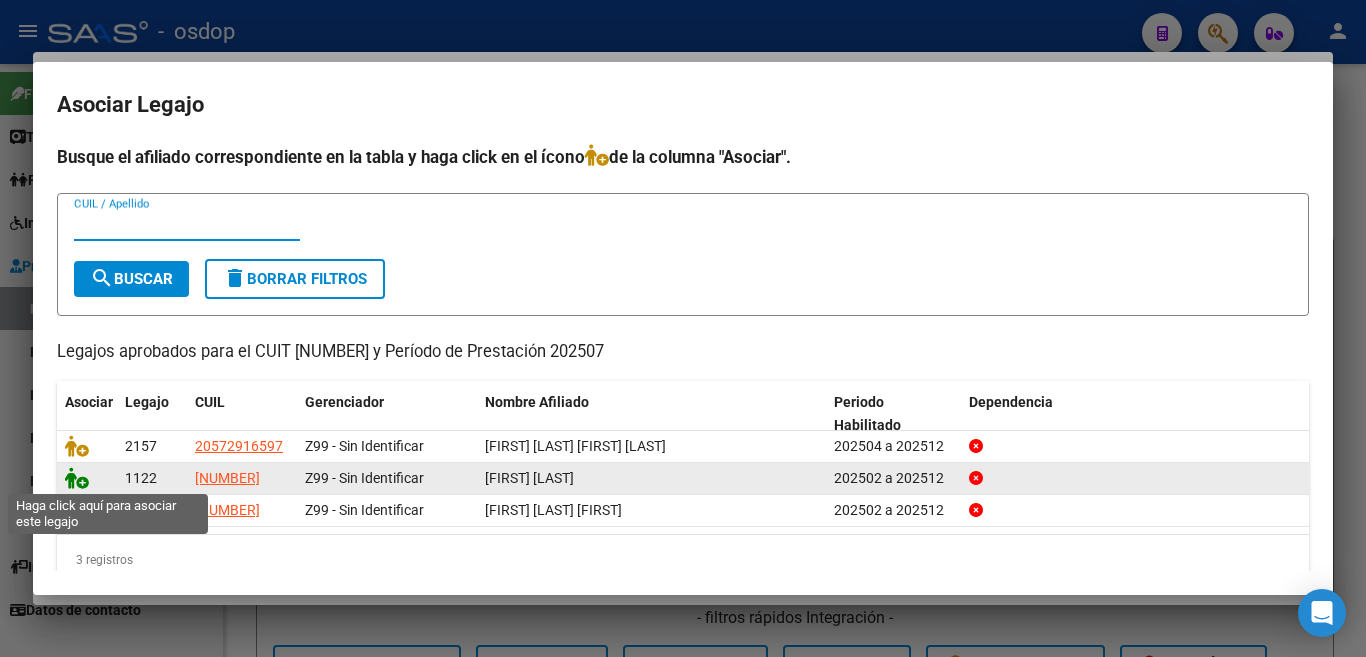 click 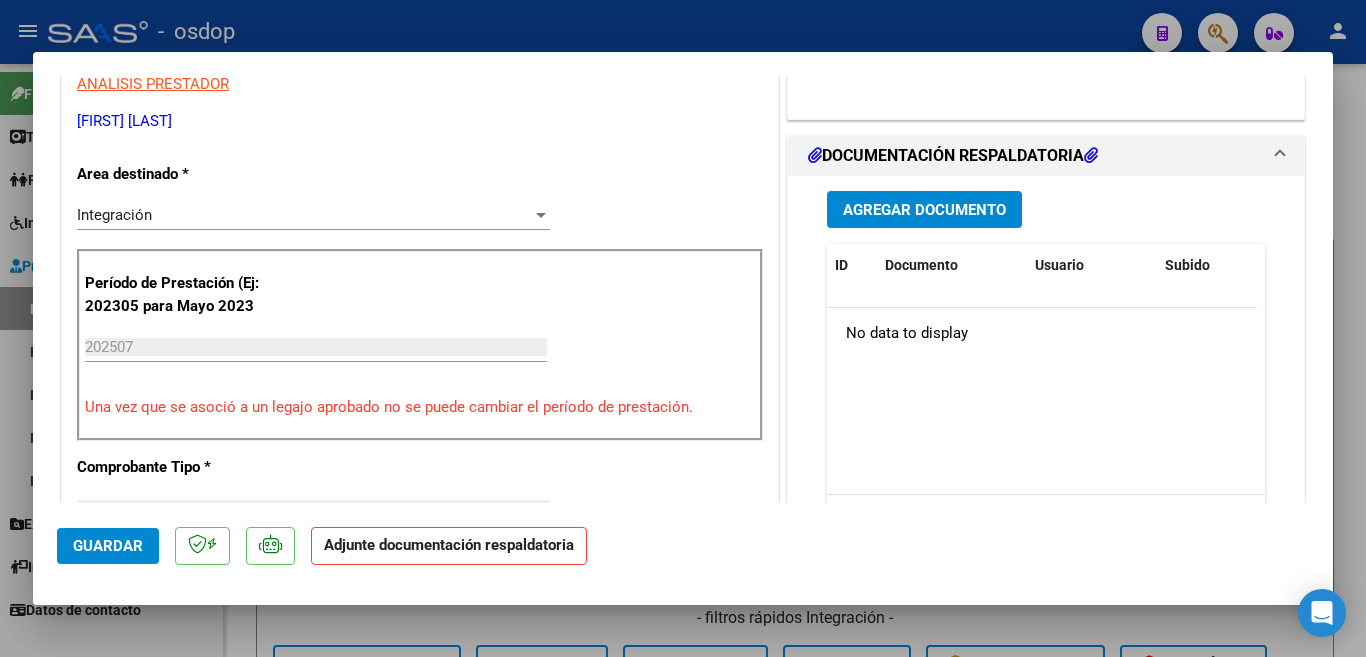 scroll, scrollTop: 500, scrollLeft: 0, axis: vertical 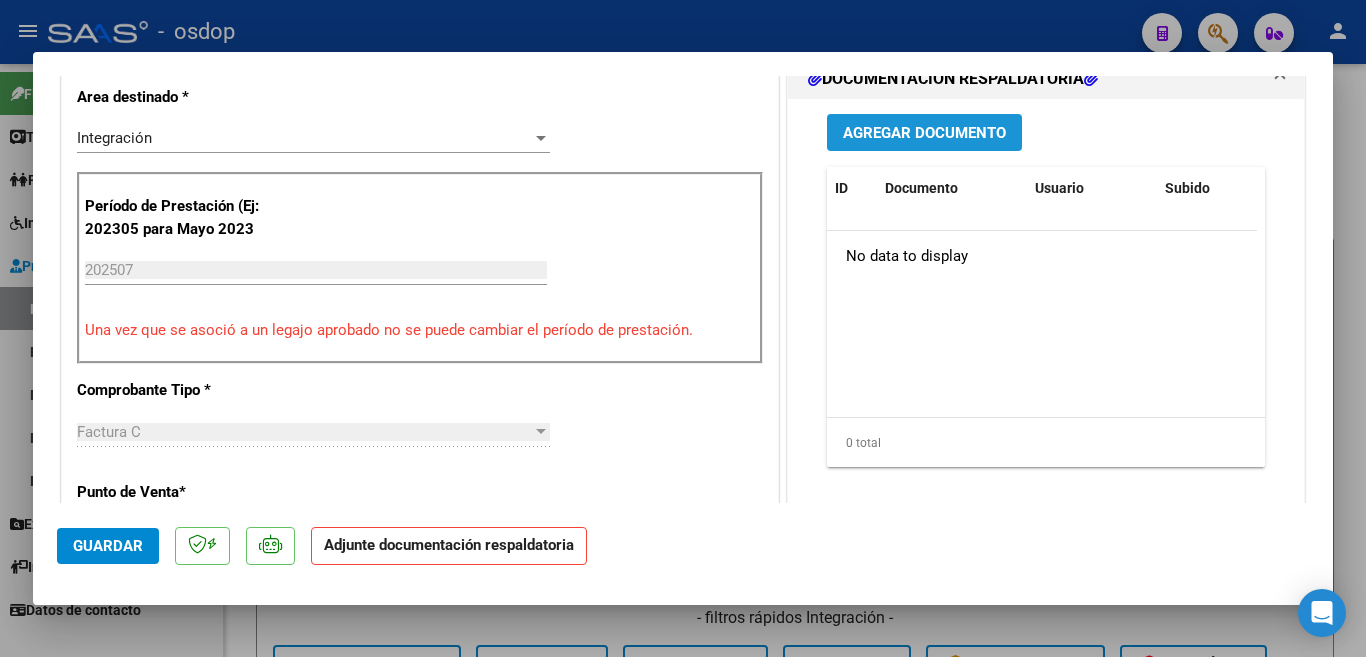 click on "Agregar Documento" at bounding box center (924, 132) 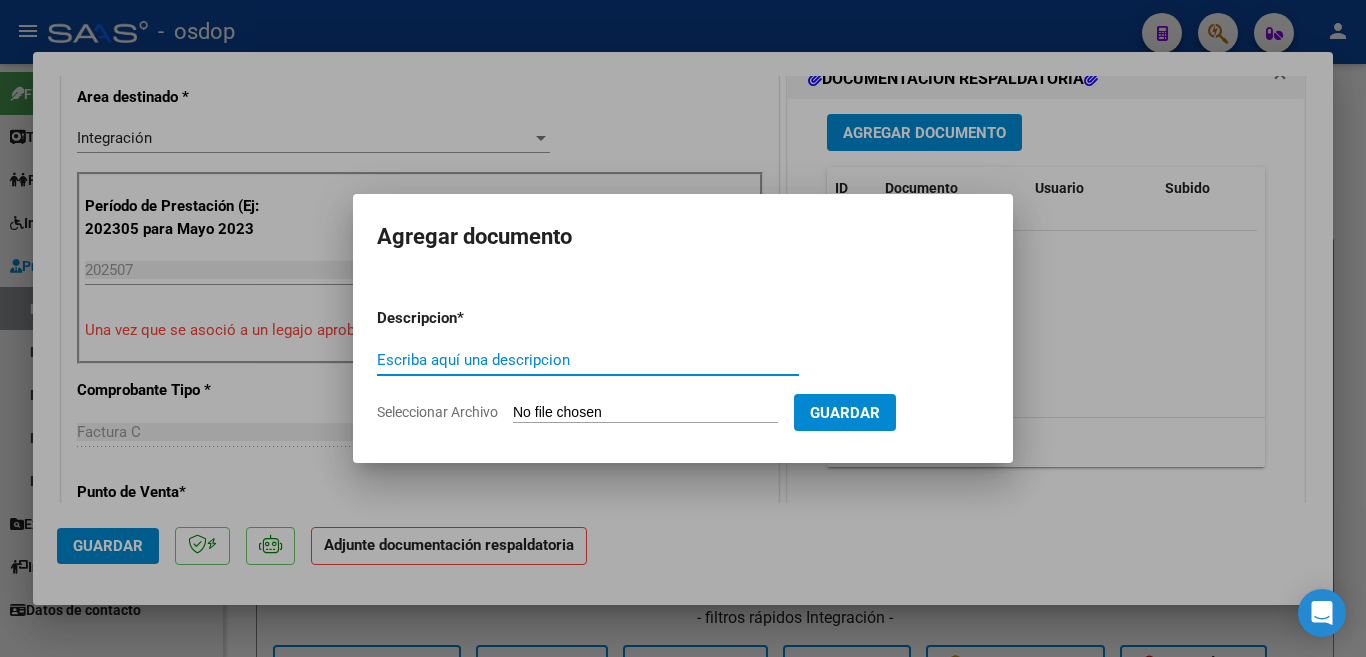 click on "Escriba aquí una descripcion" at bounding box center [588, 360] 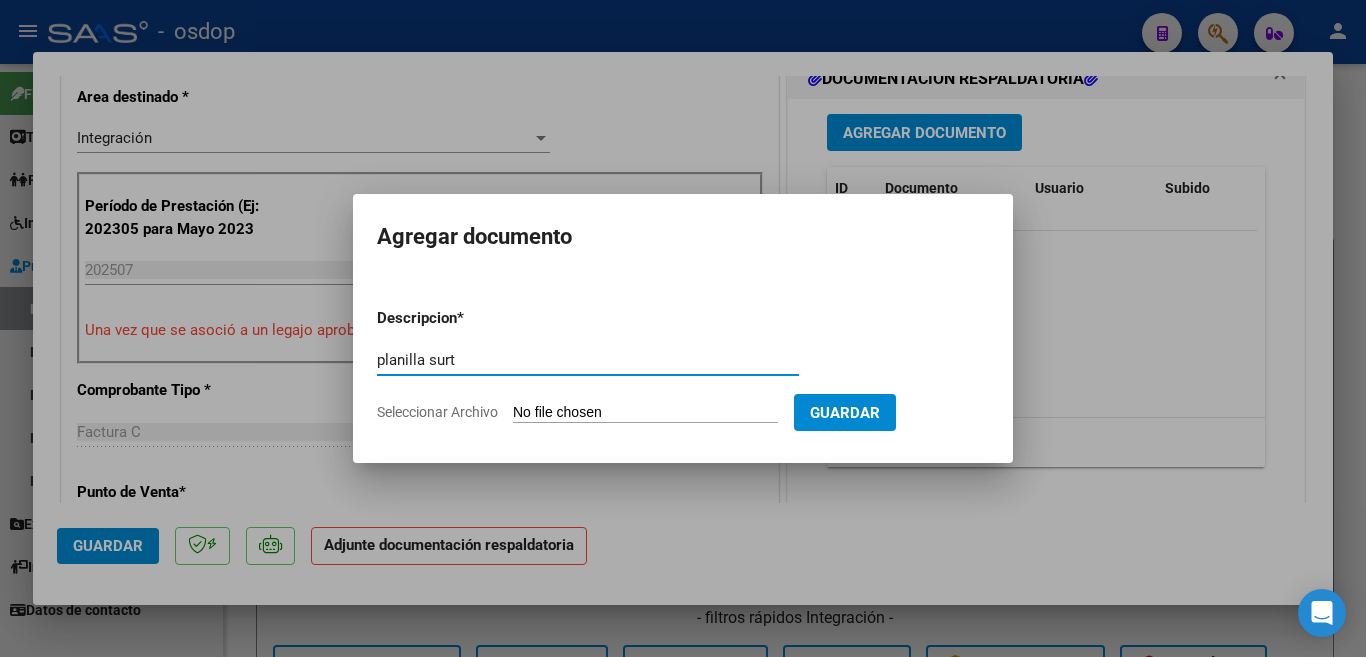 type on "planilla surt" 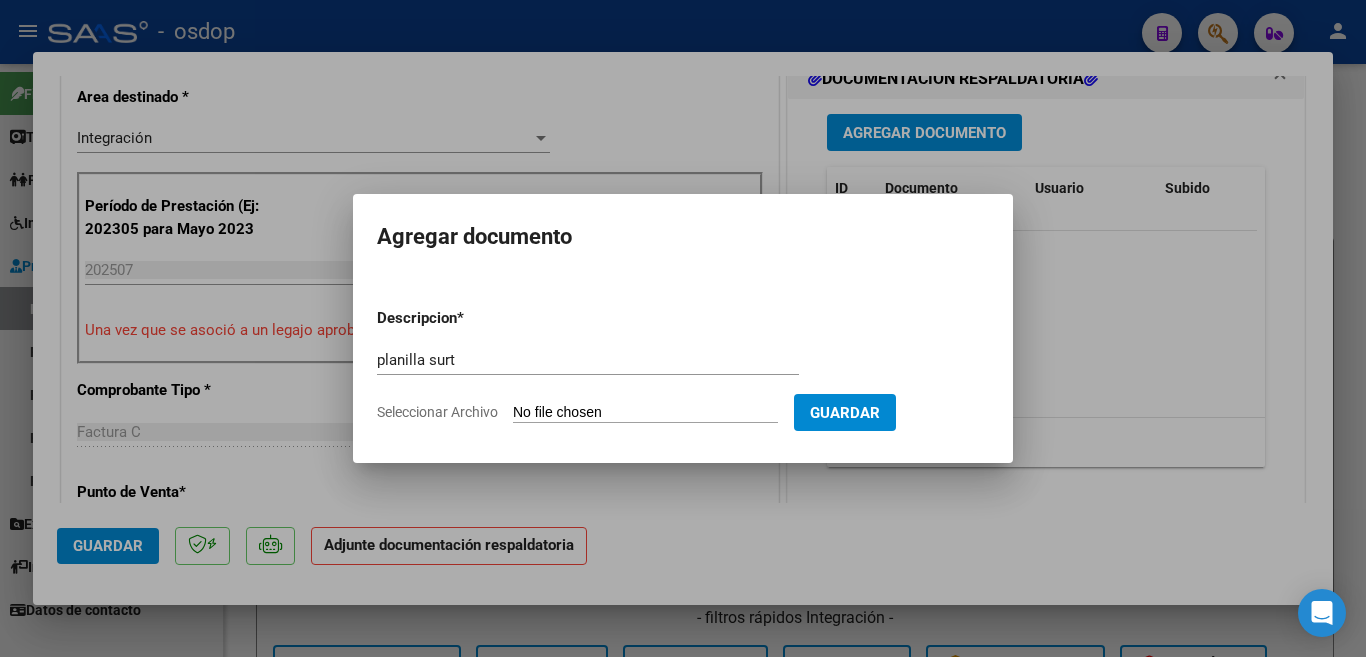 click on "Seleccionar Archivo" at bounding box center (645, 413) 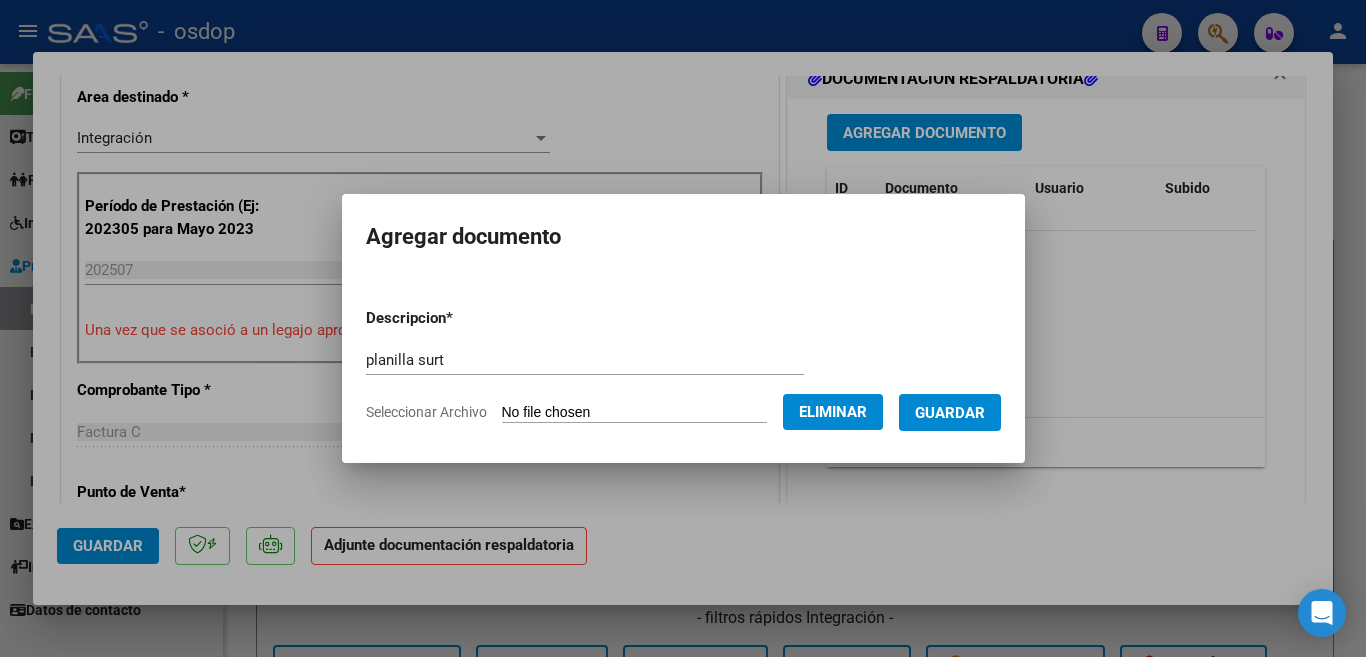 click on "Guardar" at bounding box center [950, 412] 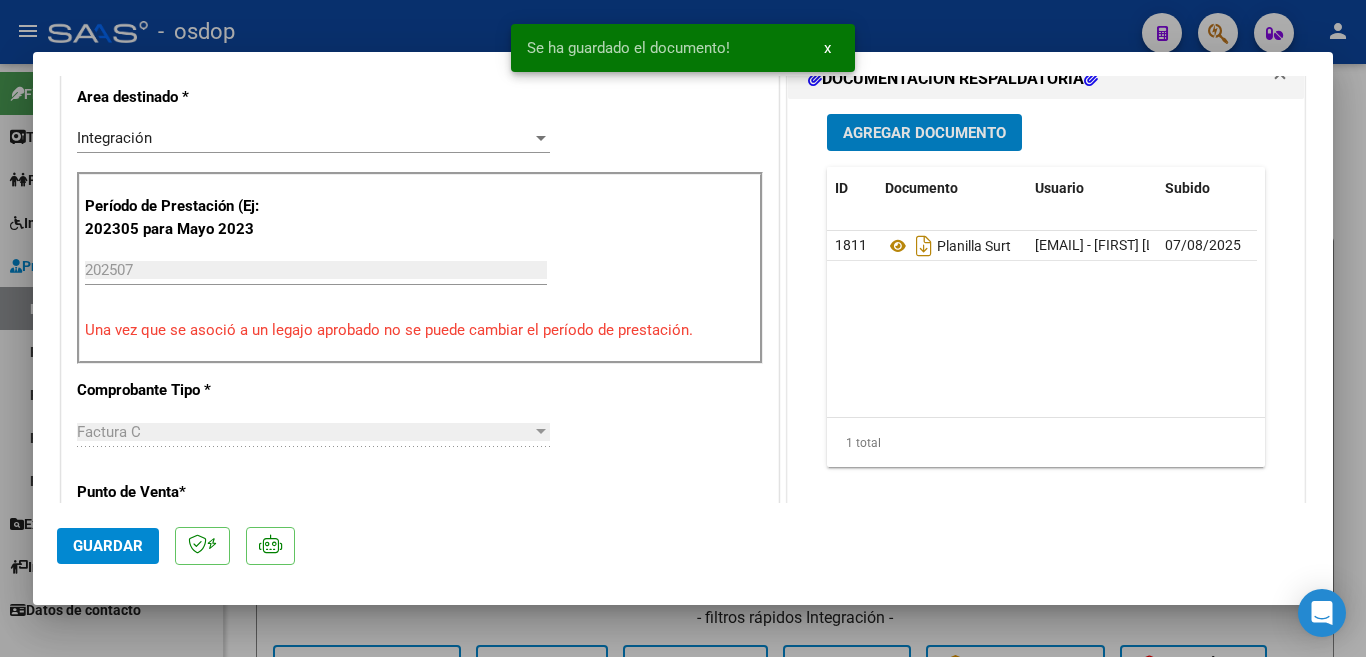 click on "Guardar" 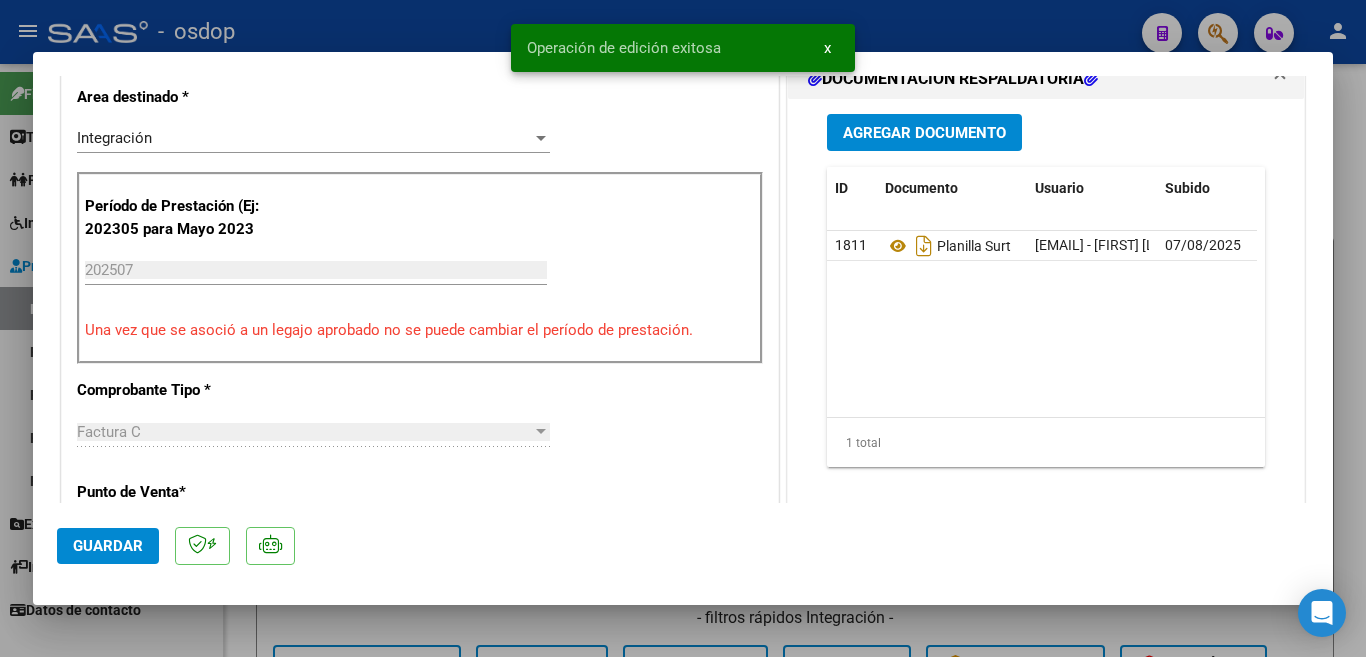 click at bounding box center [683, 328] 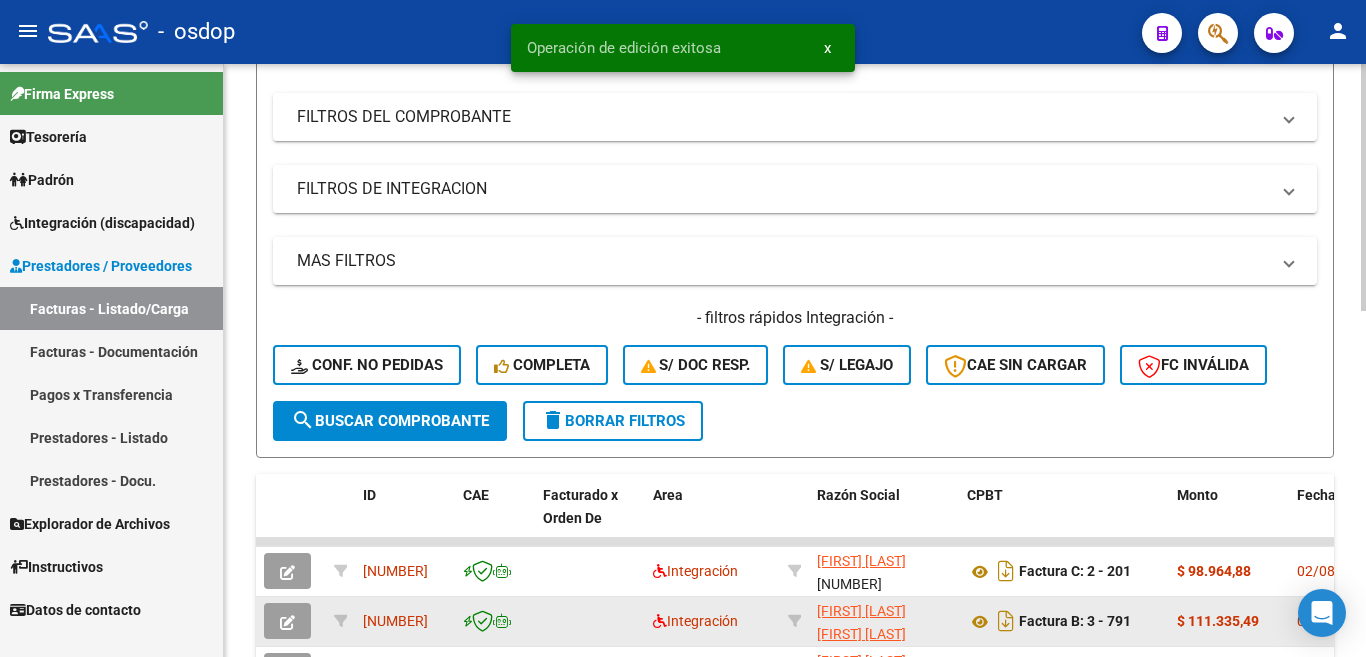 scroll, scrollTop: 400, scrollLeft: 0, axis: vertical 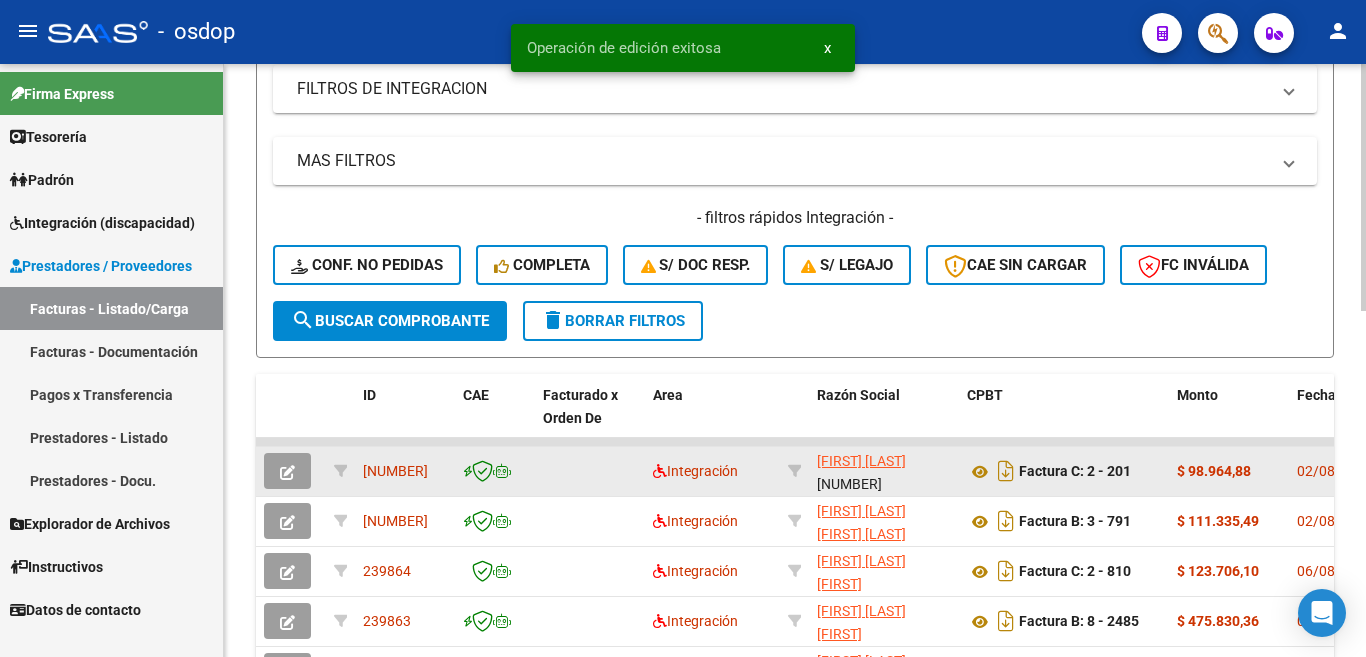 click on "[NUMBER]" 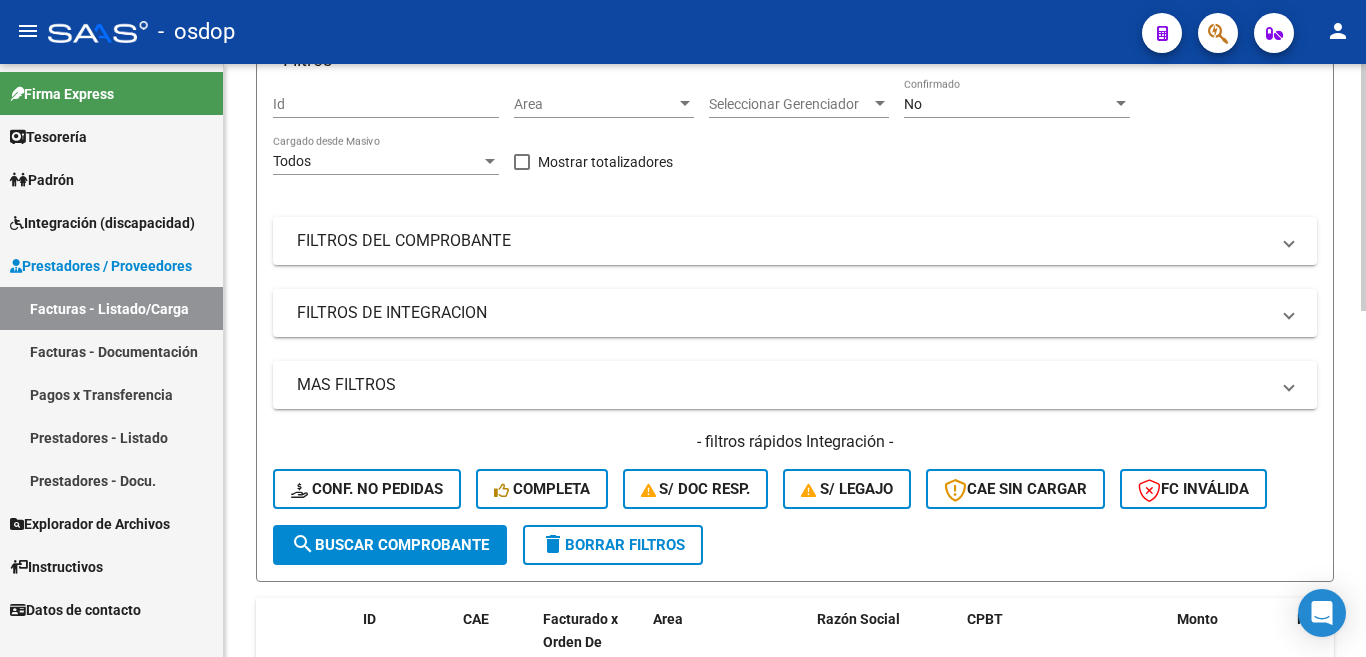 scroll, scrollTop: 0, scrollLeft: 0, axis: both 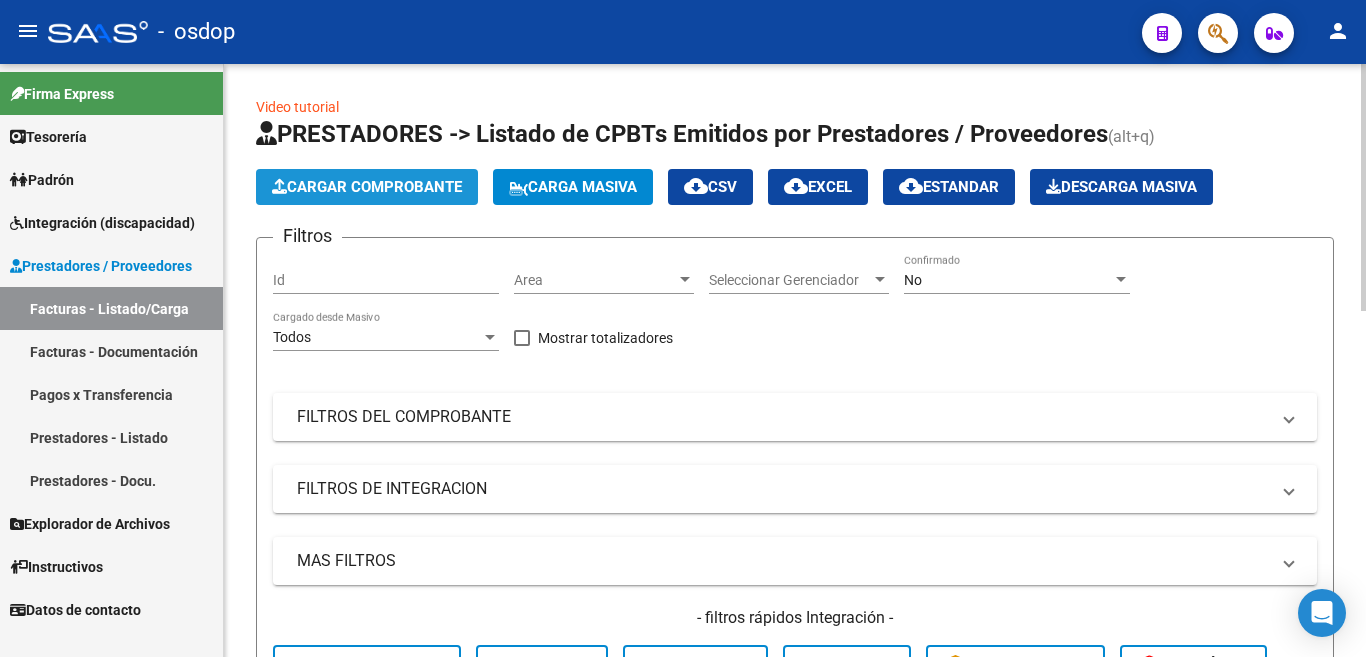 click on "Cargar Comprobante" 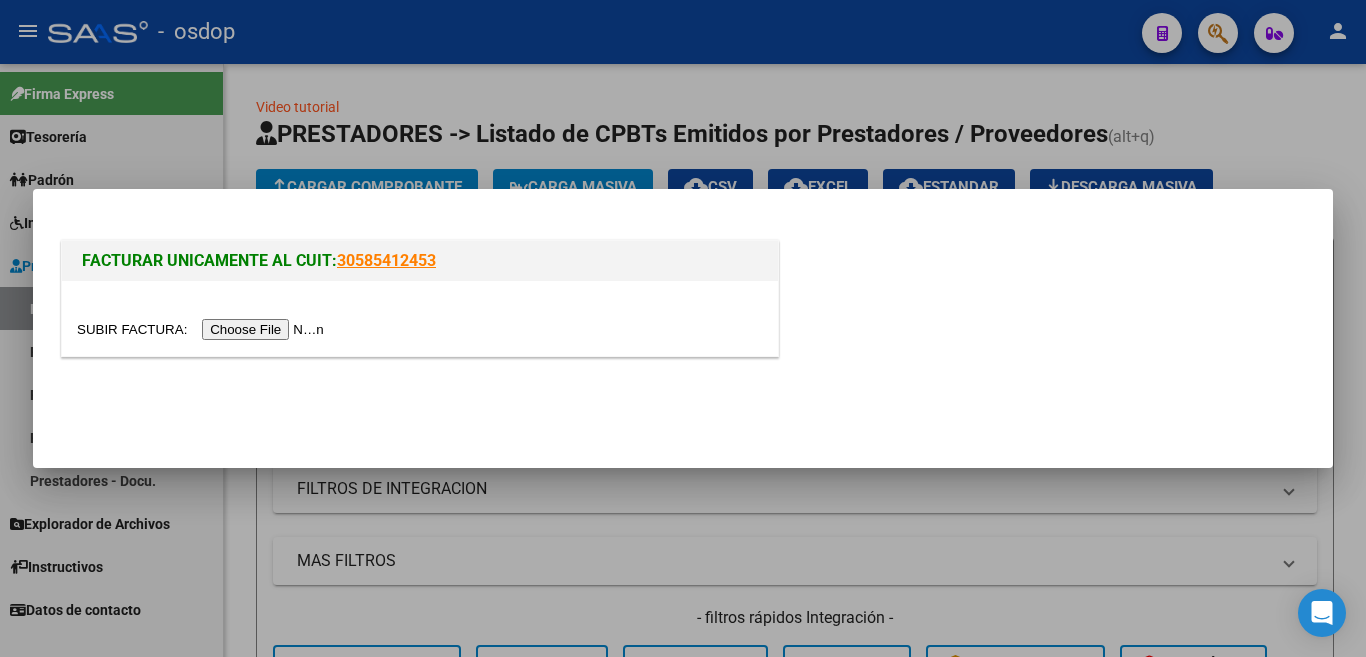 click at bounding box center [203, 329] 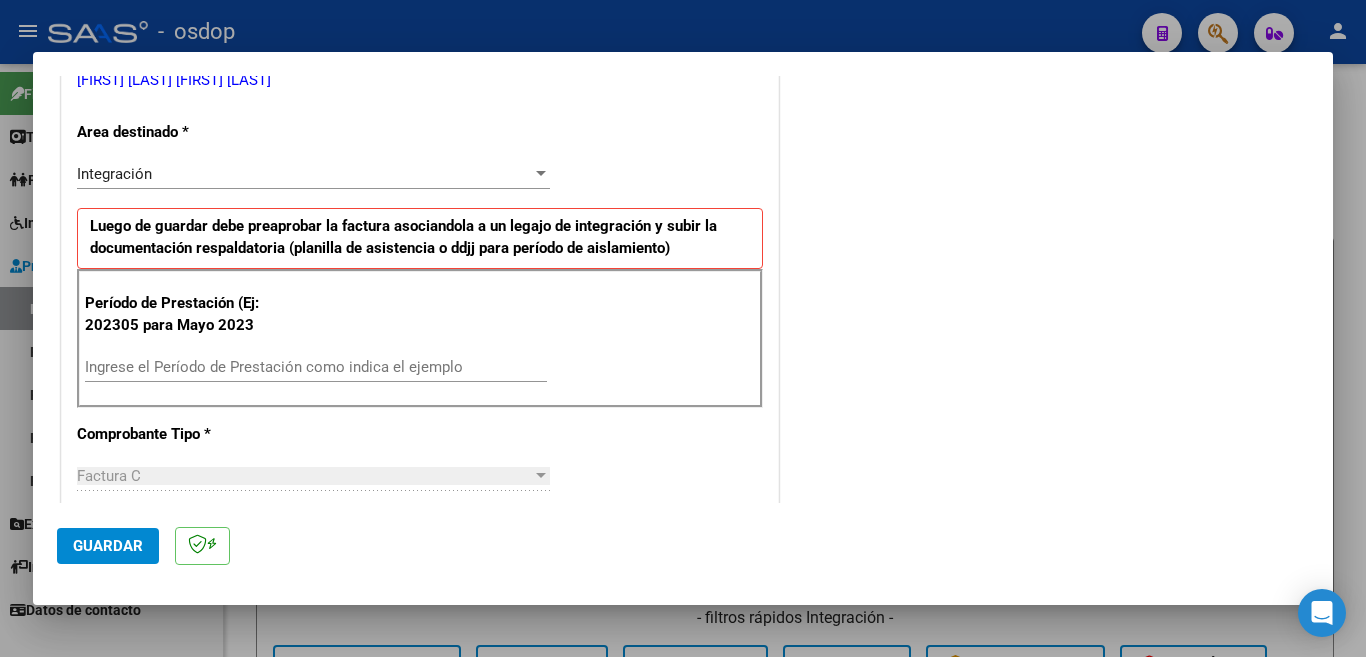 scroll, scrollTop: 500, scrollLeft: 0, axis: vertical 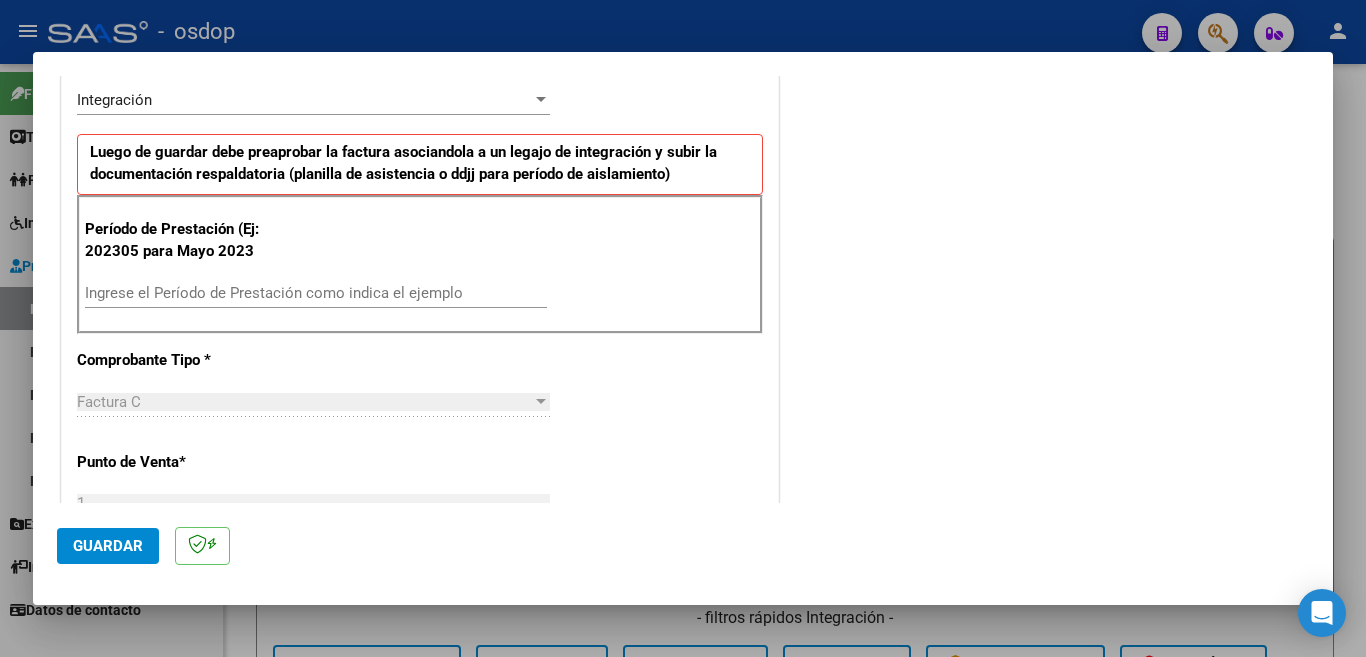 click on "Ingrese el Período de Prestación como indica el ejemplo" at bounding box center (316, 293) 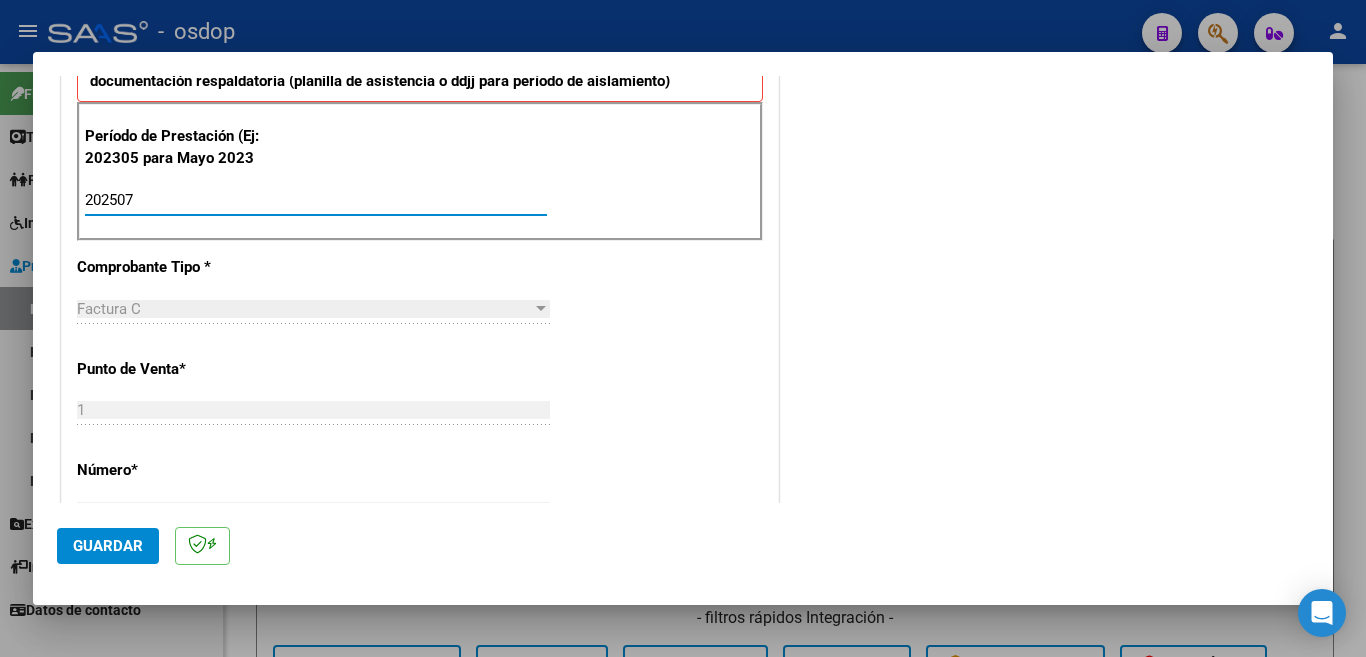 scroll, scrollTop: 600, scrollLeft: 0, axis: vertical 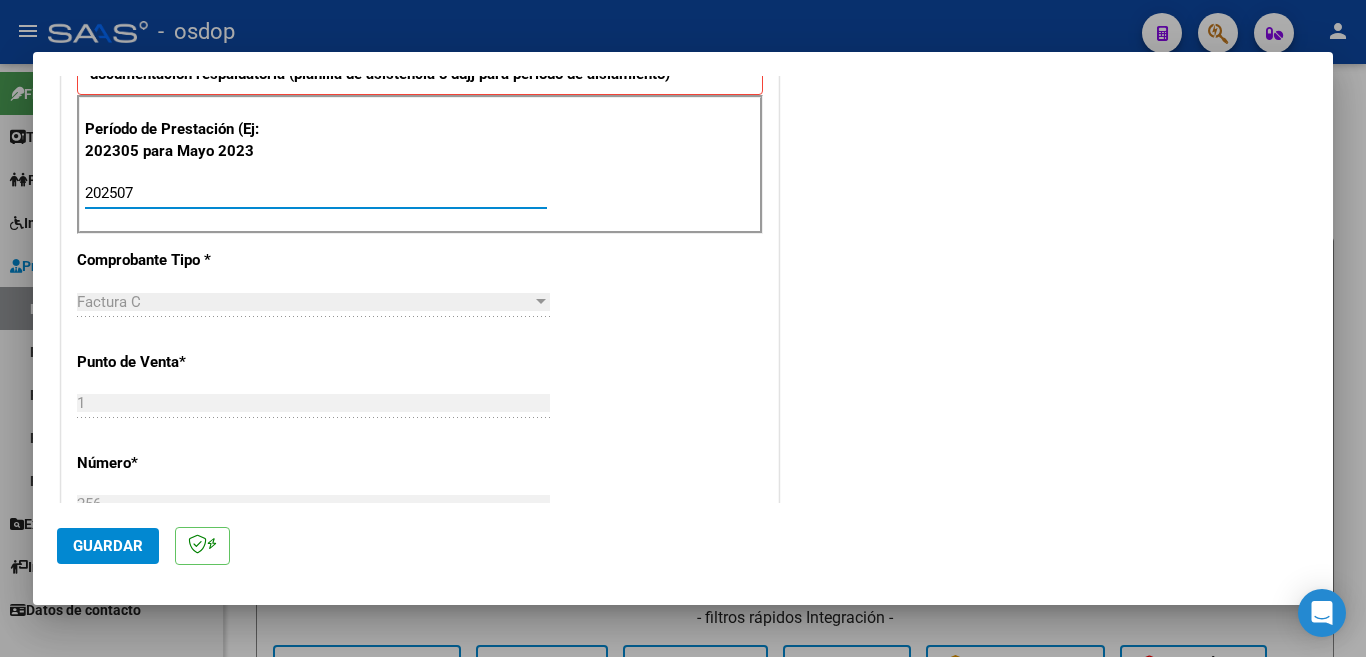 type on "202507" 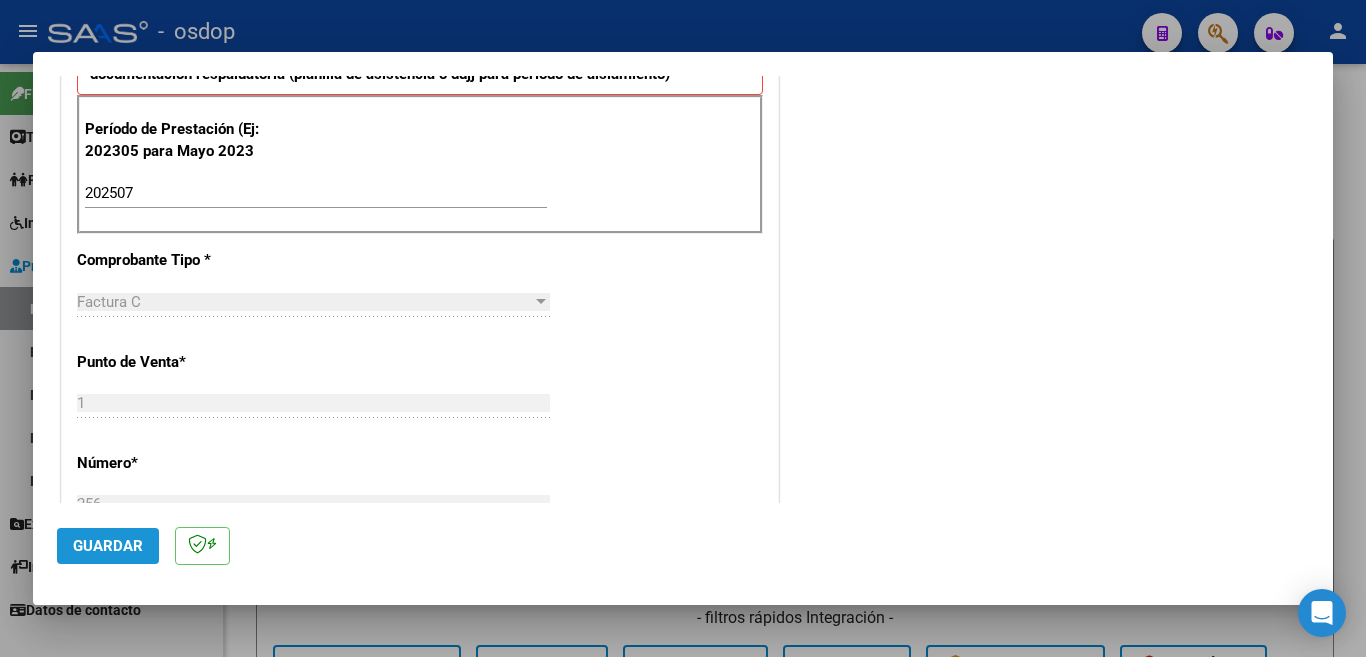 click on "Guardar" 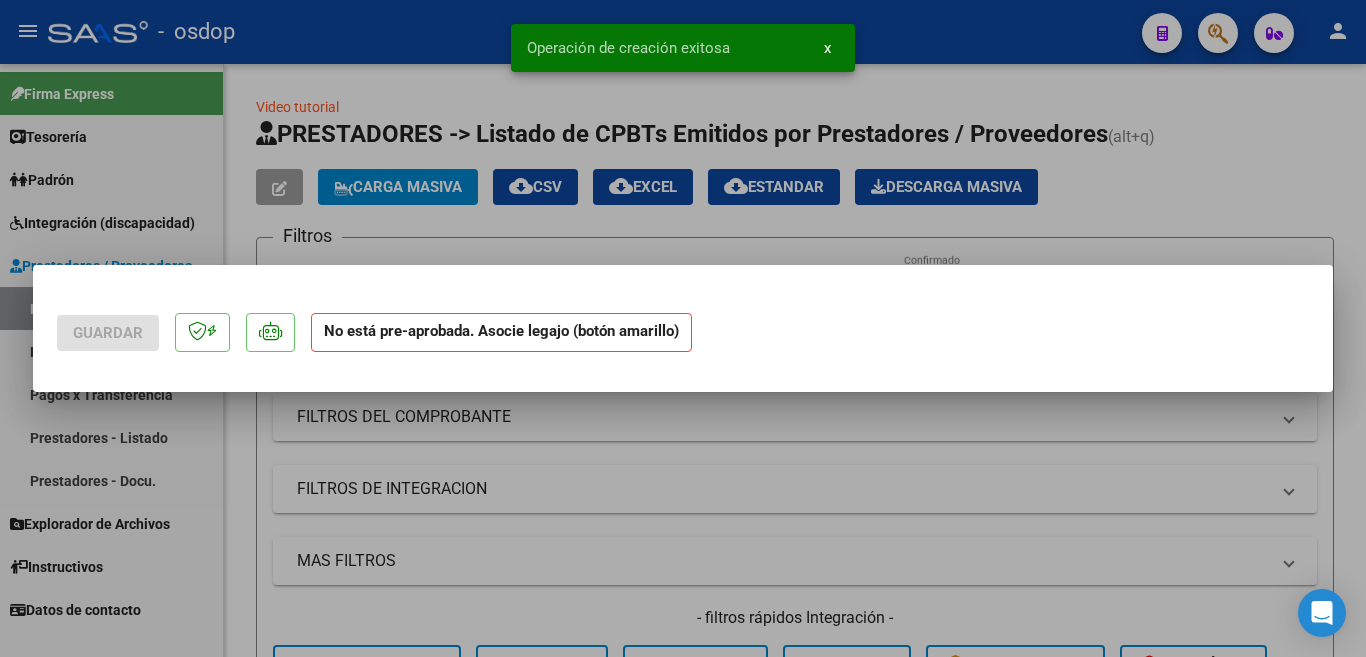 scroll, scrollTop: 0, scrollLeft: 0, axis: both 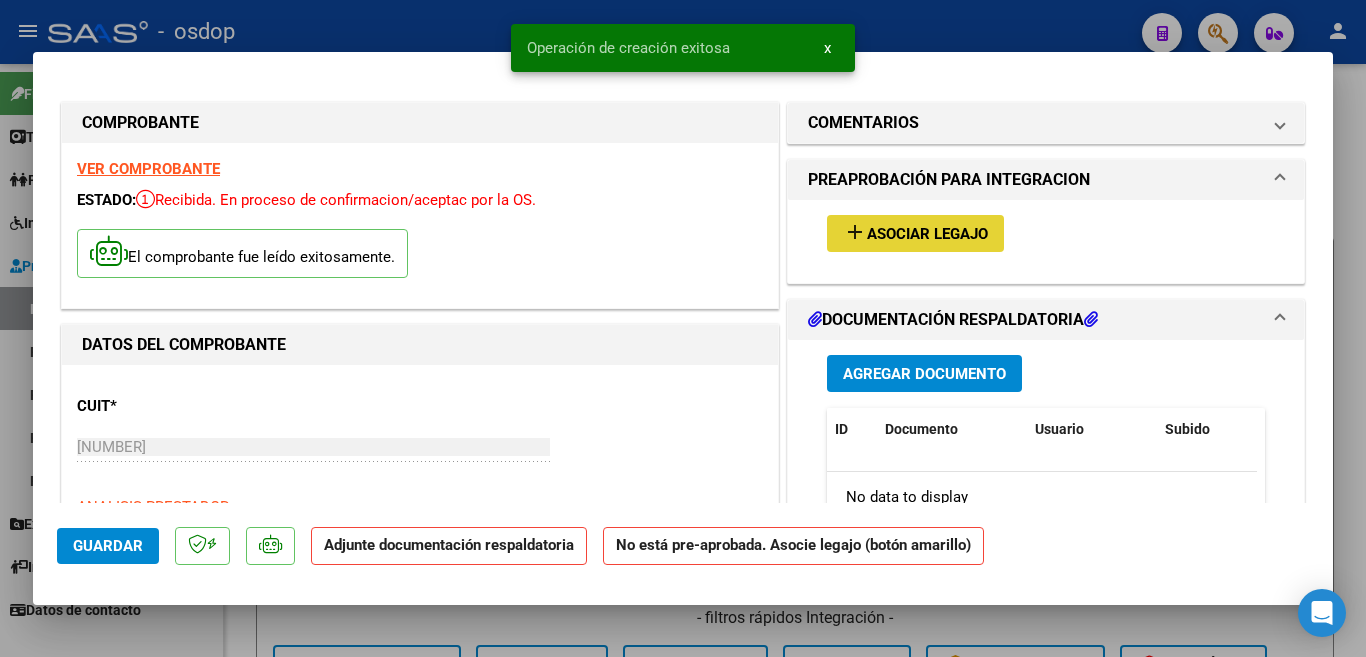 click on "Asociar Legajo" at bounding box center [927, 234] 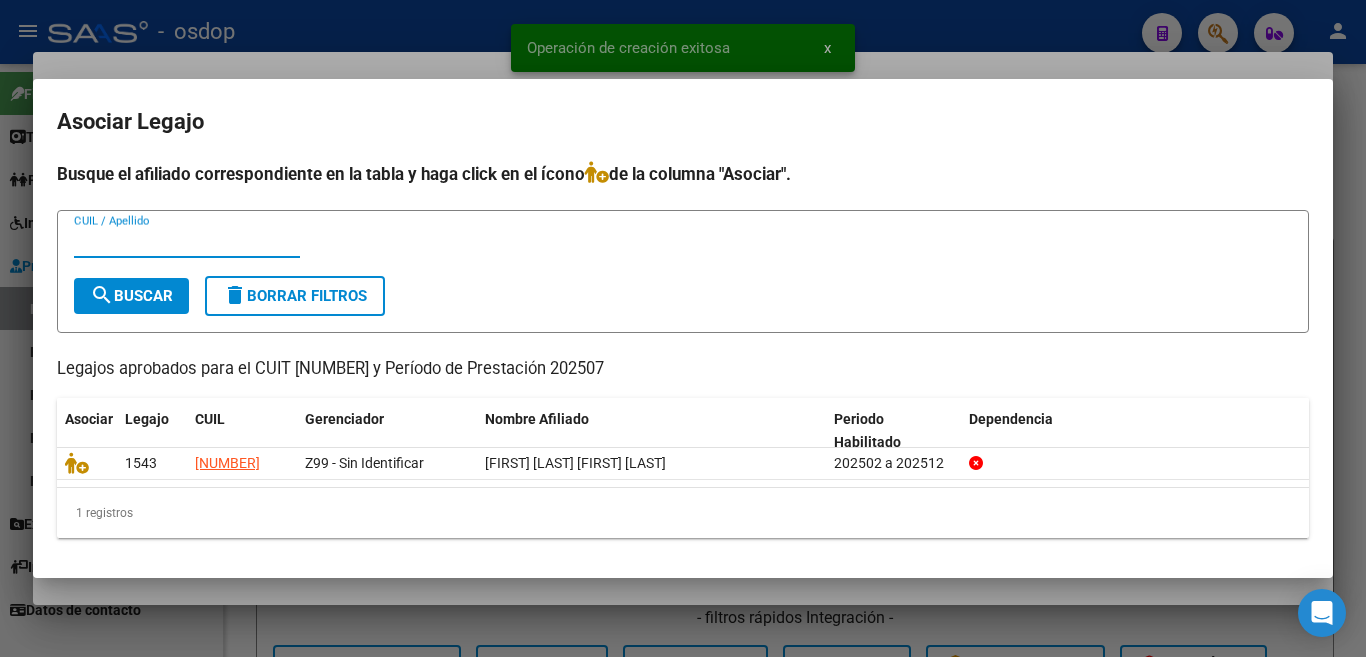 click on "CUIL / Apellido" at bounding box center [187, 242] 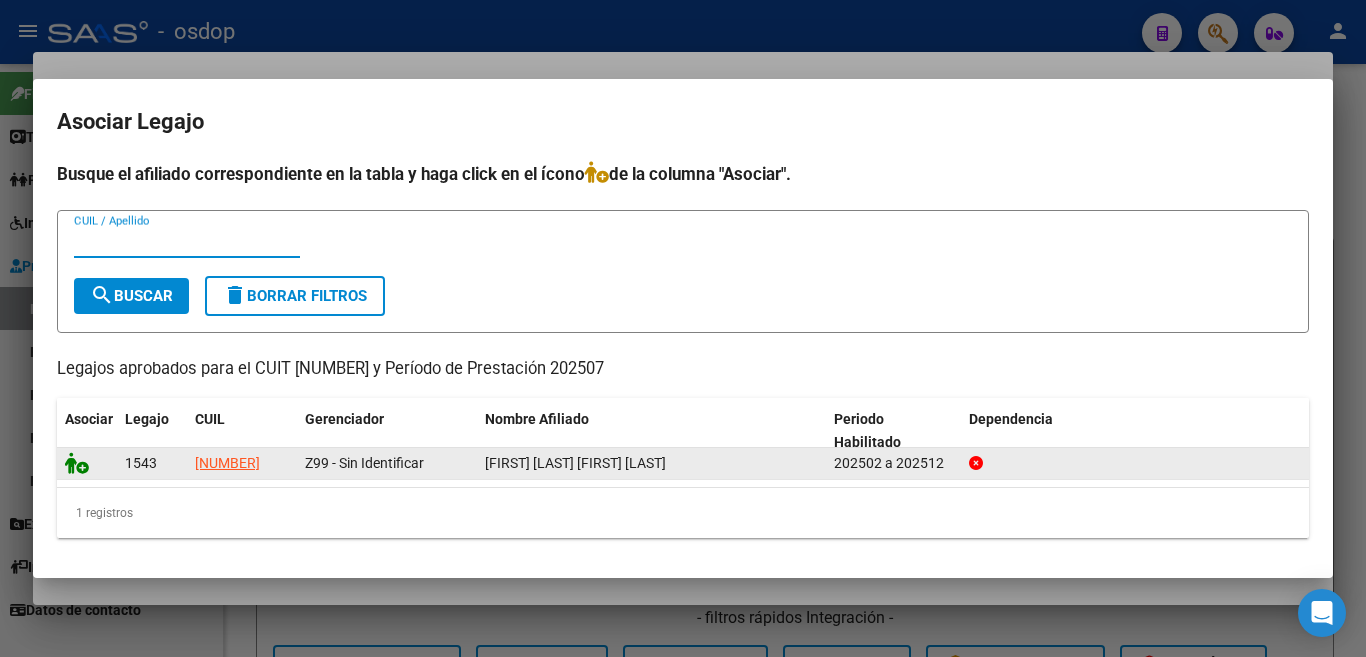 click 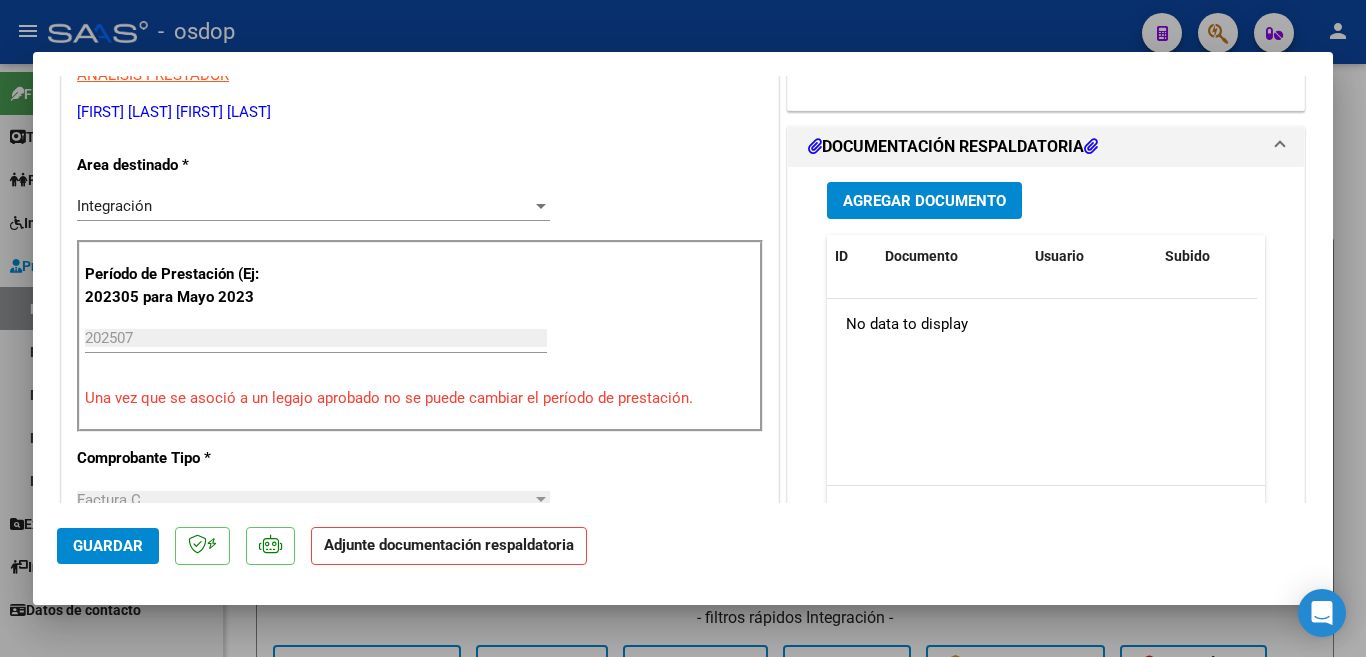 scroll, scrollTop: 300, scrollLeft: 0, axis: vertical 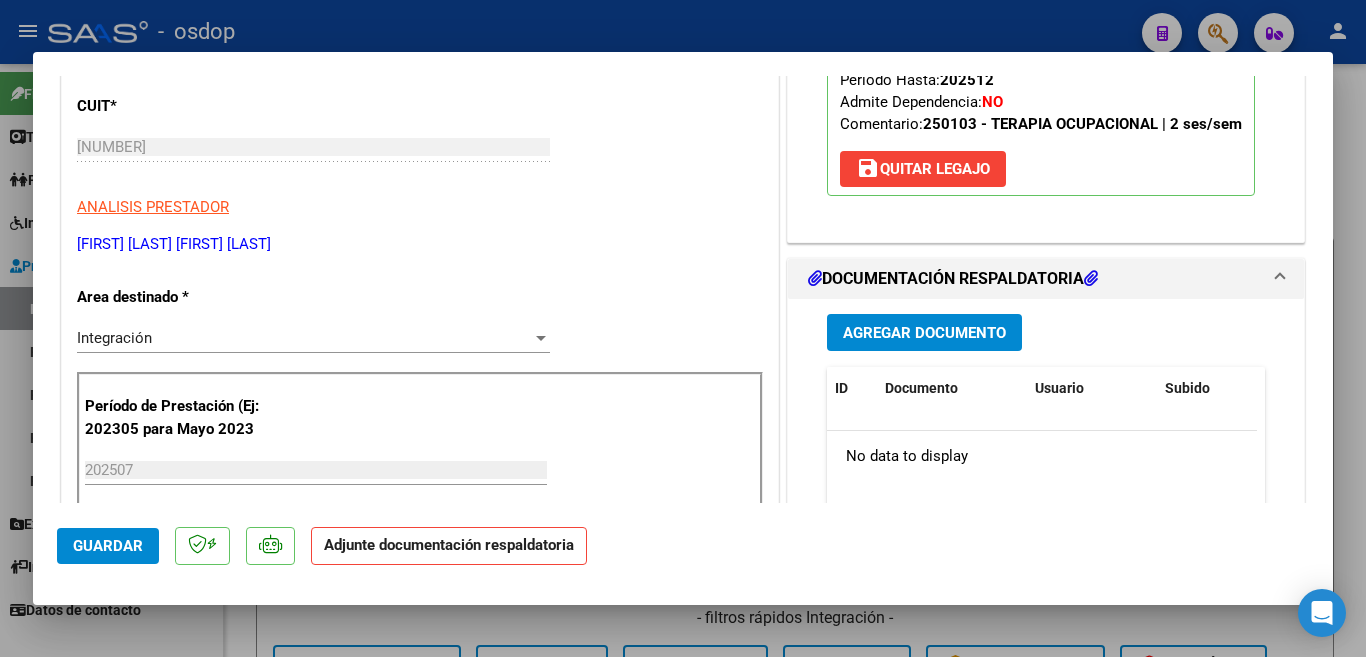 click on "Agregar Documento" at bounding box center (924, 333) 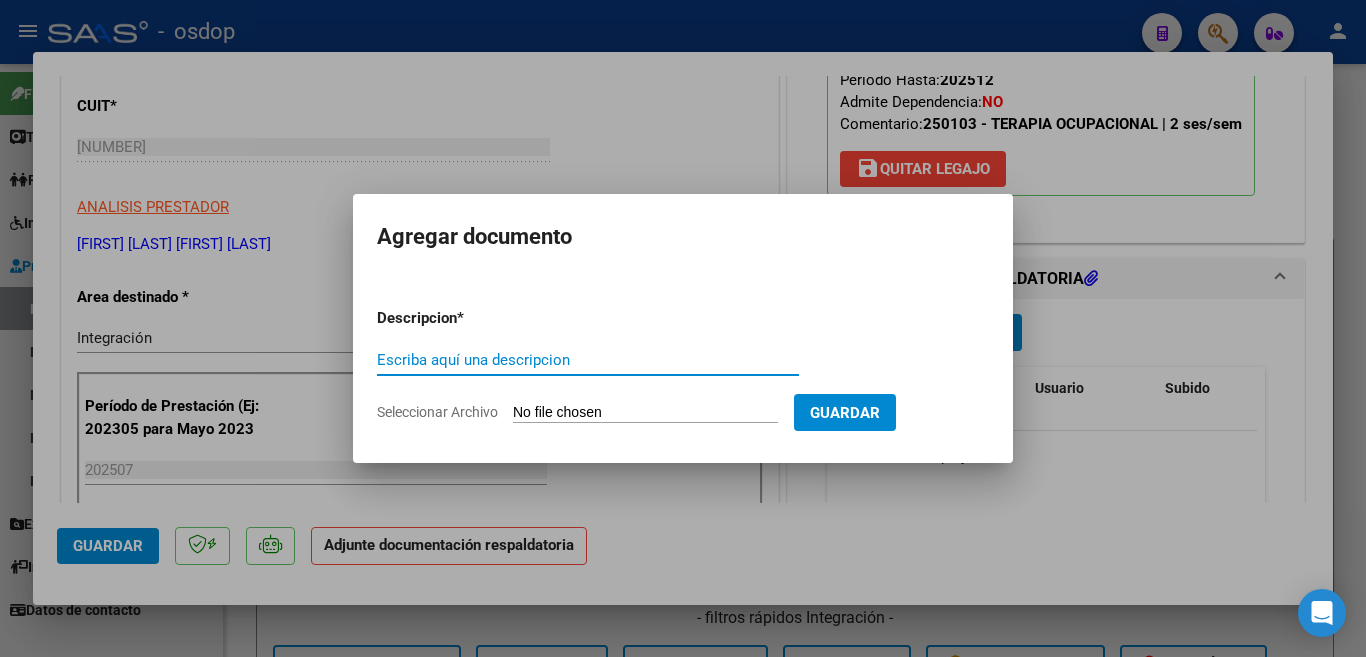 click on "Escriba aquí una descripcion" at bounding box center (588, 360) 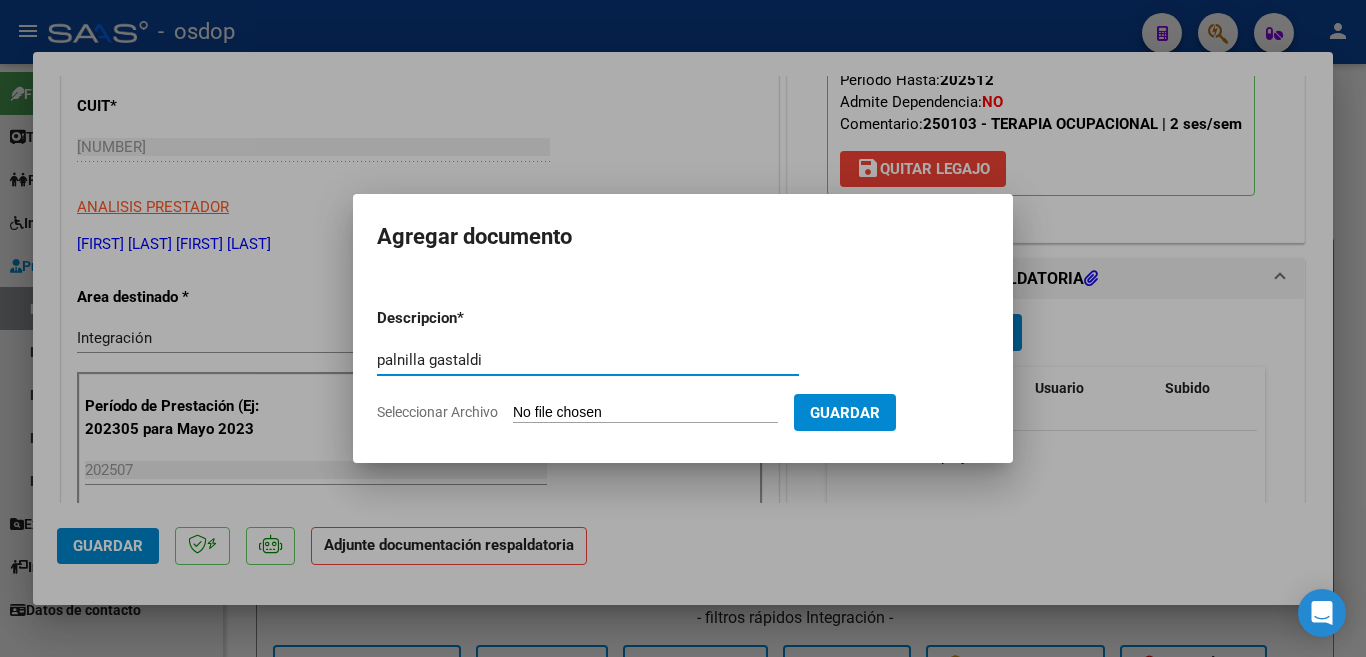type on "palnilla gastaldi" 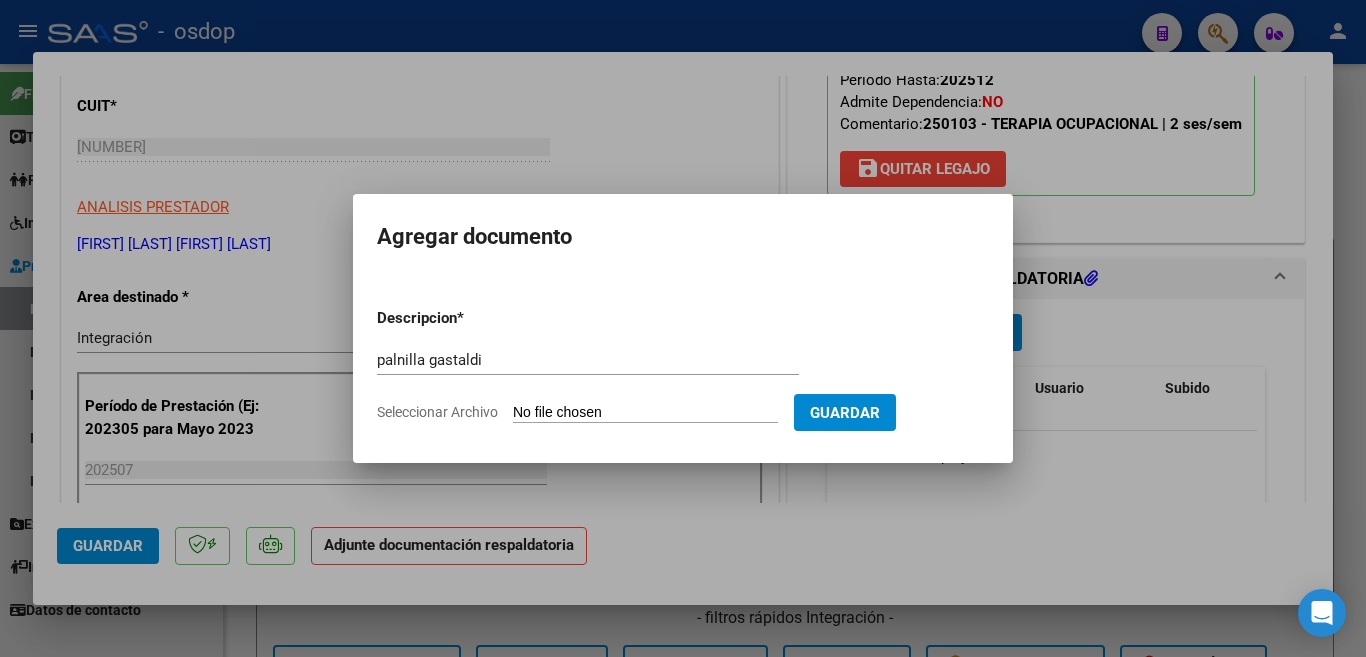 click on "Seleccionar Archivo" at bounding box center [645, 413] 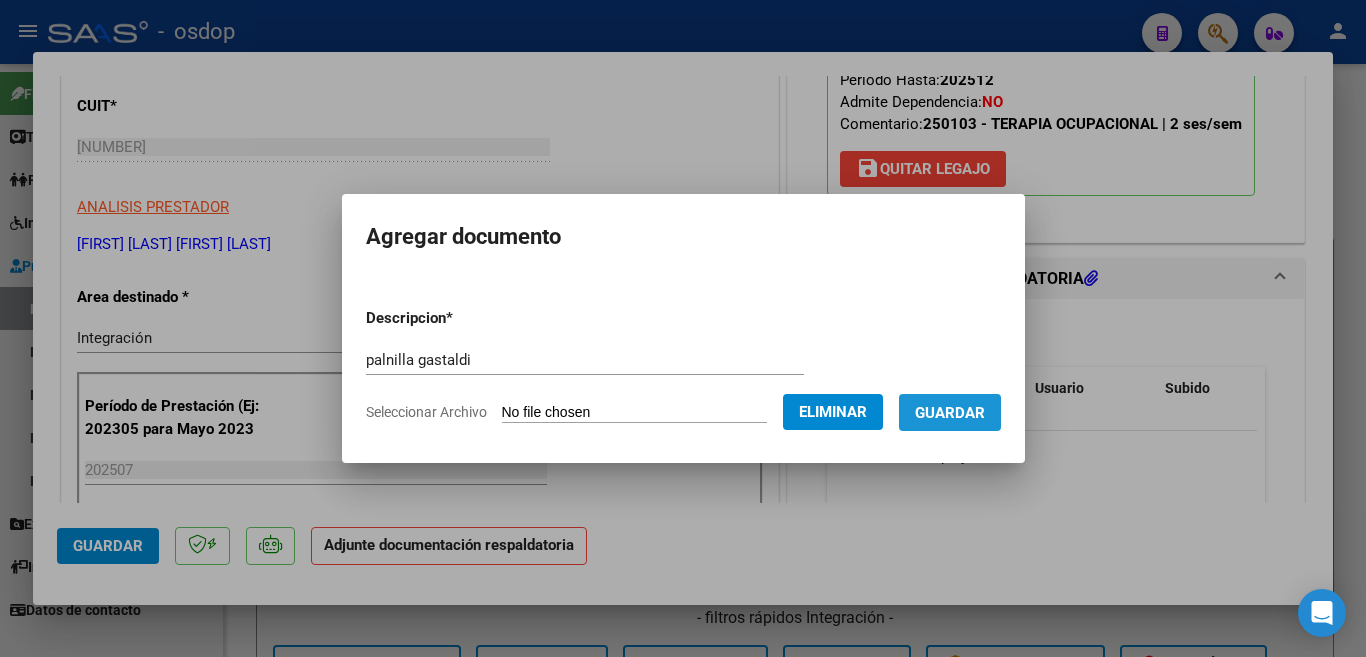 click on "Guardar" at bounding box center [950, 413] 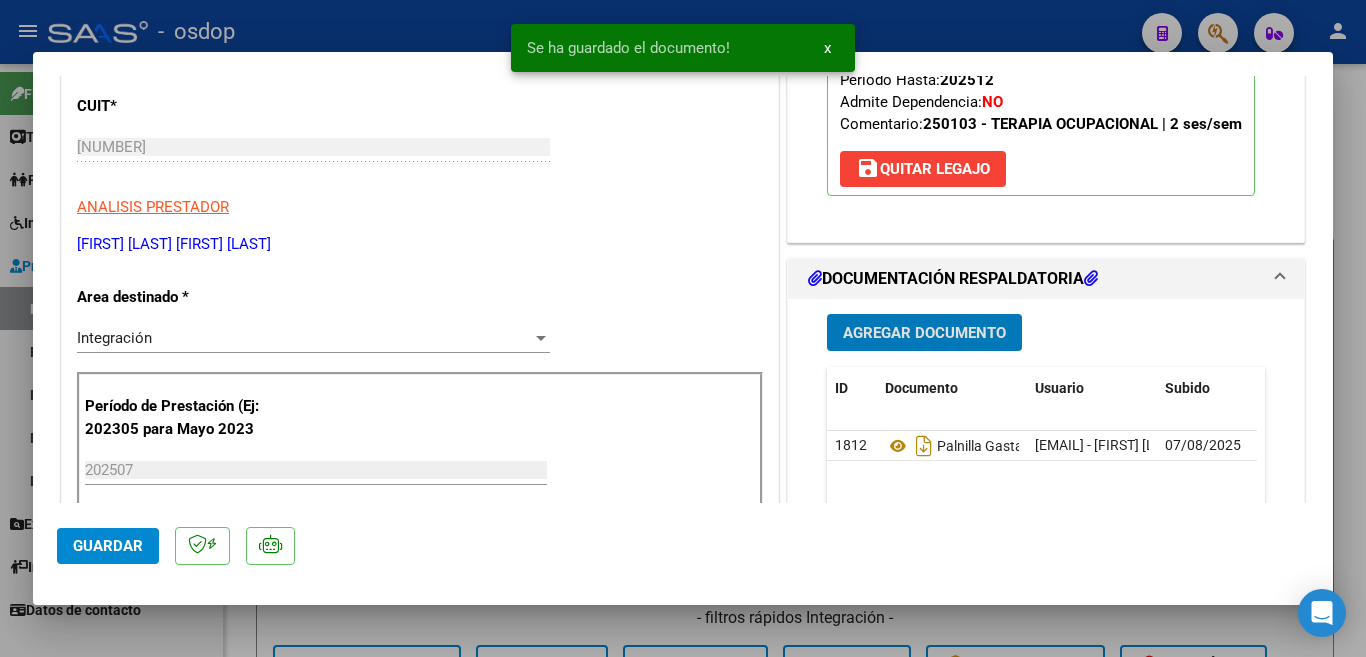click on "Guardar" 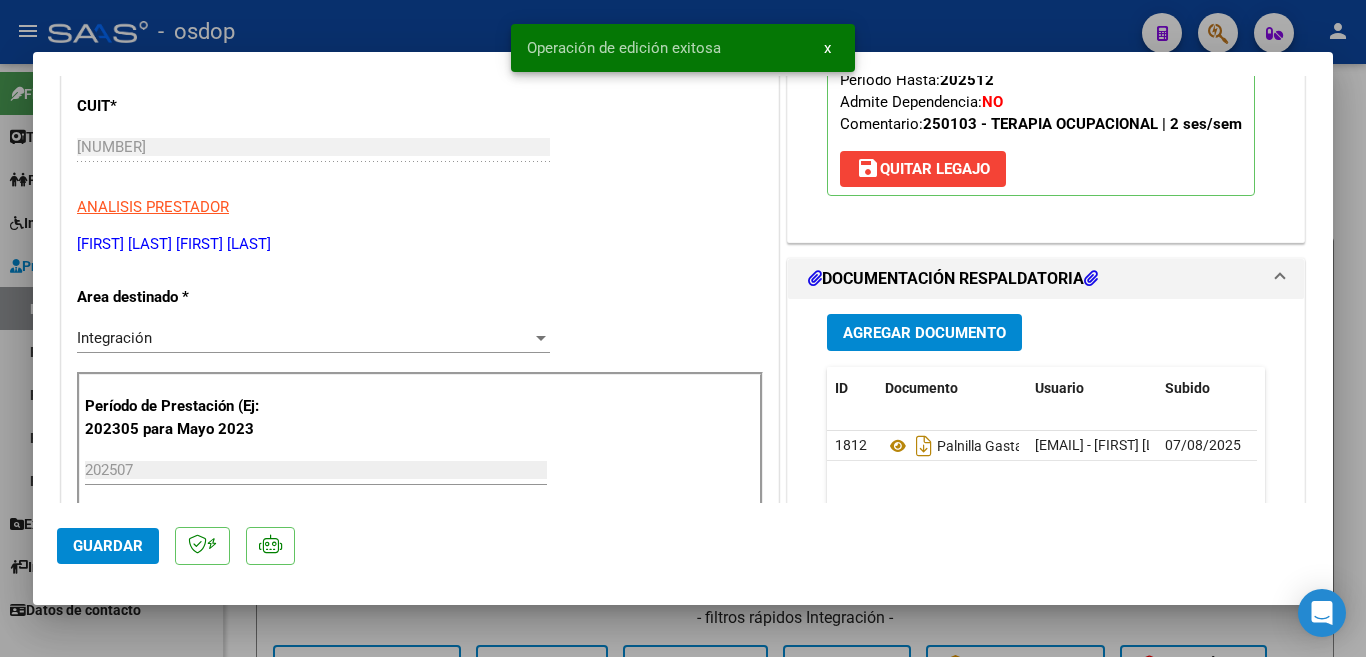 click at bounding box center [683, 328] 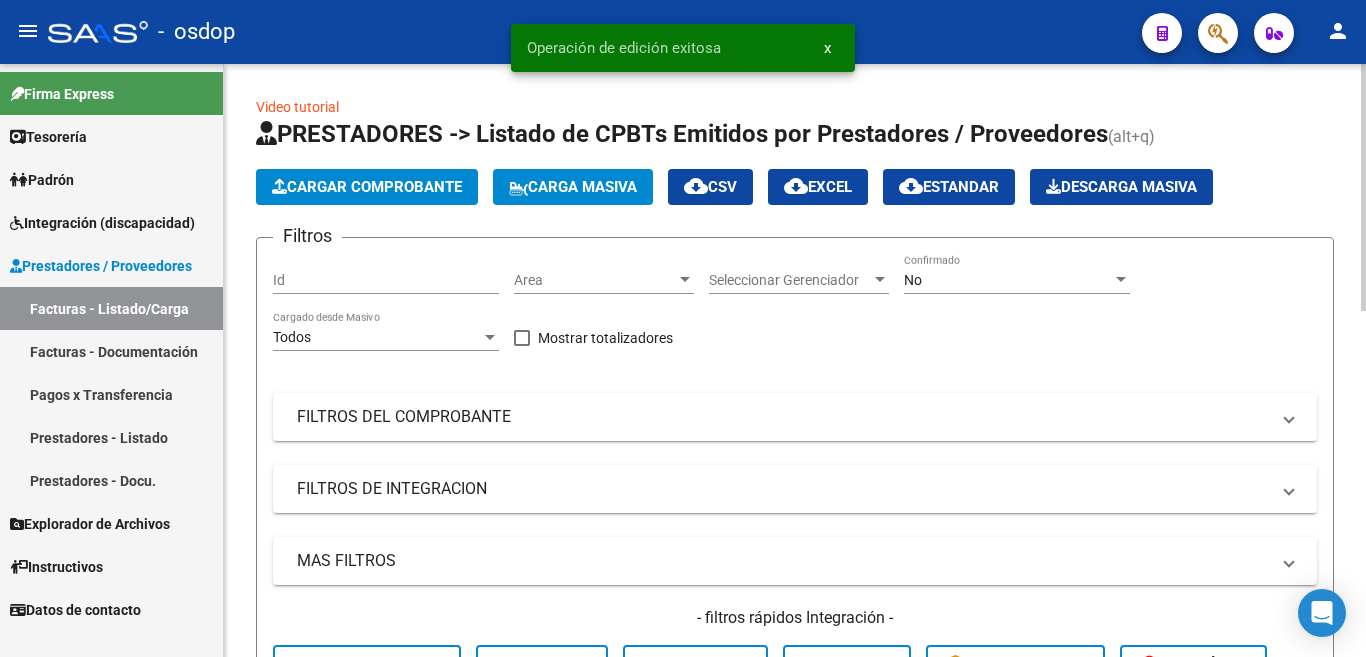 scroll, scrollTop: 500, scrollLeft: 0, axis: vertical 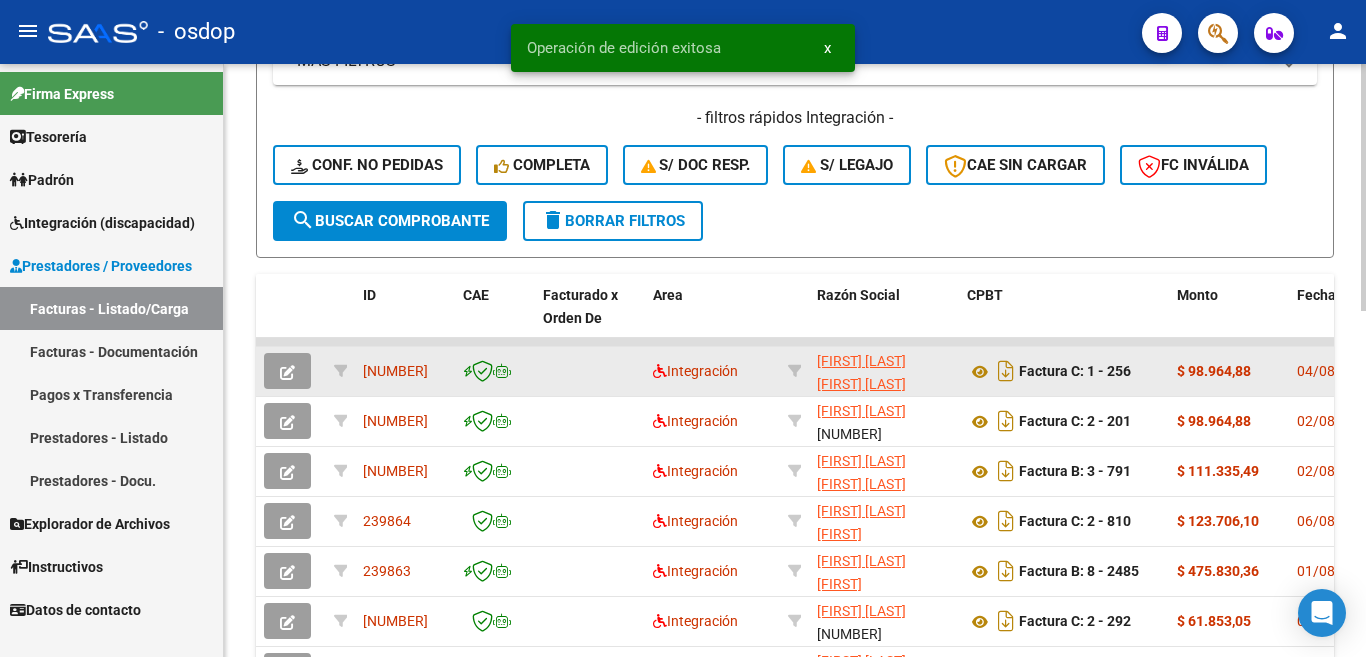 click on "[NUMBER]" 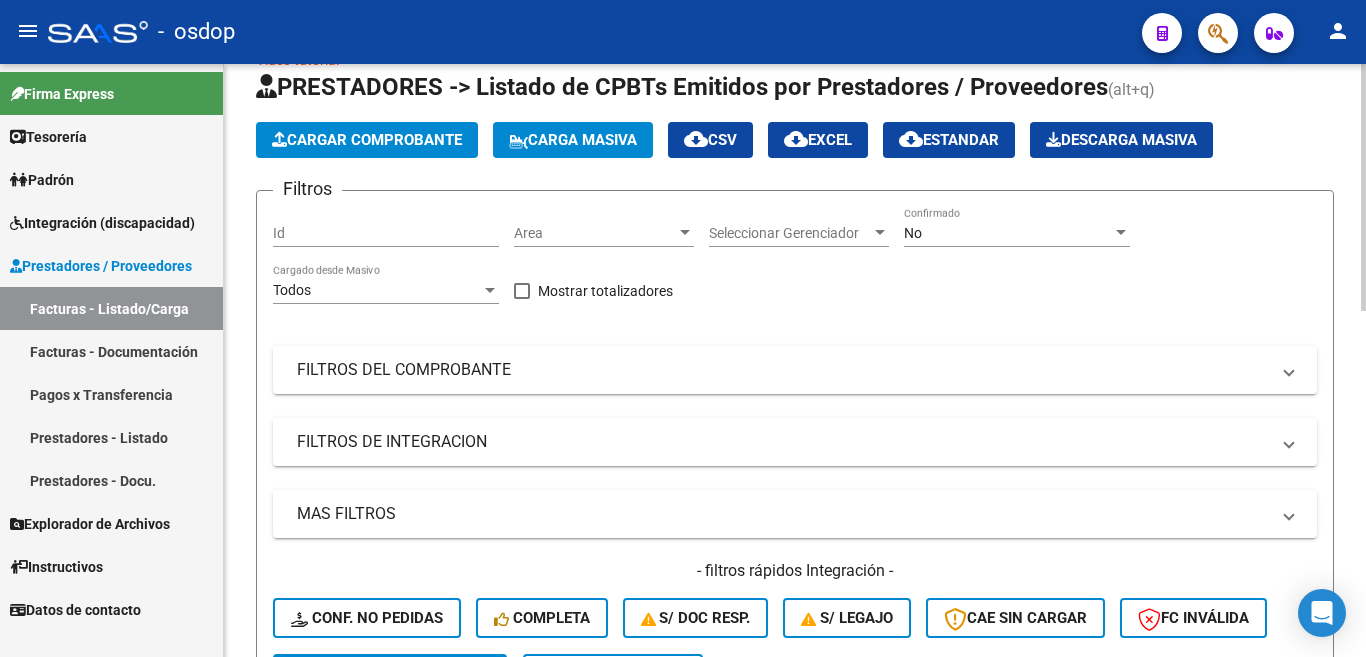 scroll, scrollTop: 0, scrollLeft: 0, axis: both 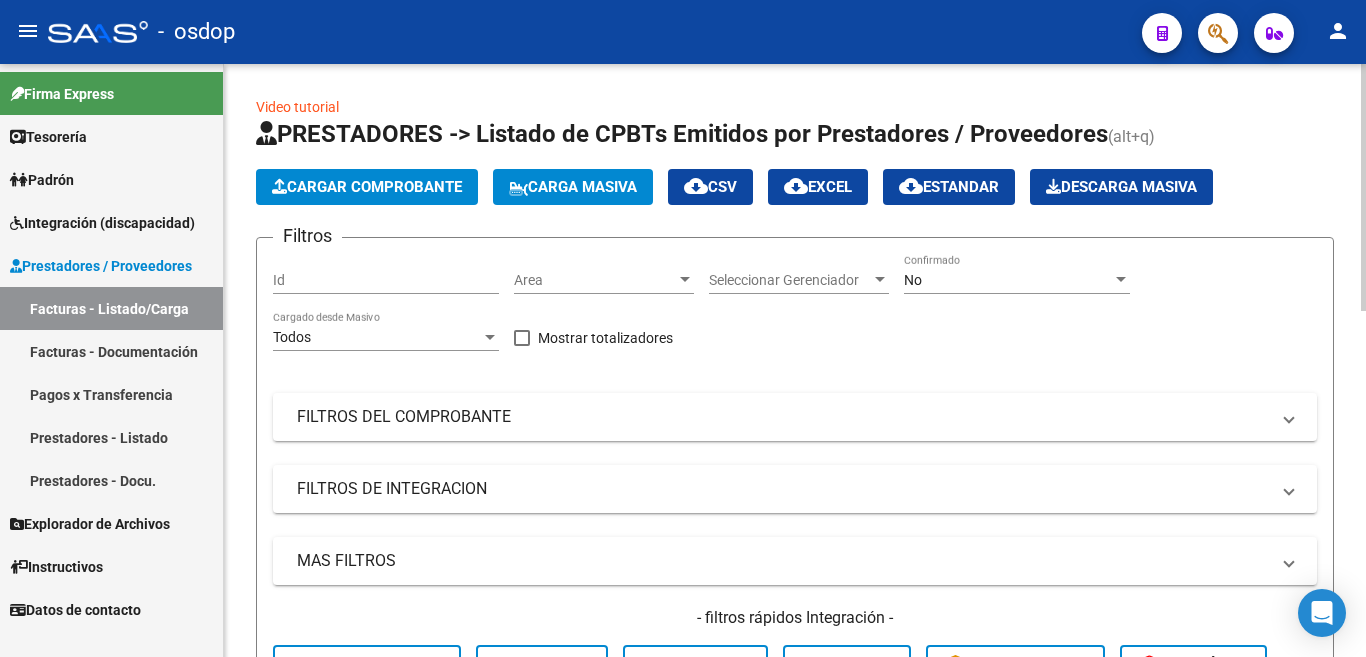 click on "Cargar Comprobante" 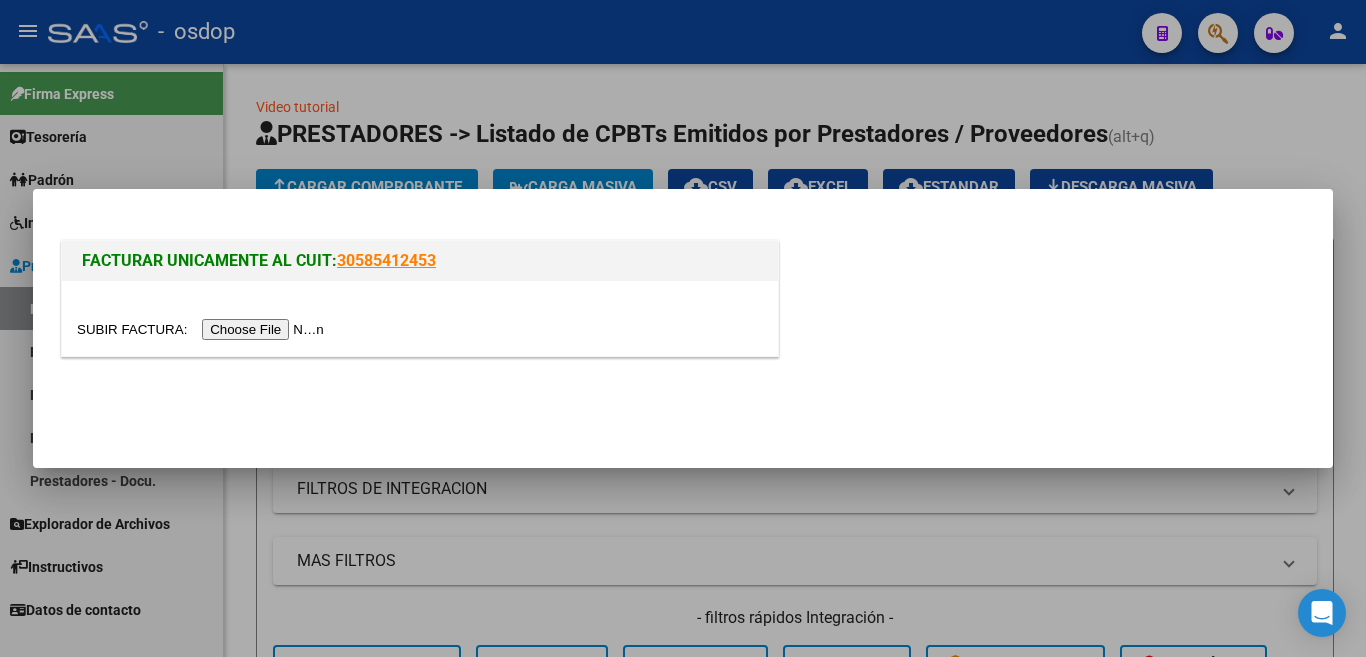 click at bounding box center [203, 329] 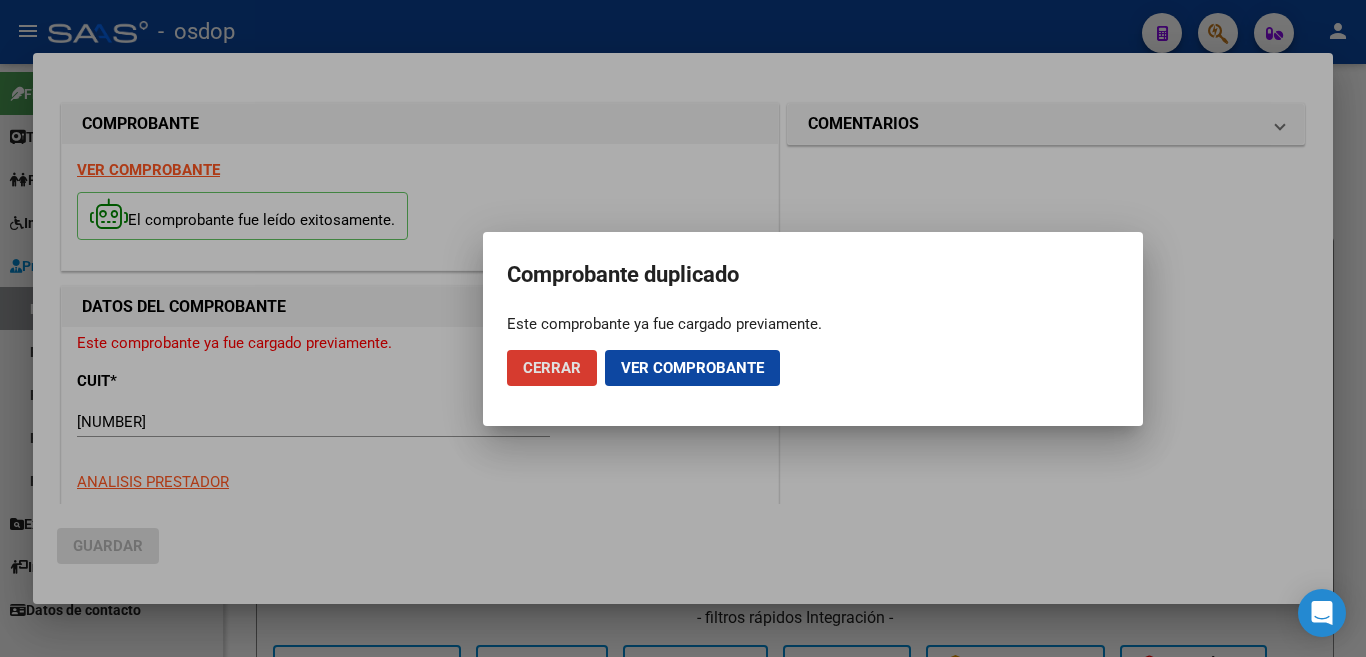 click on "Cerrar" 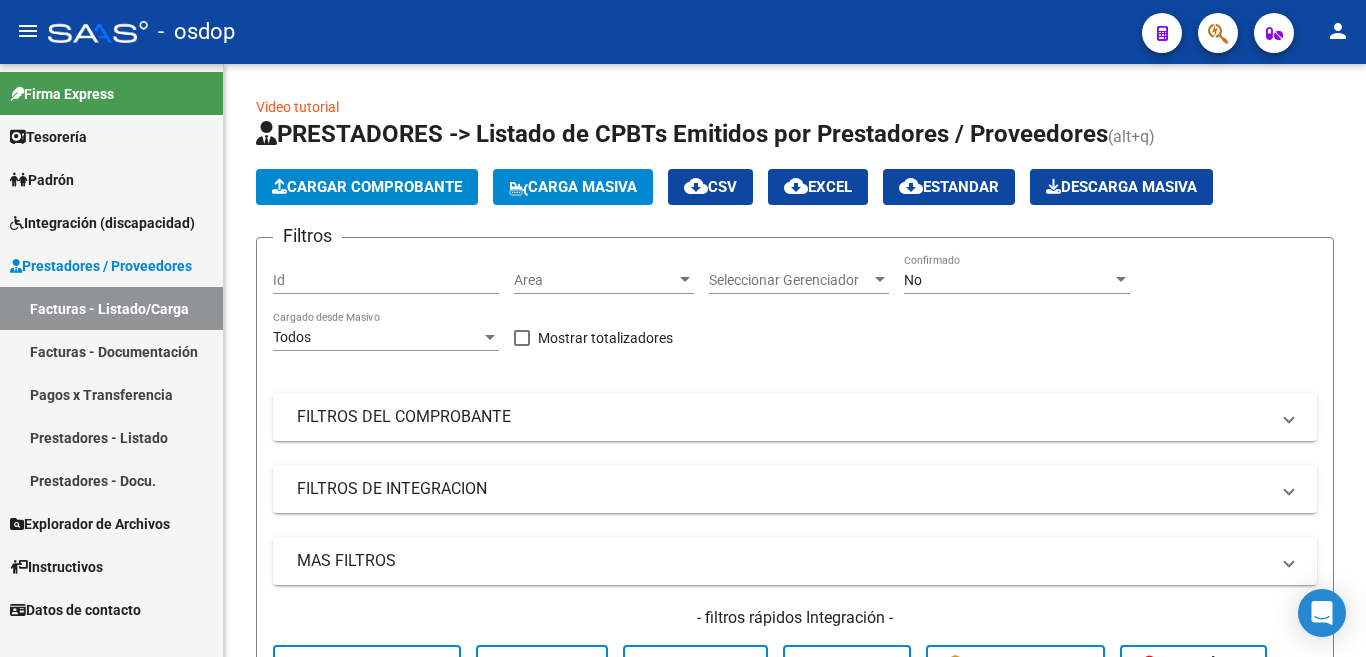 click on "Prestadores - Listado" at bounding box center [111, 437] 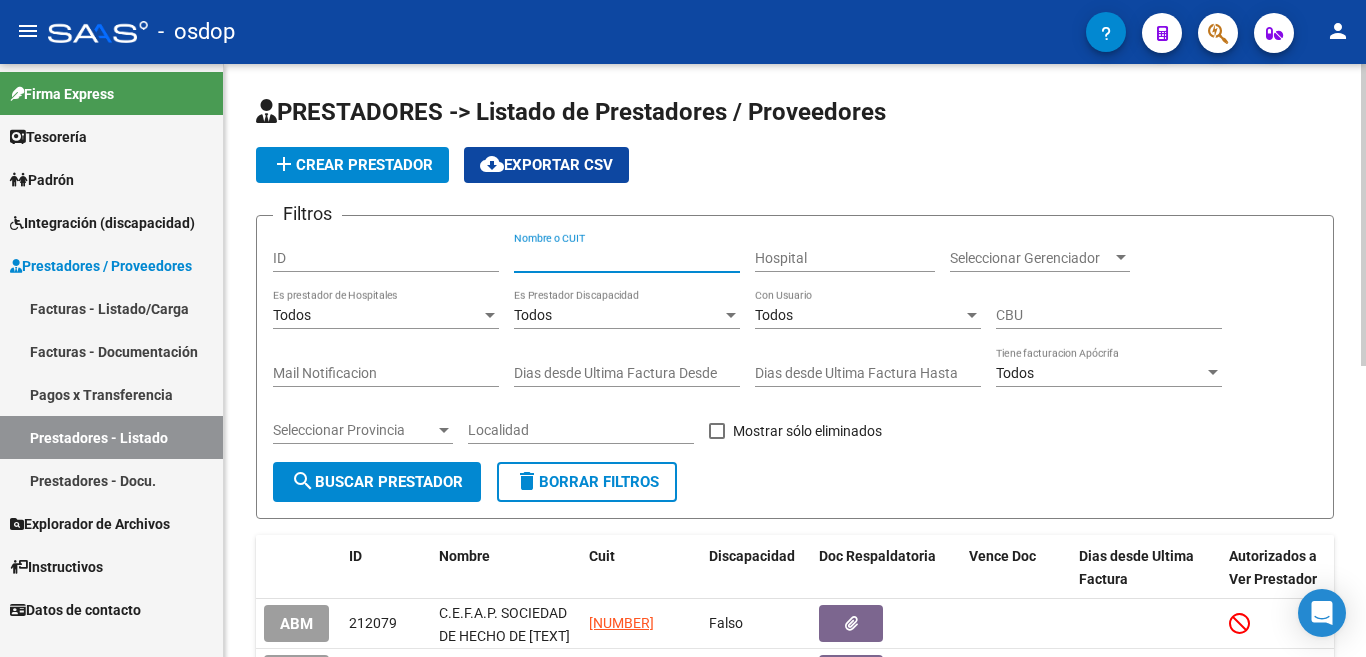 click on "Nombre o CUIT" at bounding box center (627, 258) 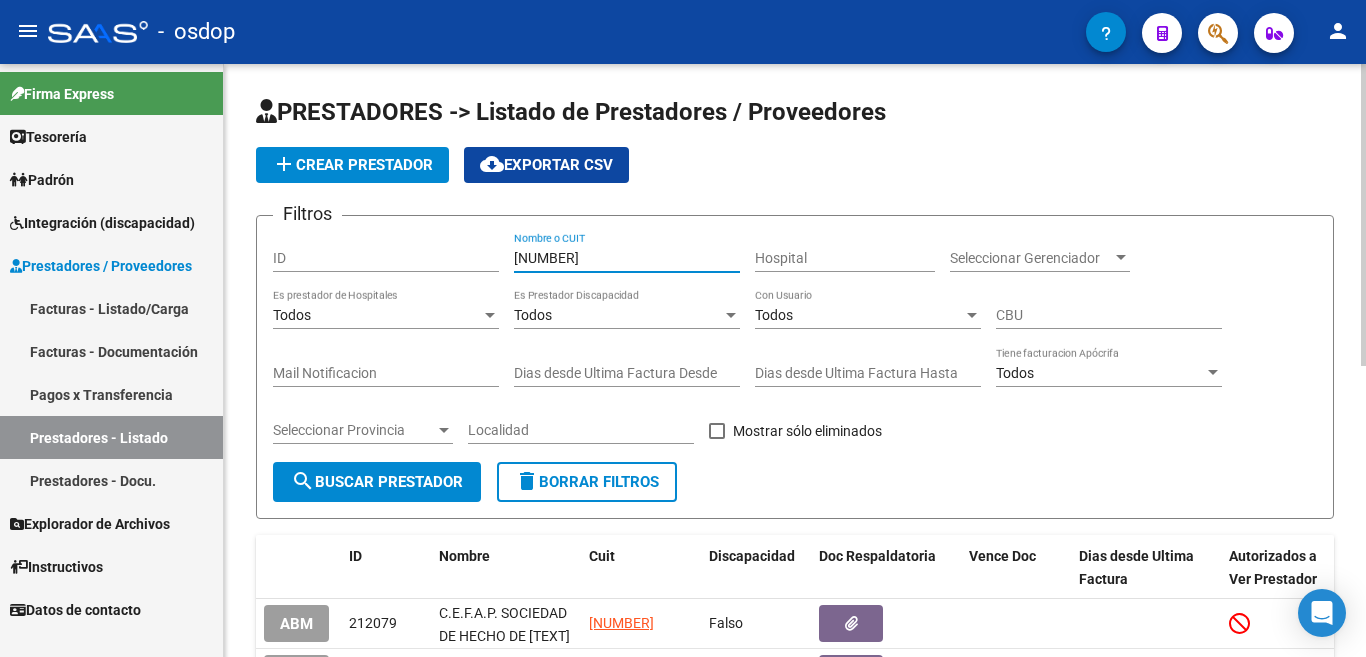 click on "search  Buscar Prestador" 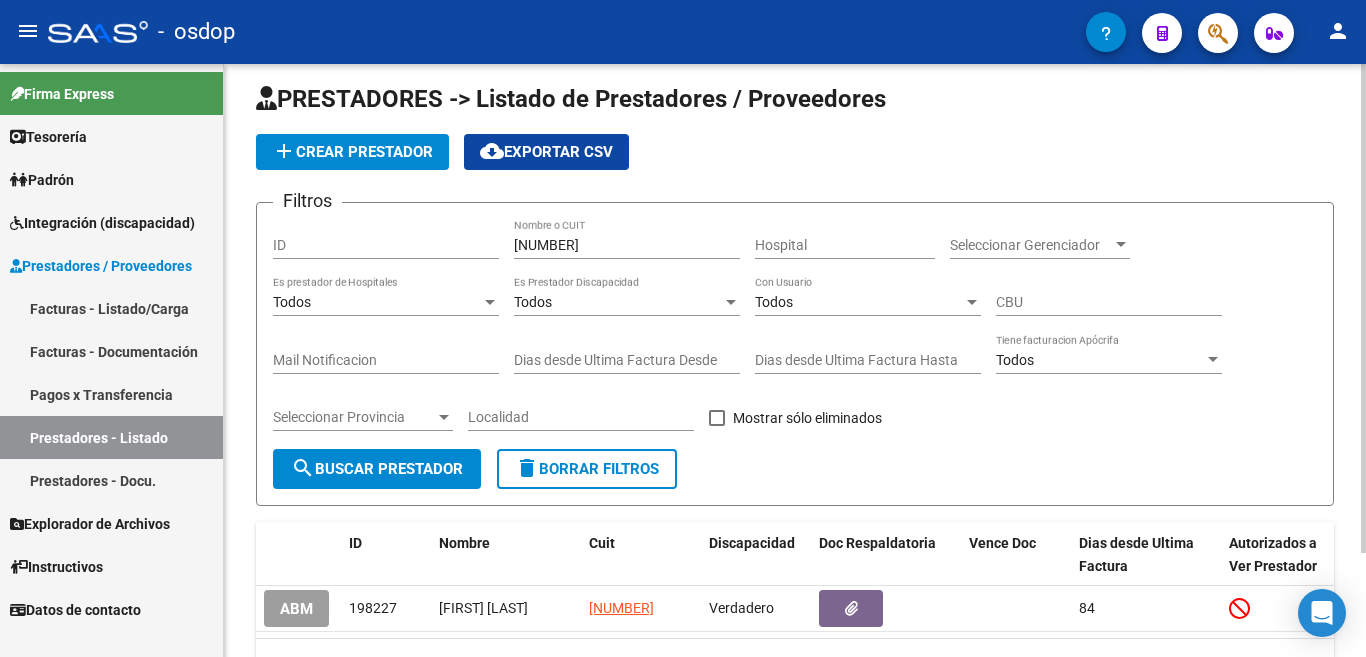 scroll, scrollTop: 0, scrollLeft: 0, axis: both 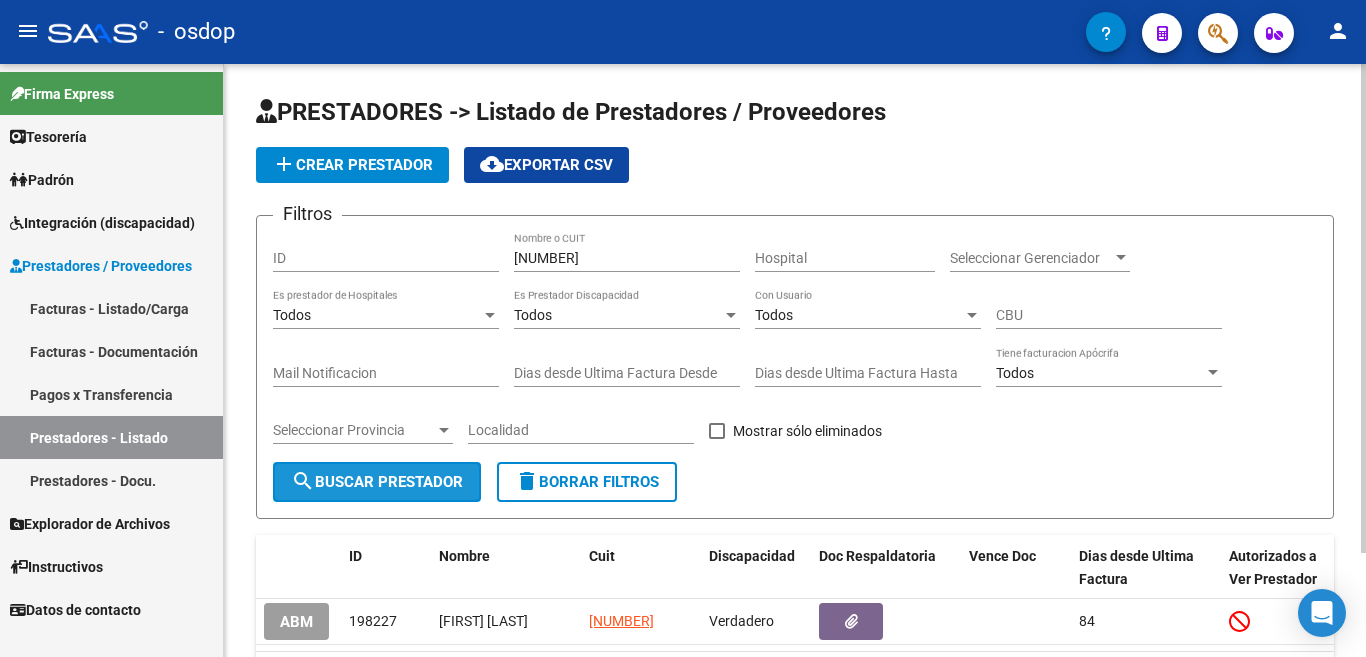 click on "search  Buscar Prestador" 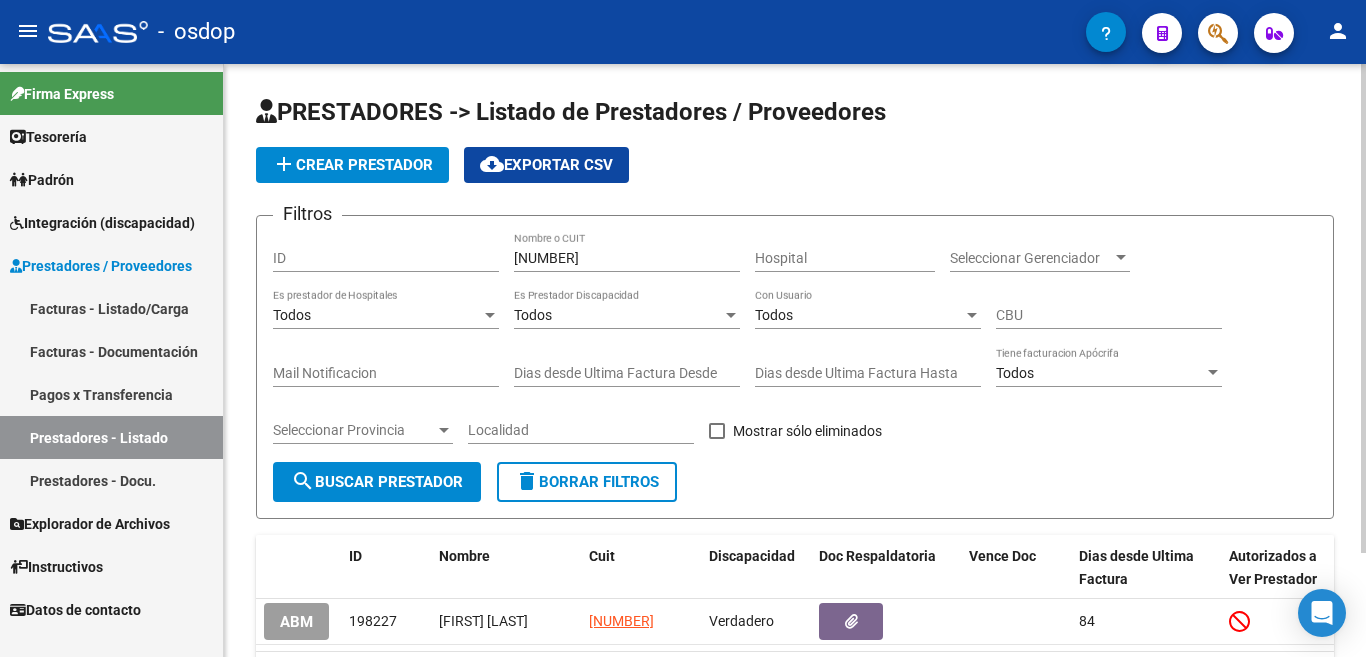 click on "[NUMBER]" at bounding box center [627, 258] 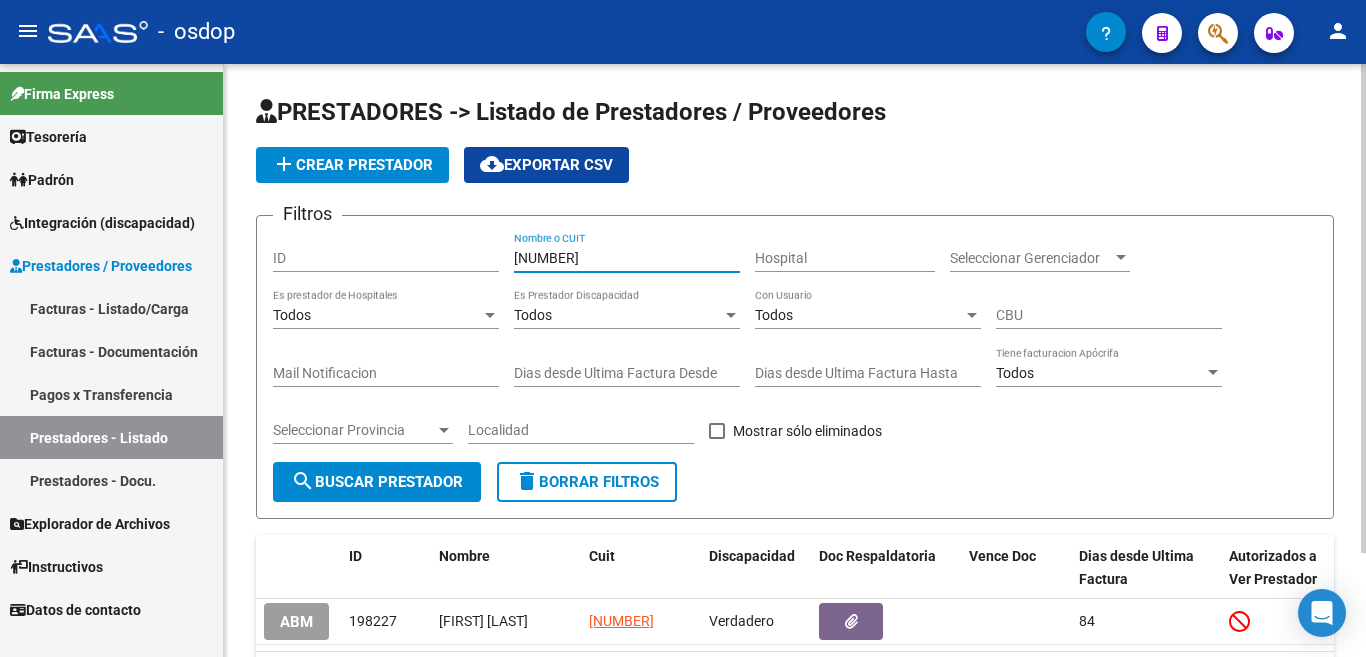 click on "[NUMBER]" at bounding box center (627, 258) 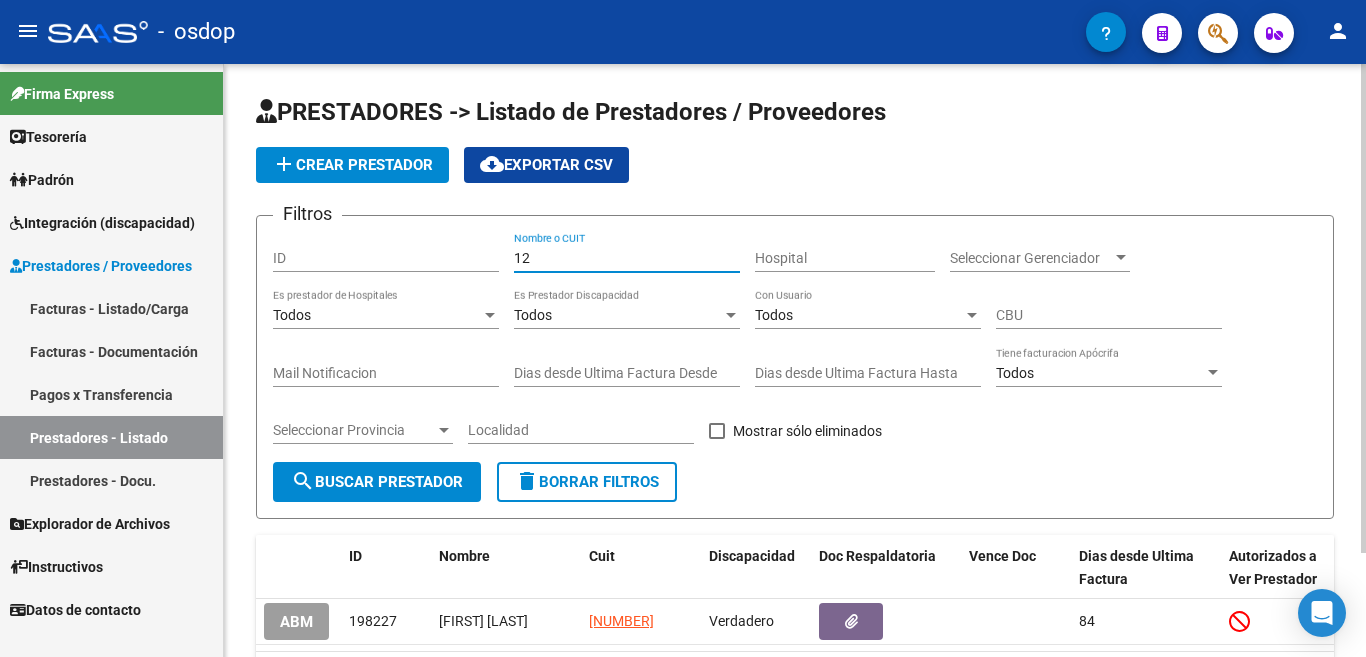 type on "1" 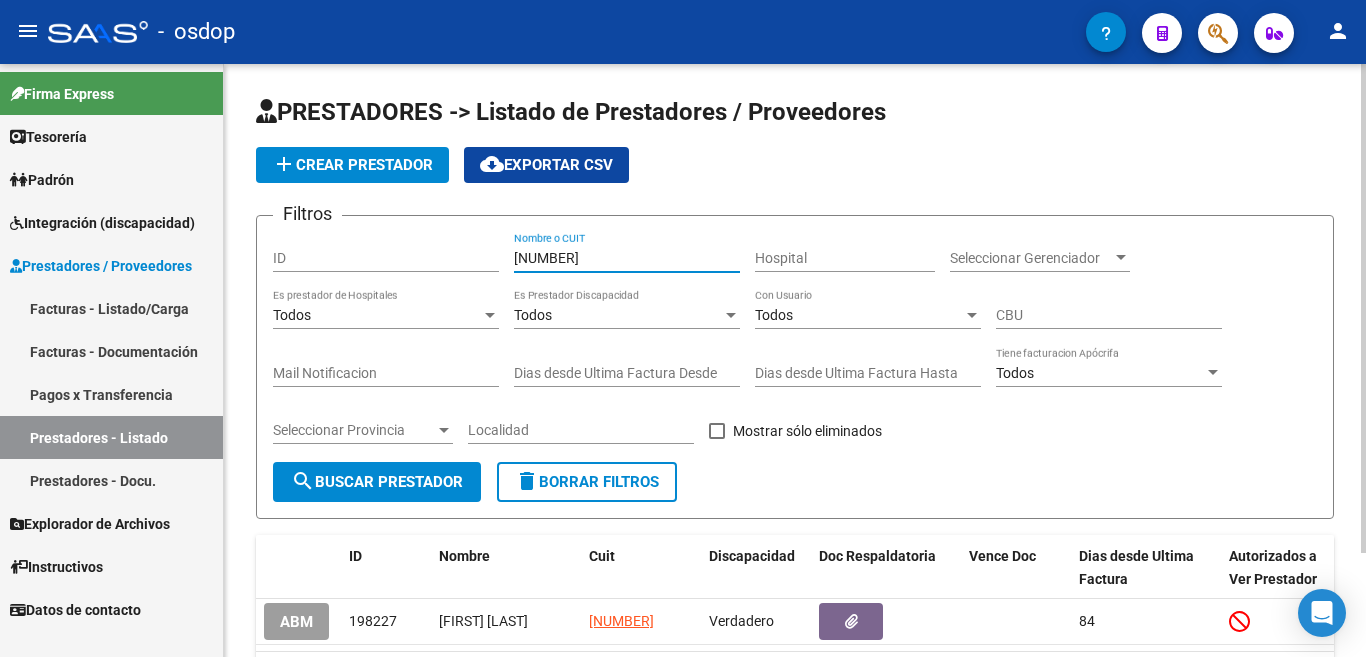 type on "[NUMBER]" 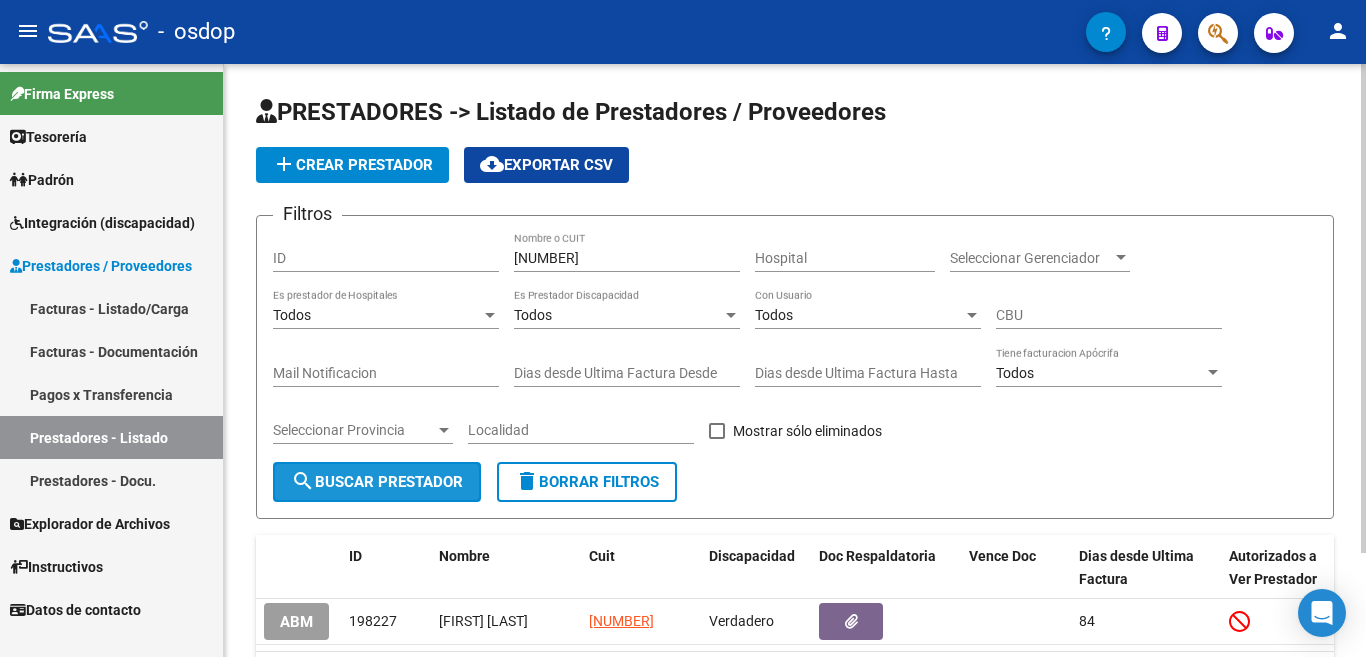 click on "search  Buscar Prestador" 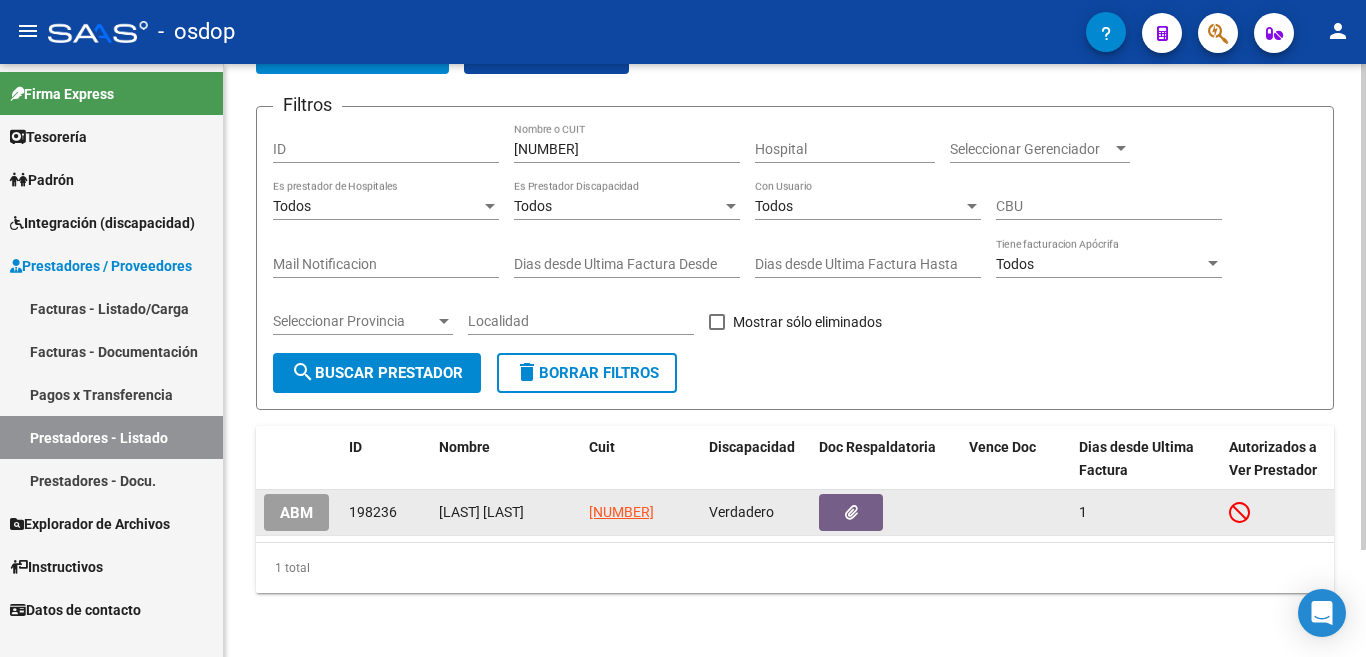 scroll, scrollTop: 130, scrollLeft: 0, axis: vertical 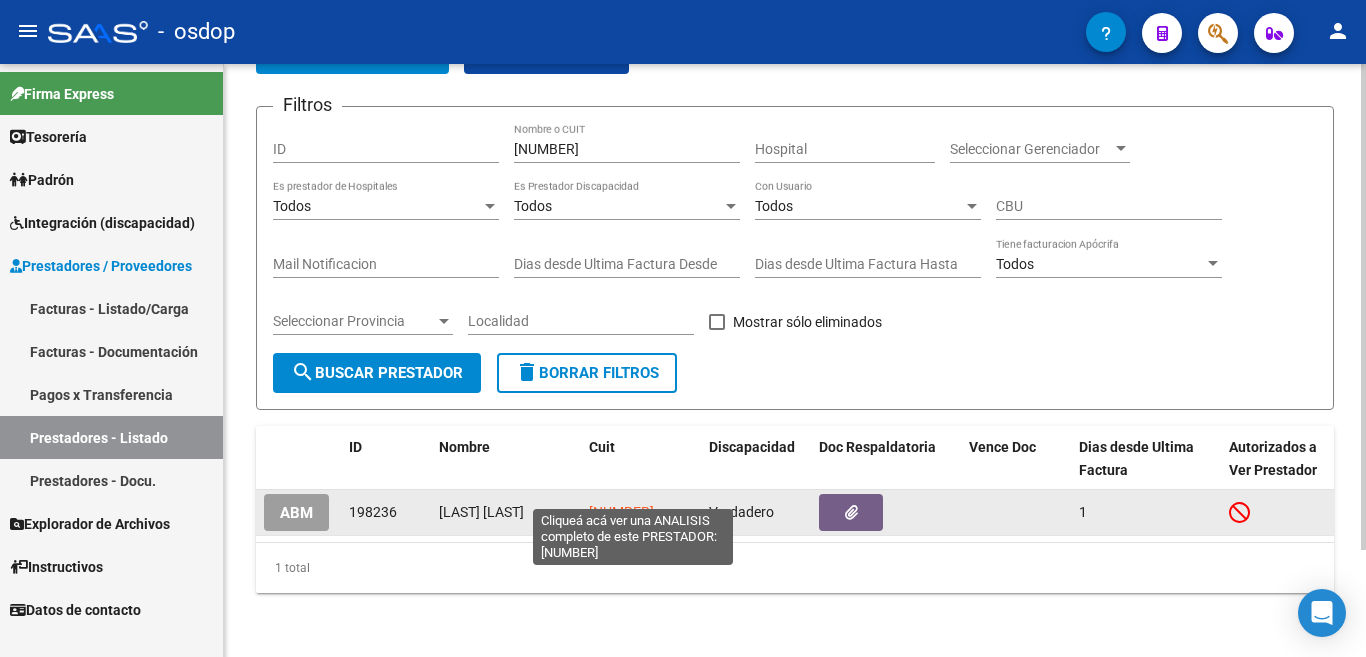 click on "[NUMBER]" 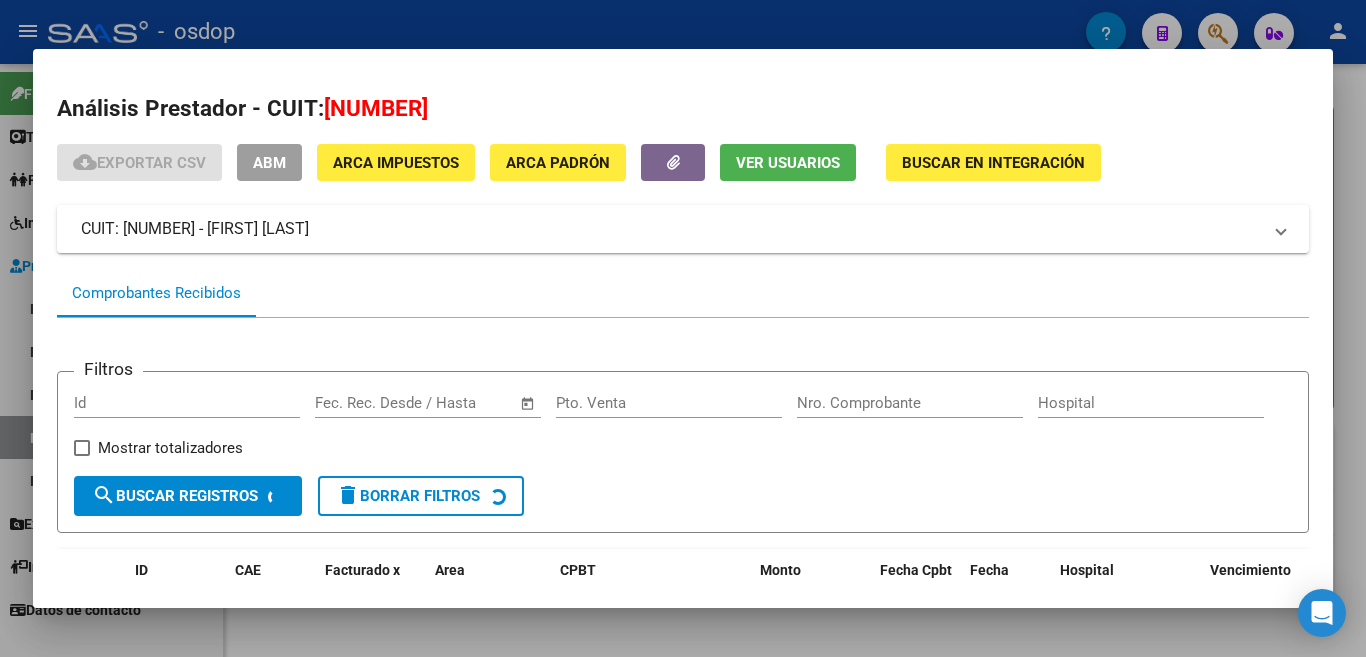 scroll, scrollTop: 133, scrollLeft: 0, axis: vertical 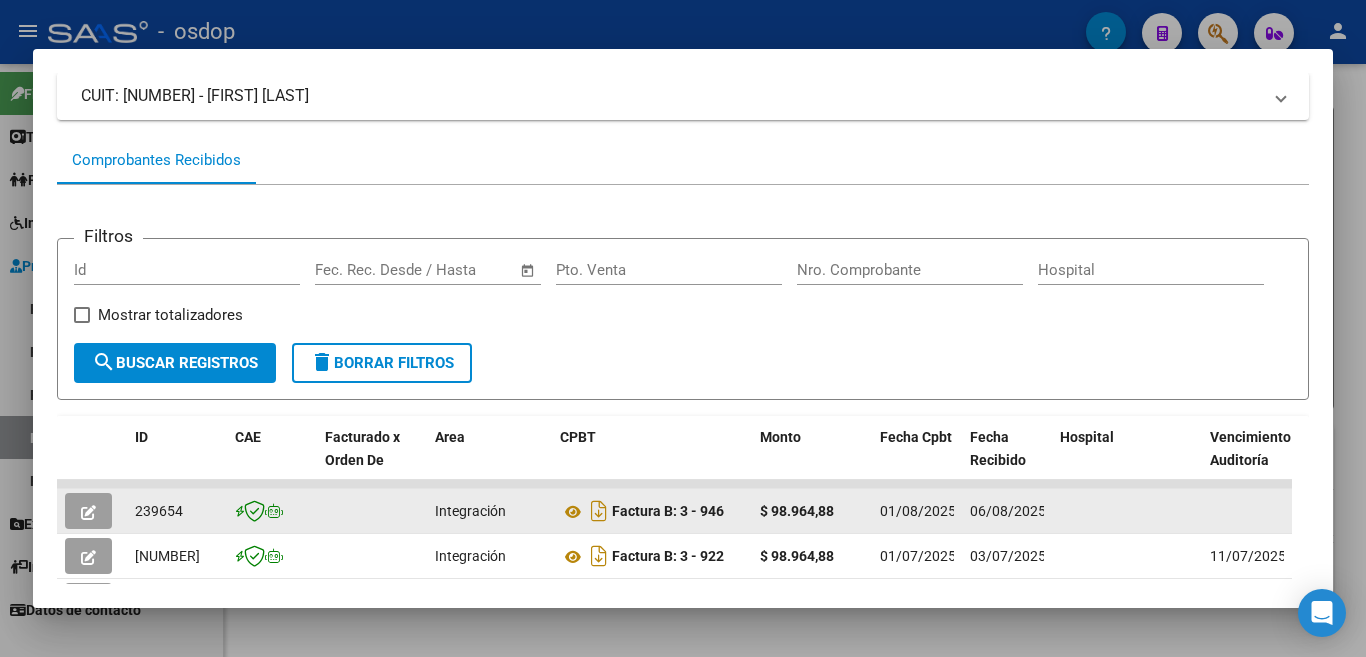 click on "239654" 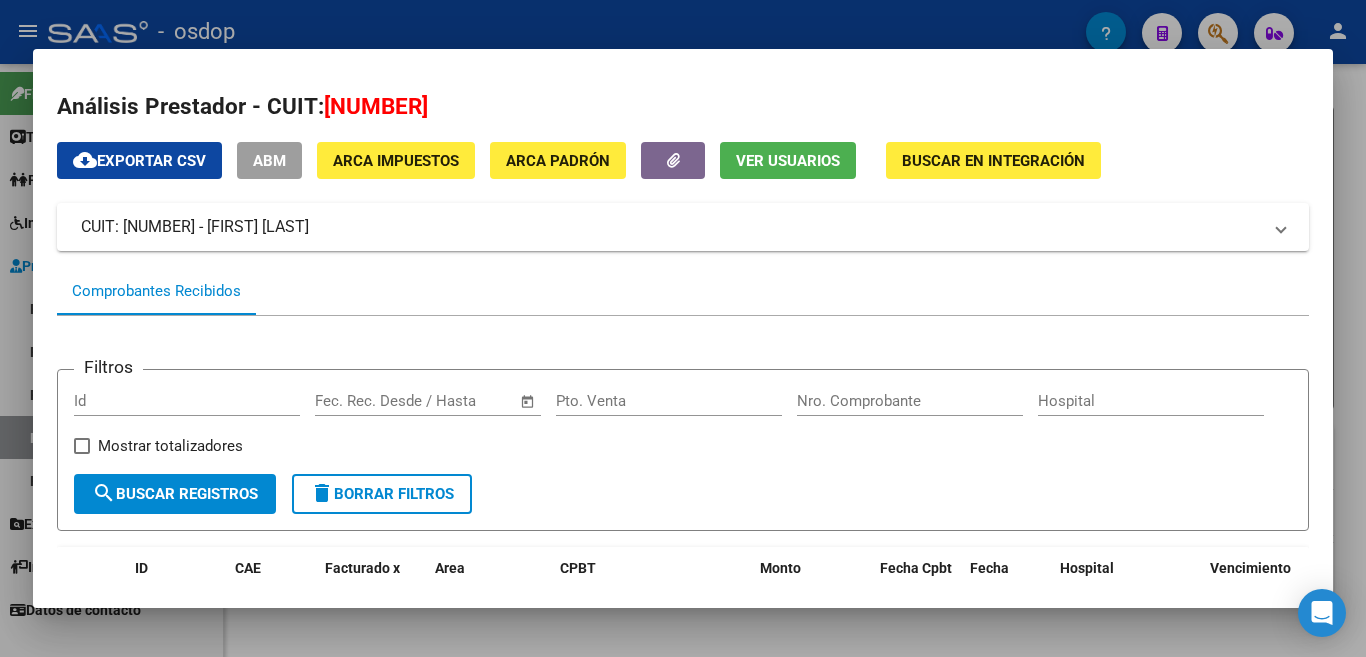 scroll, scrollTop: 0, scrollLeft: 0, axis: both 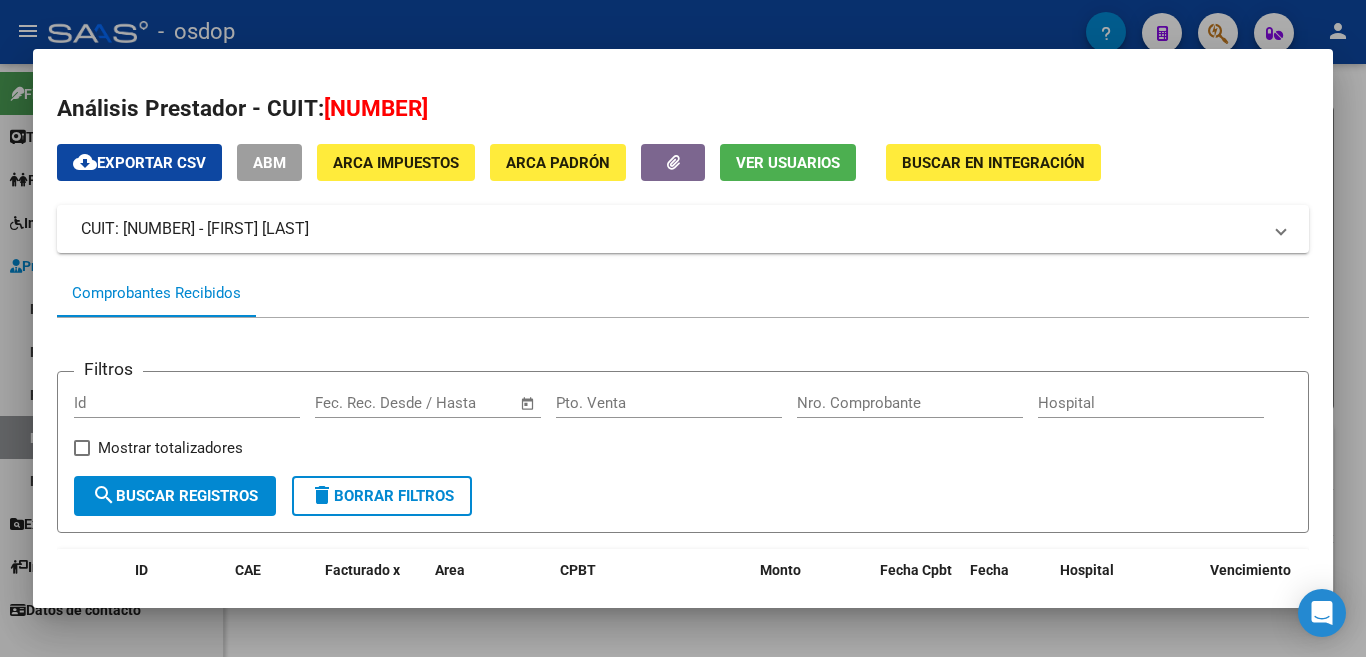 click at bounding box center (683, 328) 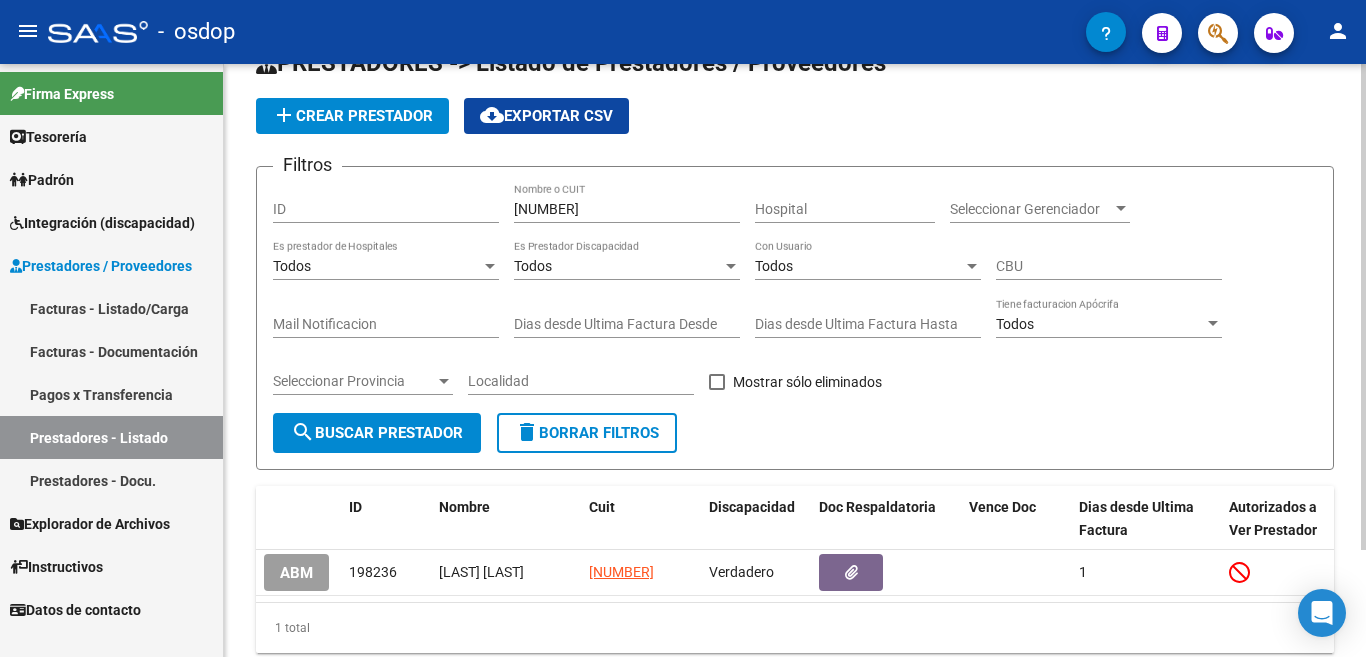 scroll, scrollTop: 0, scrollLeft: 0, axis: both 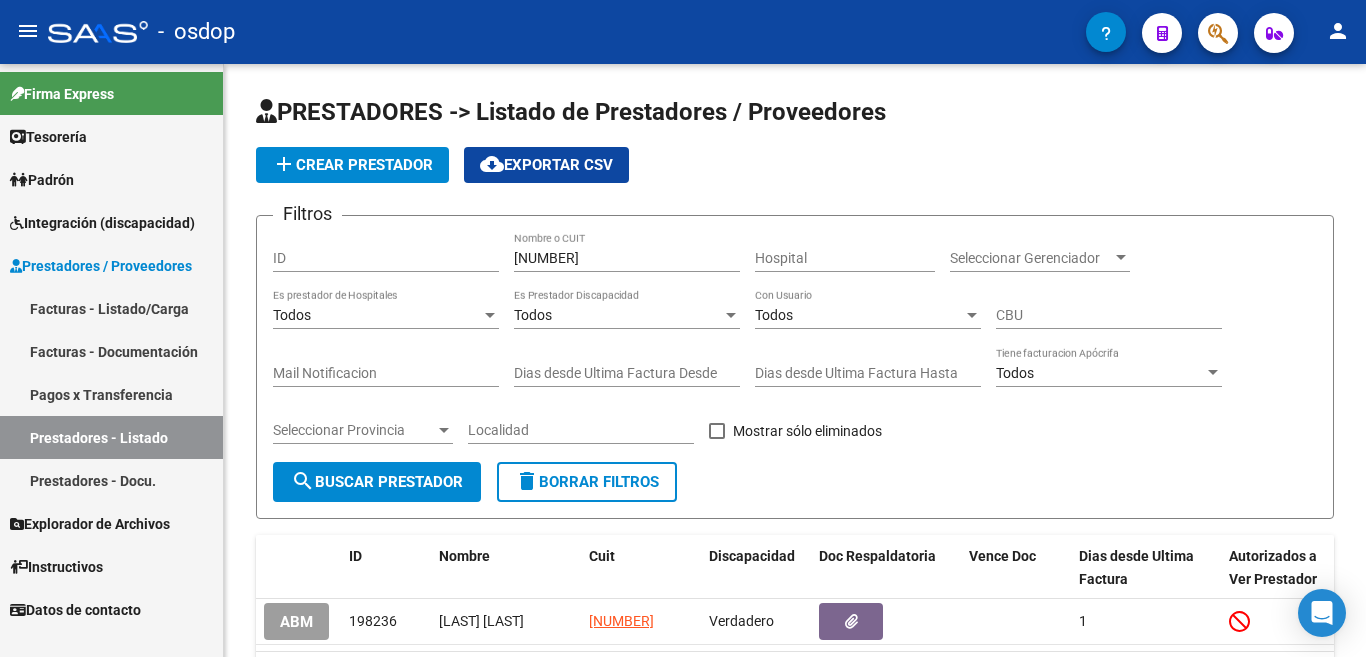 click on "Facturas - Listado/Carga" at bounding box center [111, 308] 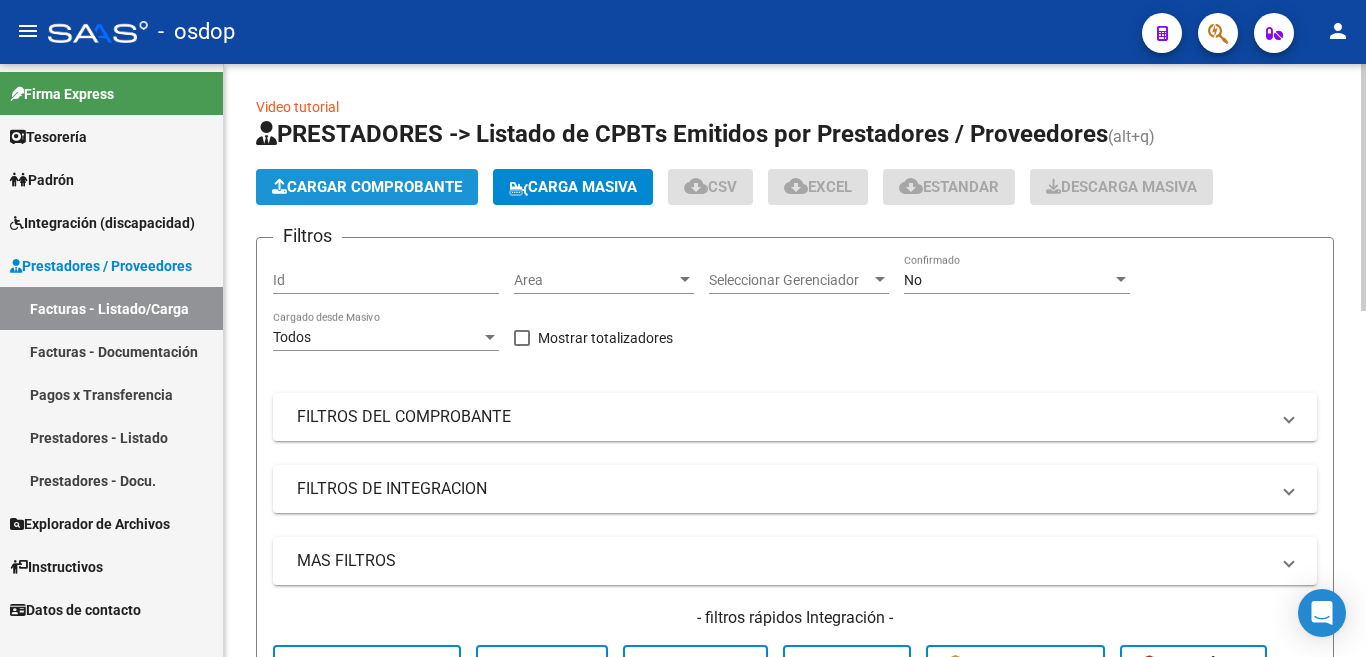 click on "Cargar Comprobante" 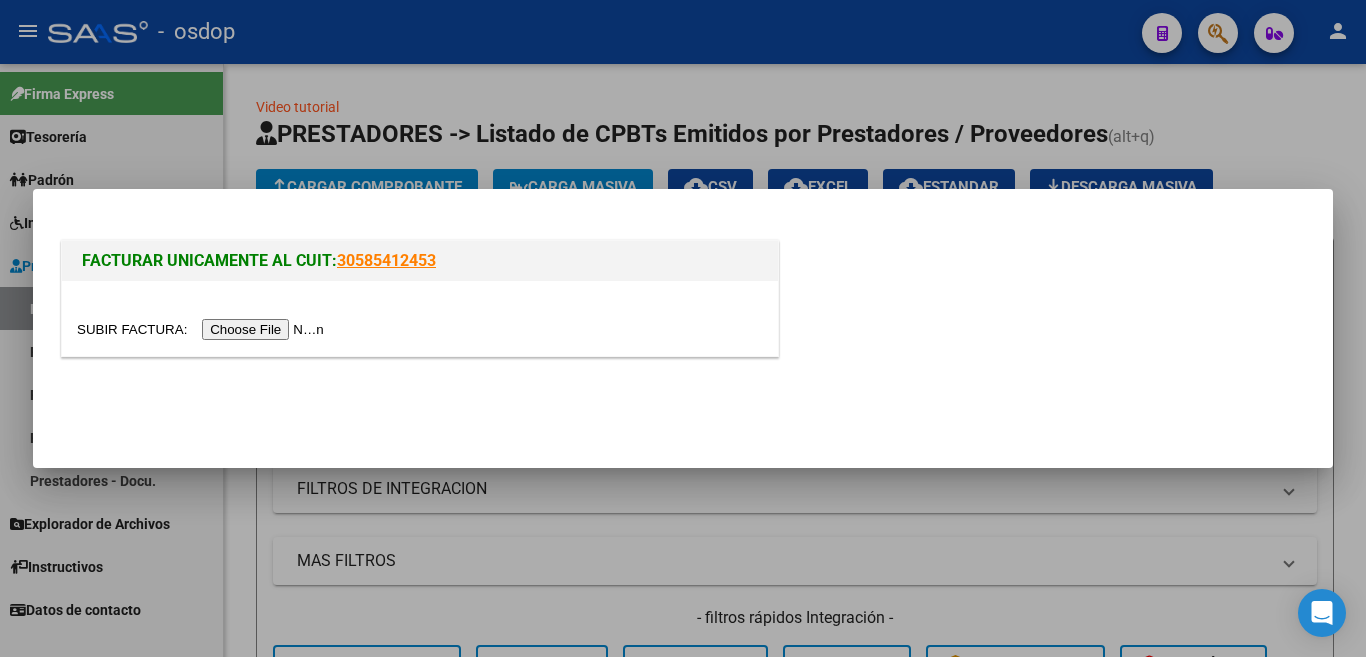 click at bounding box center (203, 329) 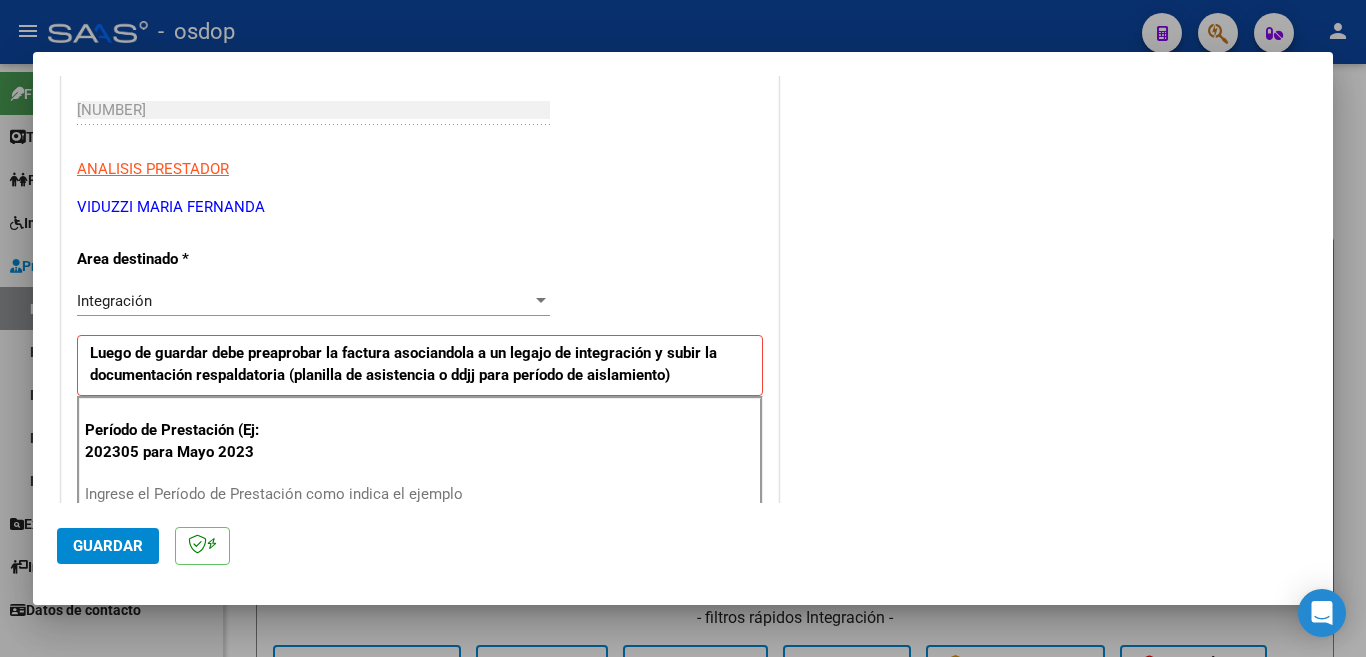 scroll, scrollTop: 300, scrollLeft: 0, axis: vertical 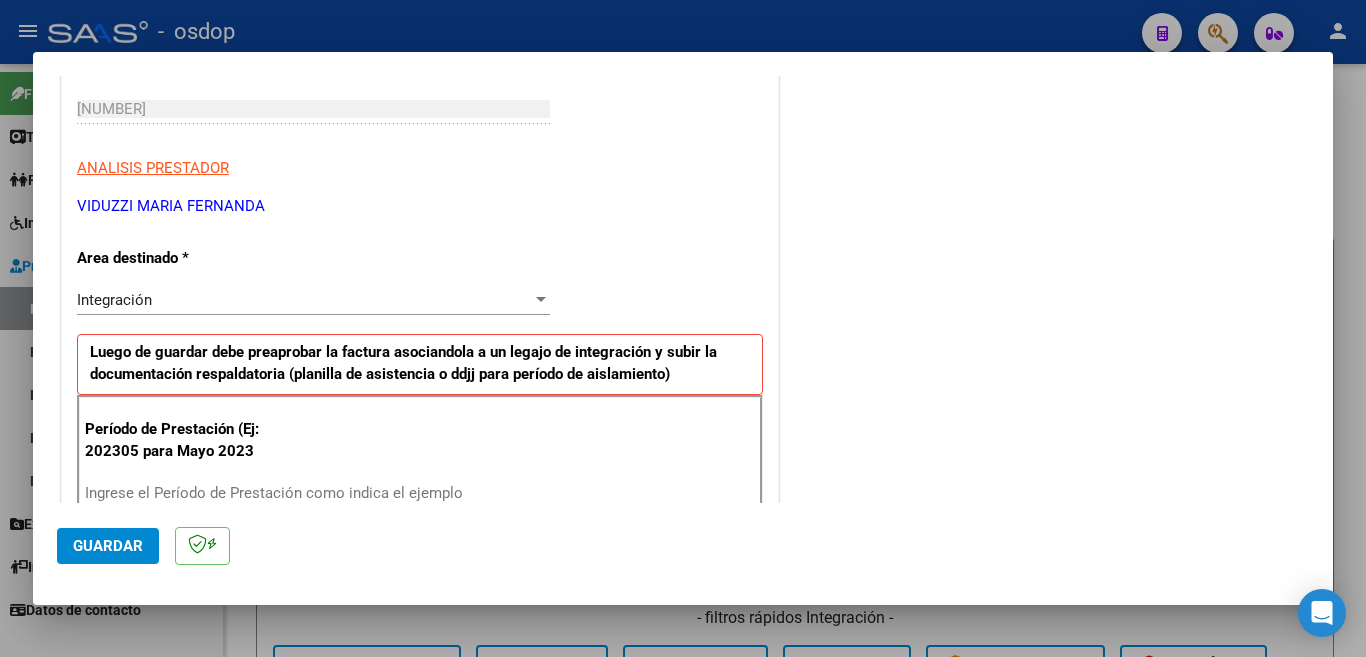 click on "Ingrese el Período de Prestación como indica el ejemplo" at bounding box center (316, 493) 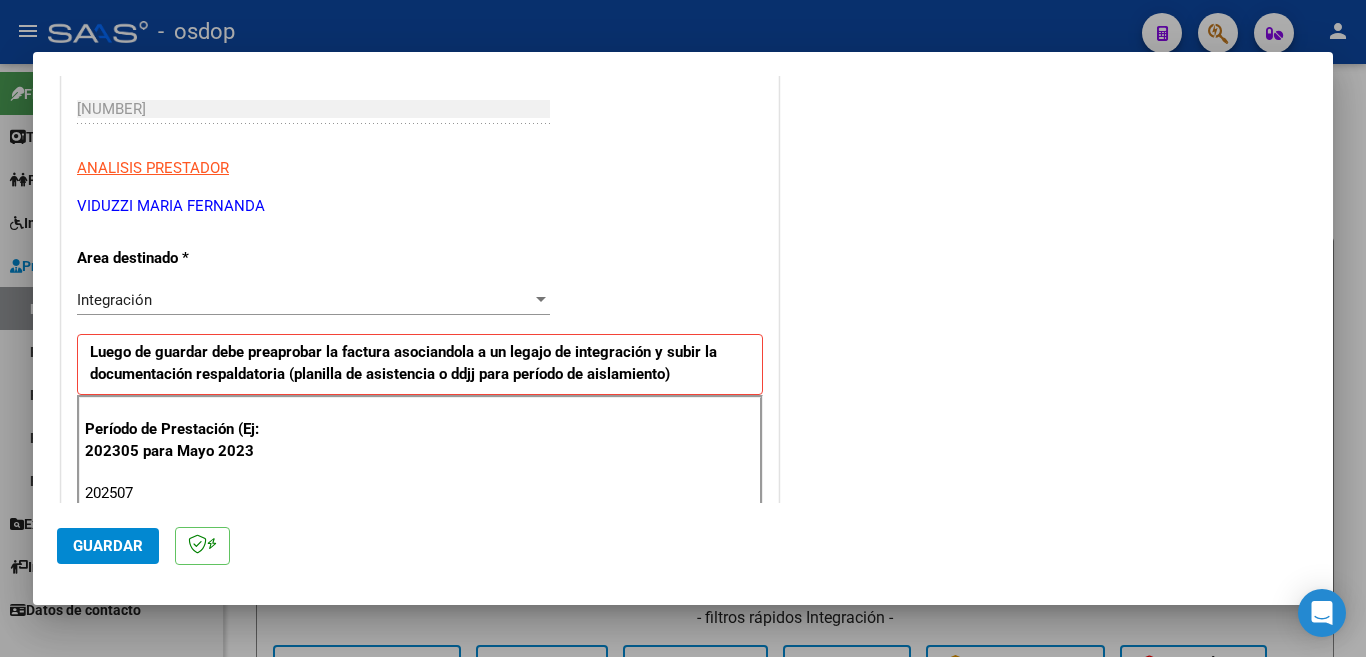 type on "202507" 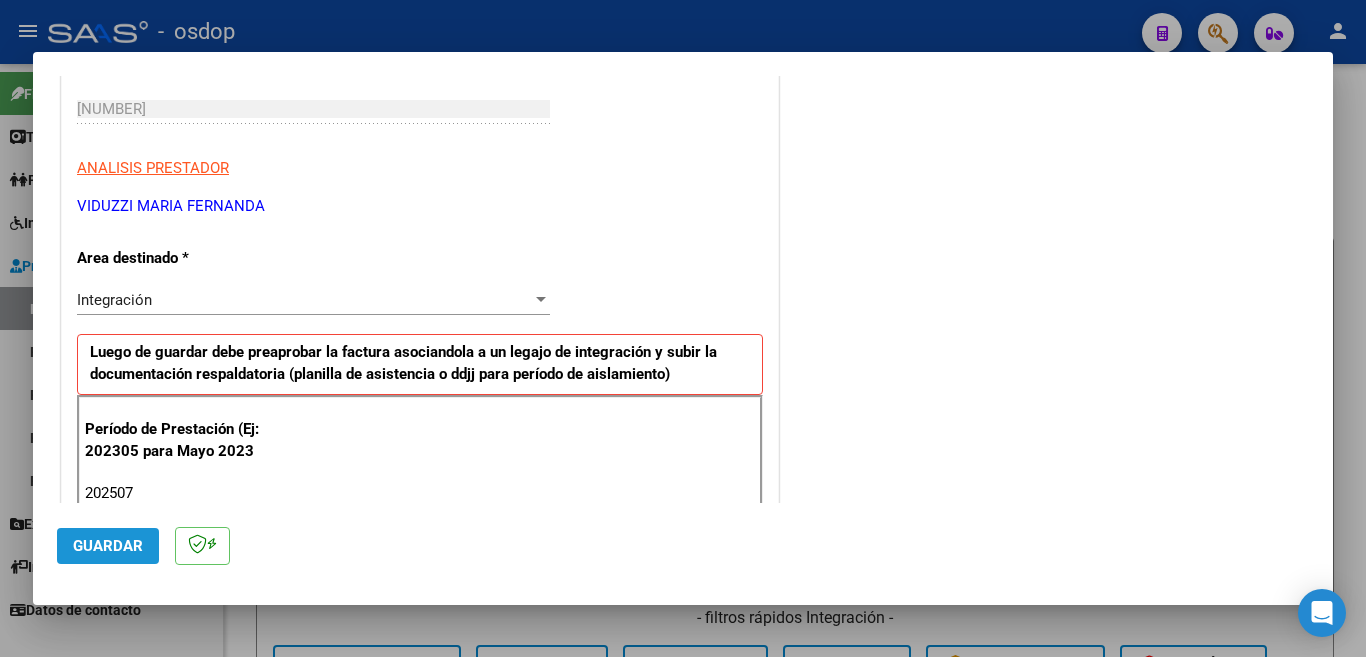 click on "Guardar" 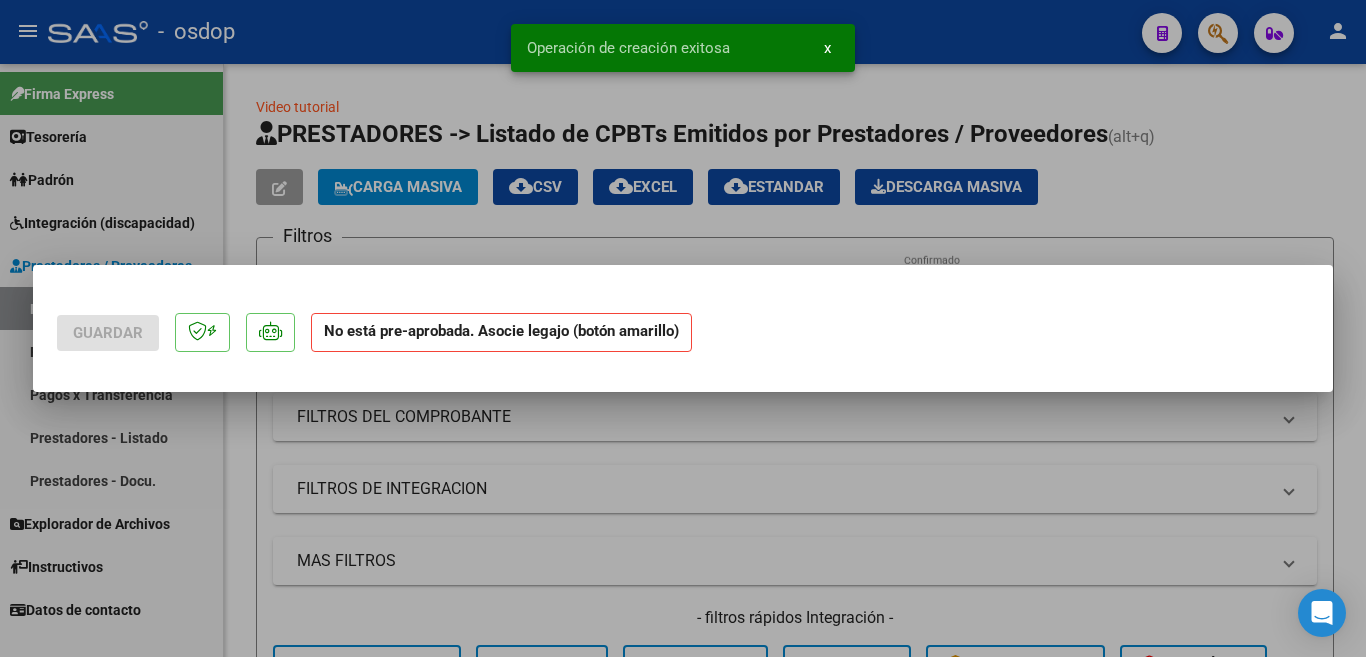 scroll, scrollTop: 0, scrollLeft: 0, axis: both 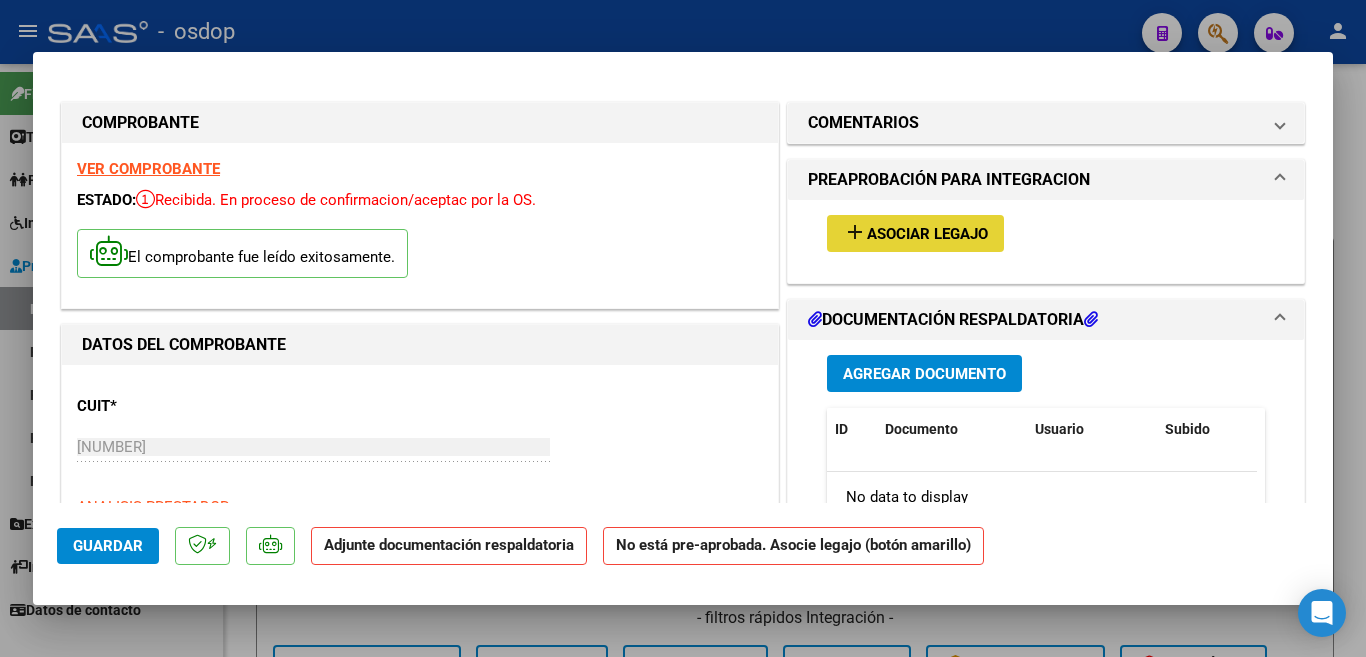 click on "Asociar Legajo" at bounding box center [927, 234] 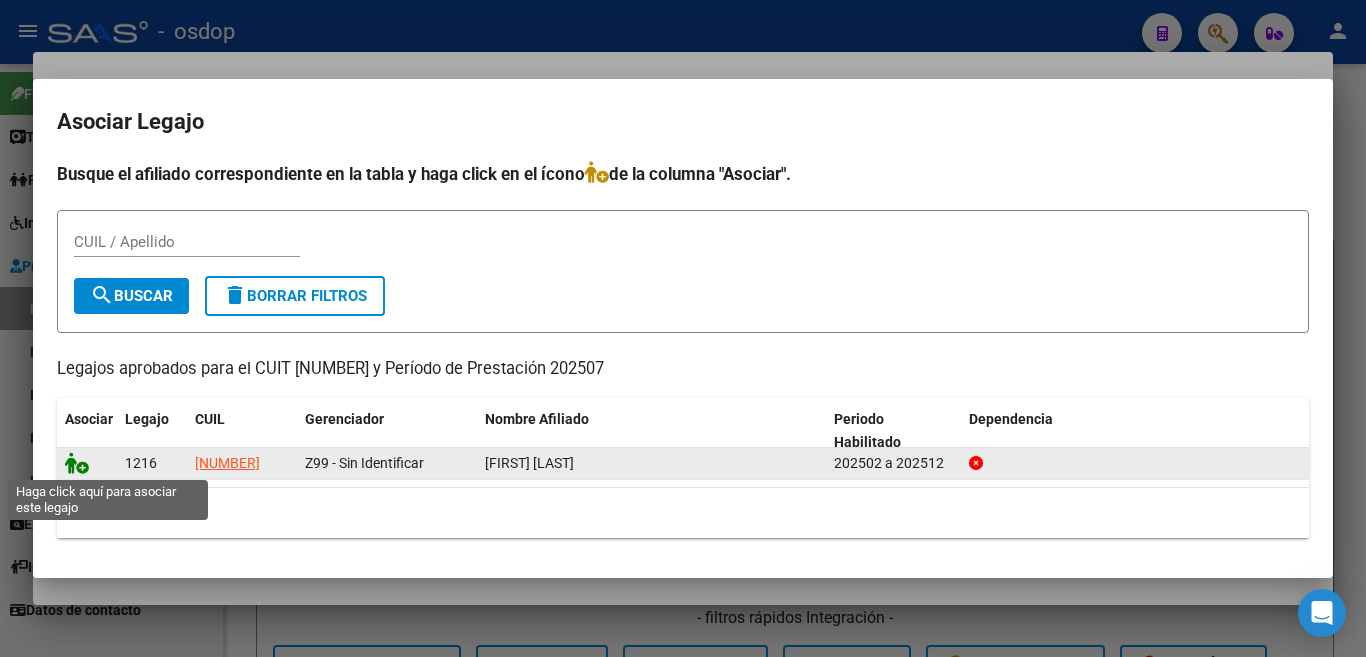click 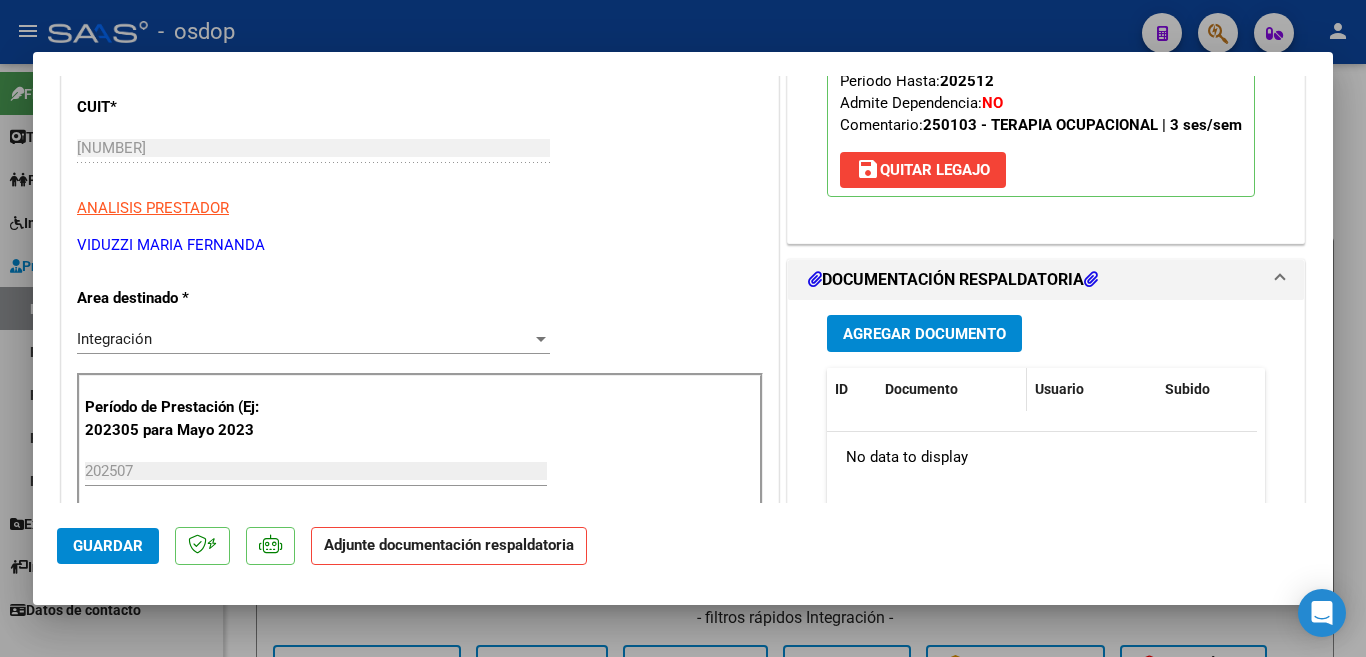scroll, scrollTop: 300, scrollLeft: 0, axis: vertical 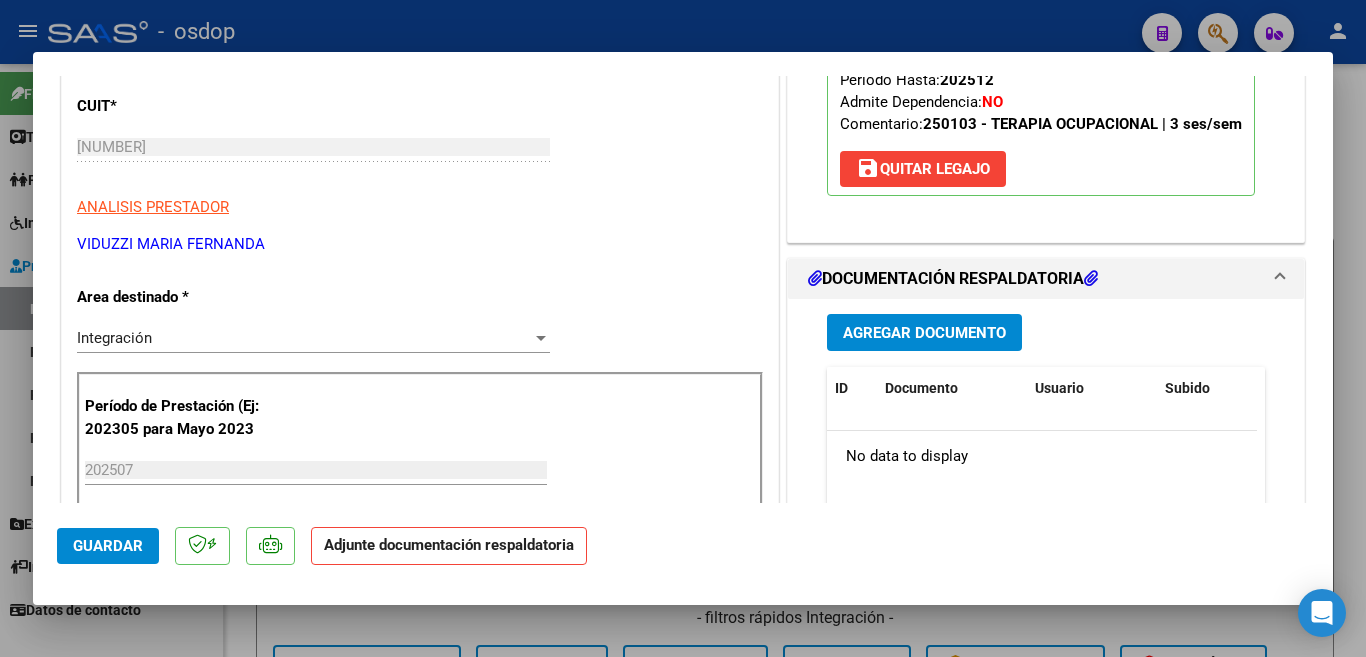 click on "Agregar Documento" at bounding box center (924, 333) 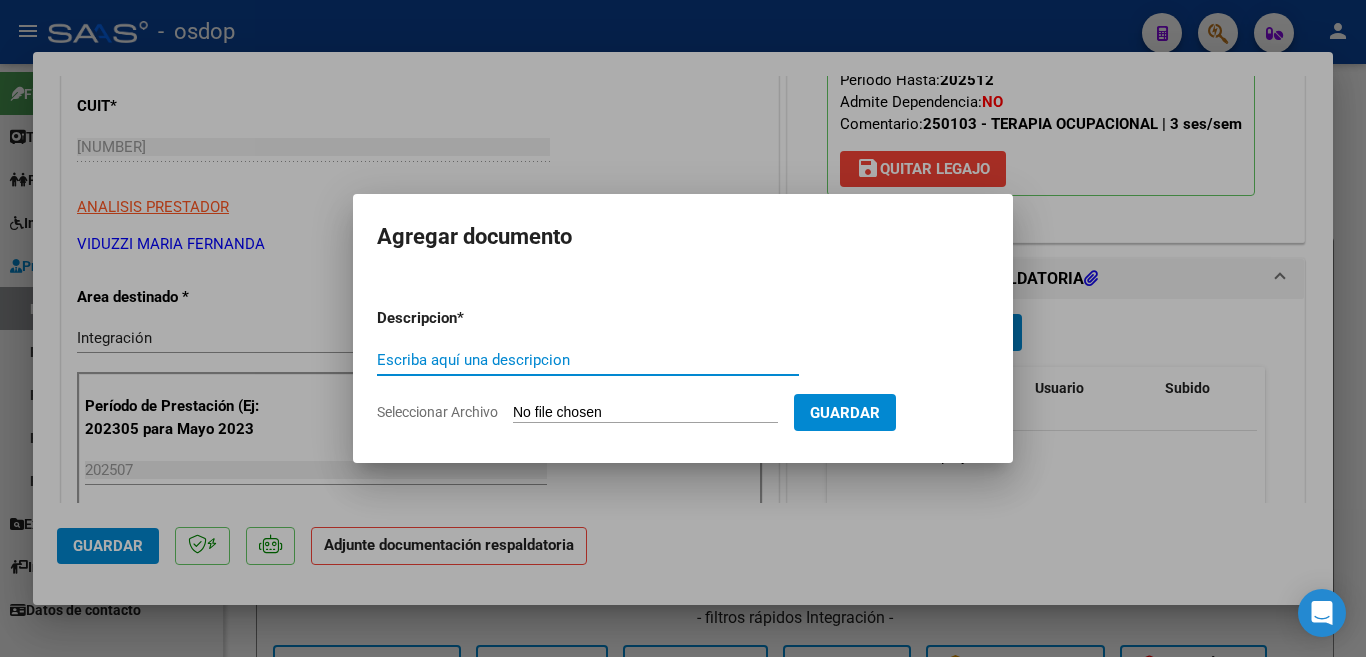 click on "Escriba aquí una descripcion" at bounding box center [588, 360] 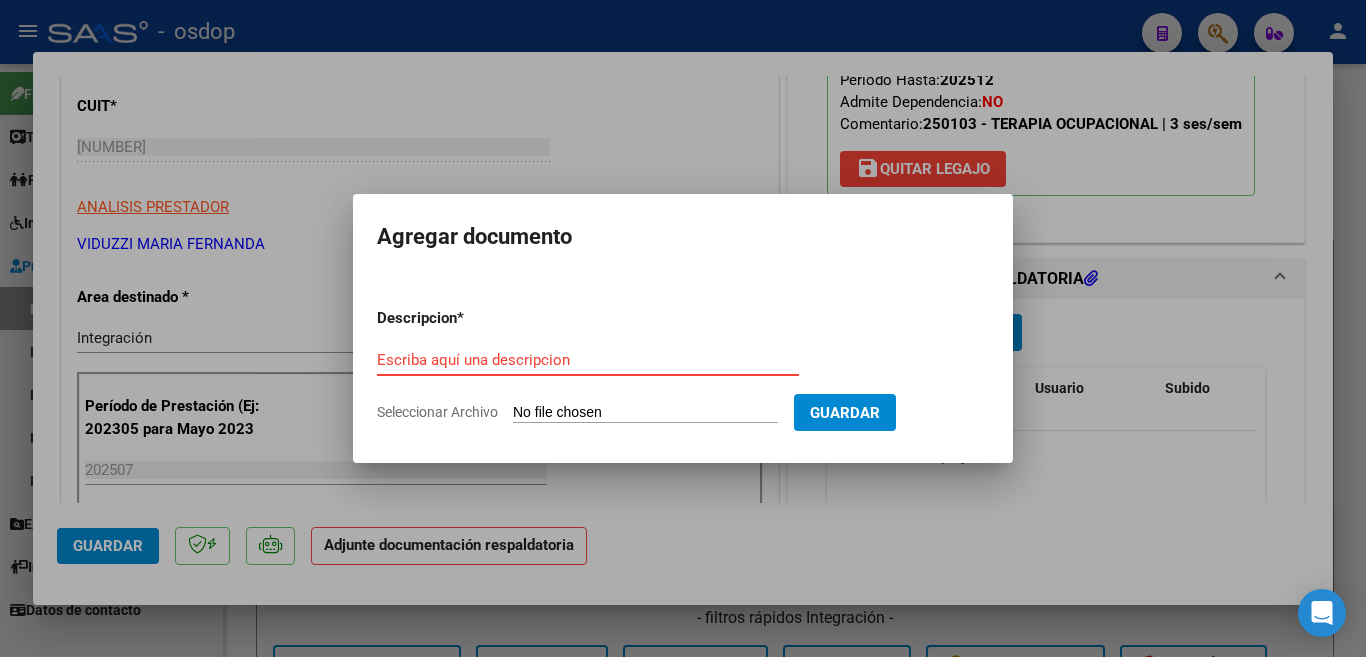 click on "Escriba aquí una descripcion" at bounding box center (588, 360) 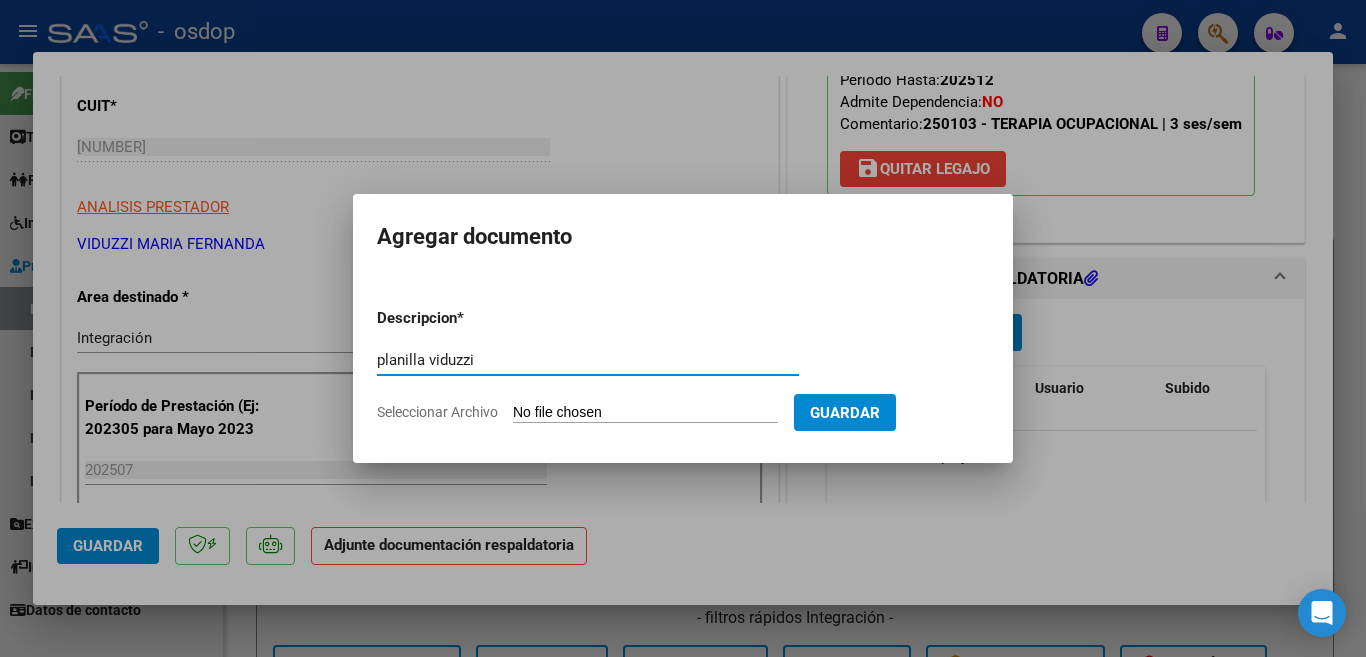type on "planilla viduzzi" 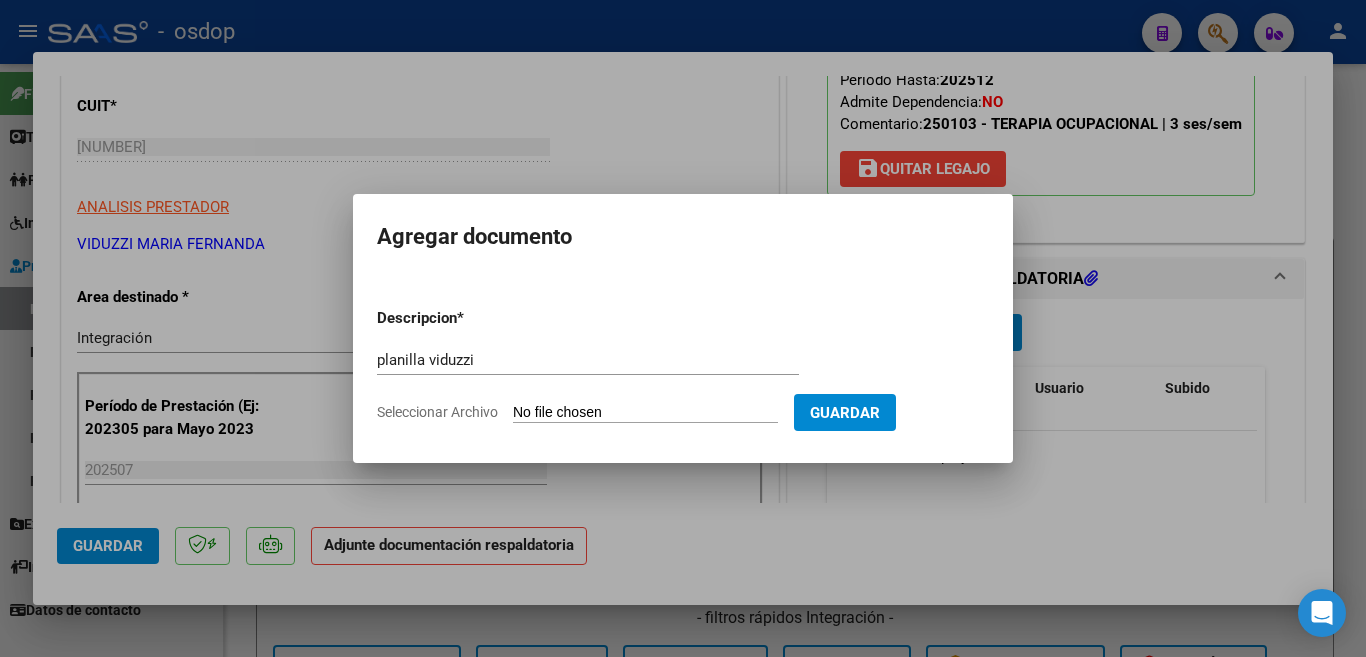 type on "C:\fakepath\[TEXT] [TEXT] [TEXT].pdf" 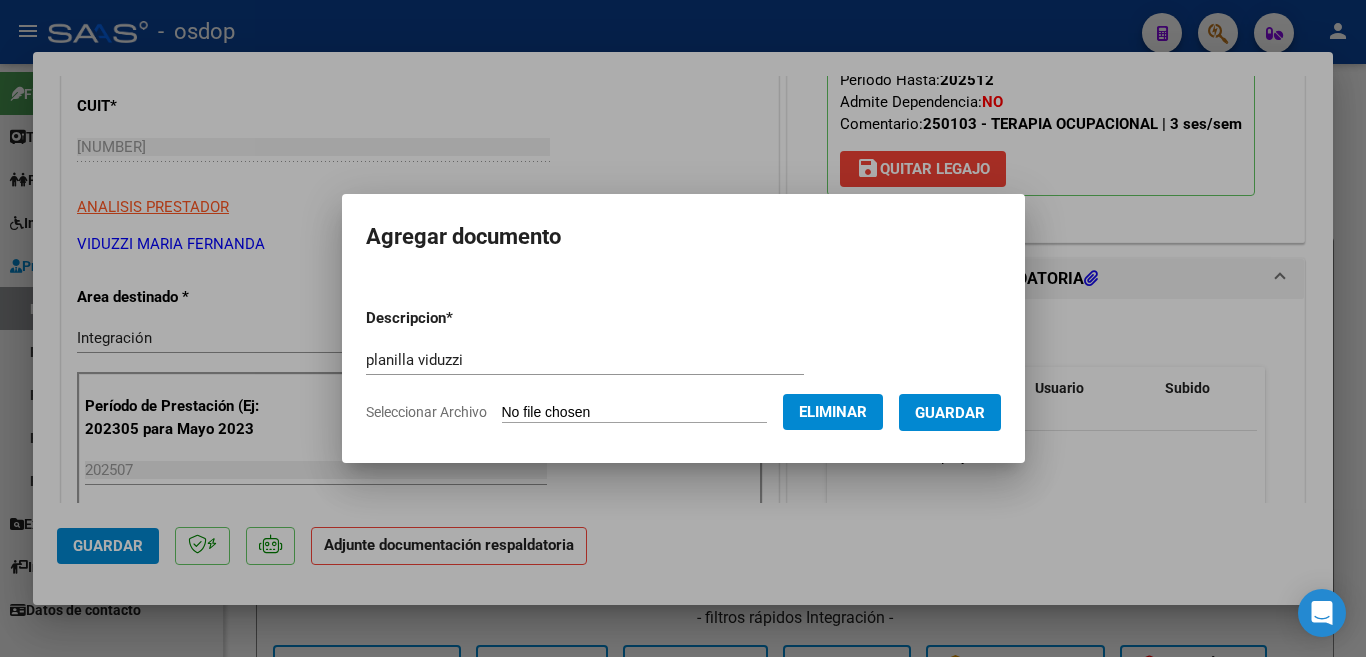click on "Guardar" at bounding box center [950, 413] 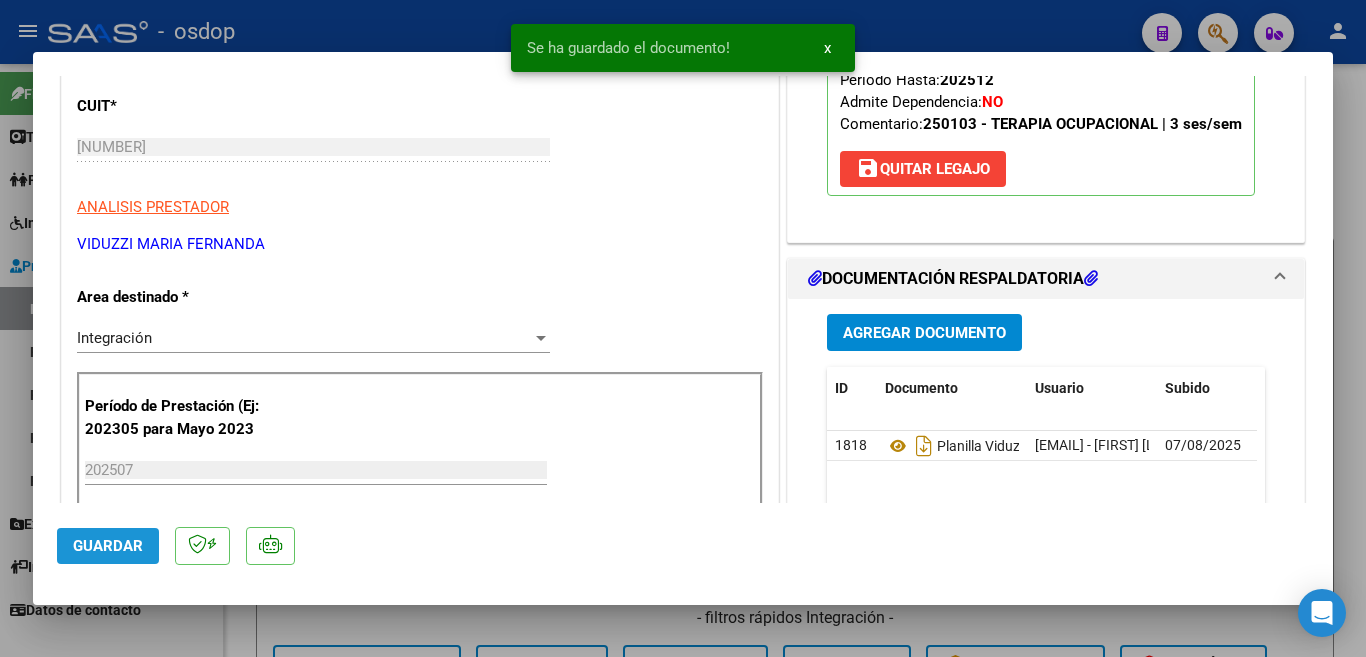 click on "Guardar" 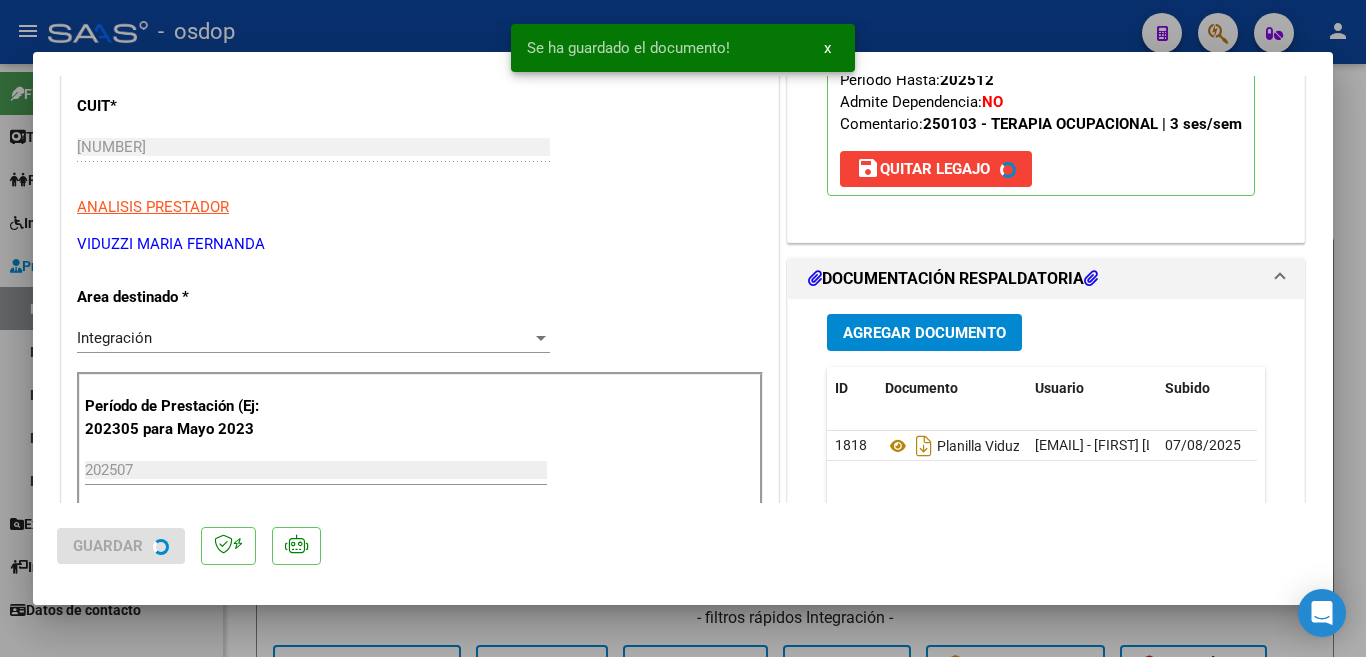 click at bounding box center (683, 328) 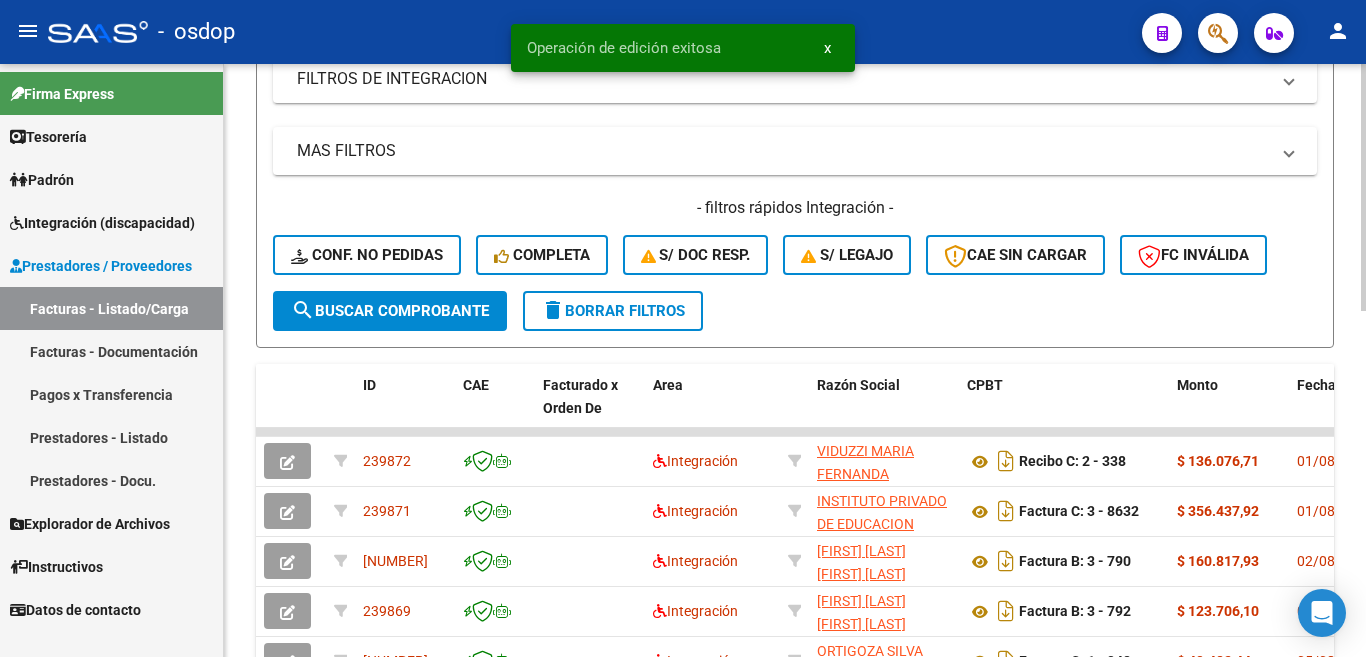 scroll, scrollTop: 500, scrollLeft: 0, axis: vertical 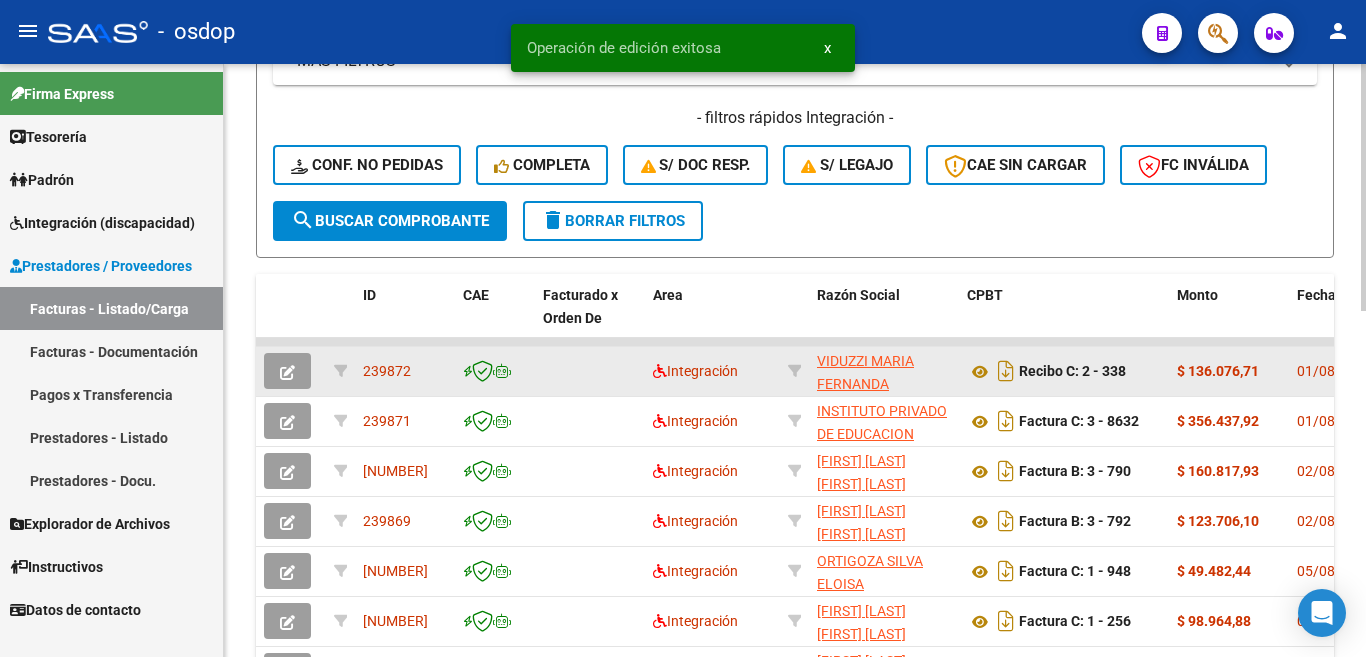 click on "239872" 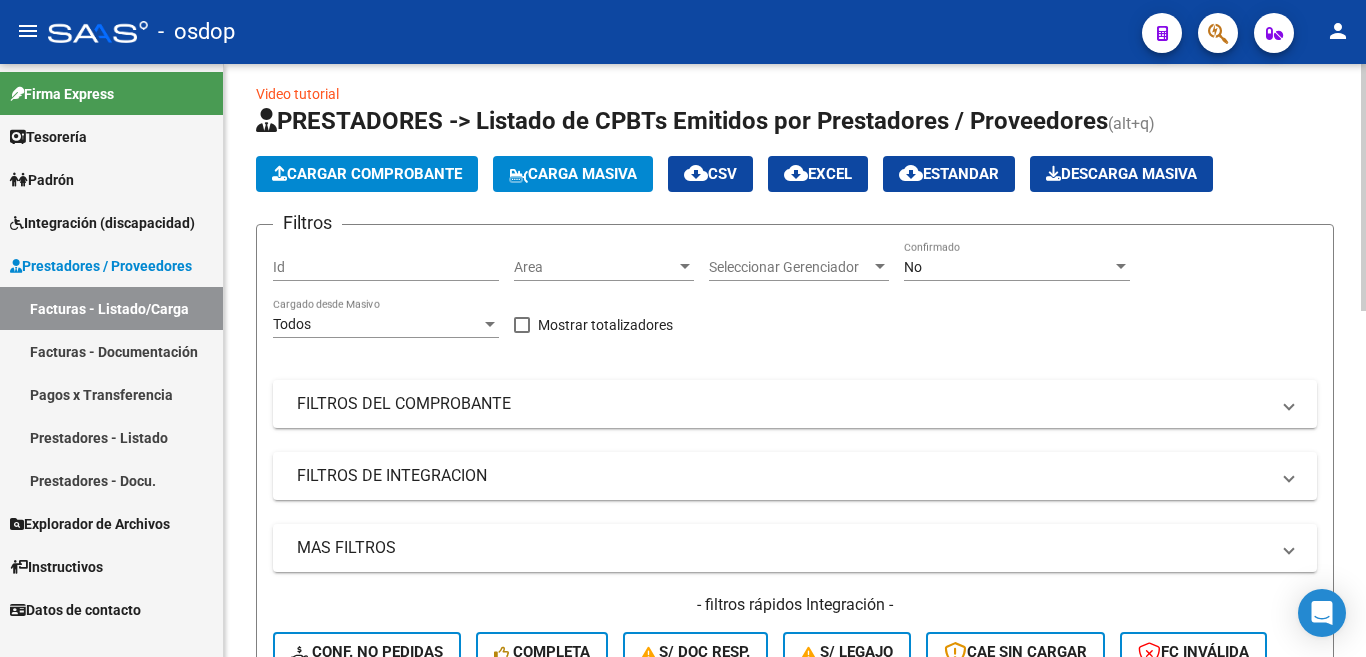 scroll, scrollTop: 0, scrollLeft: 0, axis: both 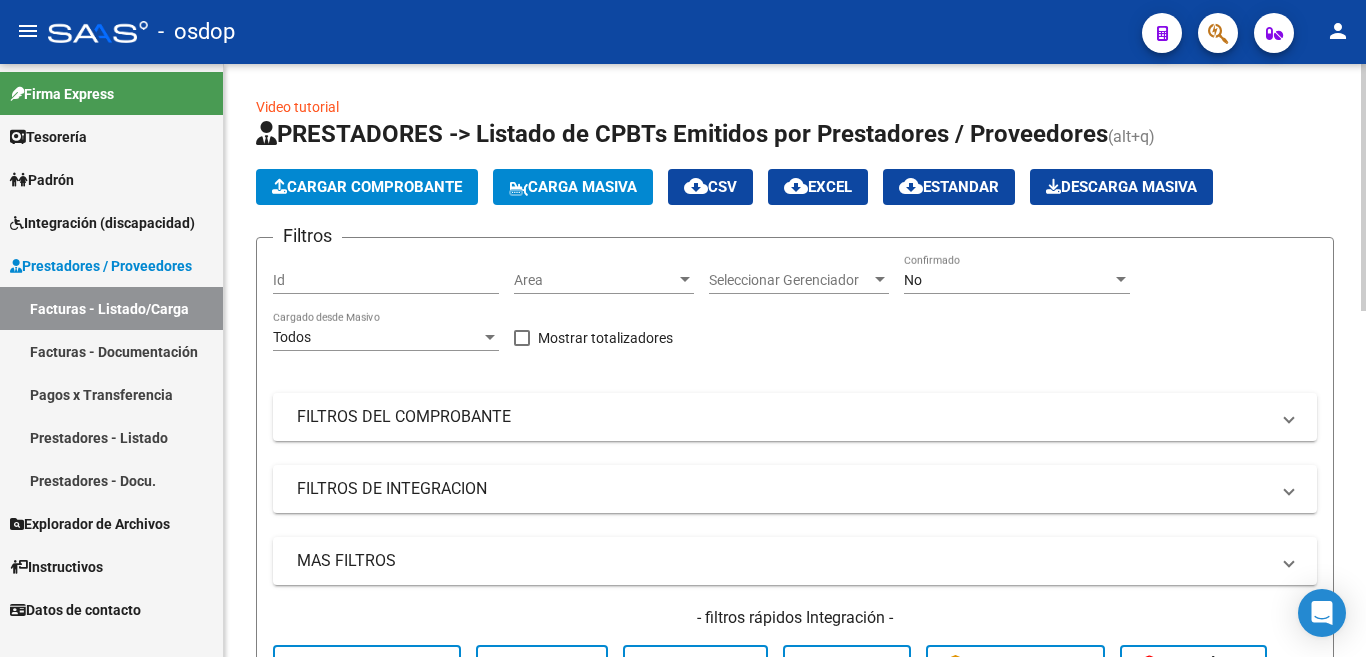 click on "Cargar Comprobante" 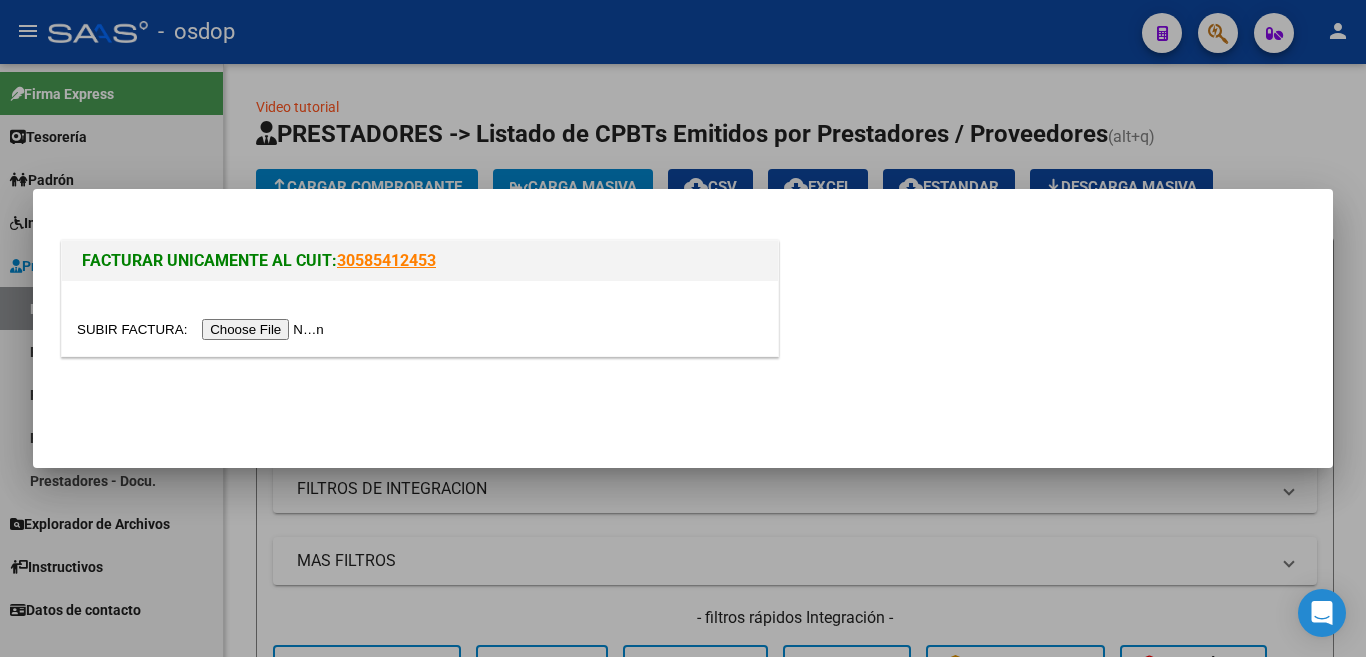 click at bounding box center (203, 329) 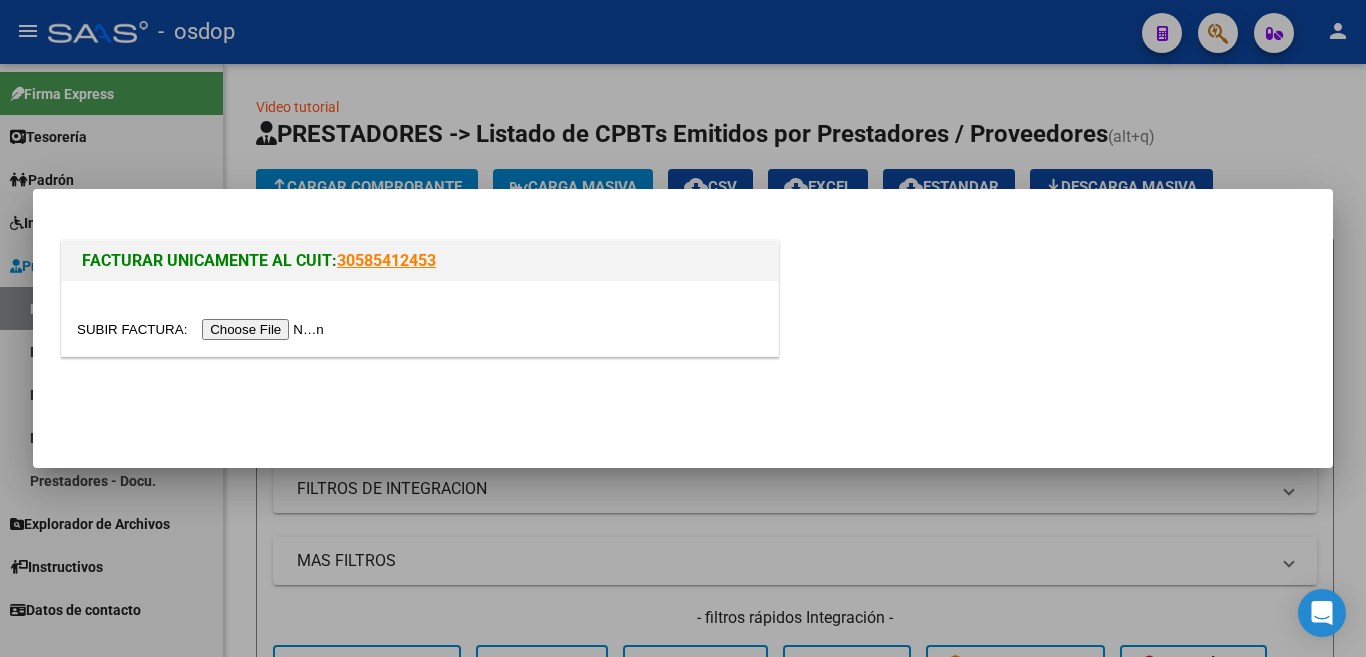 click at bounding box center [203, 329] 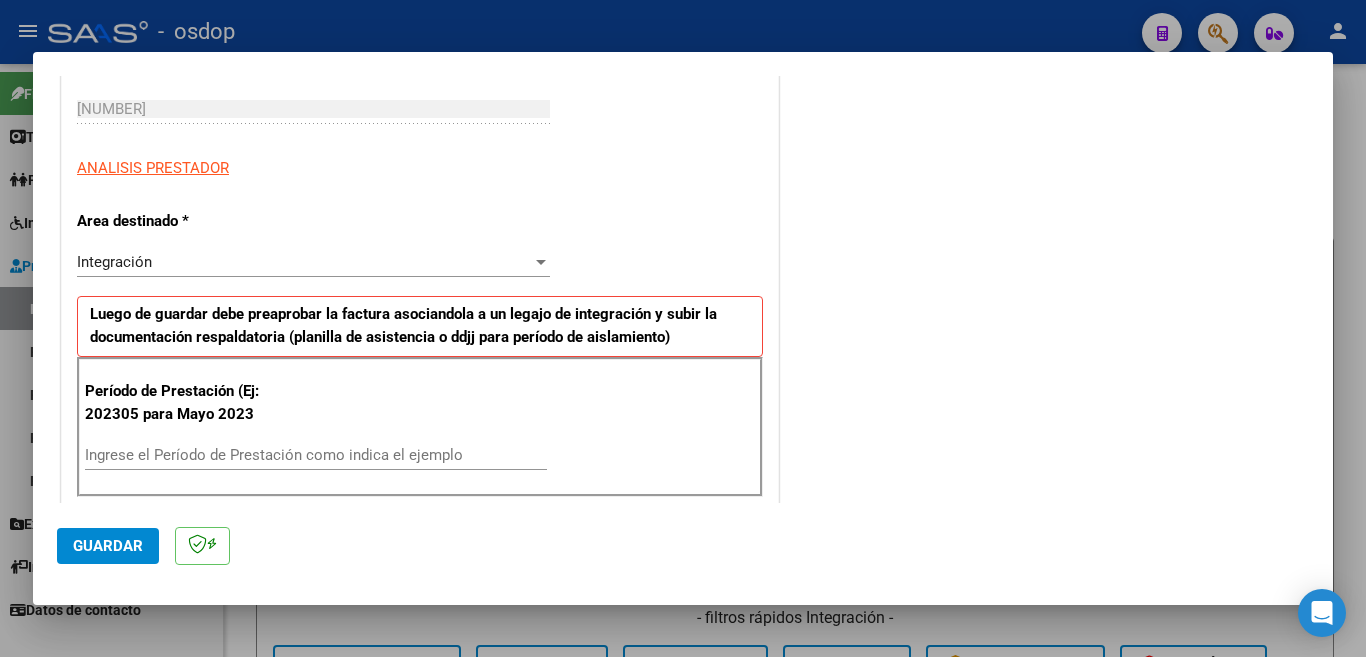 scroll, scrollTop: 400, scrollLeft: 0, axis: vertical 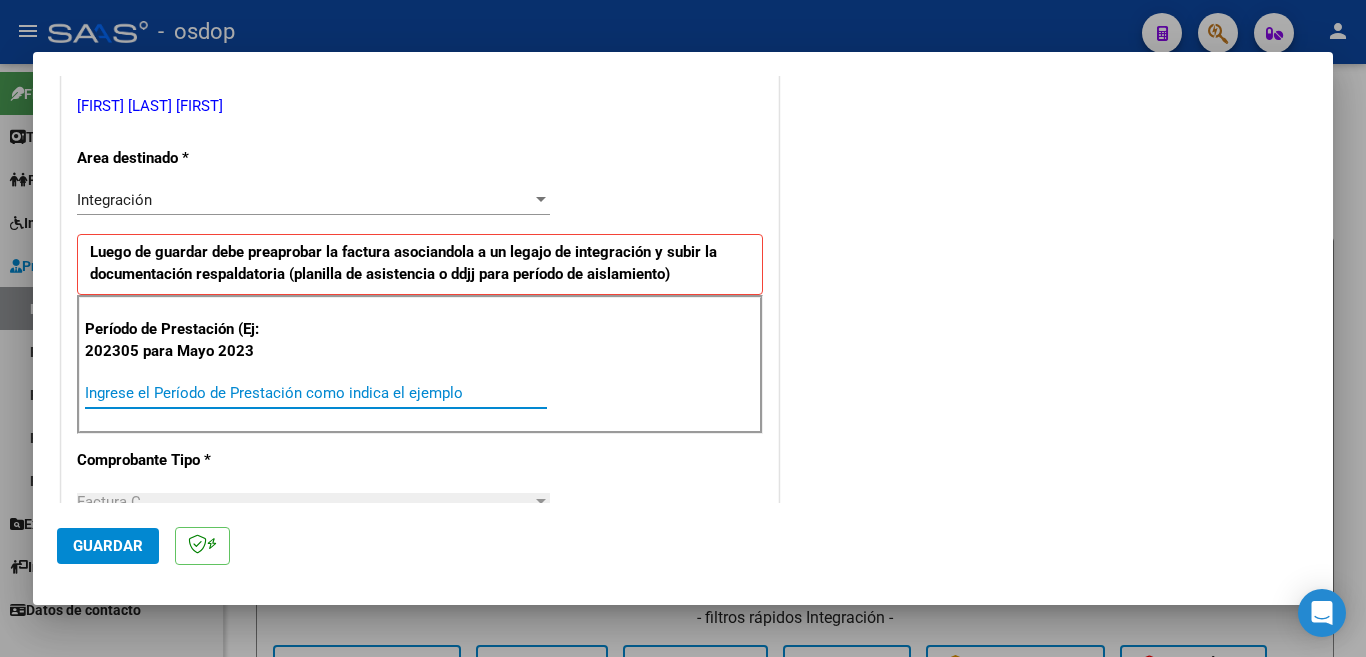 click on "Ingrese el Período de Prestación como indica el ejemplo" at bounding box center (316, 393) 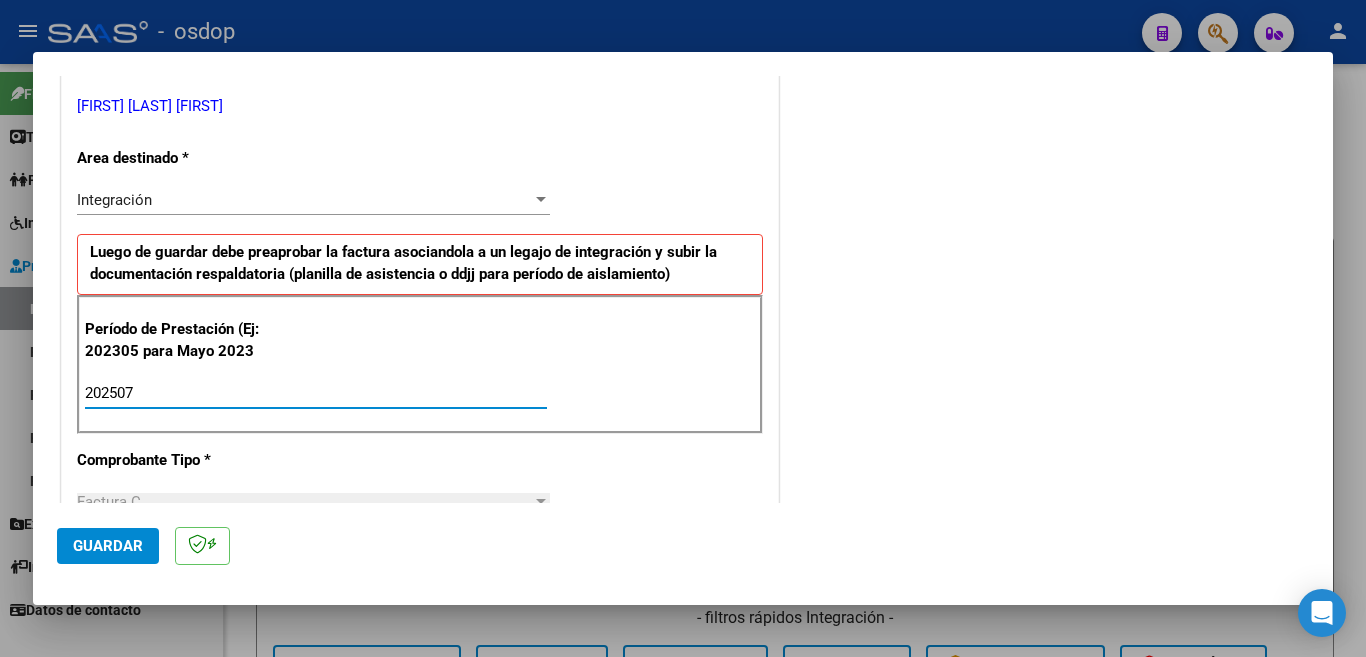 type on "202507" 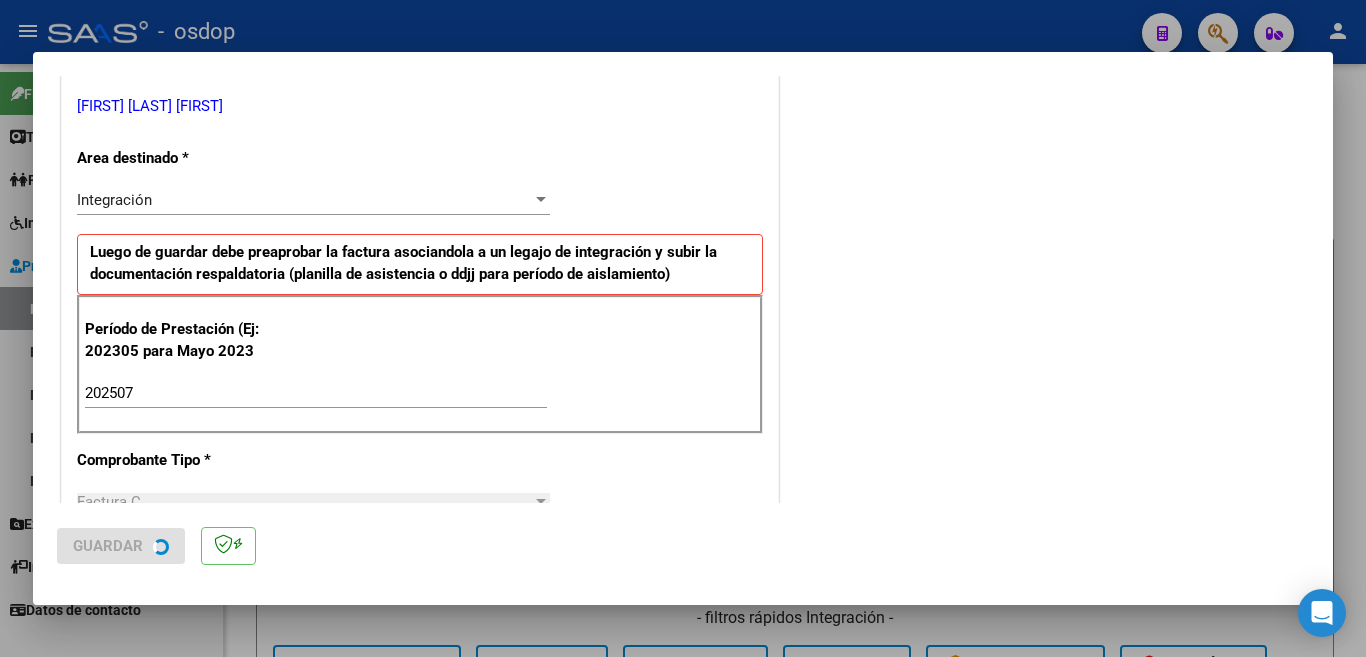 scroll, scrollTop: 0, scrollLeft: 0, axis: both 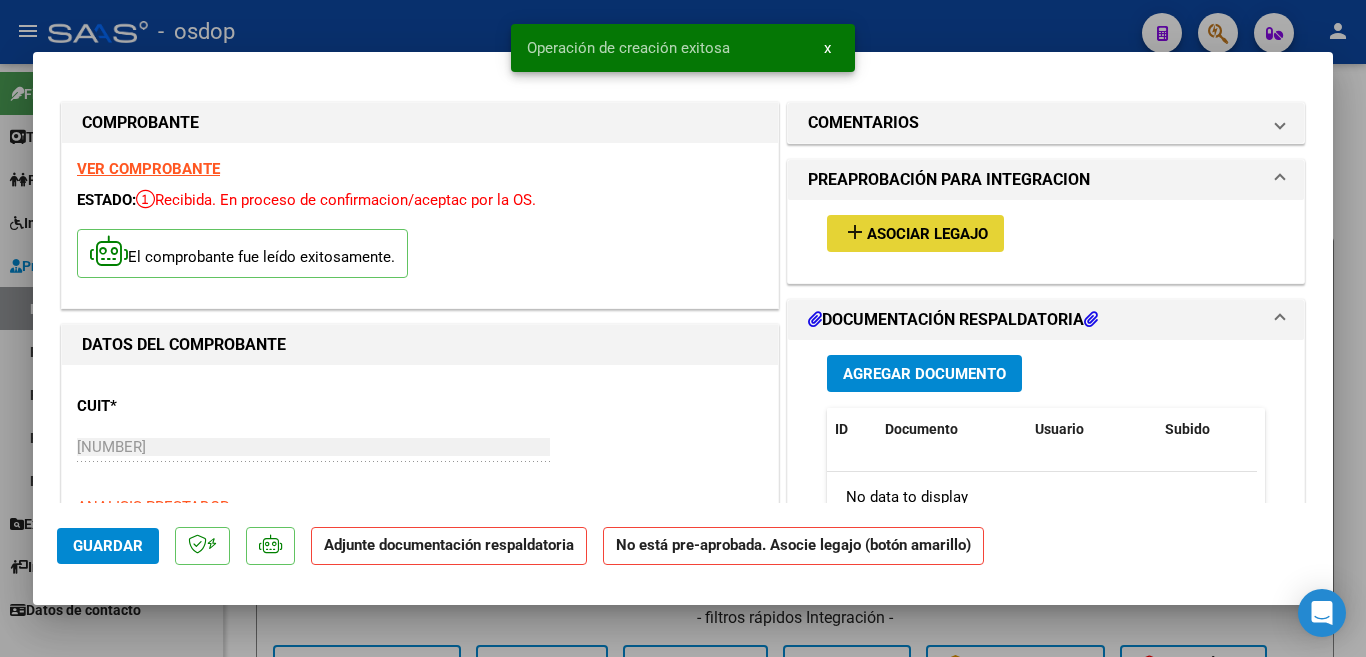 click on "Asociar Legajo" at bounding box center (927, 234) 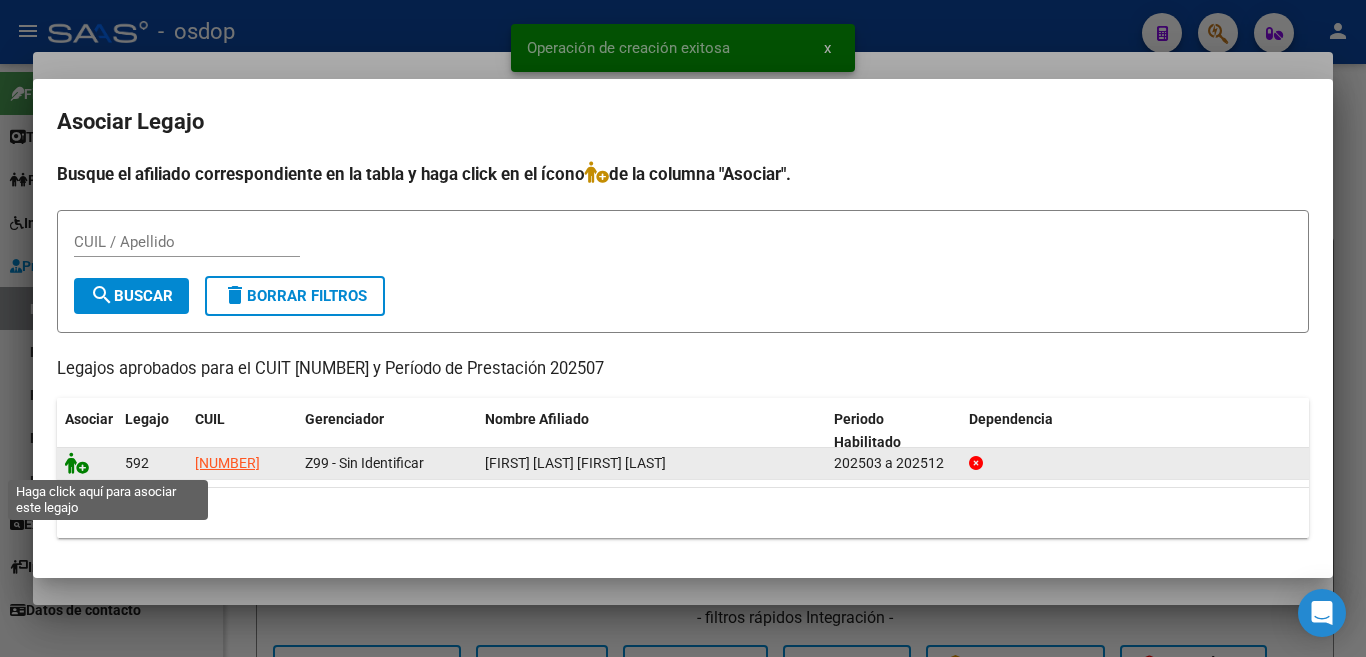 click 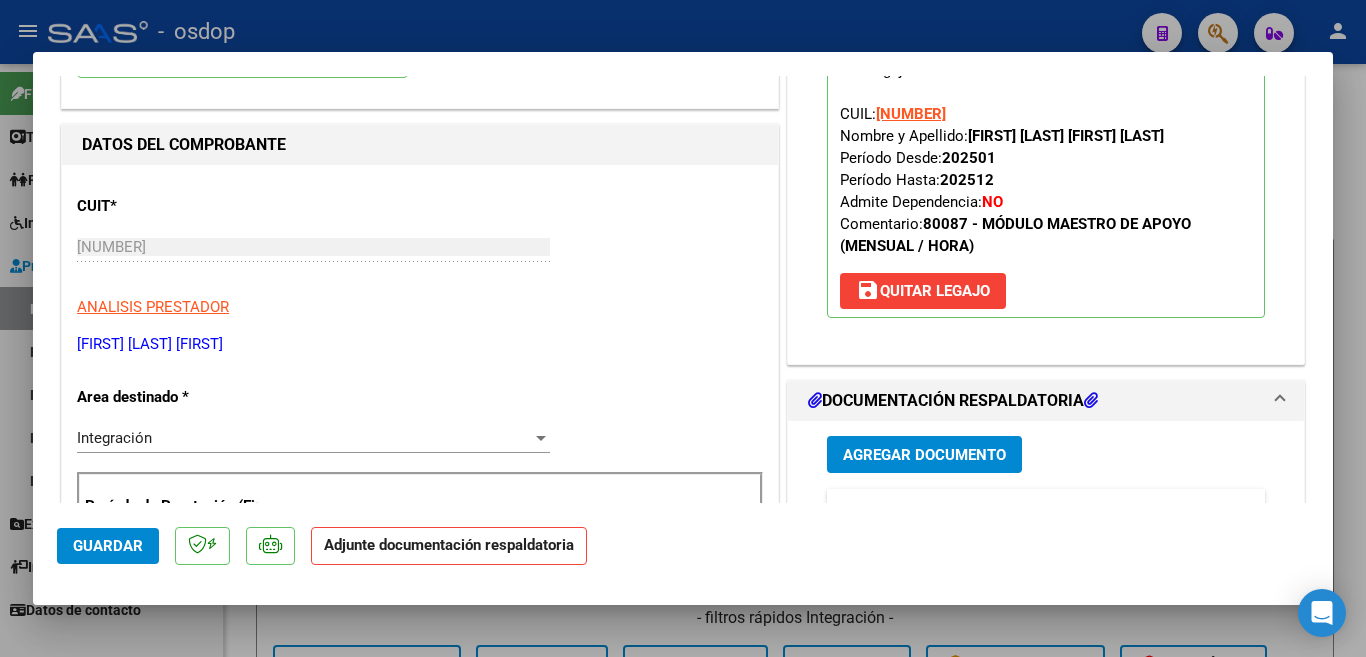 scroll, scrollTop: 300, scrollLeft: 0, axis: vertical 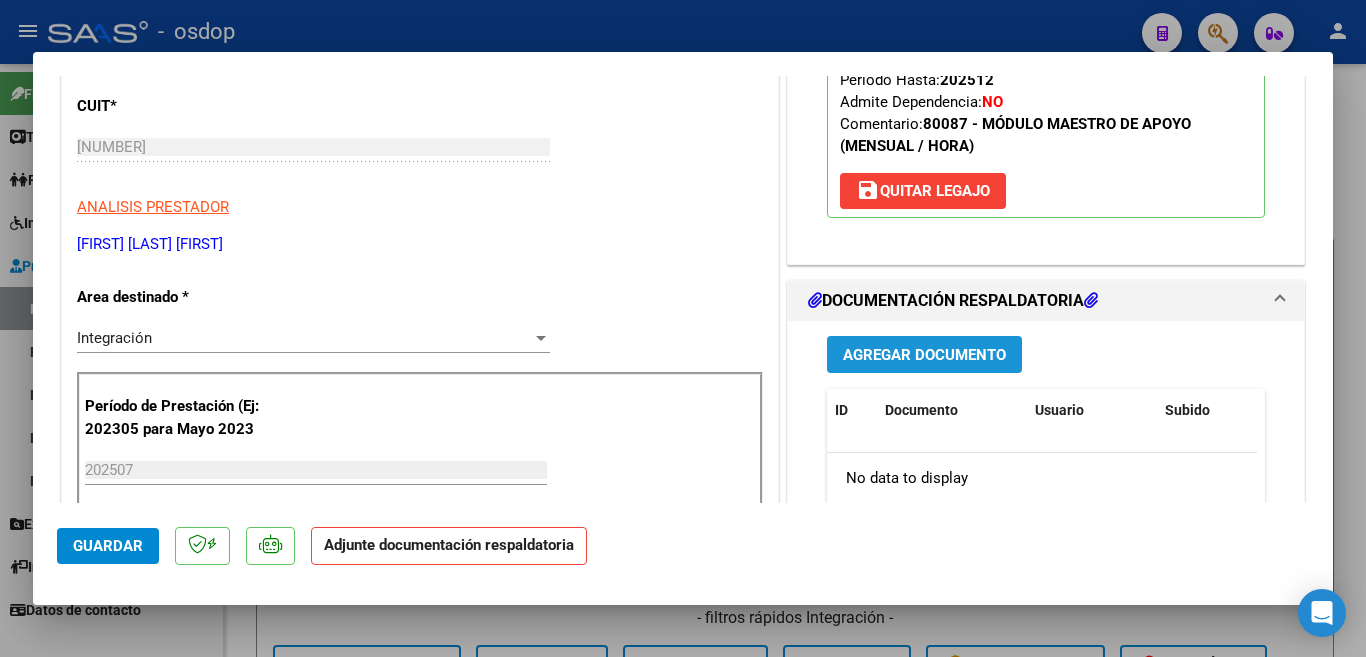 click on "Agregar Documento" at bounding box center [924, 355] 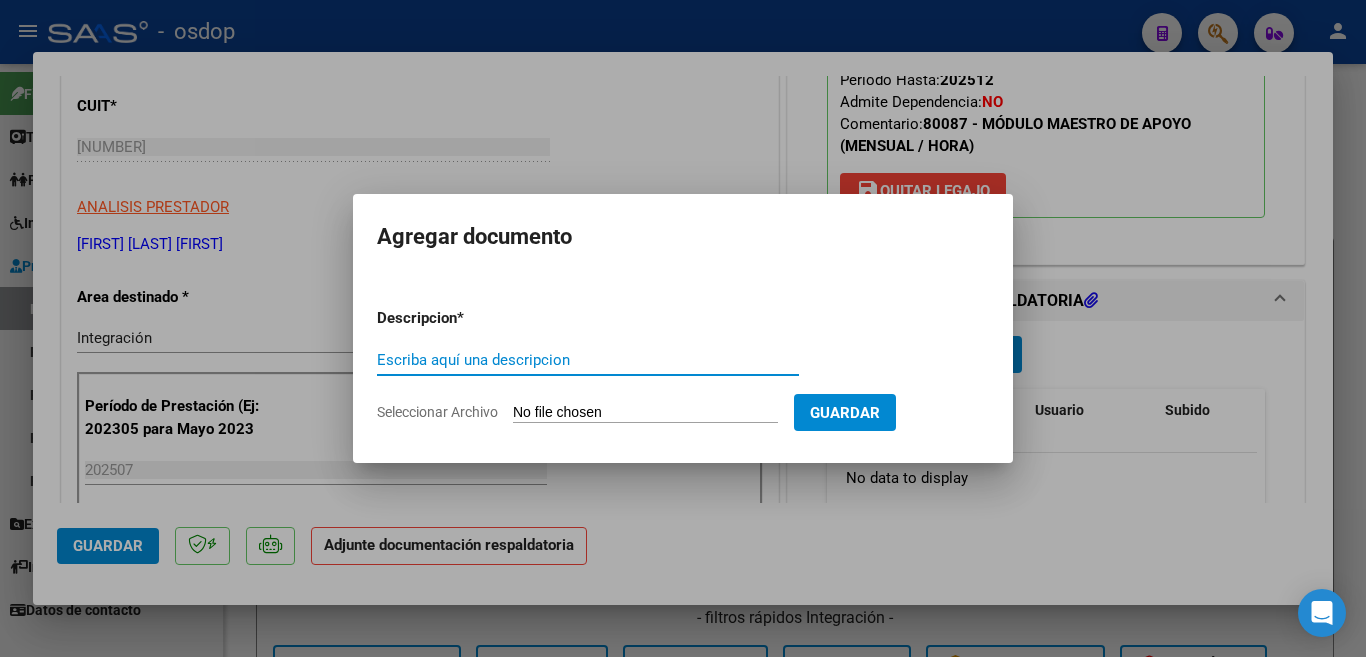 click on "Escriba aquí una descripcion" at bounding box center [588, 360] 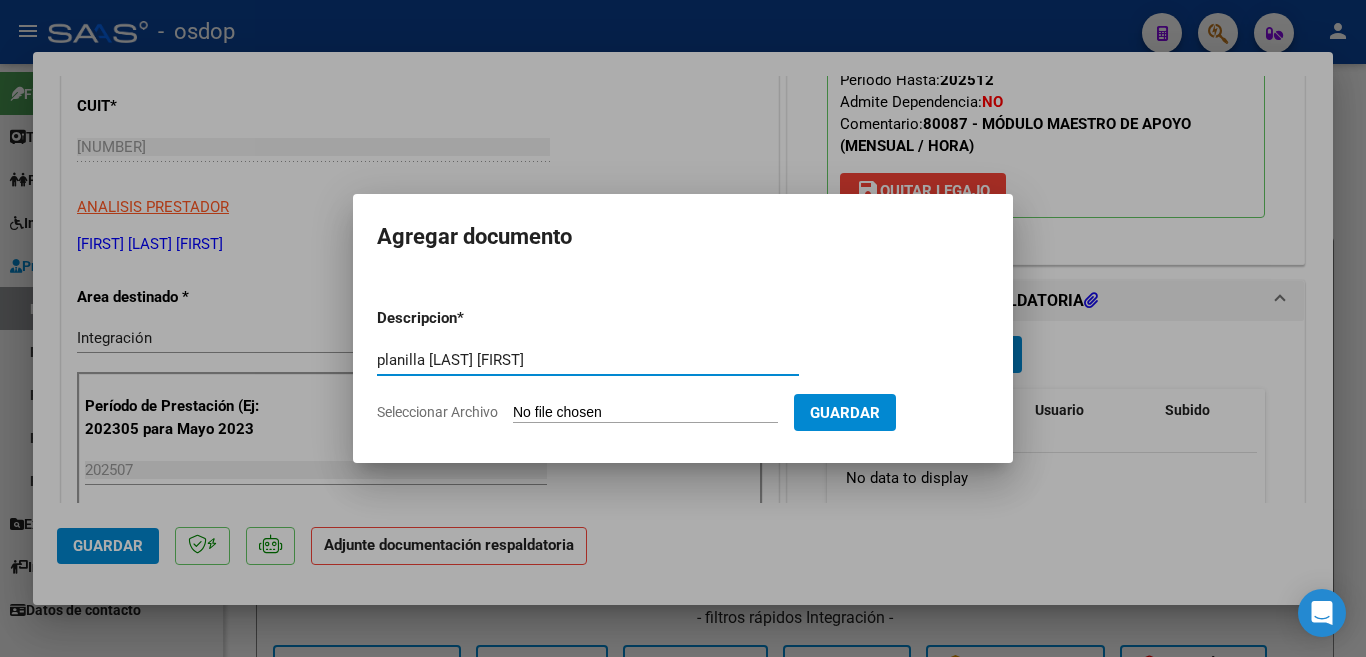 type on "planilla [LAST] [FIRST]" 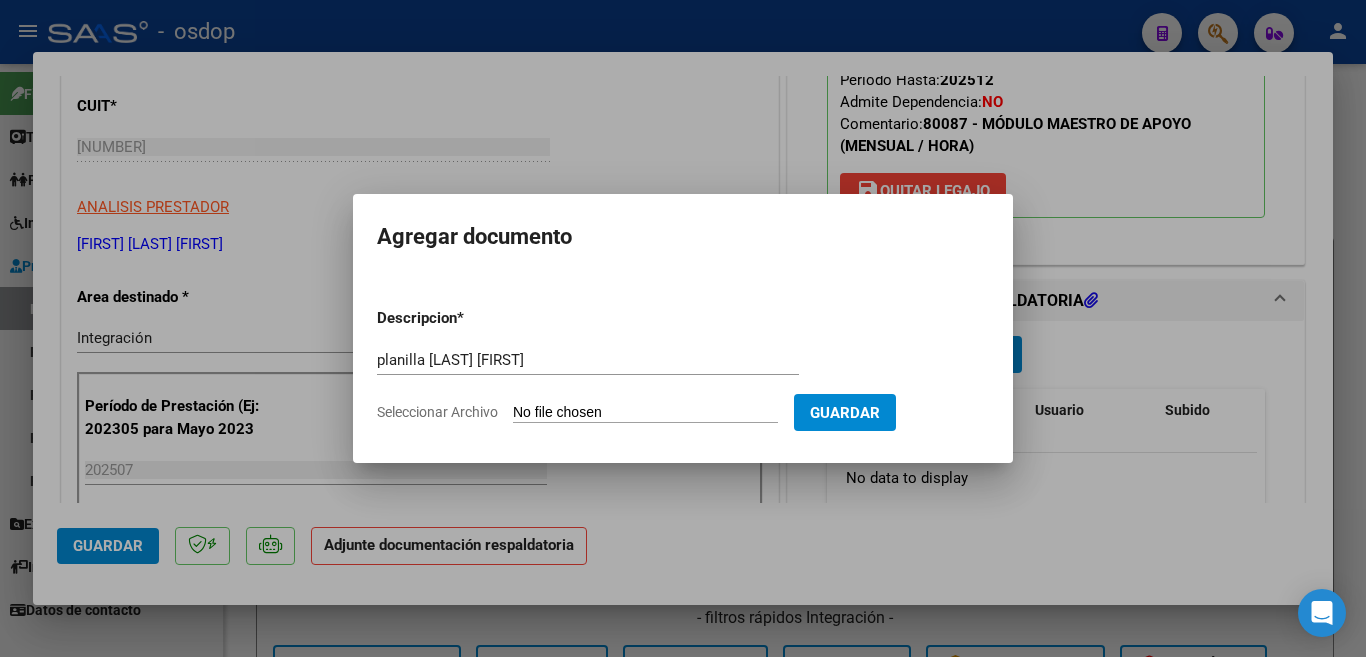 click on "Seleccionar Archivo" at bounding box center (645, 413) 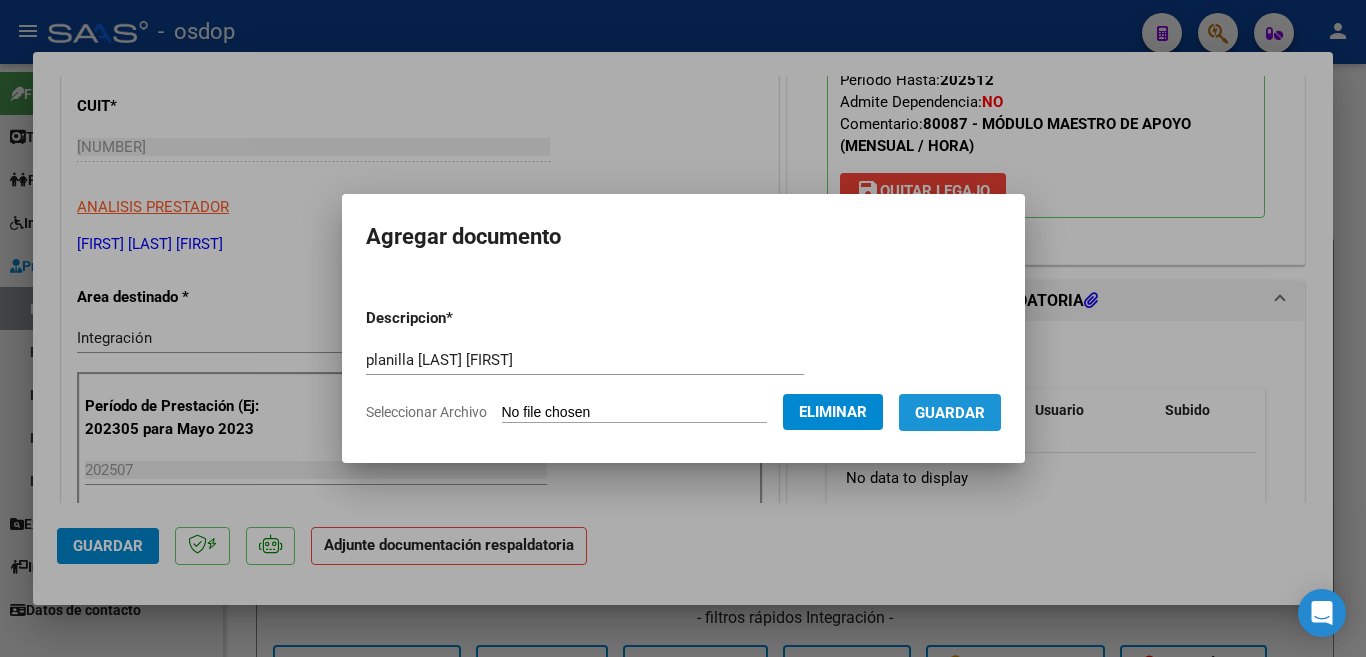 click on "Guardar" at bounding box center [950, 413] 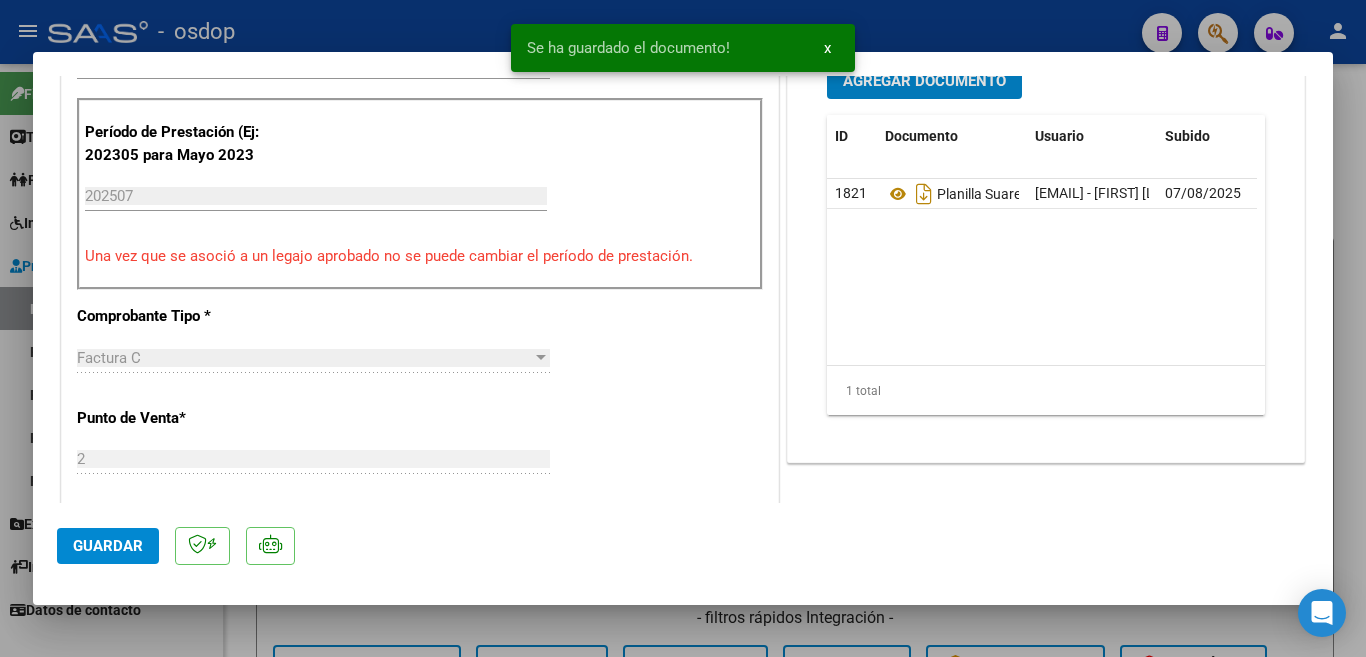 scroll, scrollTop: 600, scrollLeft: 0, axis: vertical 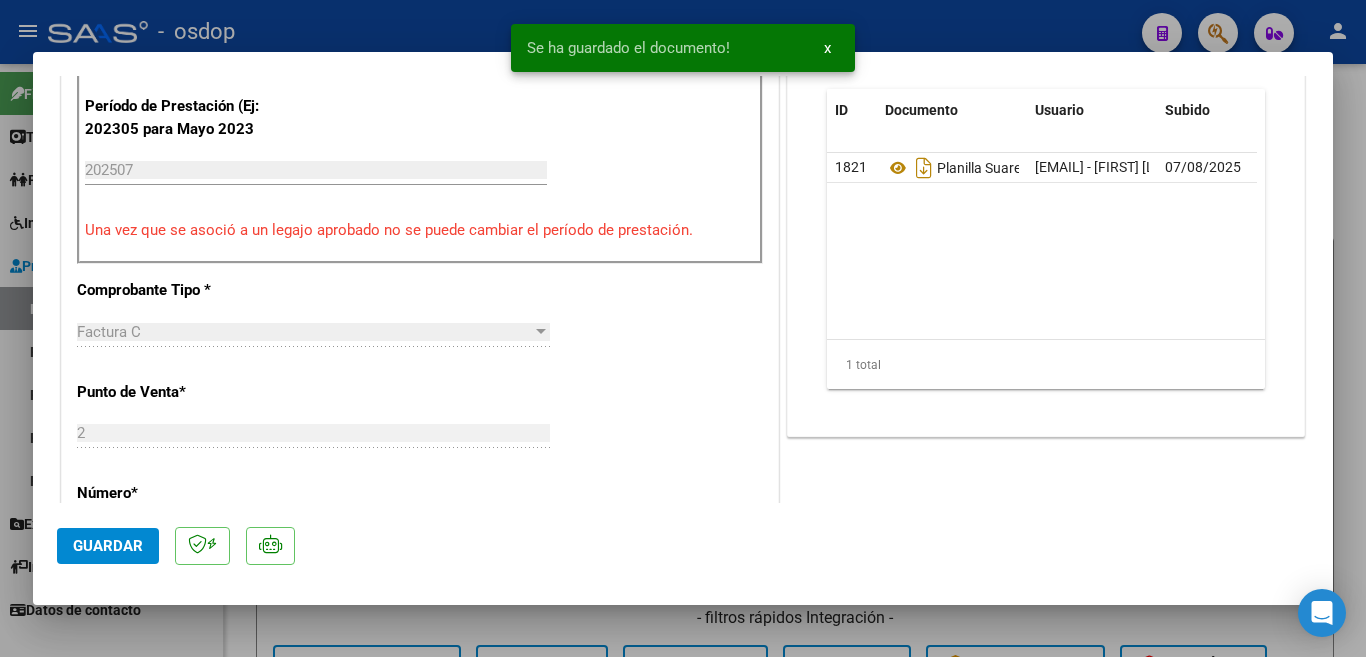 click on "Guardar" 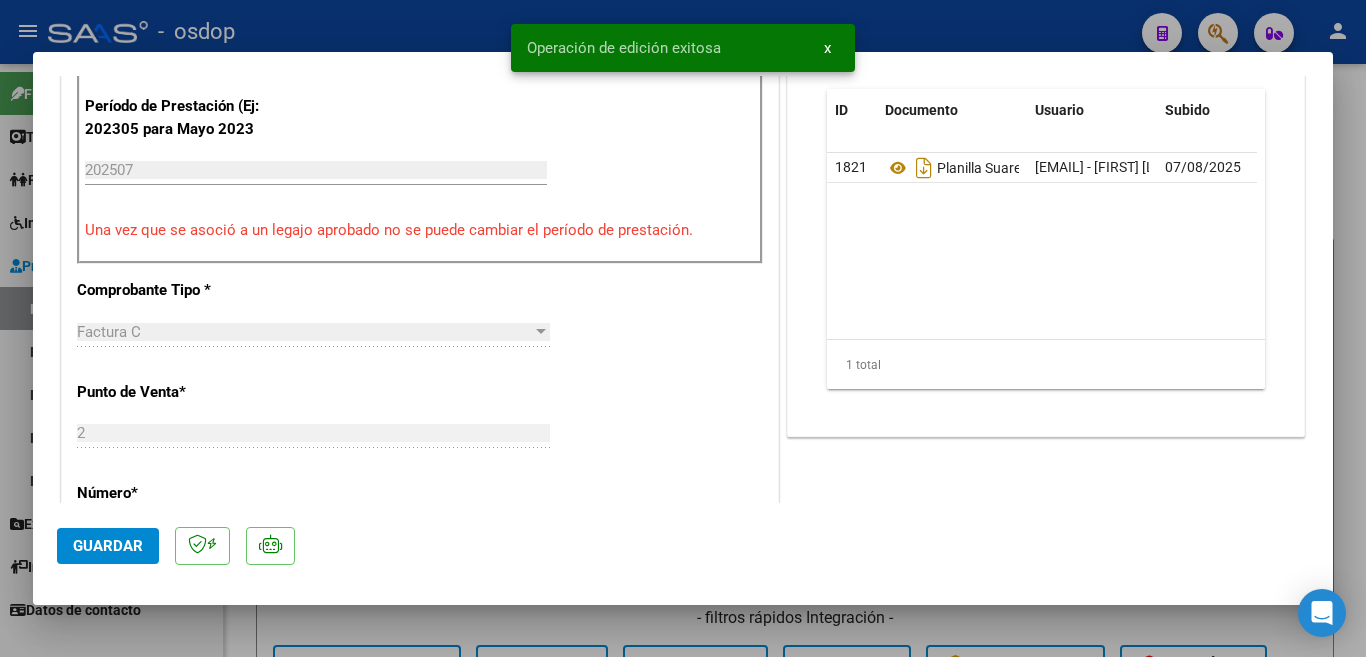 click at bounding box center (683, 328) 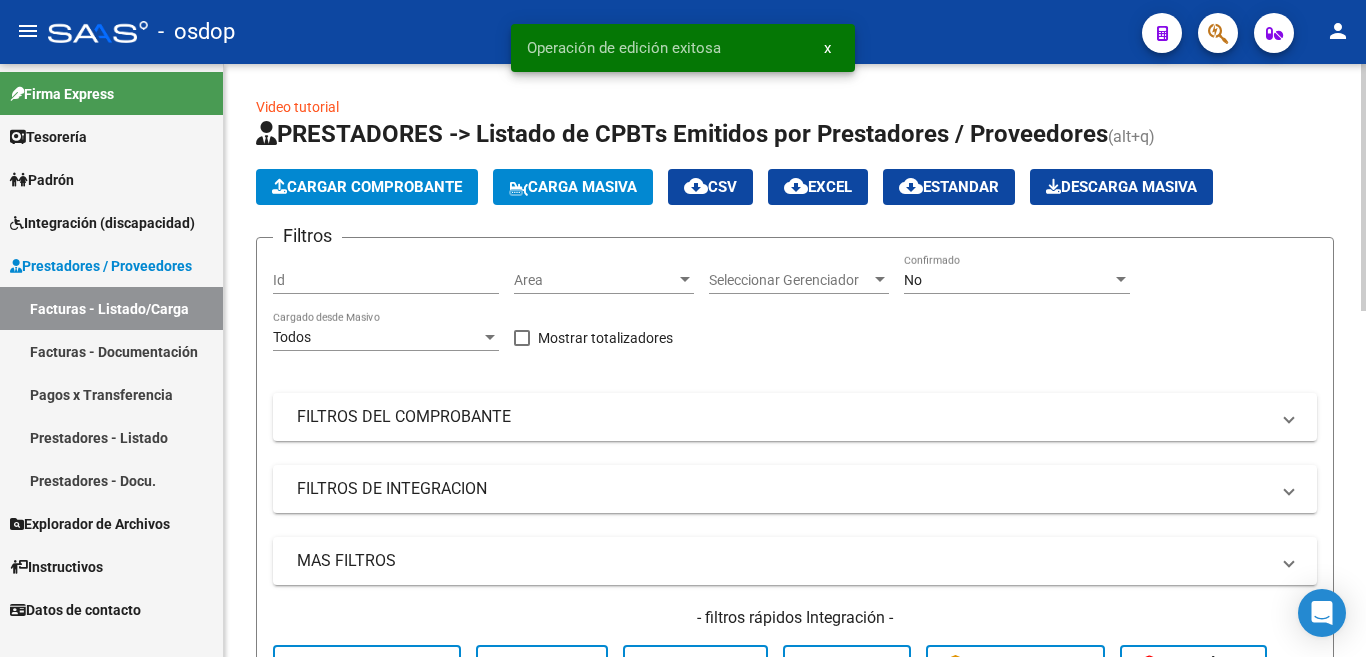 scroll, scrollTop: 400, scrollLeft: 0, axis: vertical 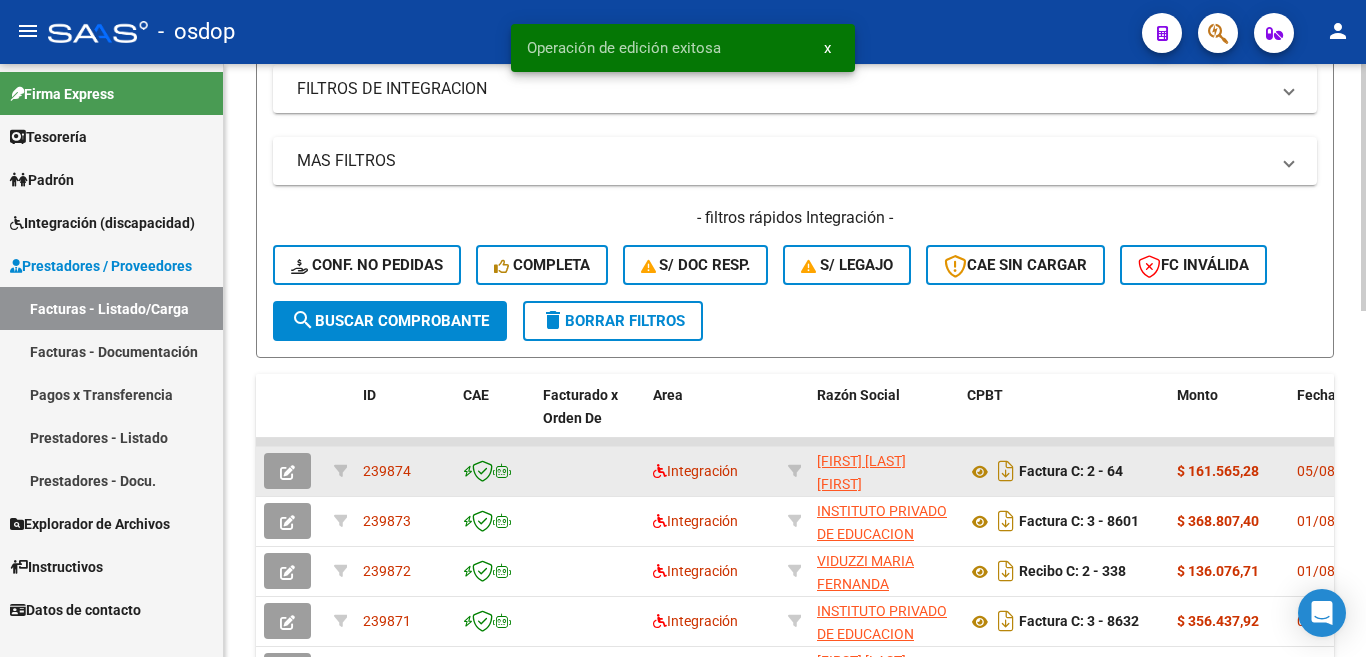 click on "239874" 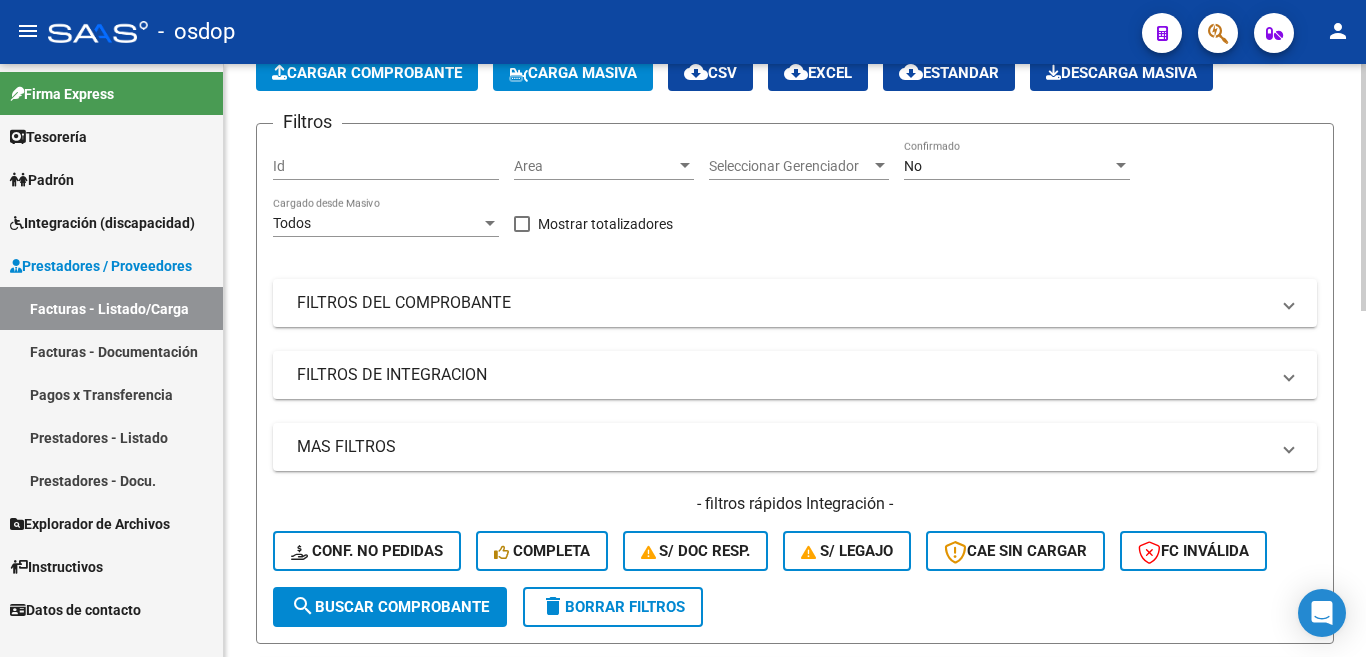 scroll, scrollTop: 0, scrollLeft: 0, axis: both 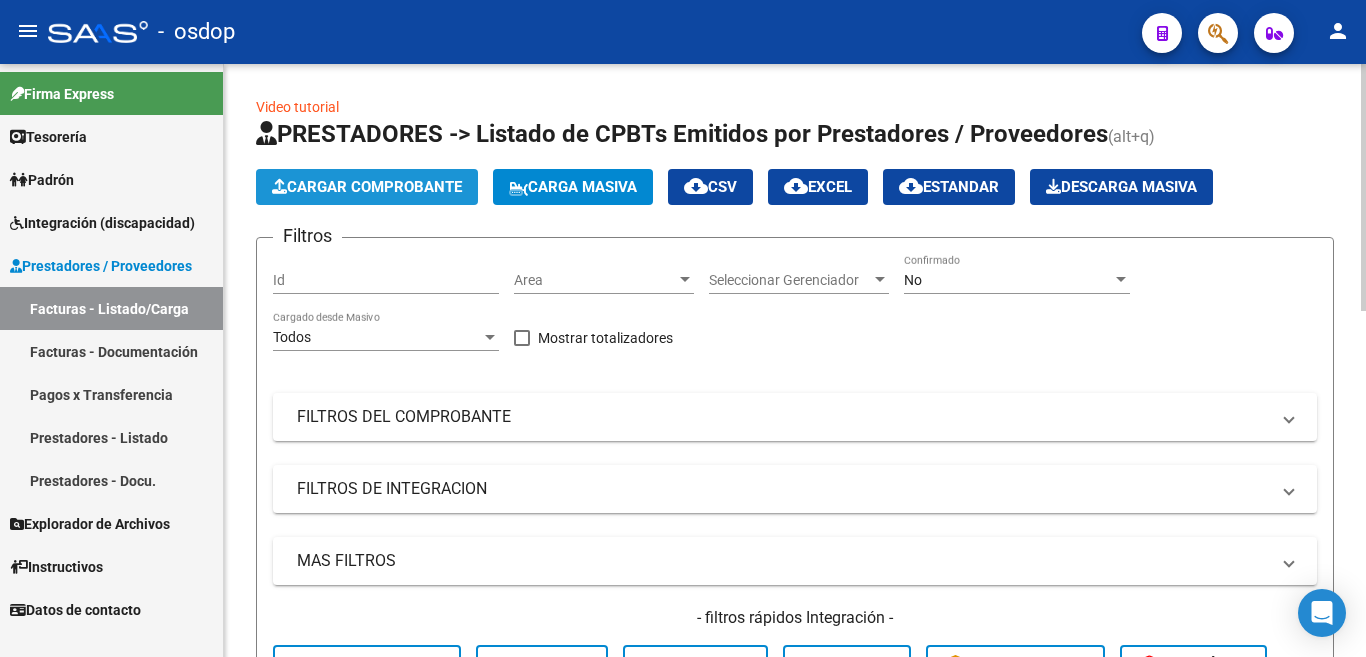 click on "Cargar Comprobante" 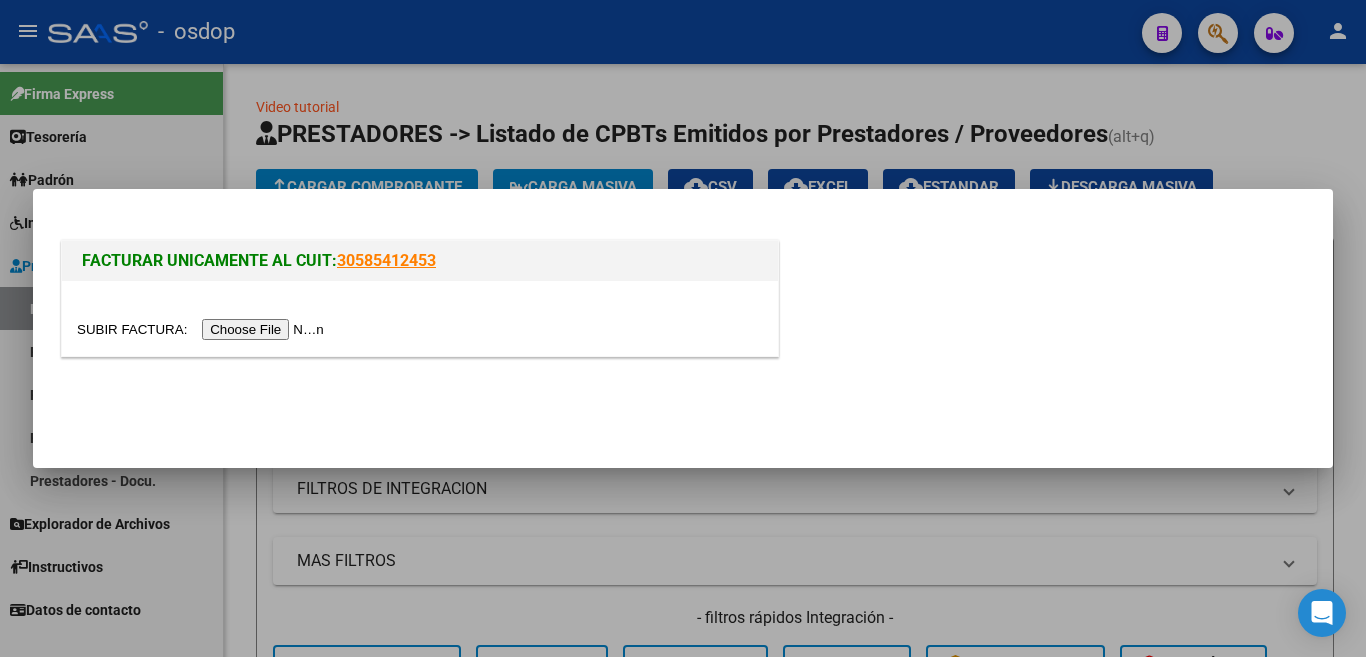 click at bounding box center [203, 329] 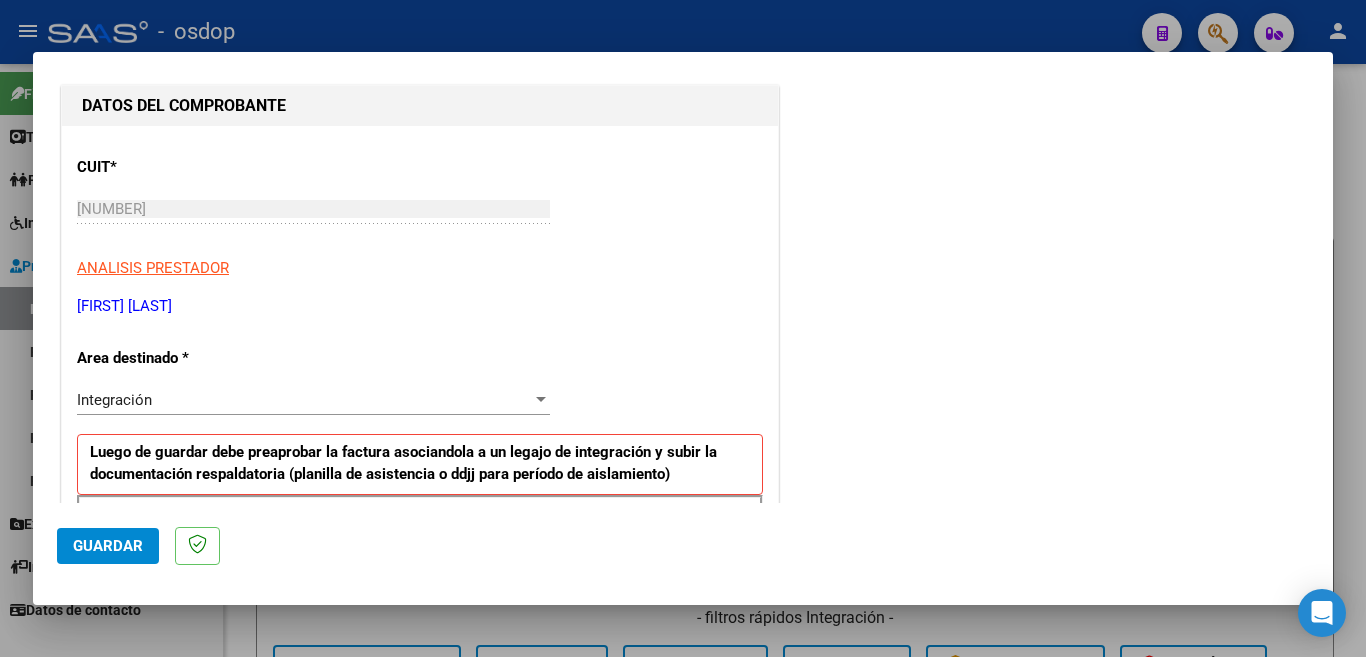 scroll, scrollTop: 300, scrollLeft: 0, axis: vertical 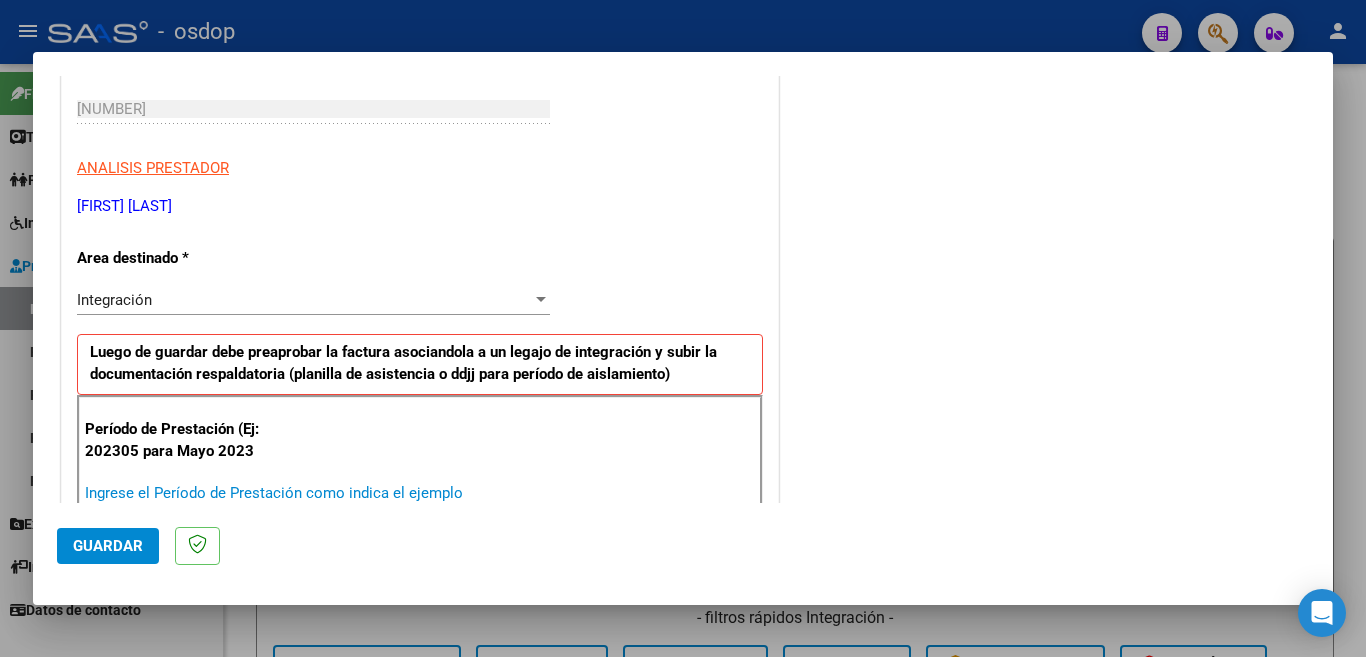 click on "Ingrese el Período de Prestación como indica el ejemplo" at bounding box center [316, 493] 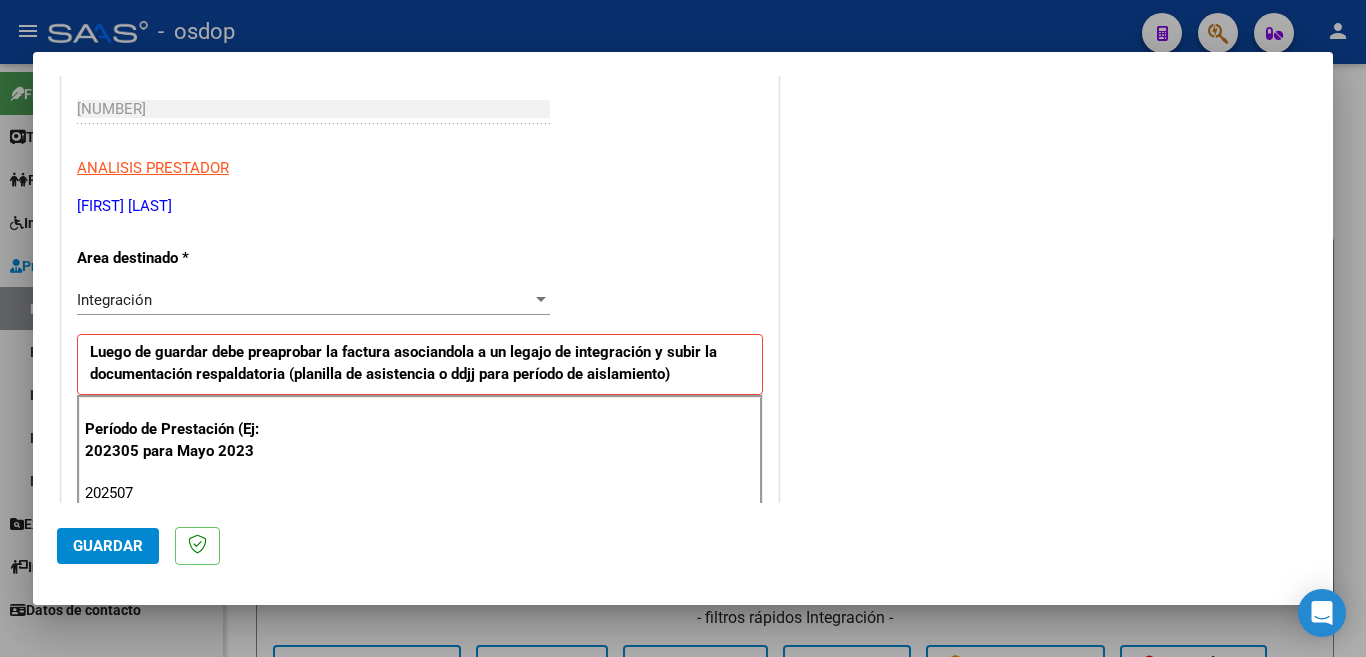 type on "202507" 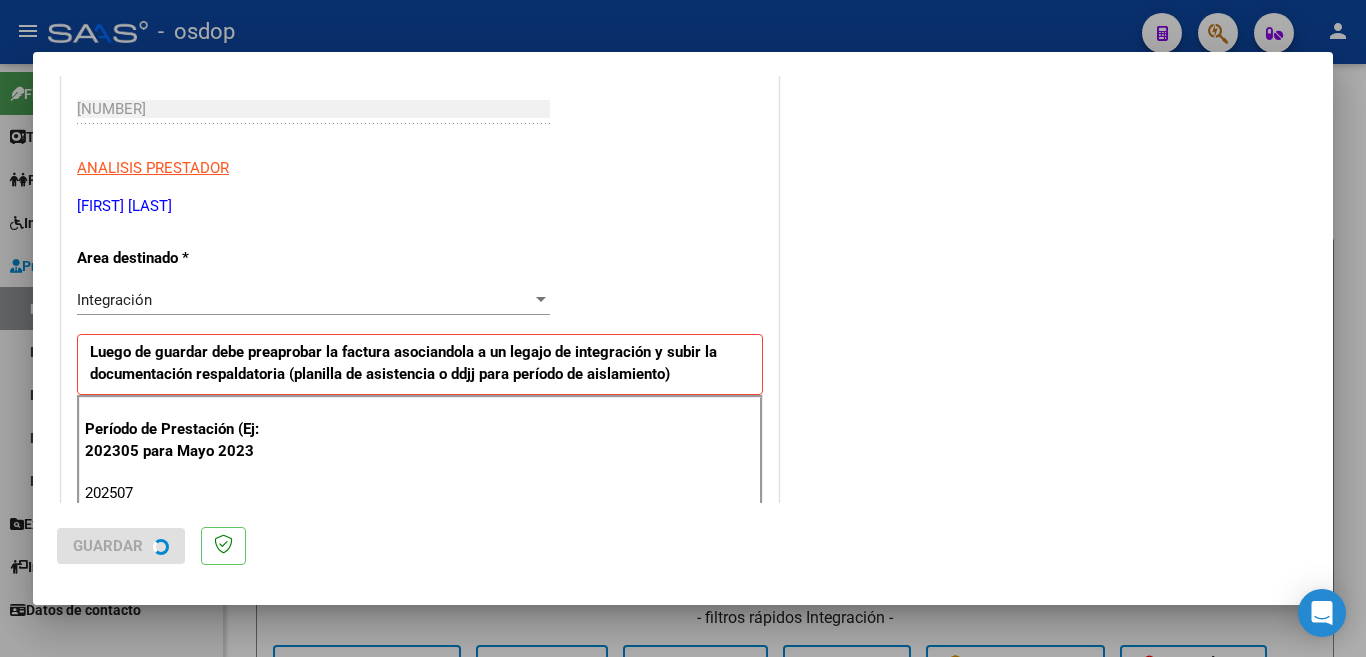 scroll, scrollTop: 0, scrollLeft: 0, axis: both 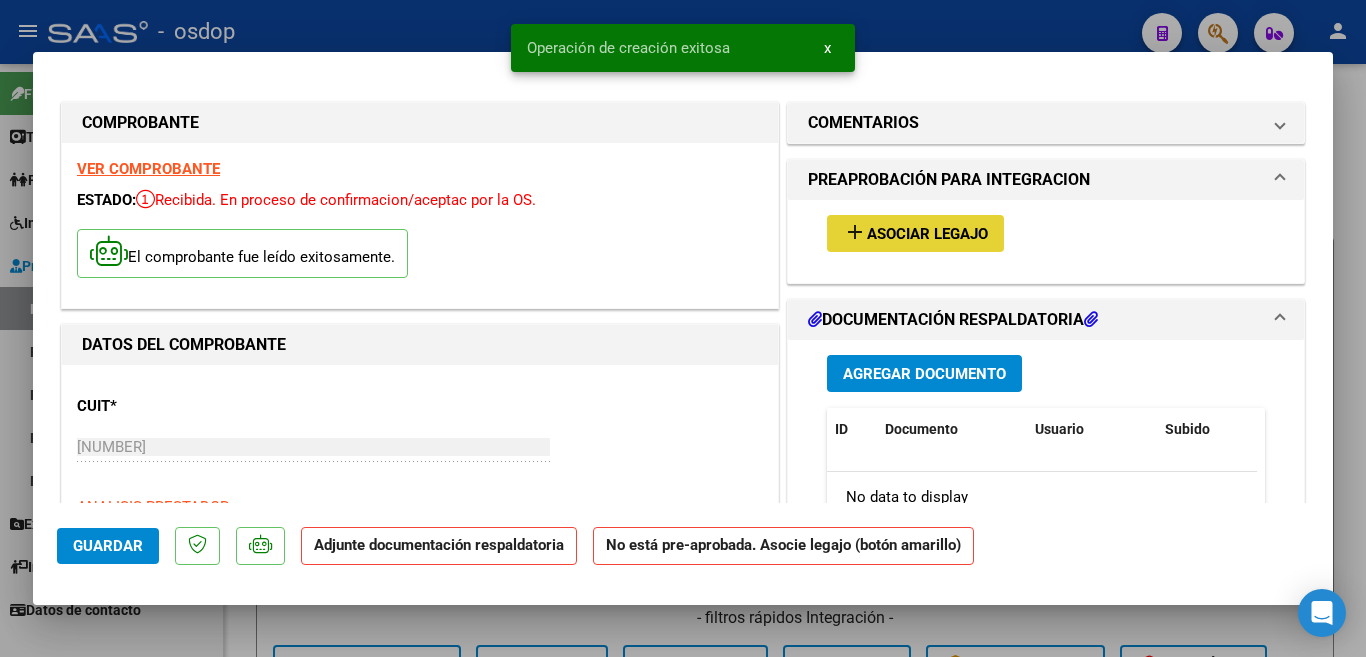 click on "Asociar Legajo" at bounding box center (927, 234) 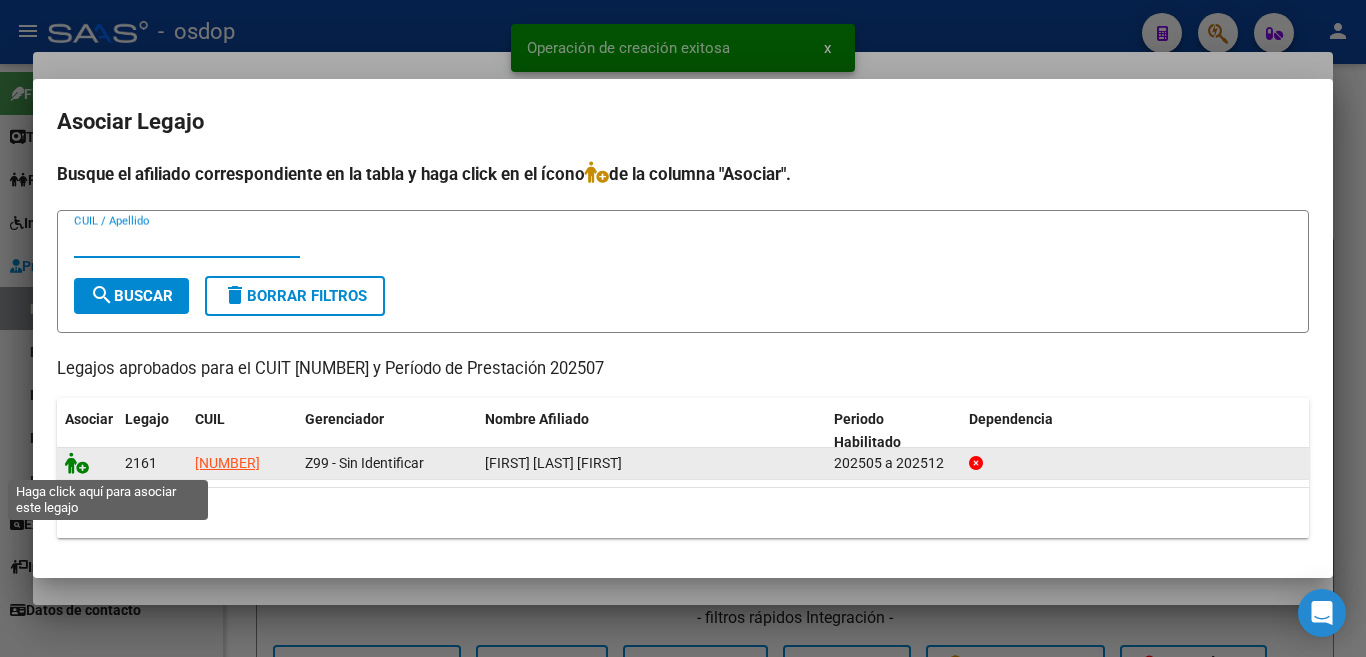 click 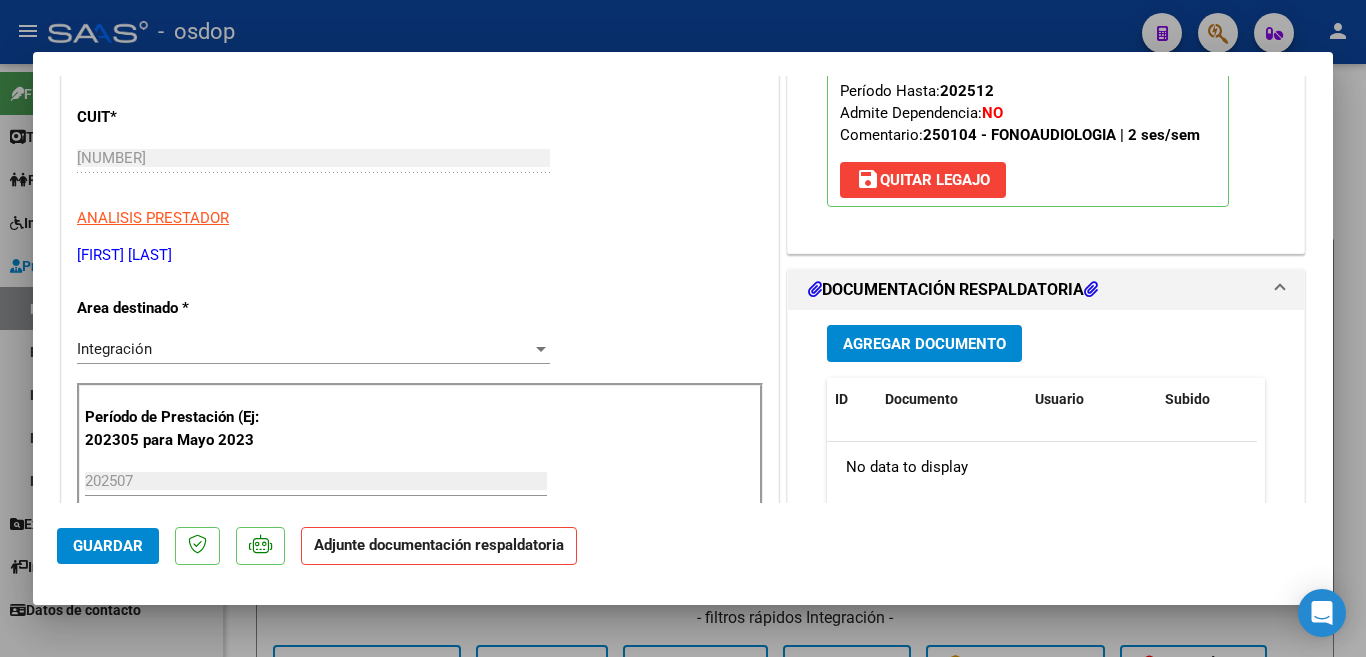 scroll, scrollTop: 300, scrollLeft: 0, axis: vertical 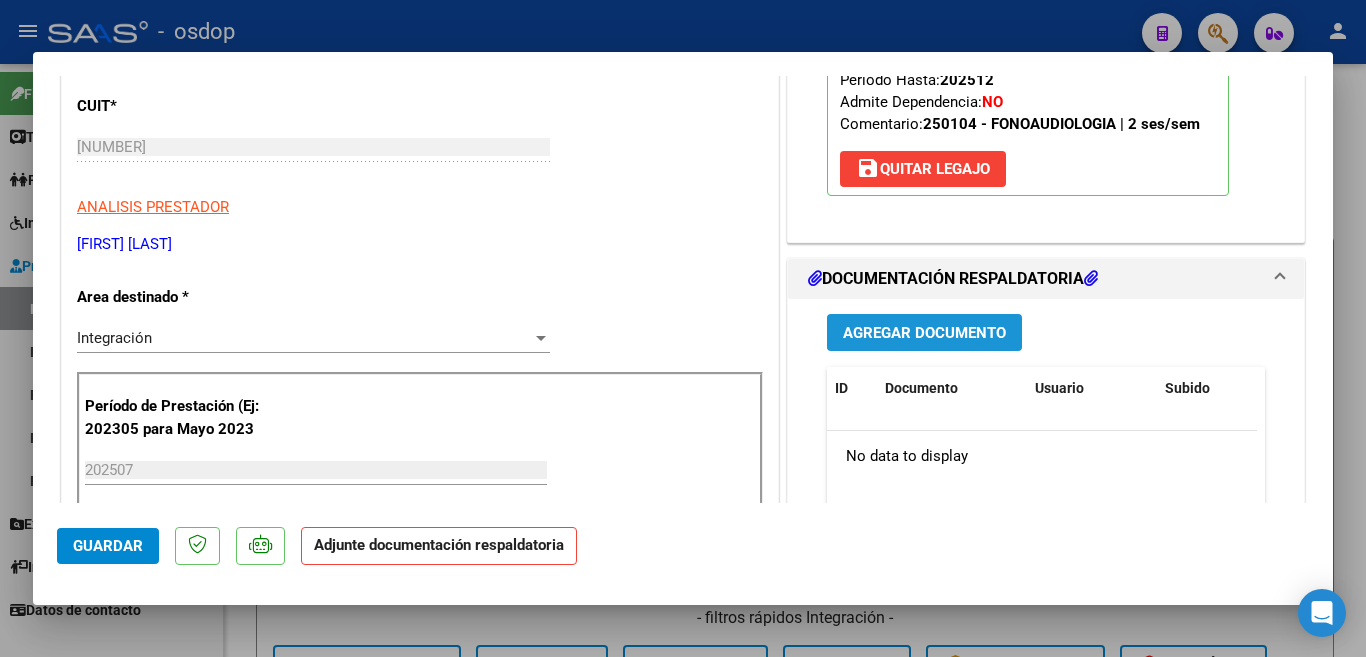 click on "Agregar Documento" at bounding box center (924, 333) 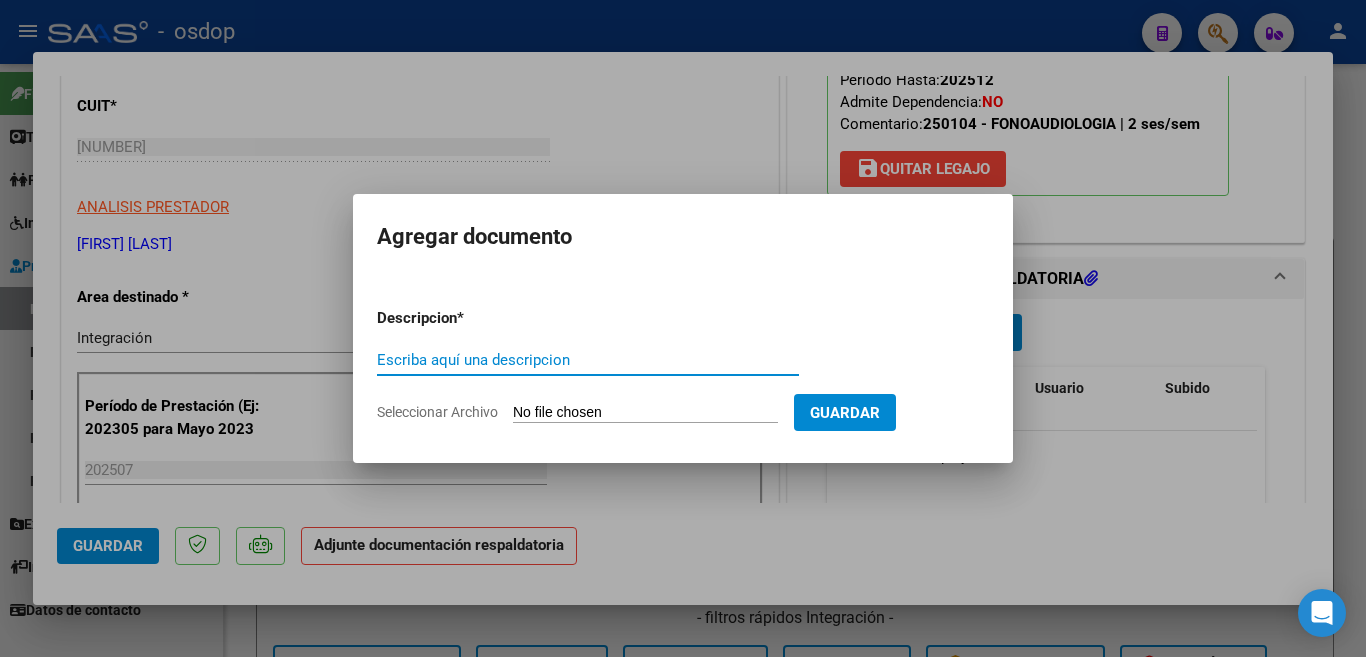 click on "Escriba aquí una descripcion" at bounding box center [588, 360] 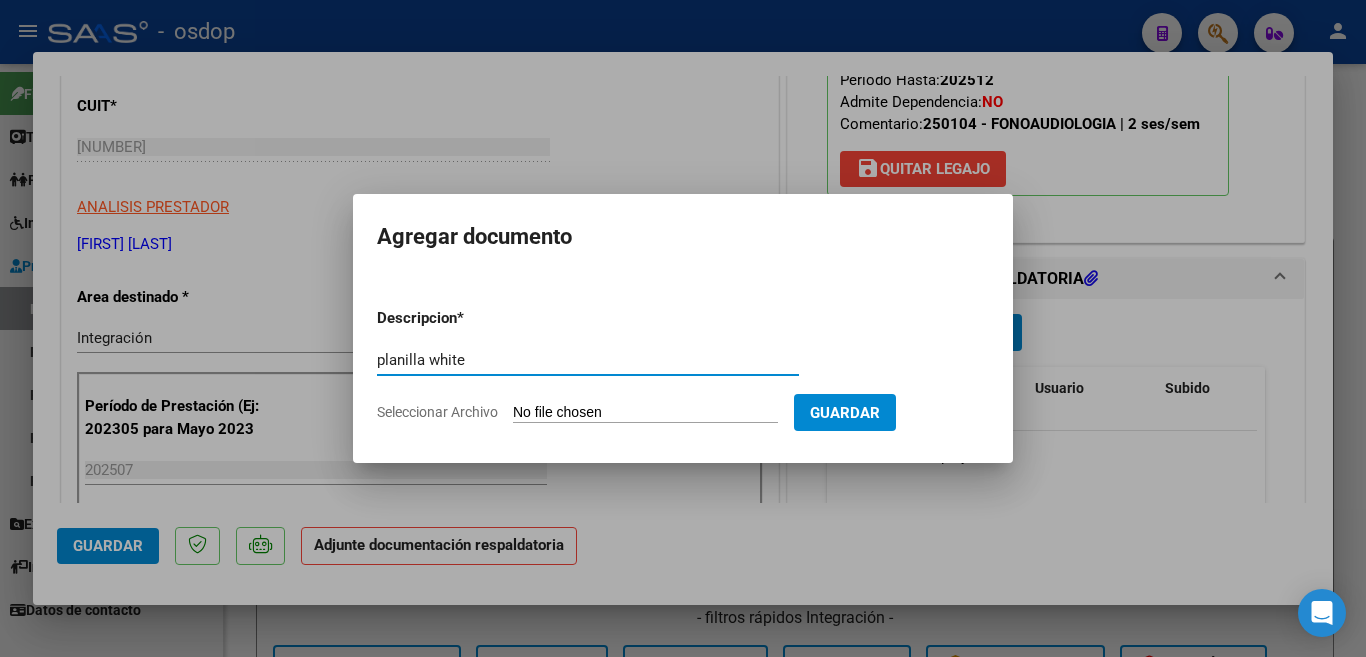 type on "planilla white" 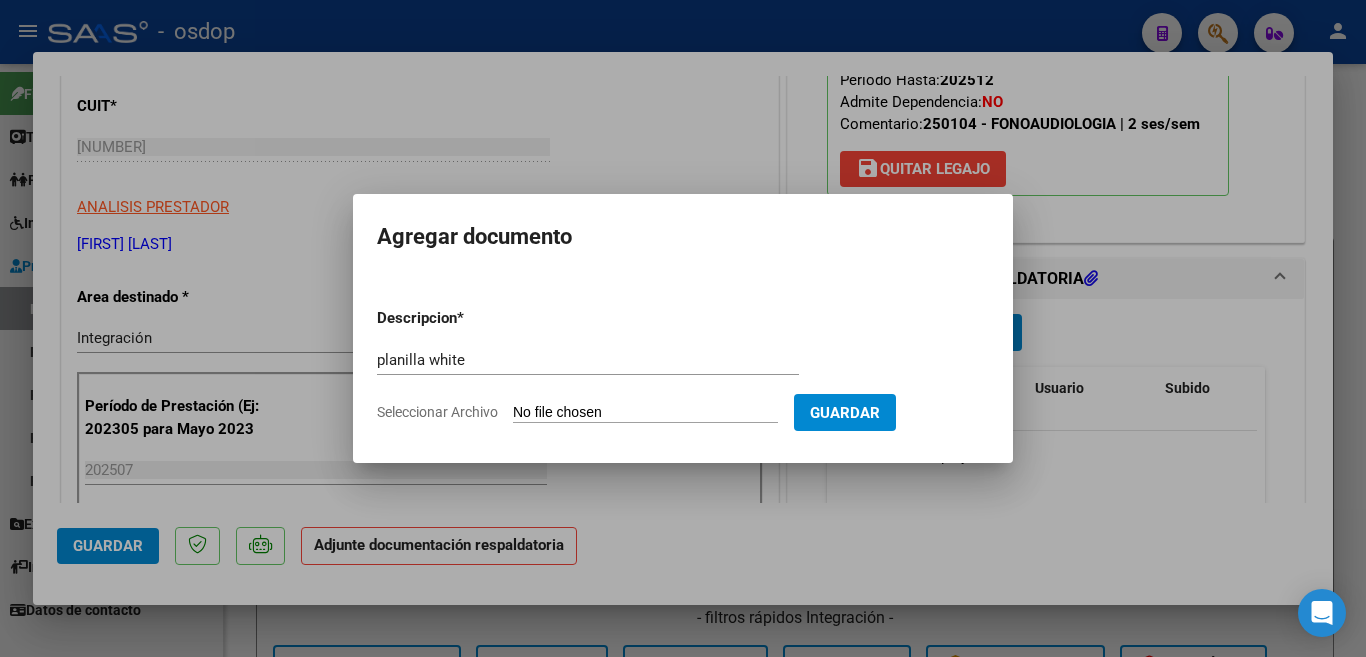 type on "C:\fakepath\planilla [FIRST] [LAST] [MONTH].pdf" 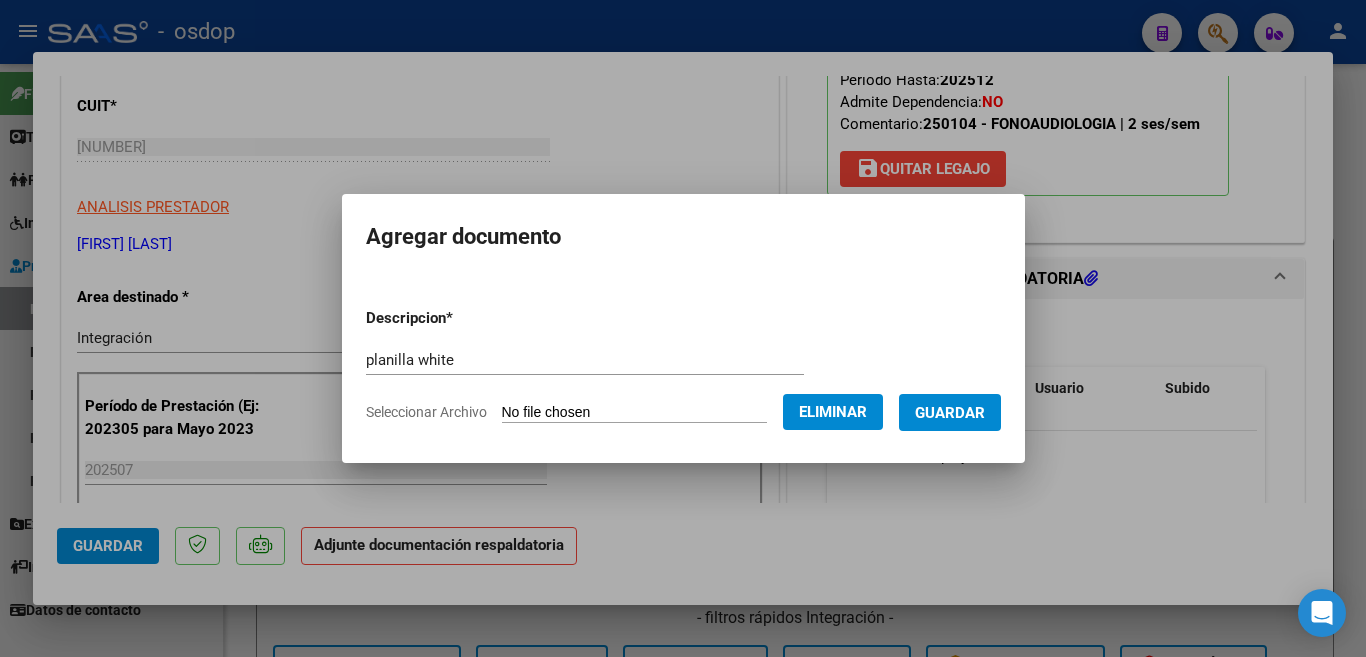 click on "Guardar" at bounding box center [950, 412] 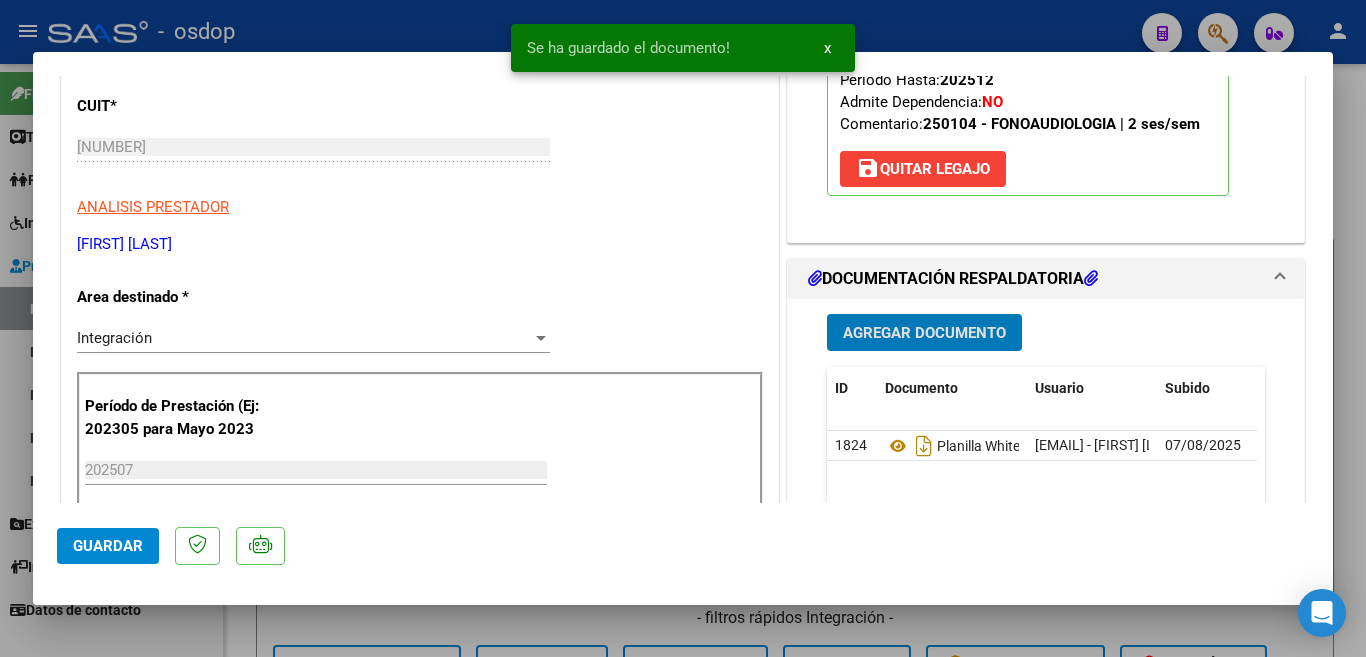 click at bounding box center [683, 328] 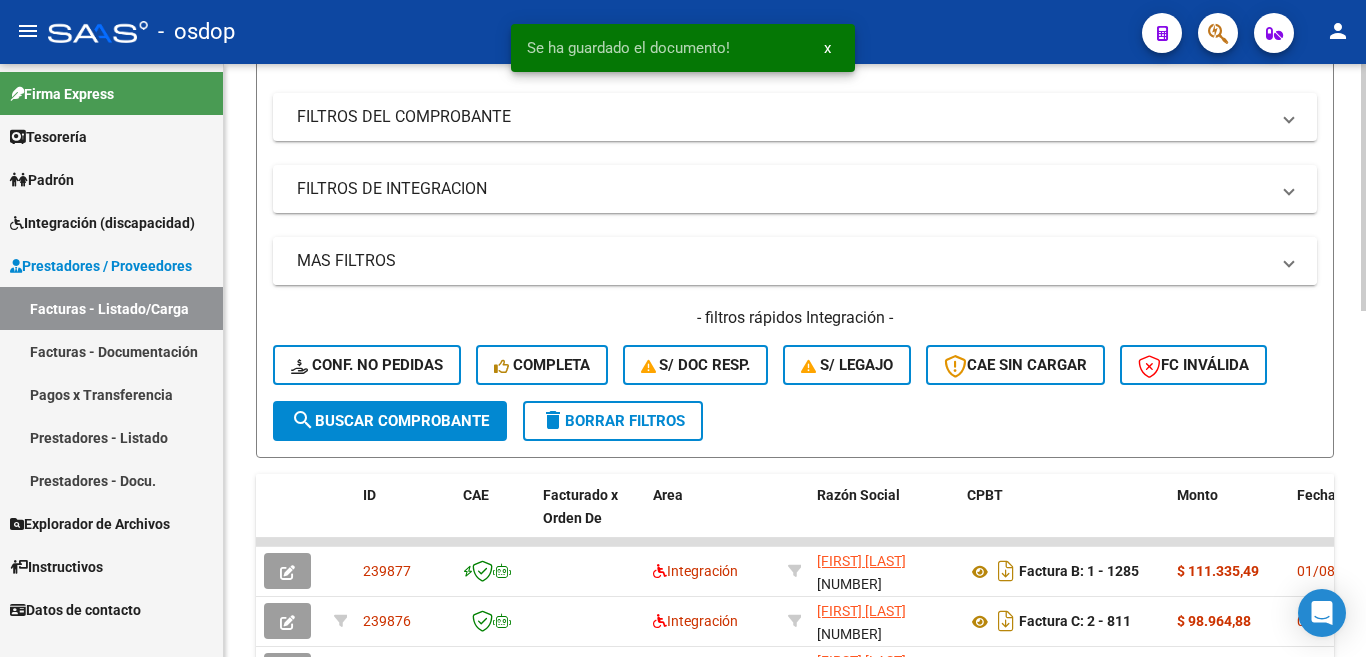 scroll, scrollTop: 400, scrollLeft: 0, axis: vertical 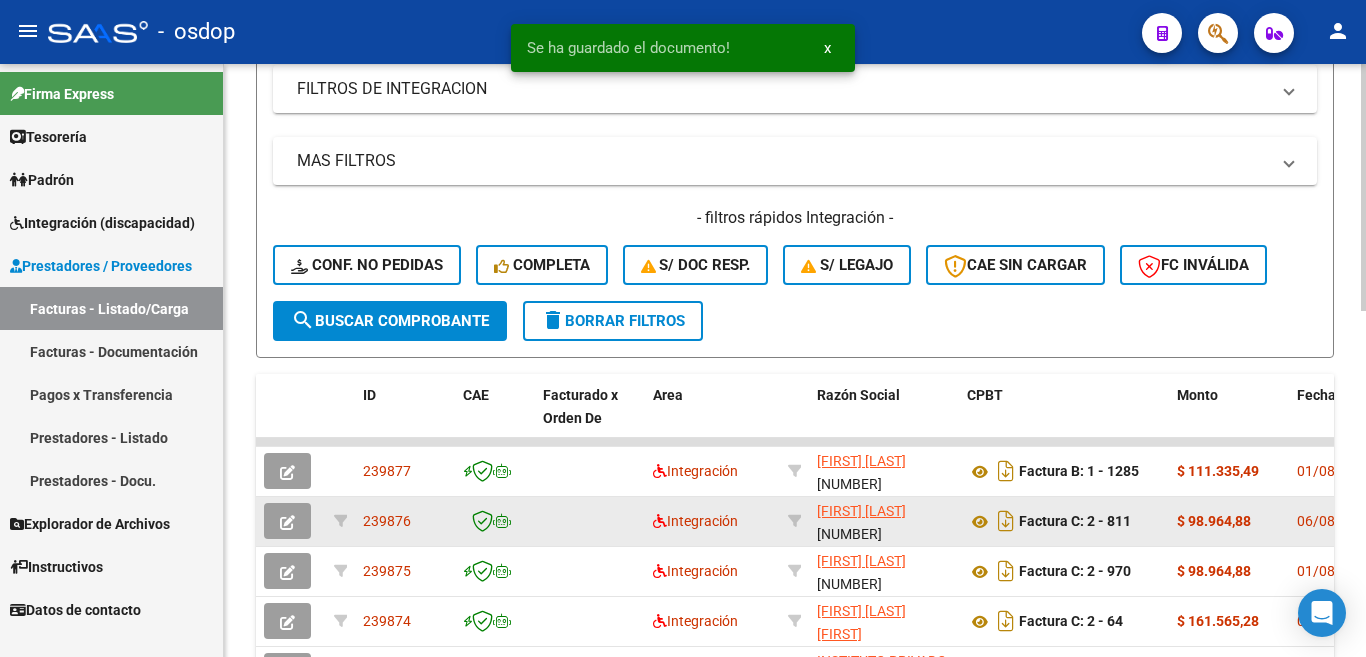 click 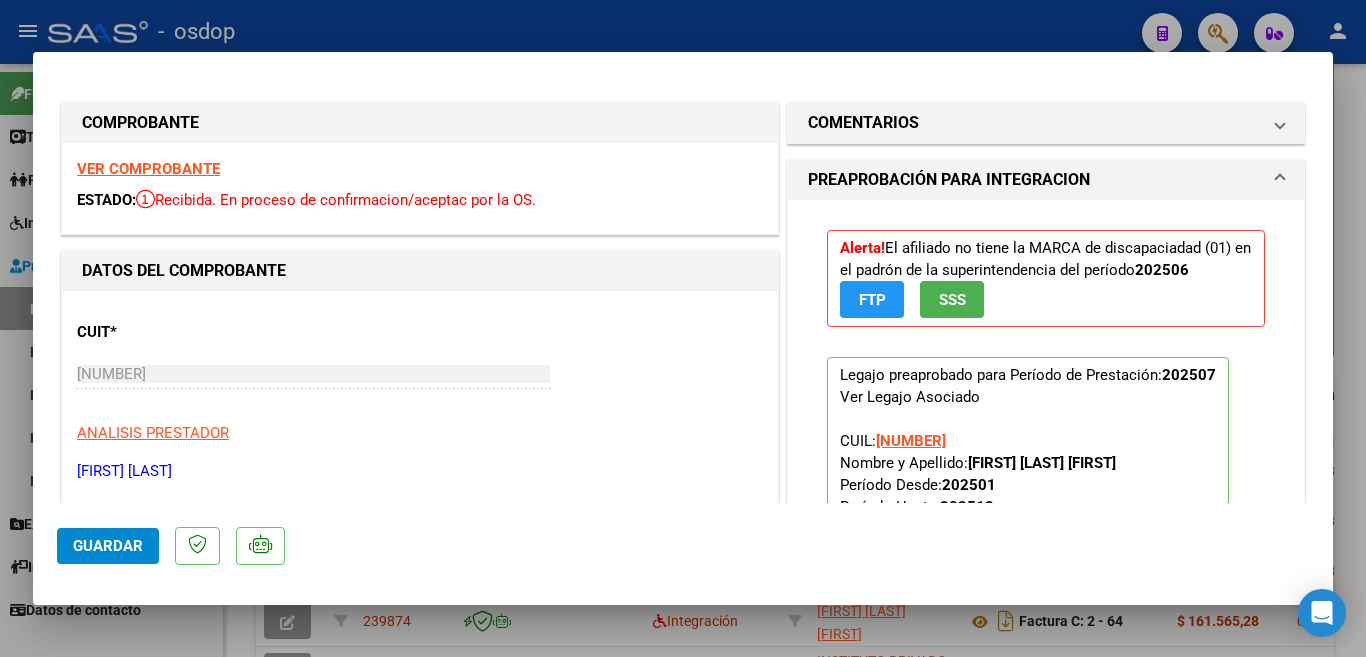 scroll, scrollTop: 100, scrollLeft: 0, axis: vertical 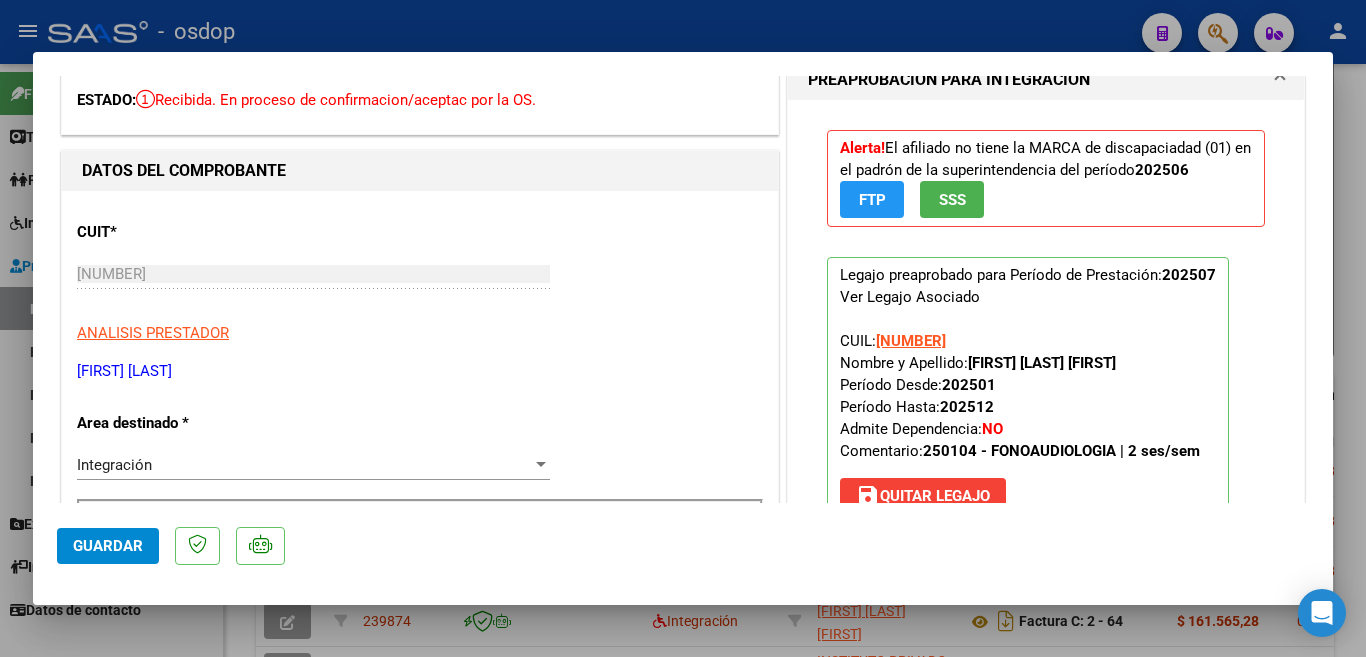 click on "Guardar" 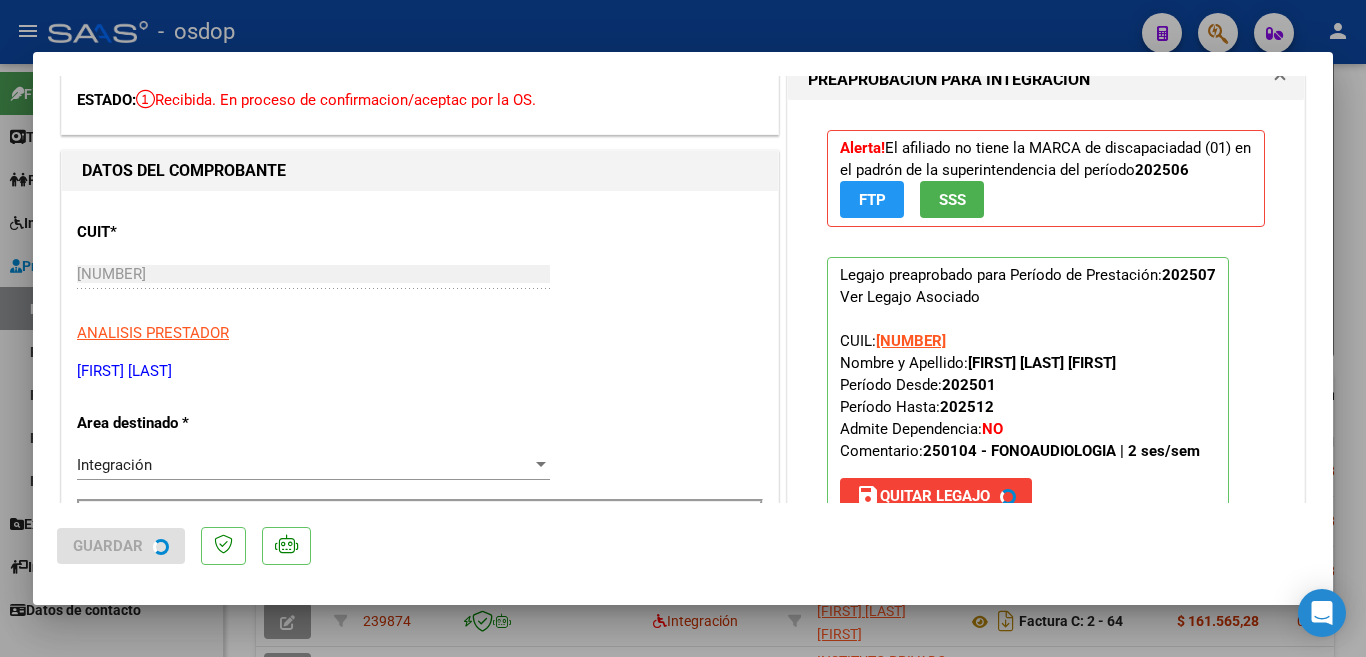 click at bounding box center (683, 328) 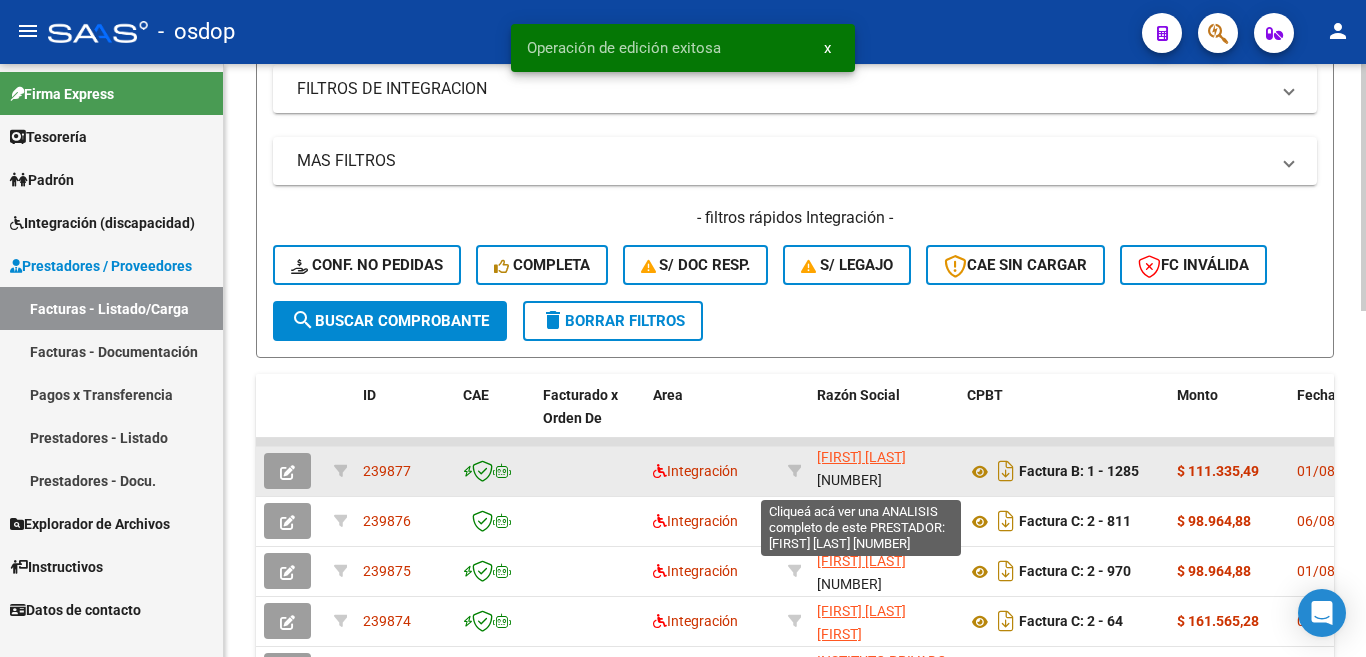 scroll, scrollTop: 26, scrollLeft: 0, axis: vertical 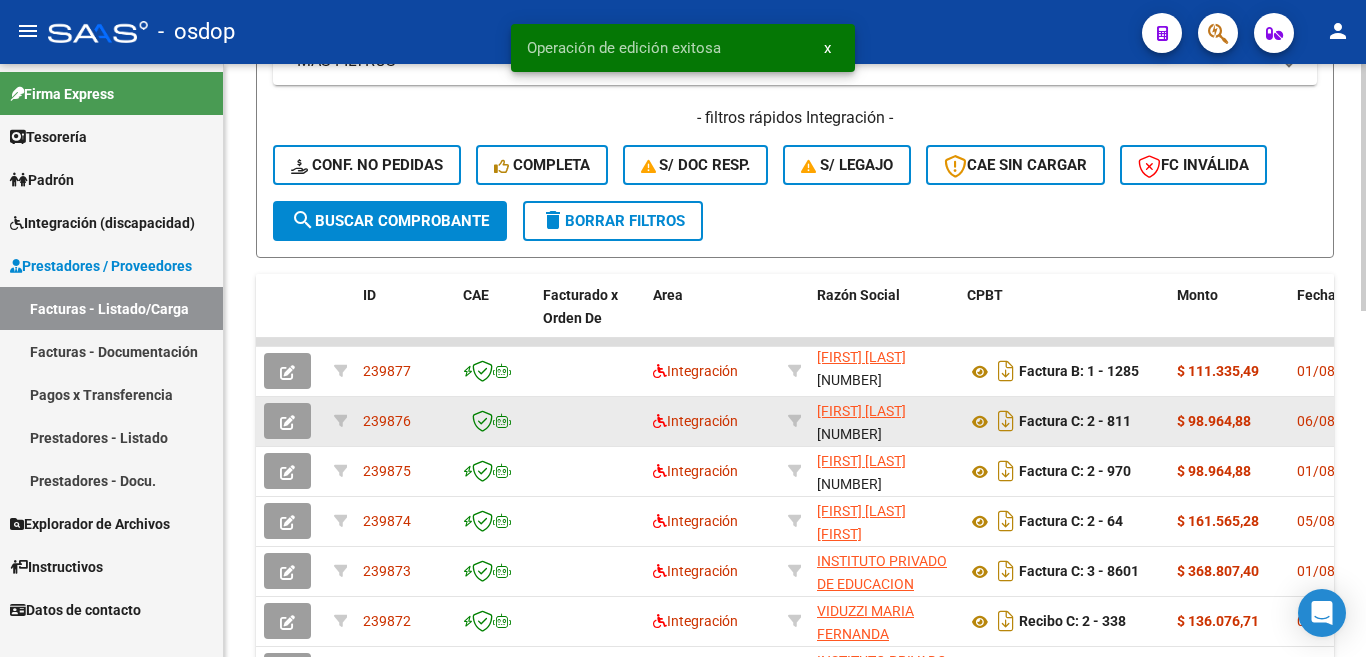 click on "239876" 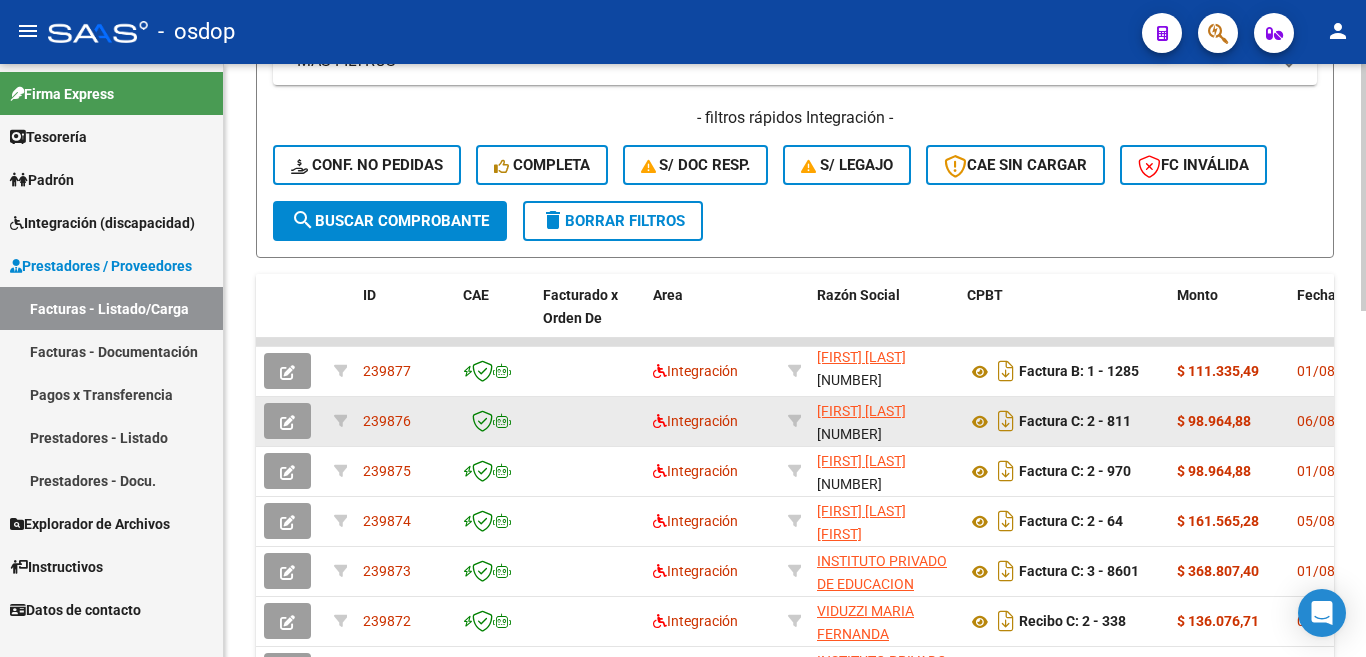 copy on "239876" 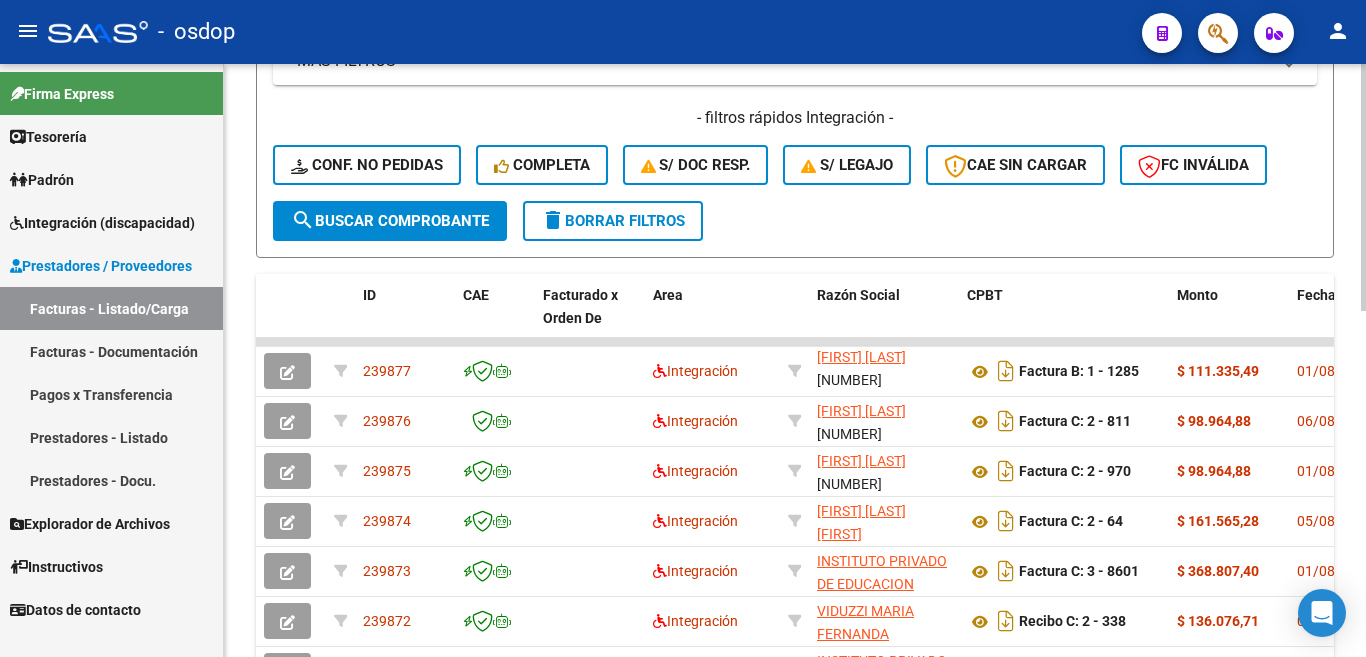 scroll, scrollTop: 0, scrollLeft: 0, axis: both 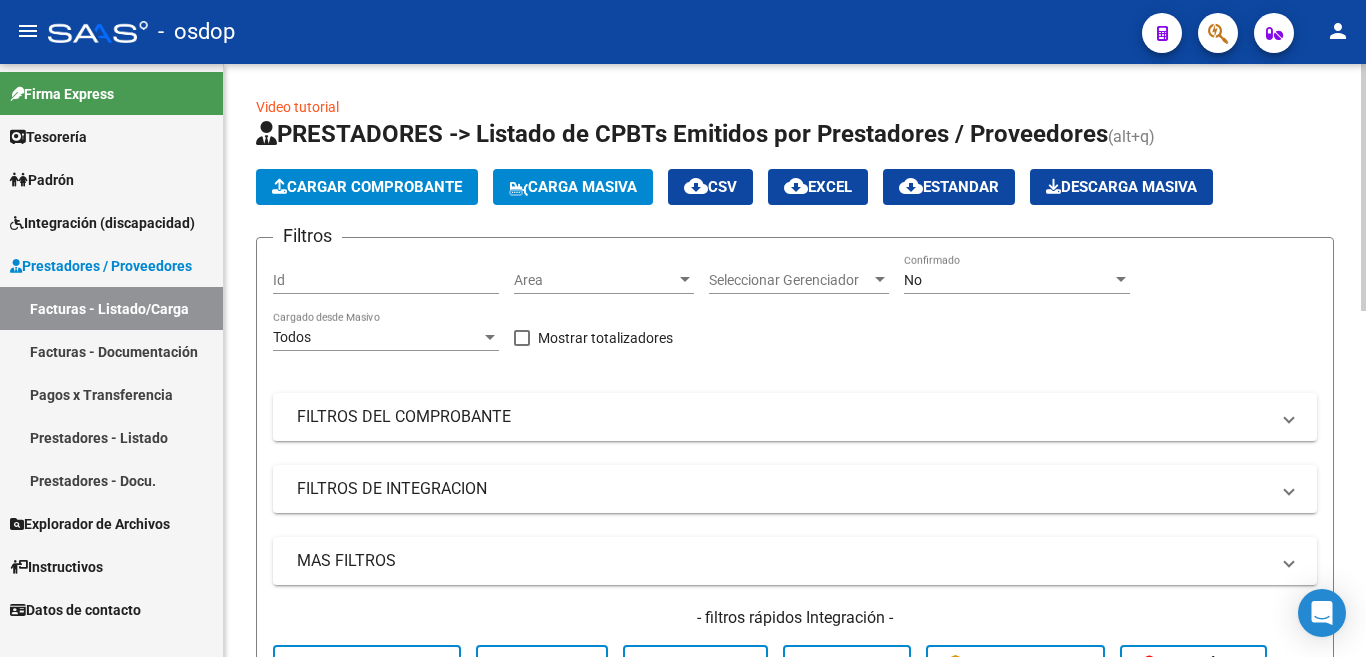 click on "Cargar Comprobante" 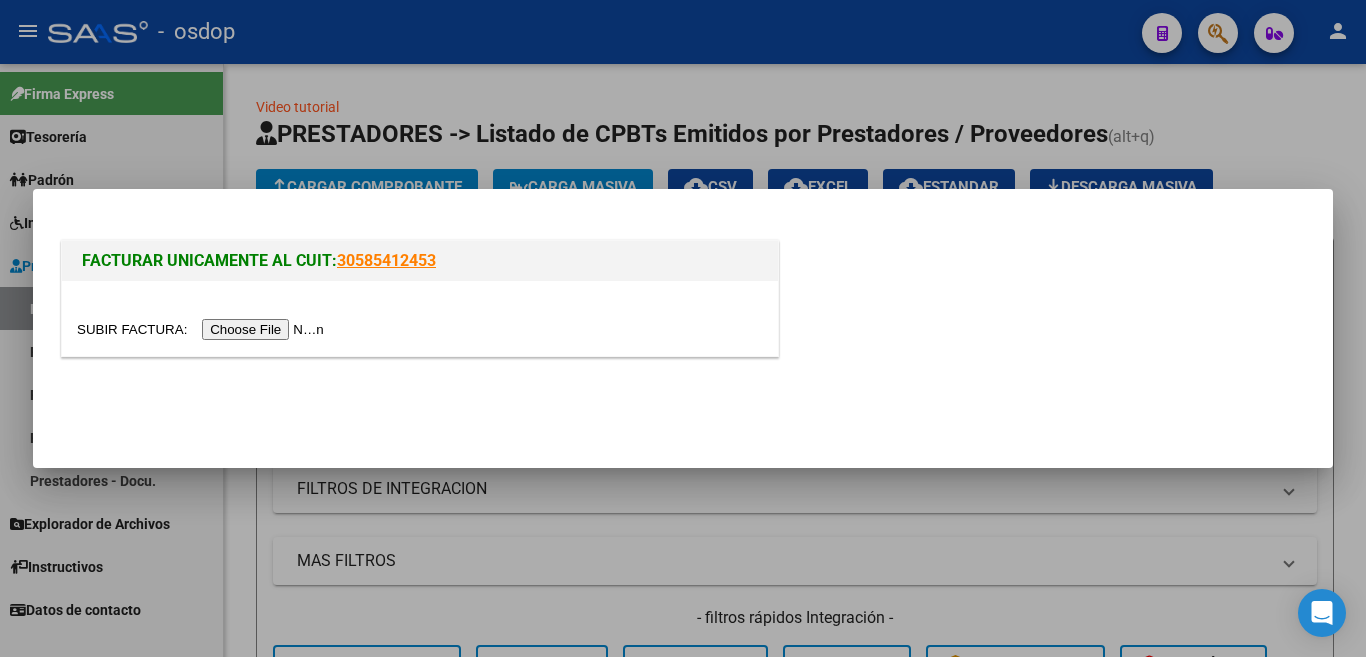 click at bounding box center (203, 329) 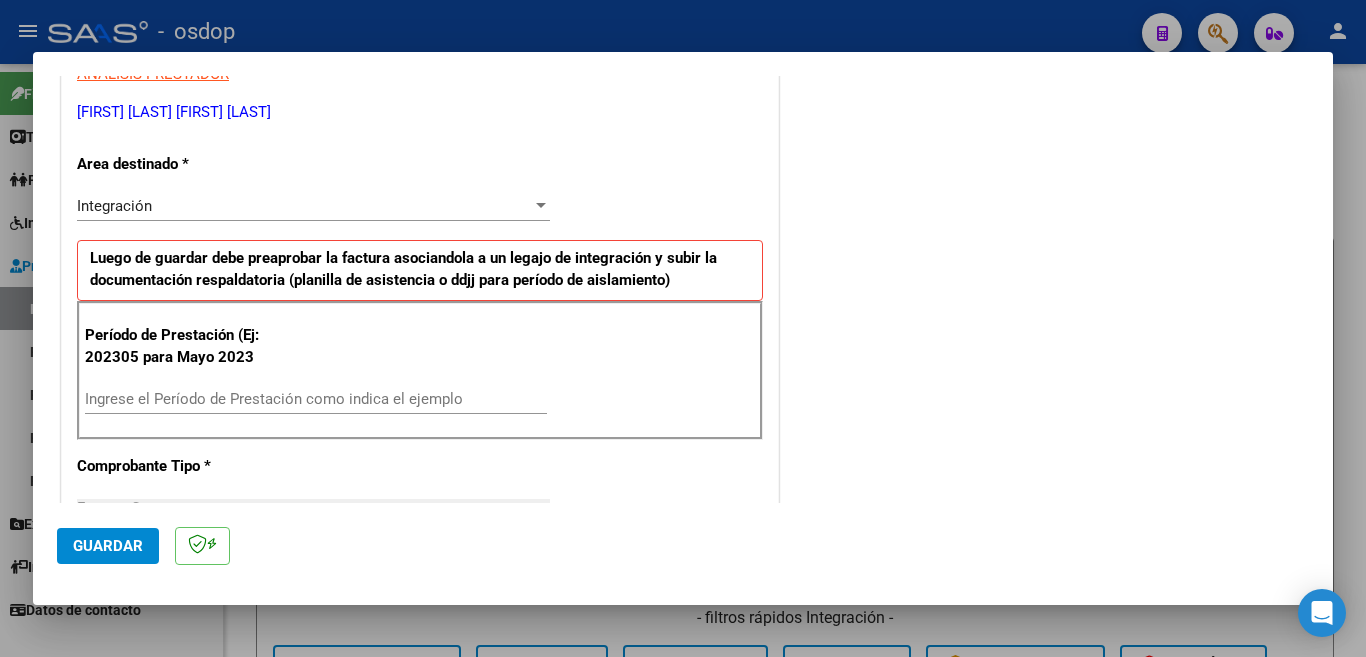 scroll, scrollTop: 400, scrollLeft: 0, axis: vertical 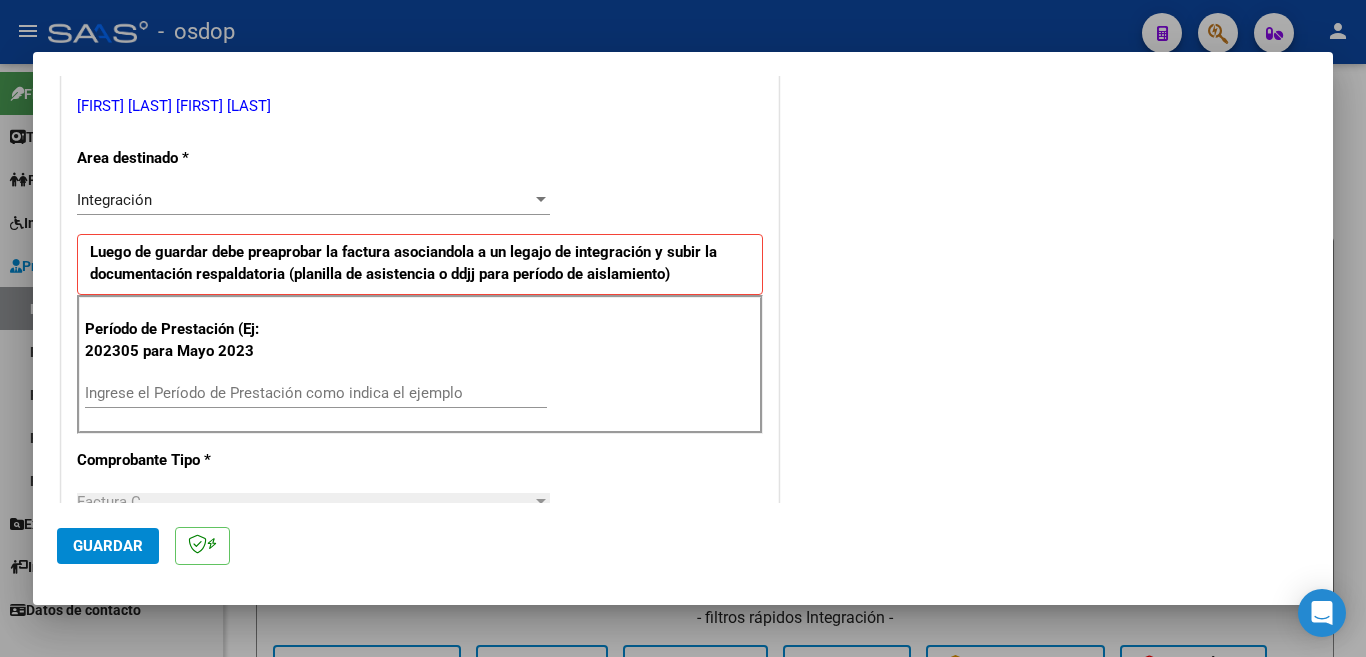 click on "Ingrese el Período de Prestación como indica el ejemplo" at bounding box center (316, 393) 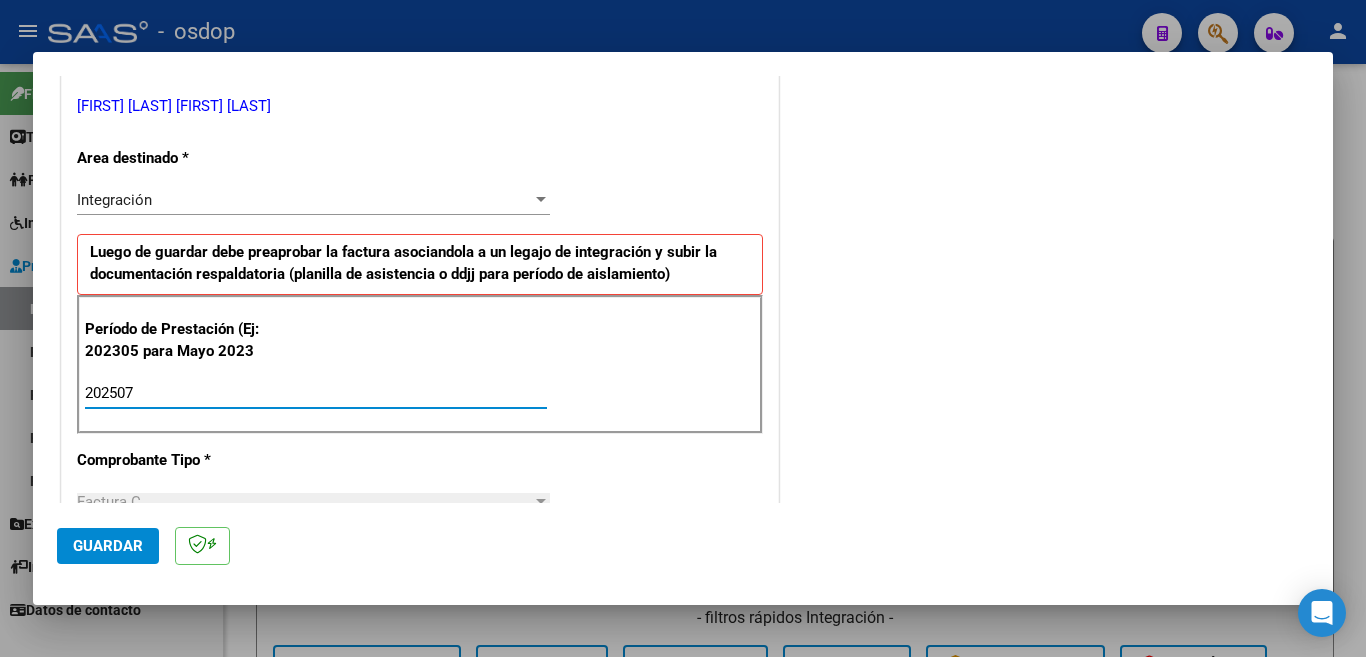 type on "202507" 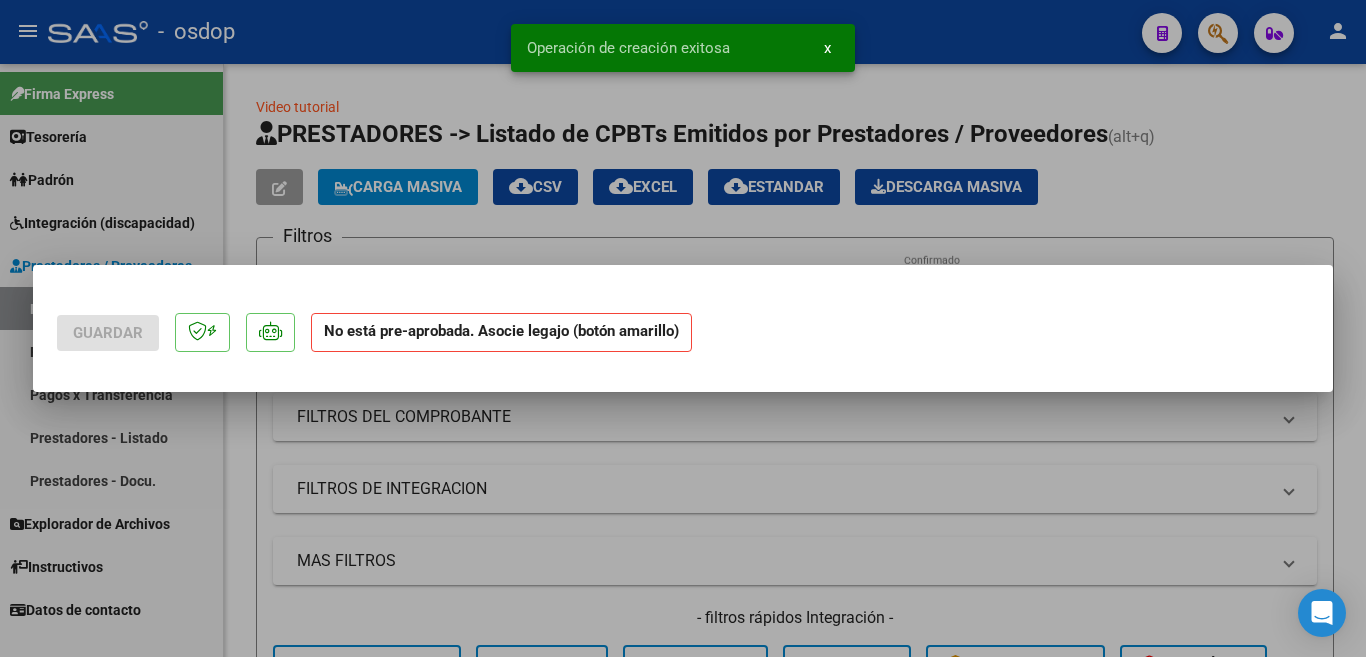 scroll, scrollTop: 0, scrollLeft: 0, axis: both 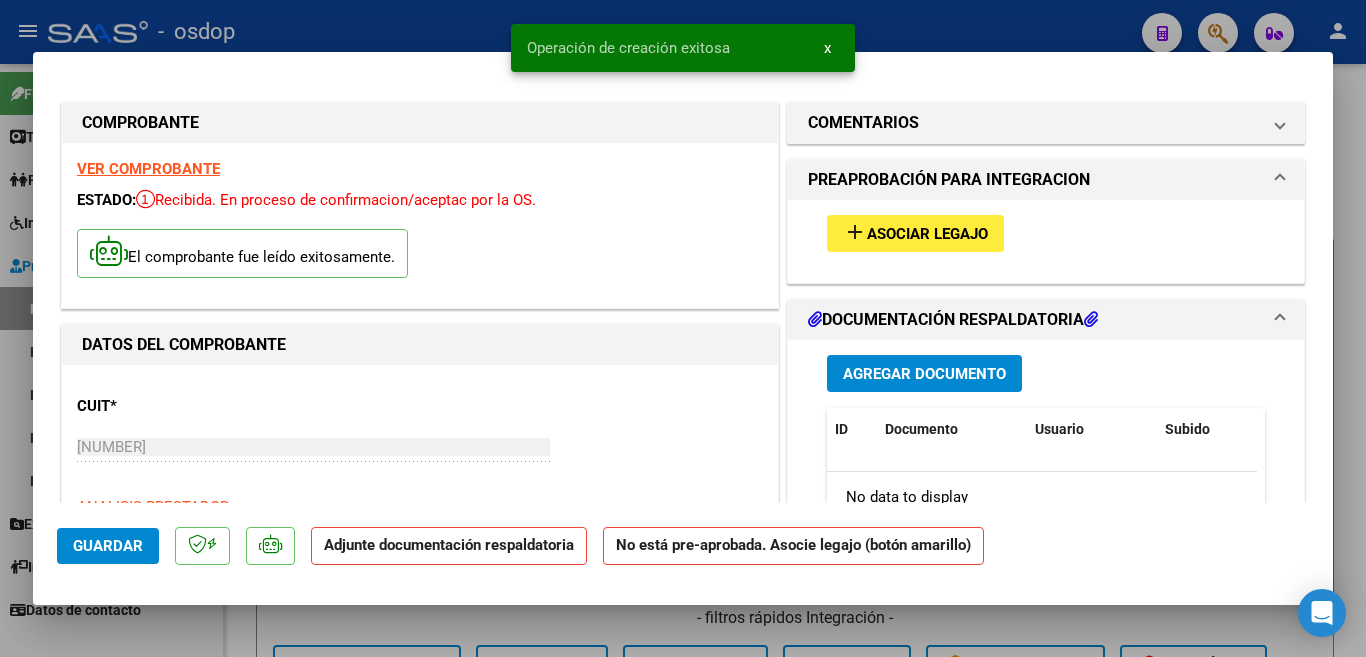 click on "add" at bounding box center (855, 232) 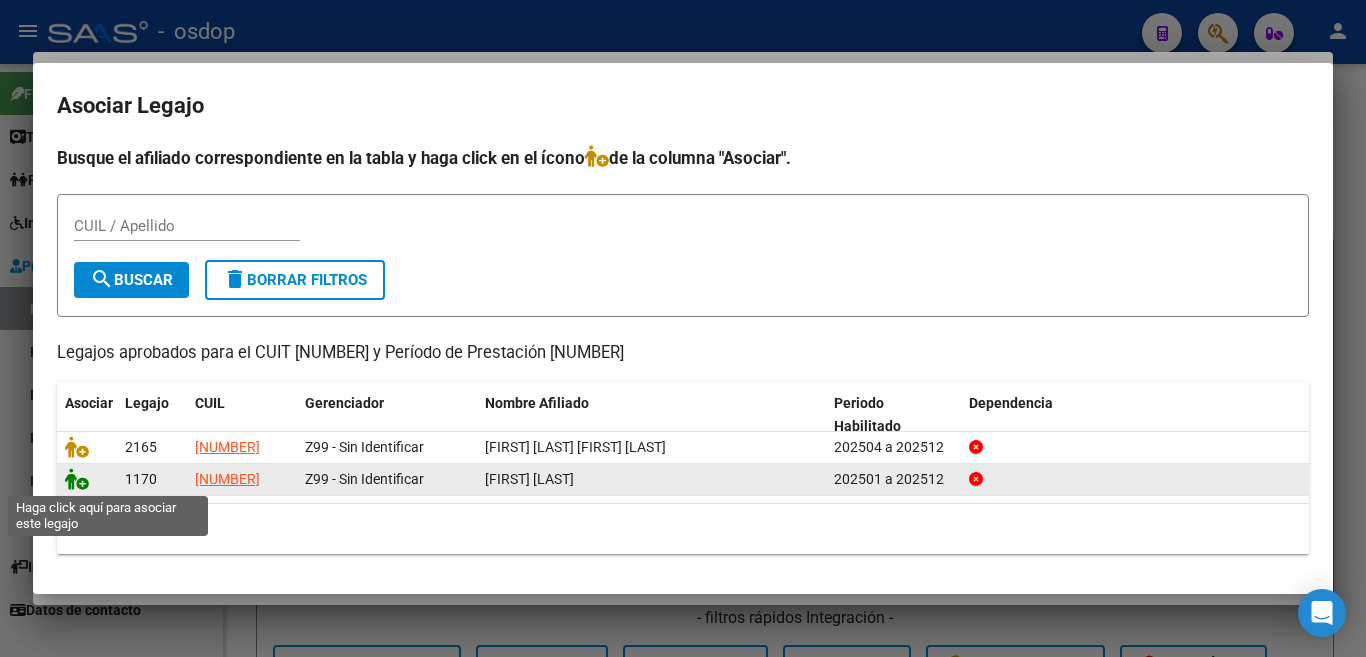 click 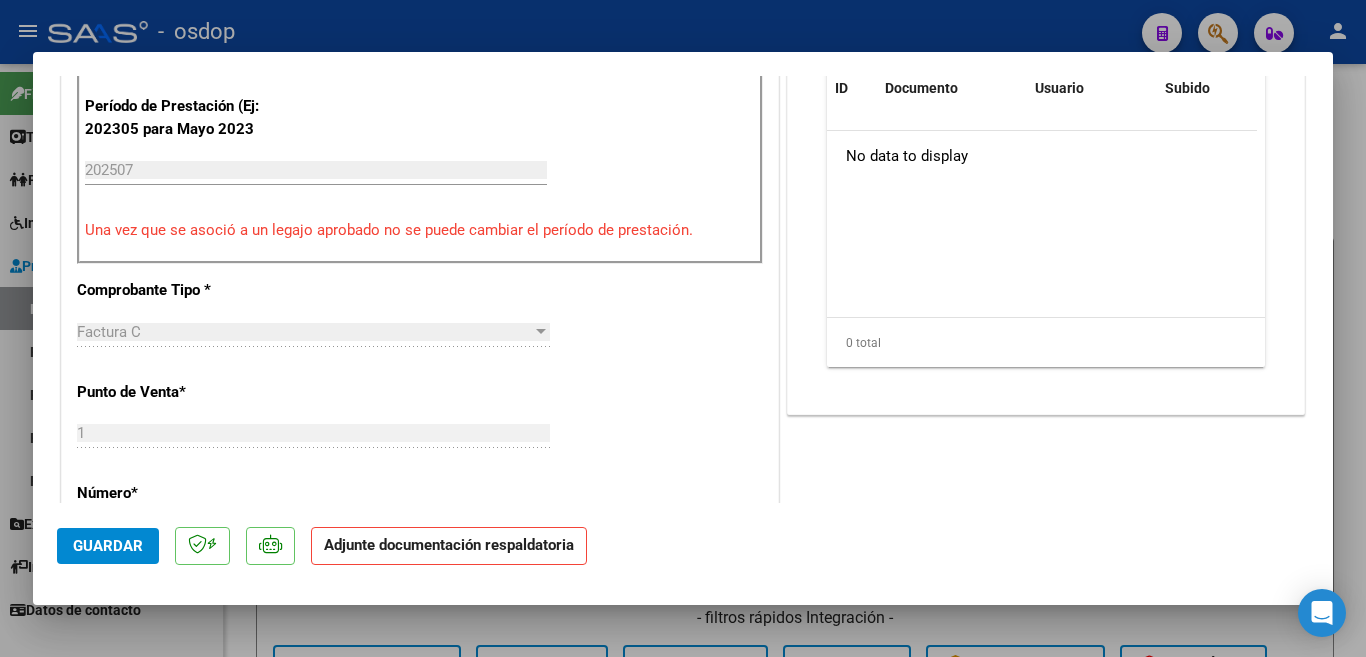 scroll, scrollTop: 400, scrollLeft: 0, axis: vertical 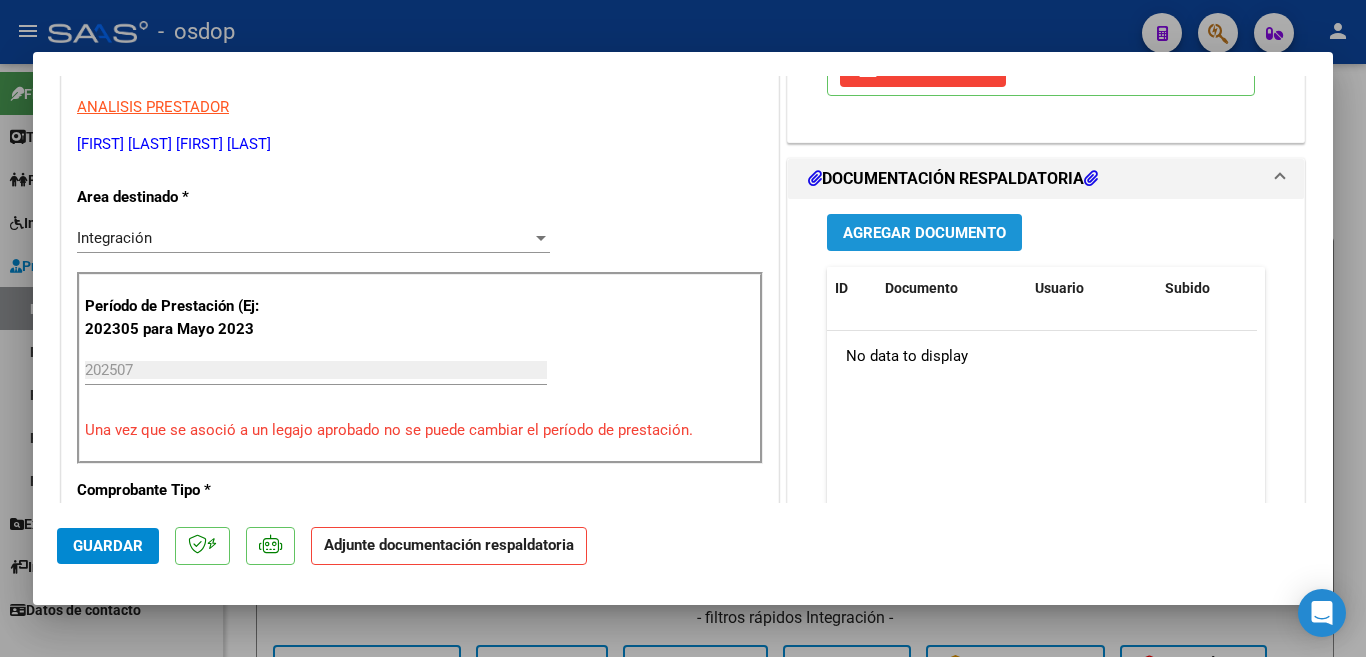 click on "Agregar Documento" at bounding box center [924, 233] 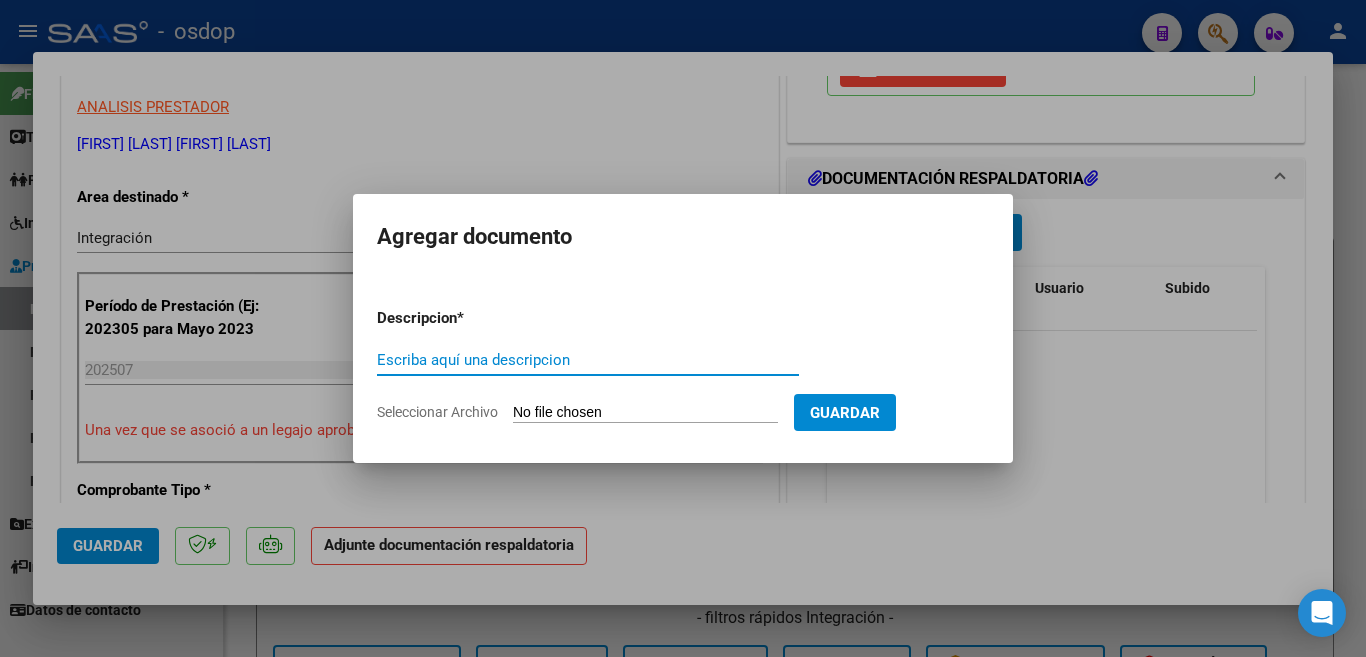 click on "Escriba aquí una descripcion" at bounding box center [588, 360] 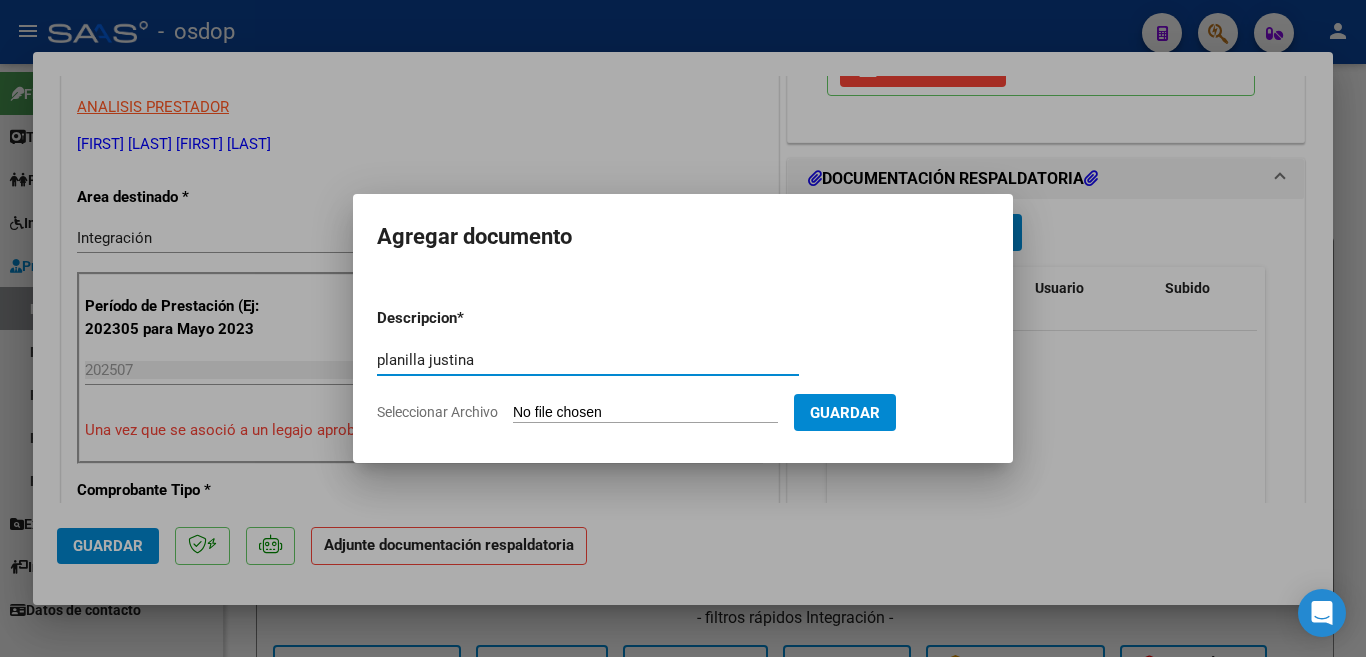 type on "planilla justina" 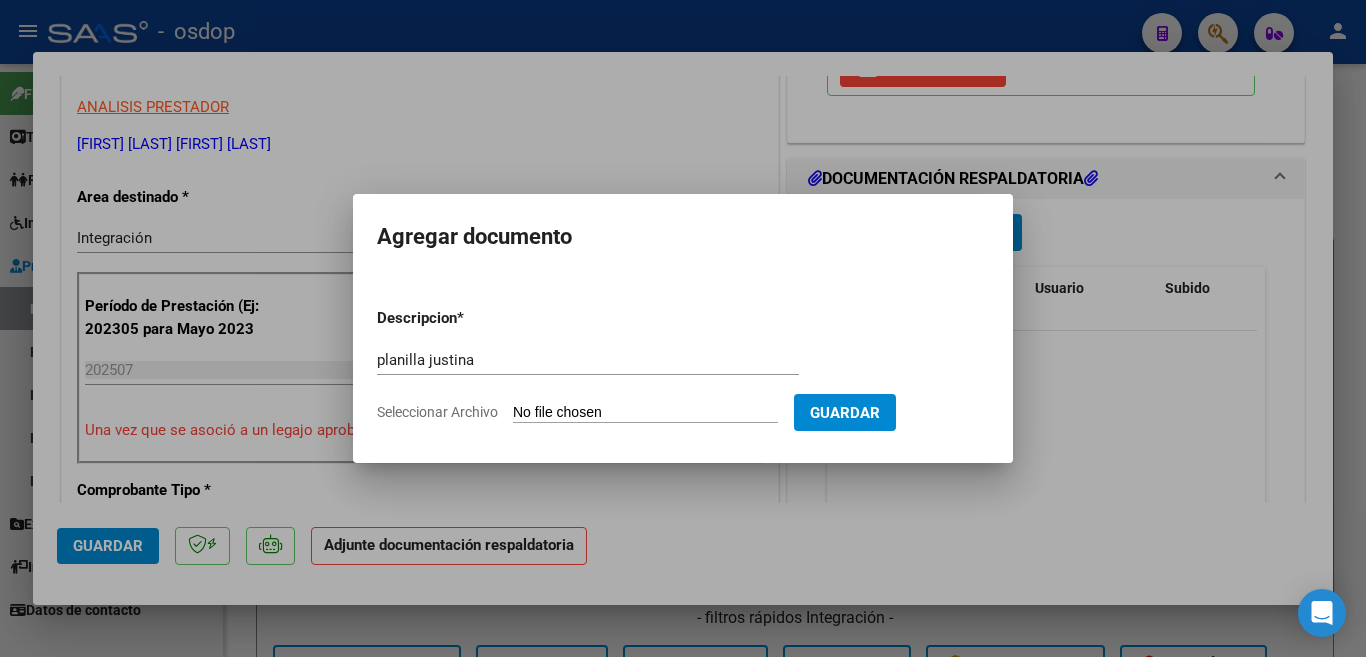click on "Seleccionar Archivo" at bounding box center [645, 413] 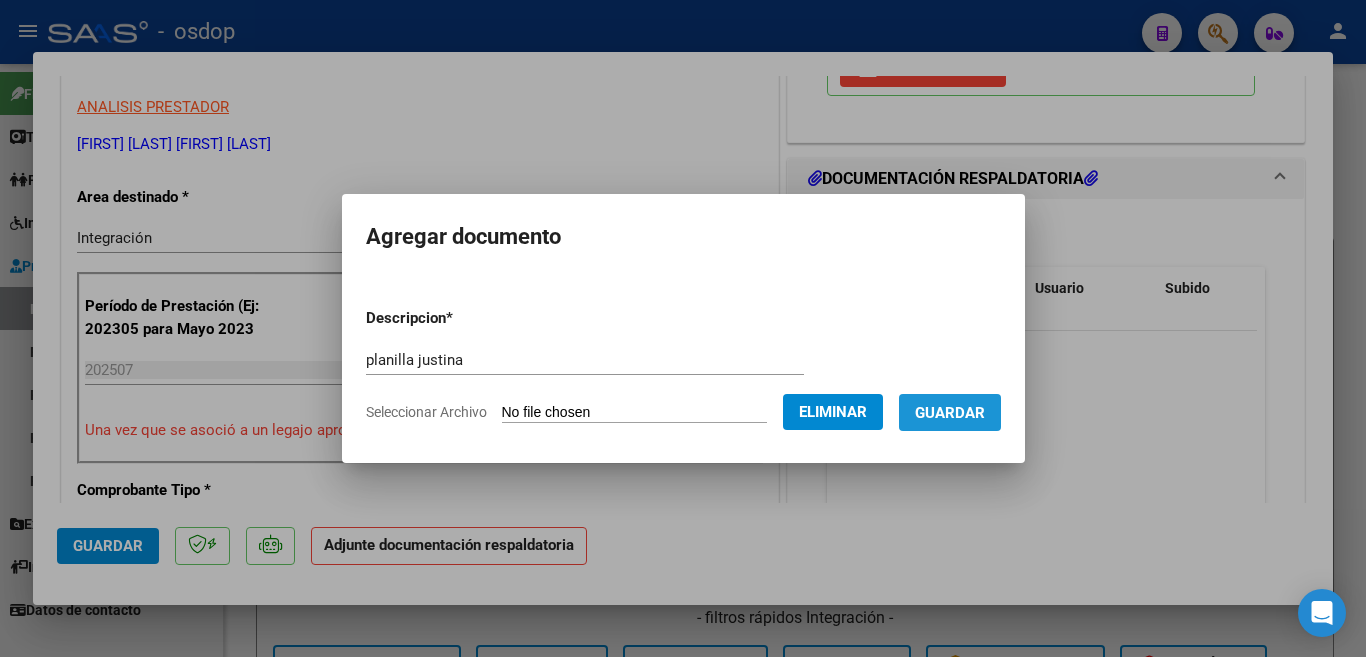 click on "Guardar" at bounding box center [950, 412] 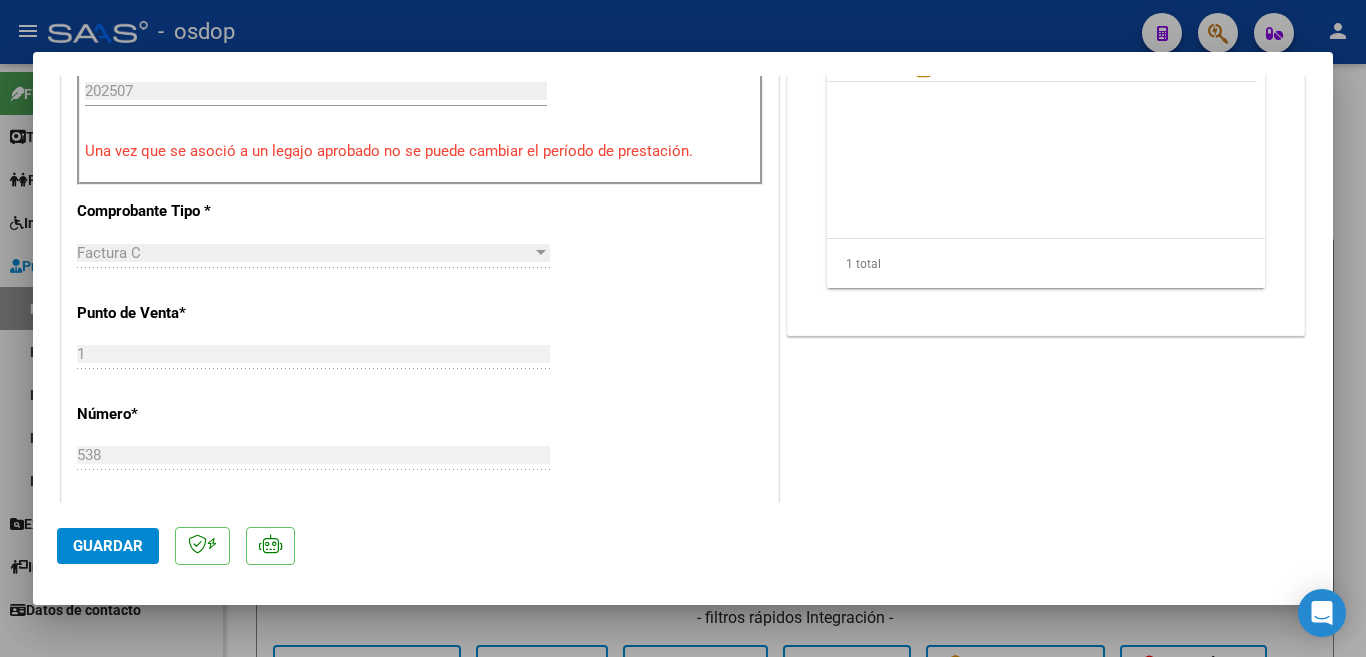 scroll, scrollTop: 700, scrollLeft: 0, axis: vertical 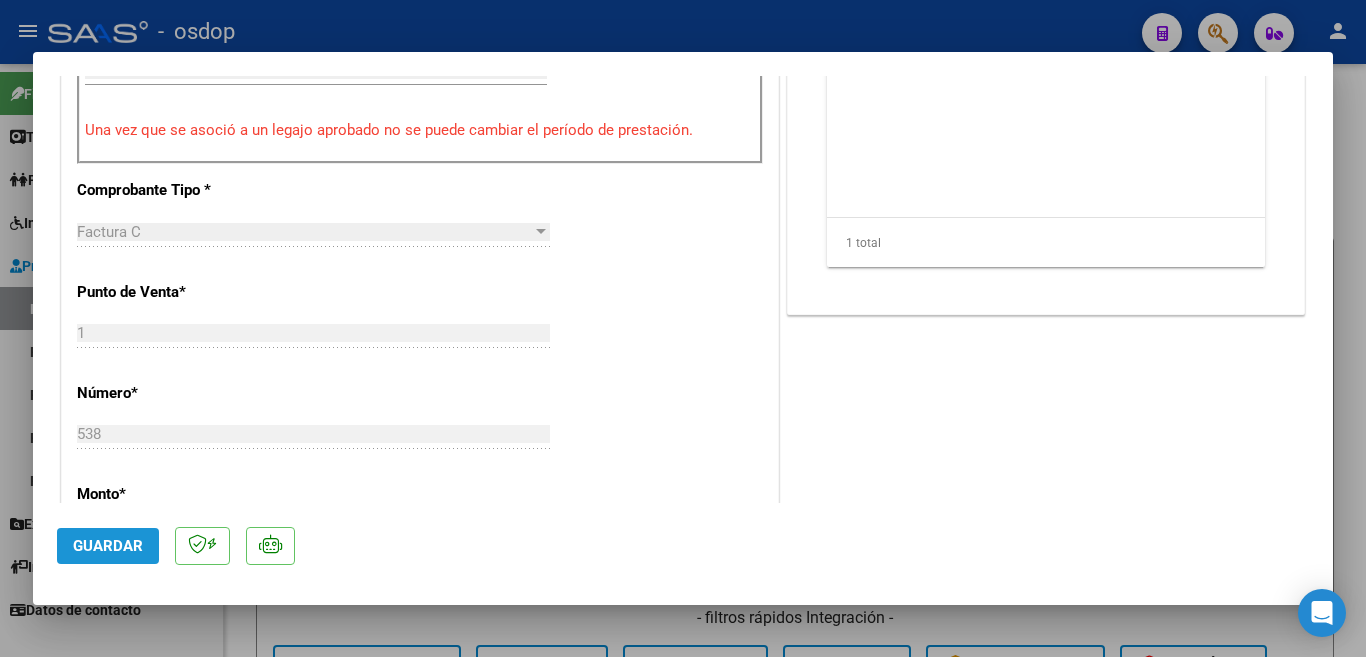 click on "Guardar" 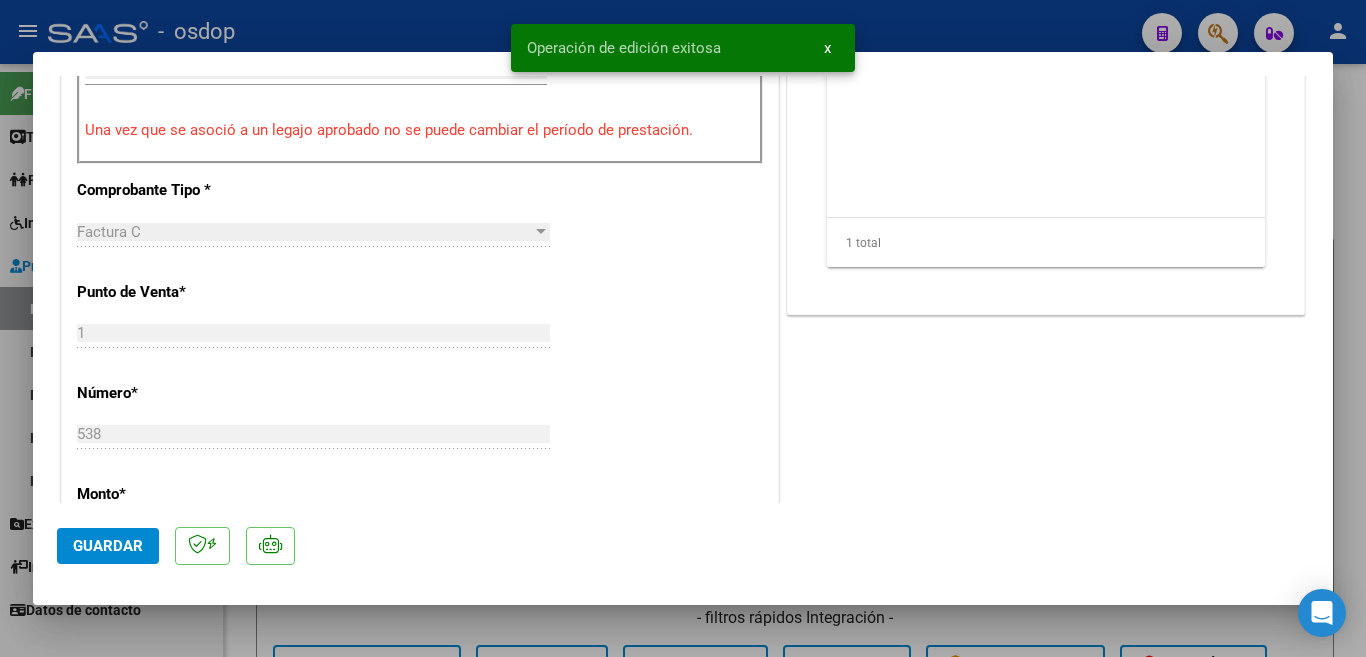 click at bounding box center (683, 328) 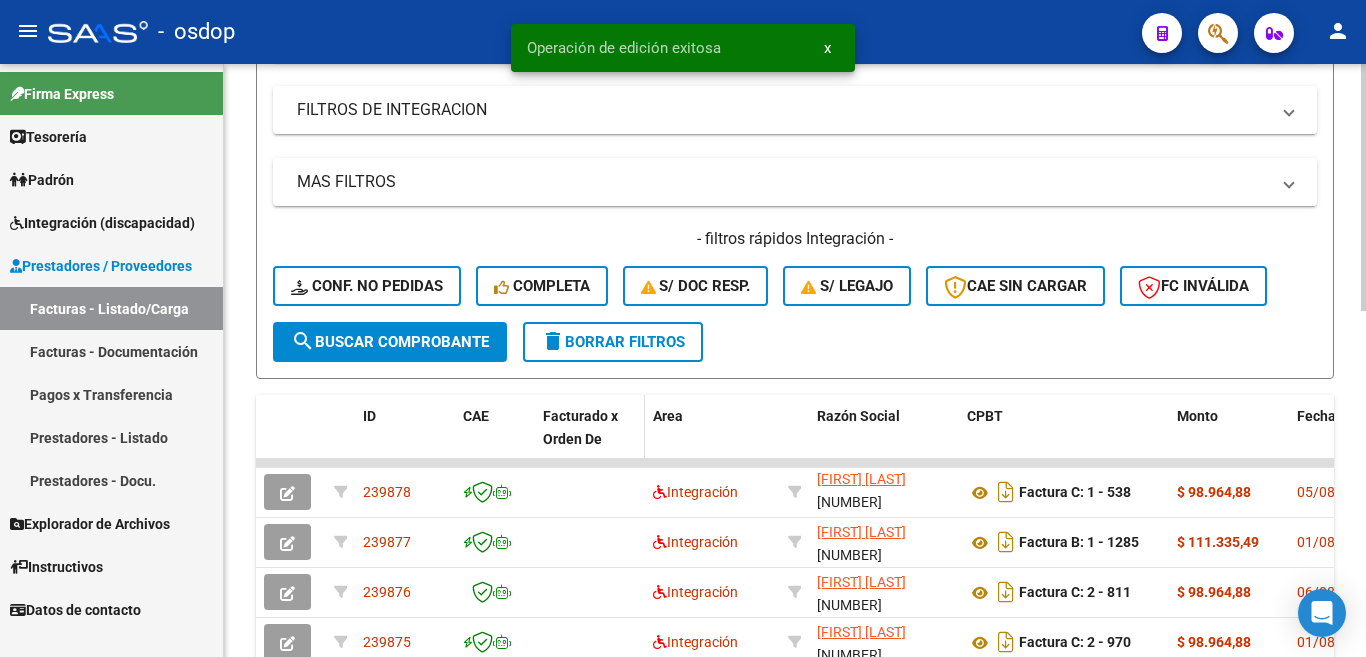scroll, scrollTop: 400, scrollLeft: 0, axis: vertical 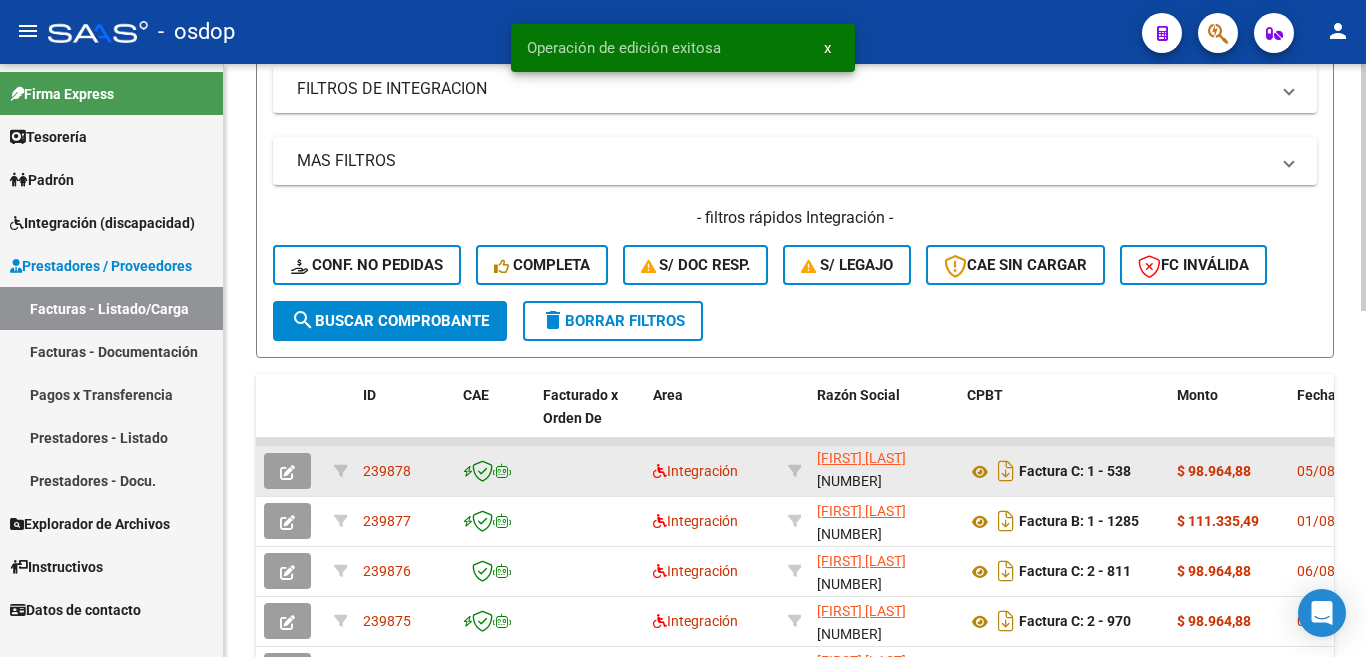 click on "239878" 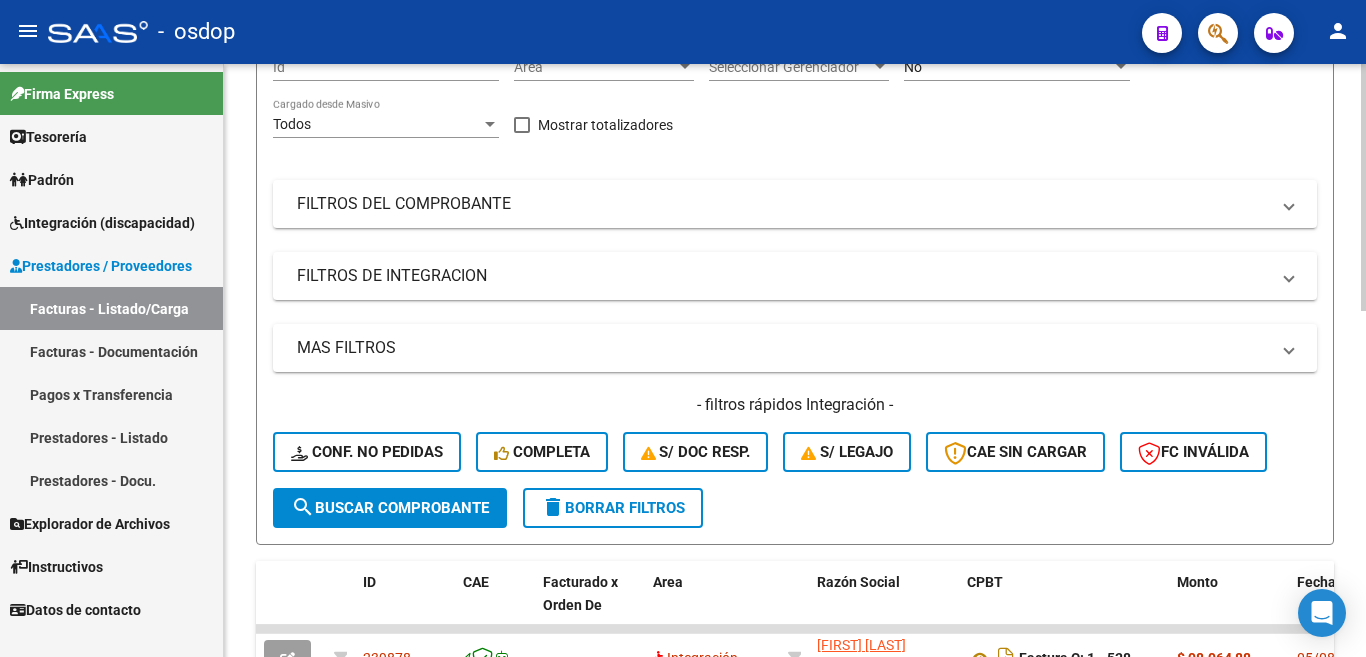 scroll, scrollTop: 0, scrollLeft: 0, axis: both 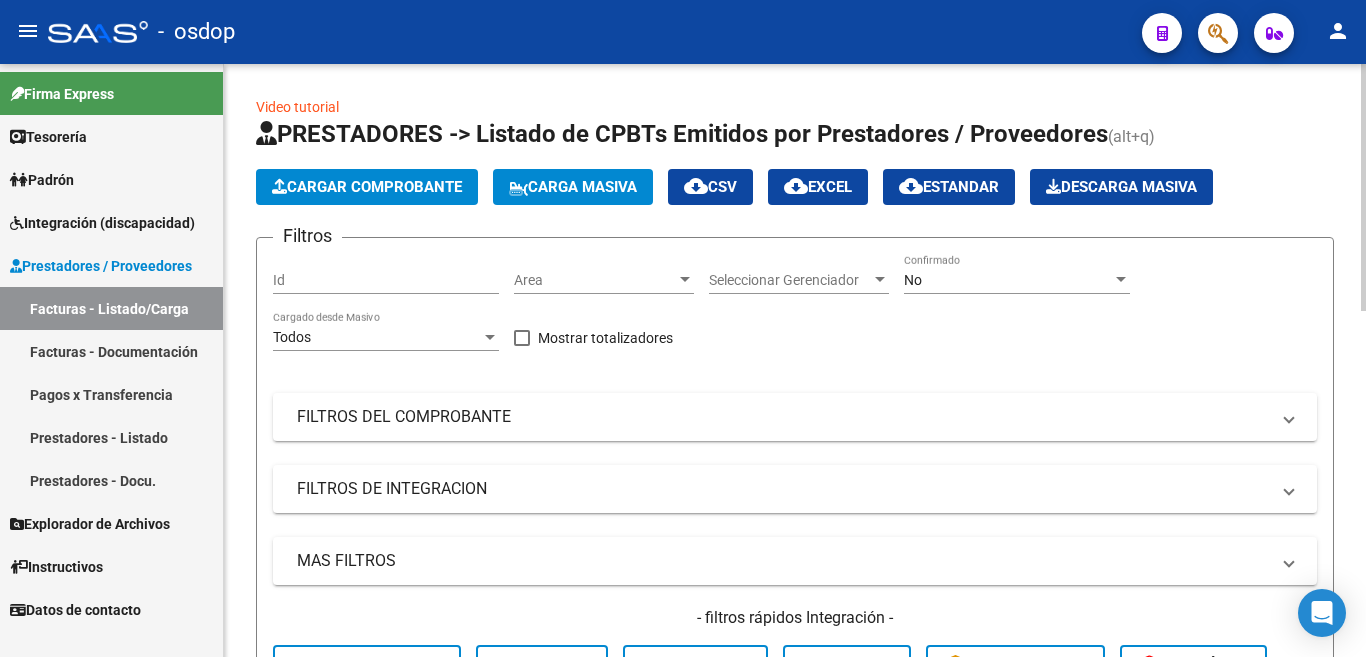 click on "Cargar Comprobante" 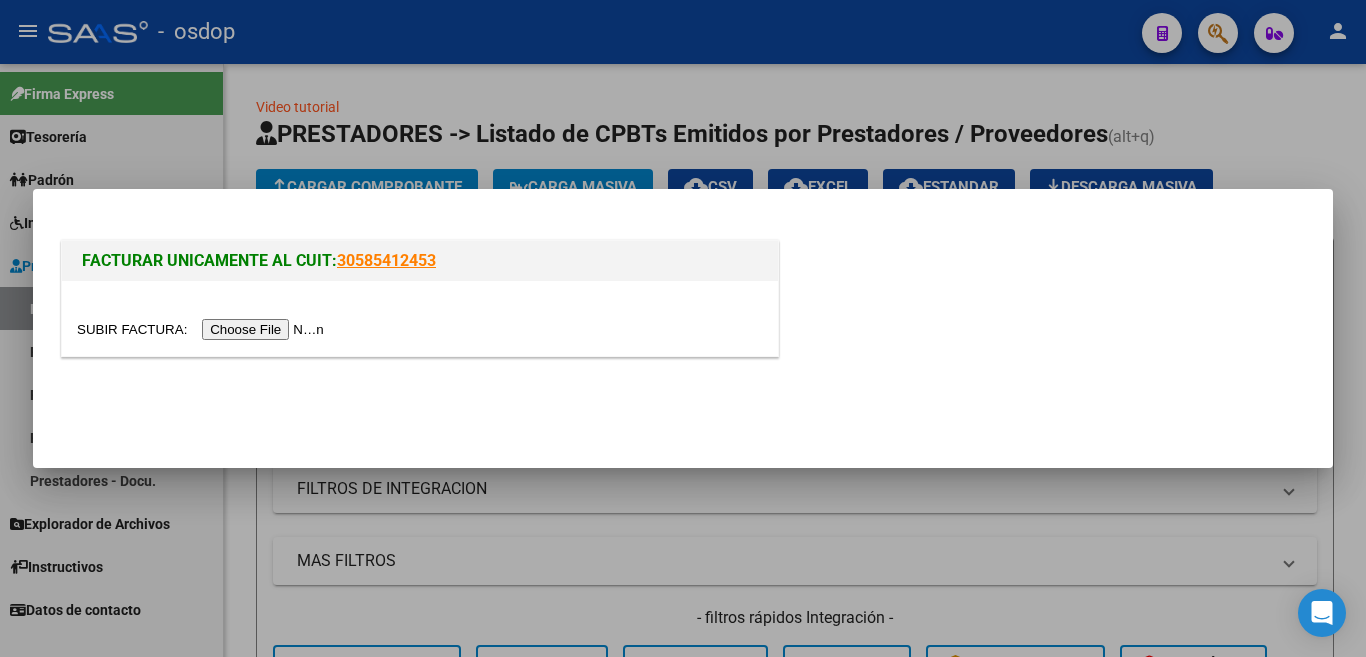 click at bounding box center (203, 329) 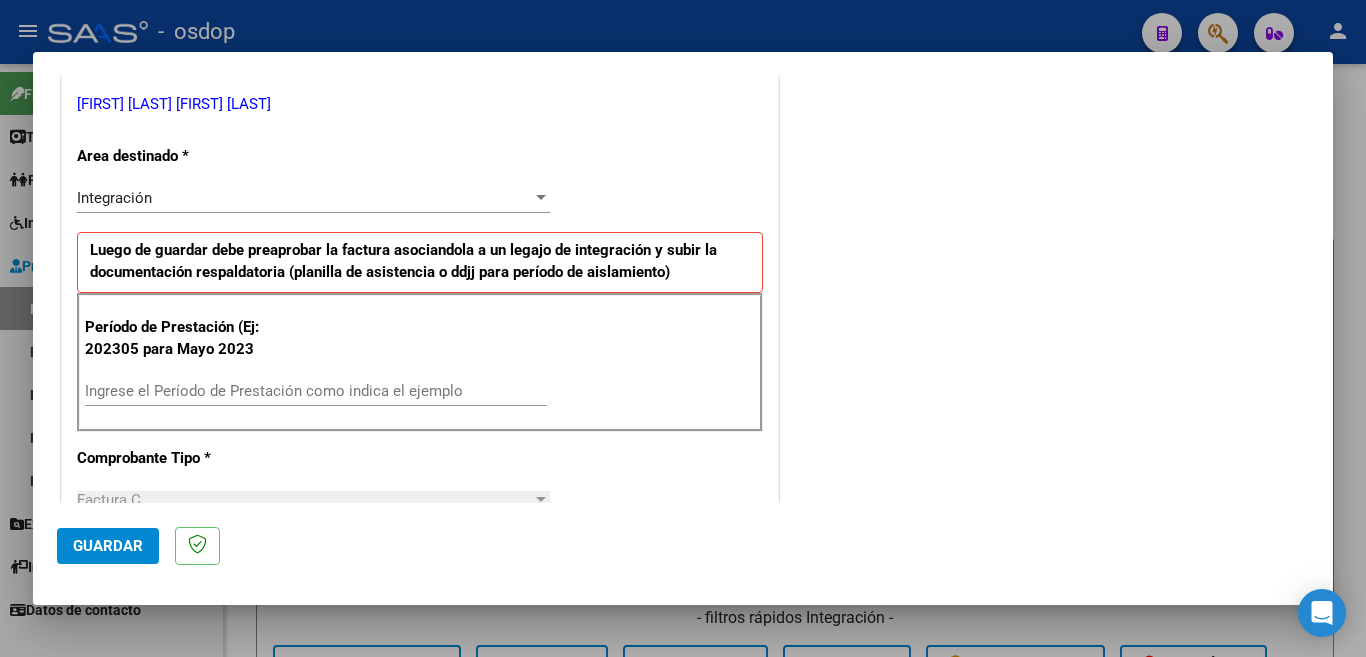 scroll, scrollTop: 400, scrollLeft: 0, axis: vertical 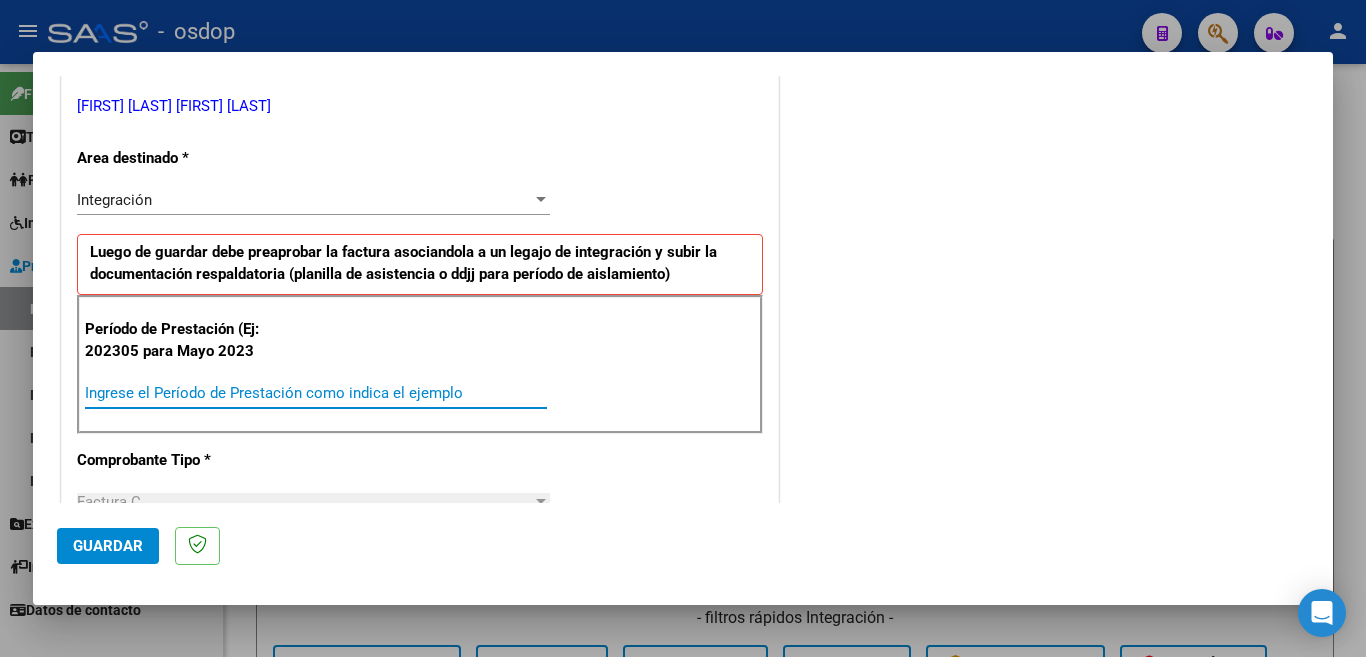 click on "Ingrese el Período de Prestación como indica el ejemplo" at bounding box center [316, 393] 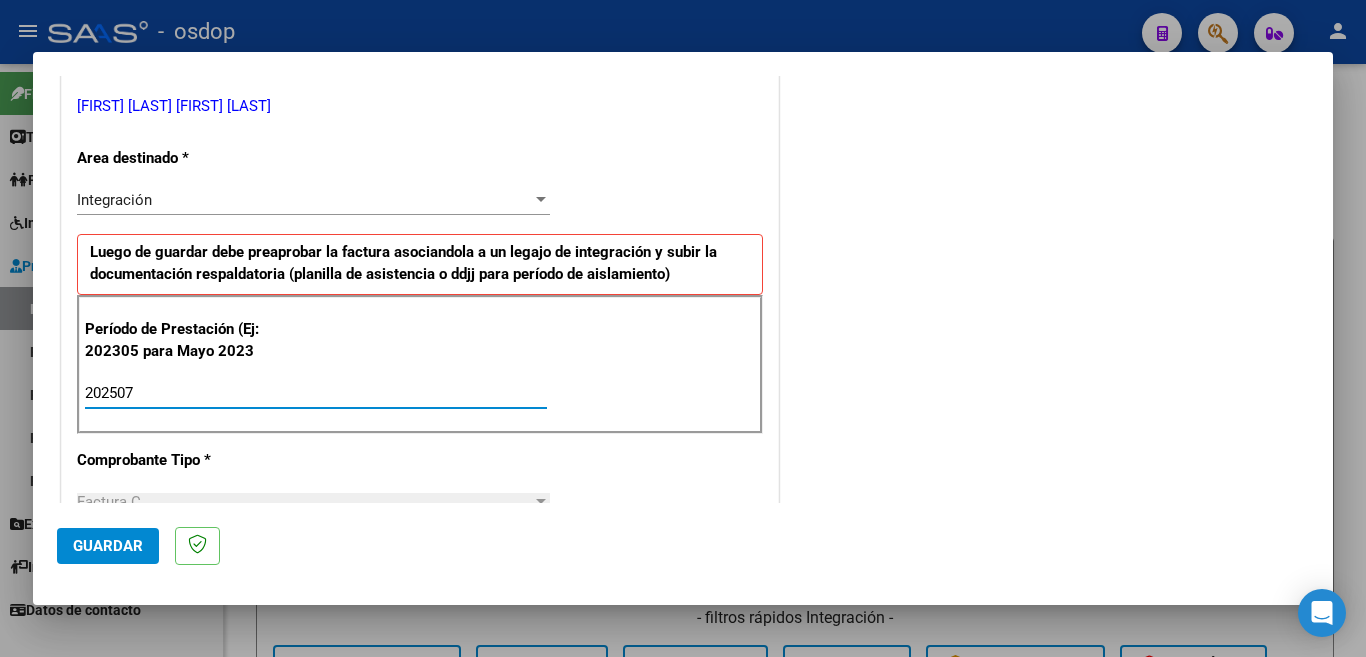 type on "202507" 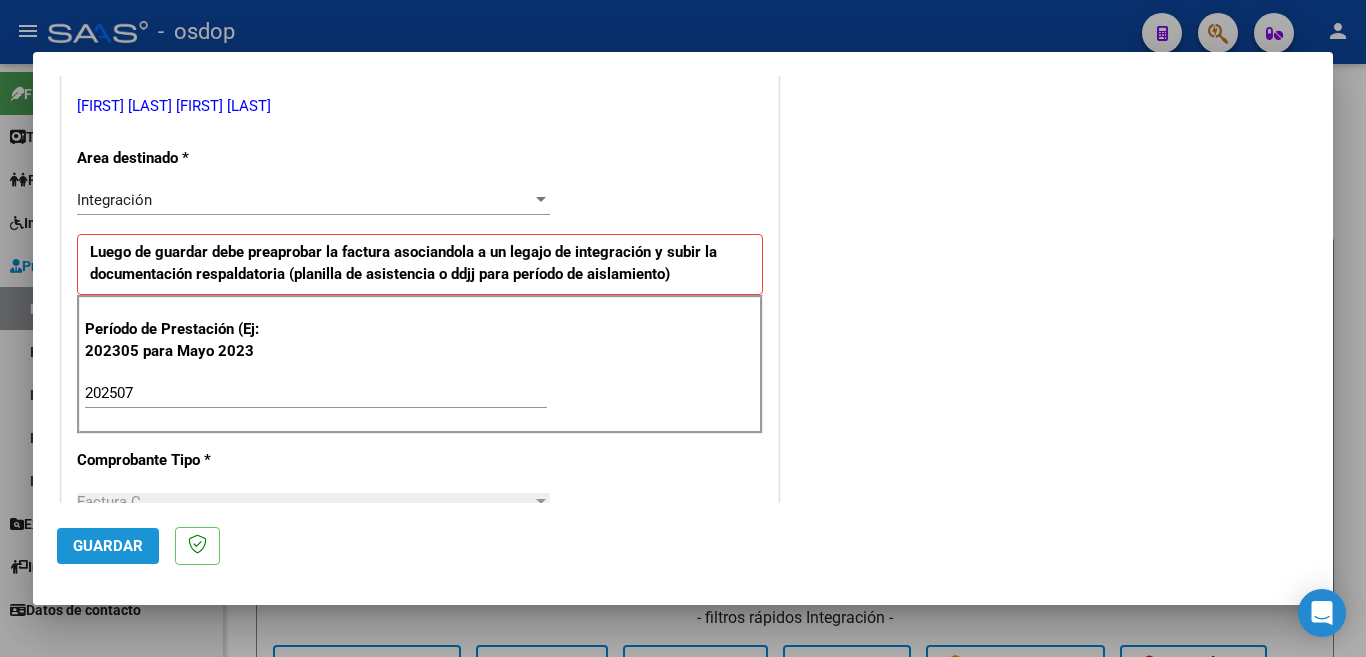 click on "Guardar" 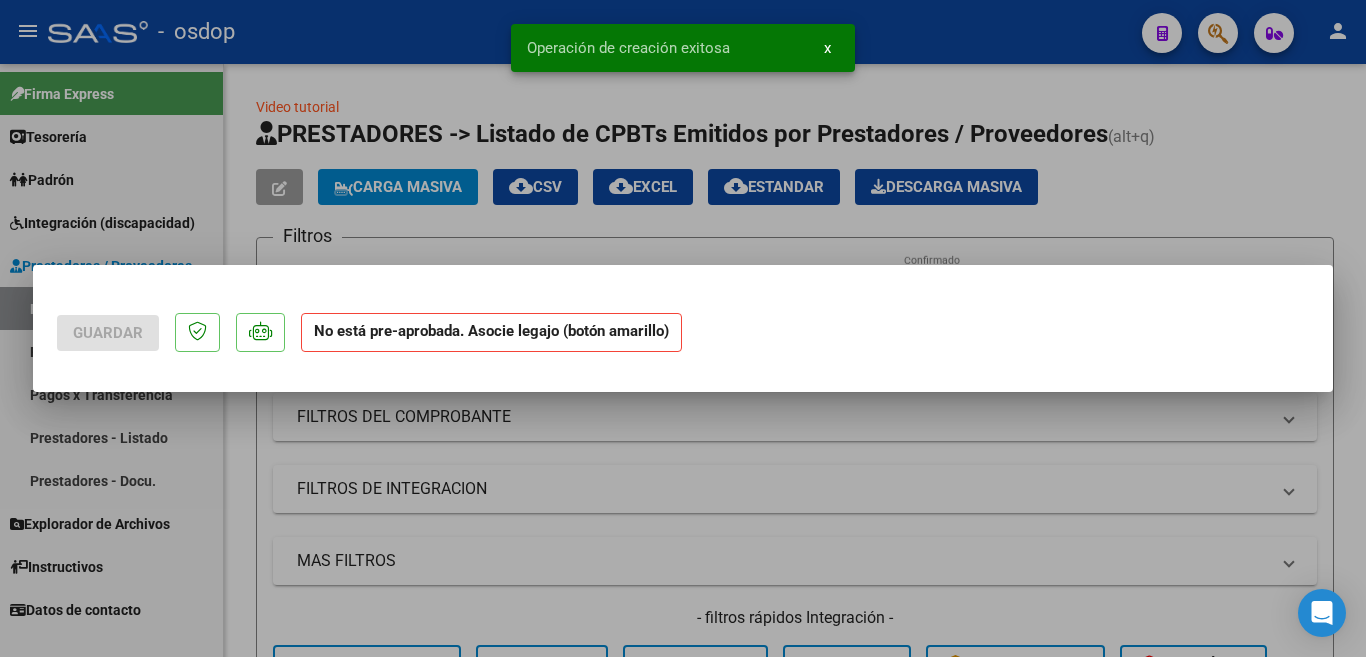 scroll, scrollTop: 0, scrollLeft: 0, axis: both 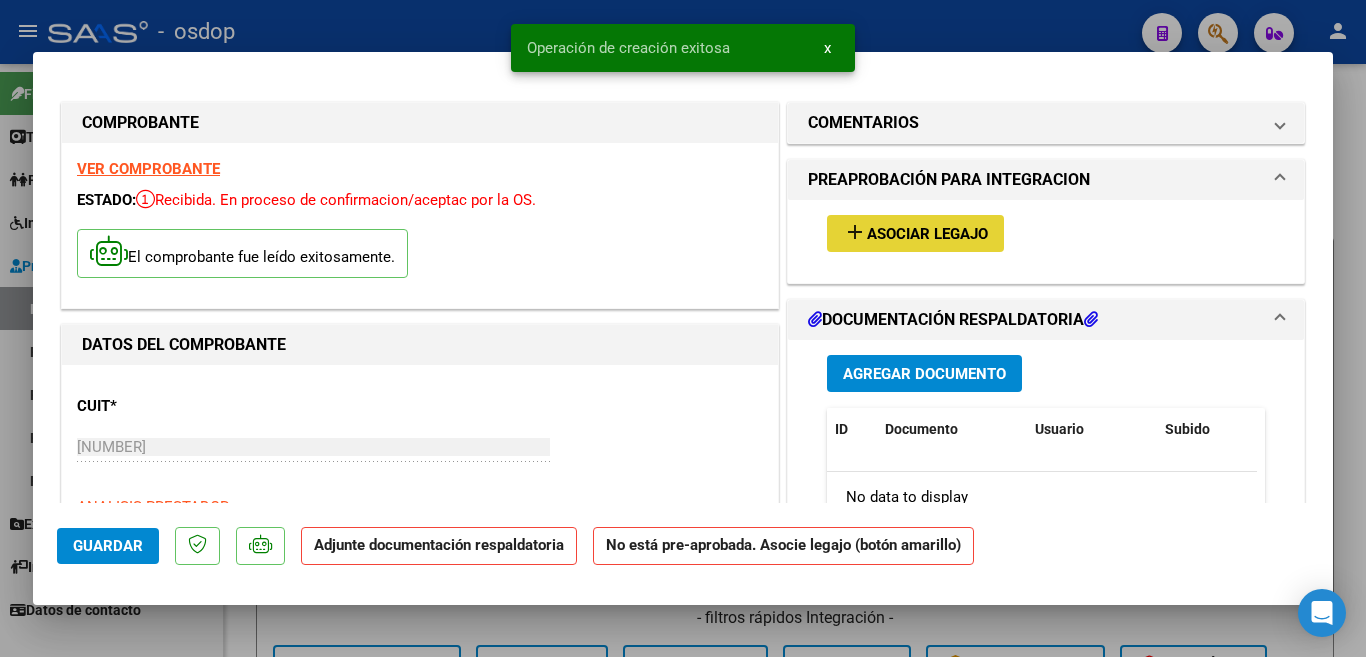 click on "Asociar Legajo" at bounding box center (927, 234) 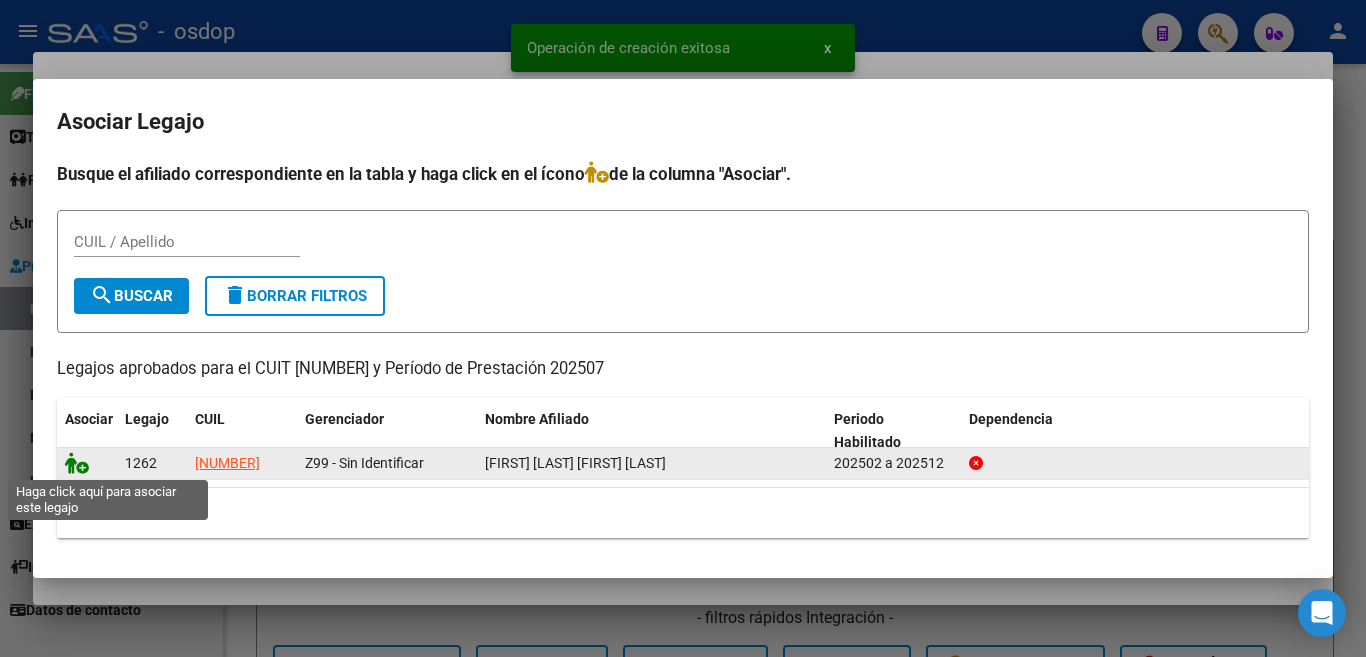 click 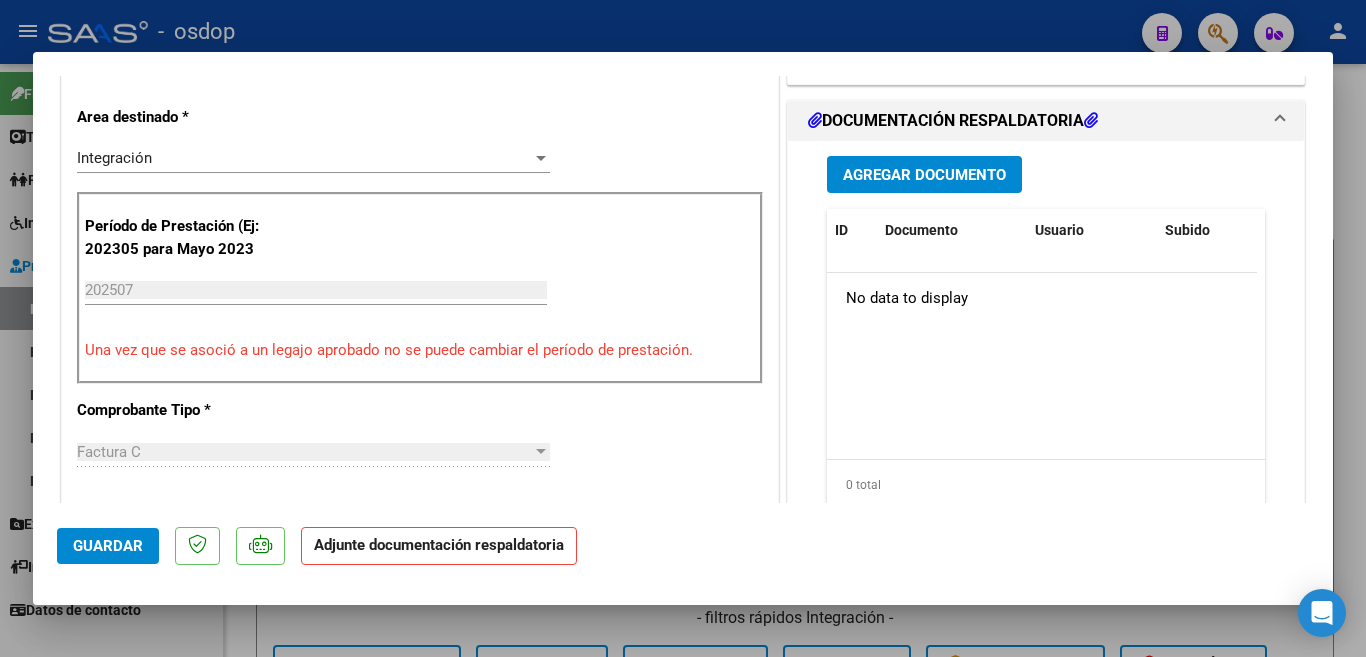 scroll, scrollTop: 500, scrollLeft: 0, axis: vertical 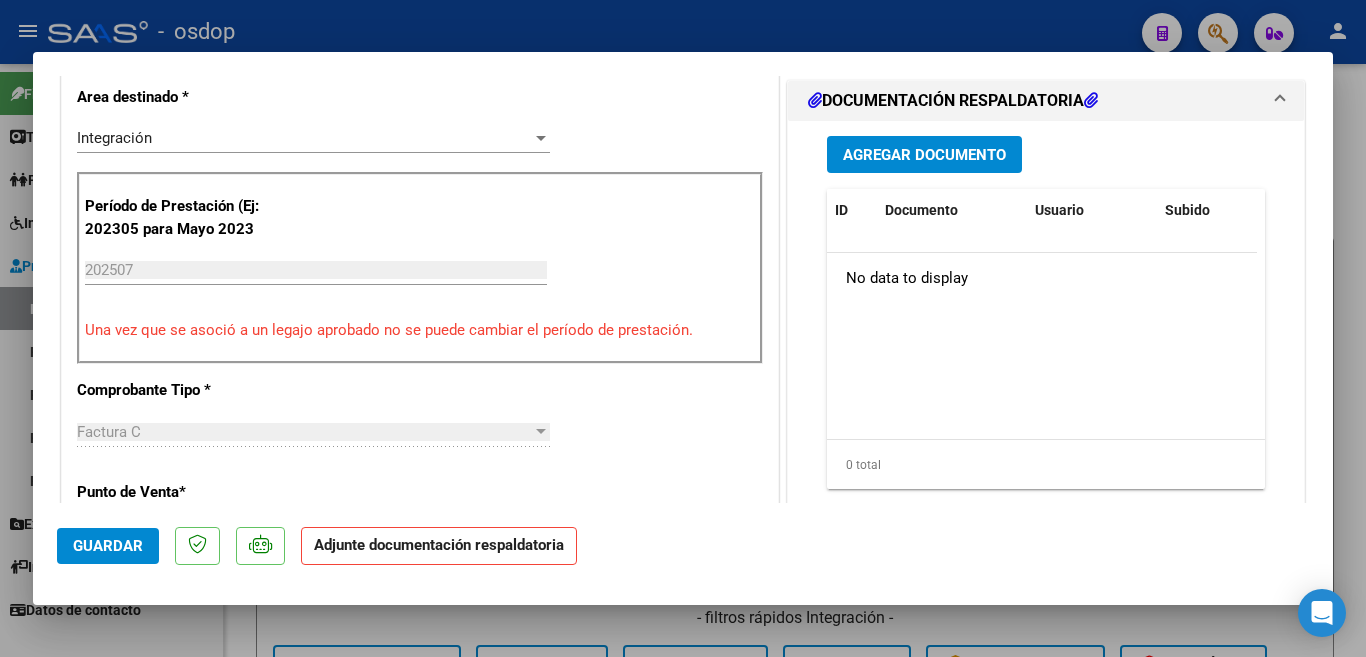click on "Agregar Documento" at bounding box center [924, 154] 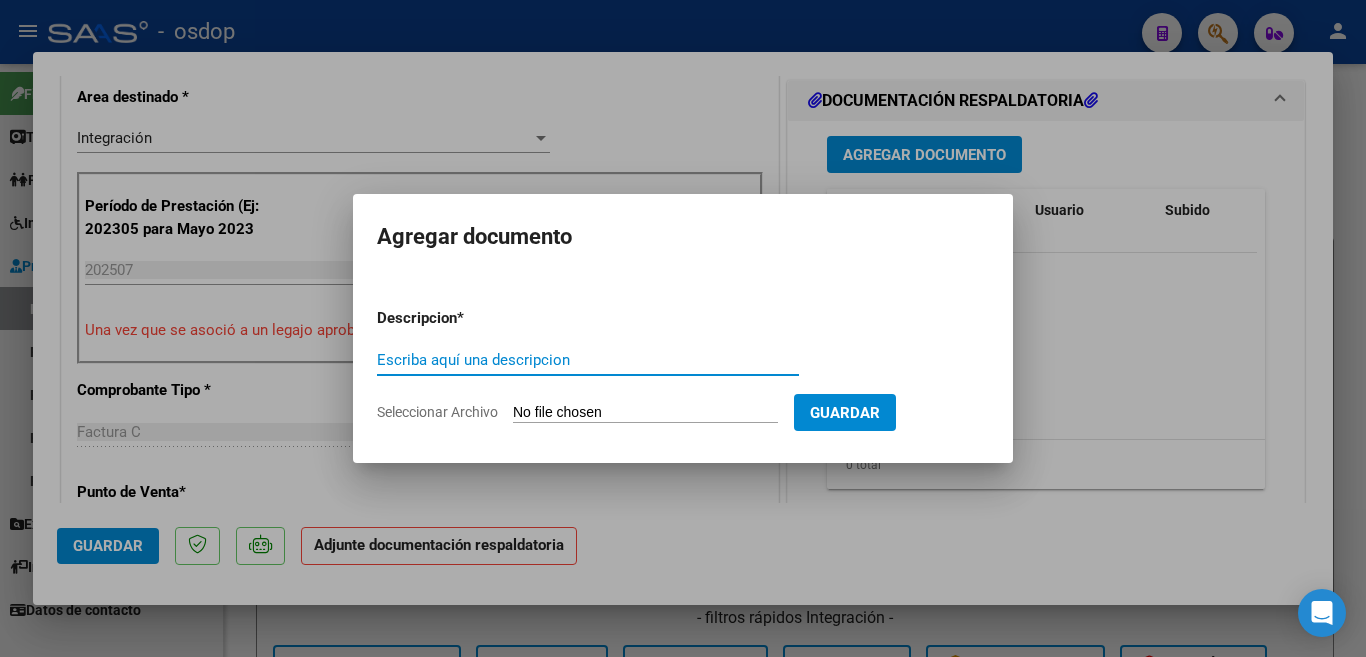 click on "Escriba aquí una descripcion" at bounding box center (588, 360) 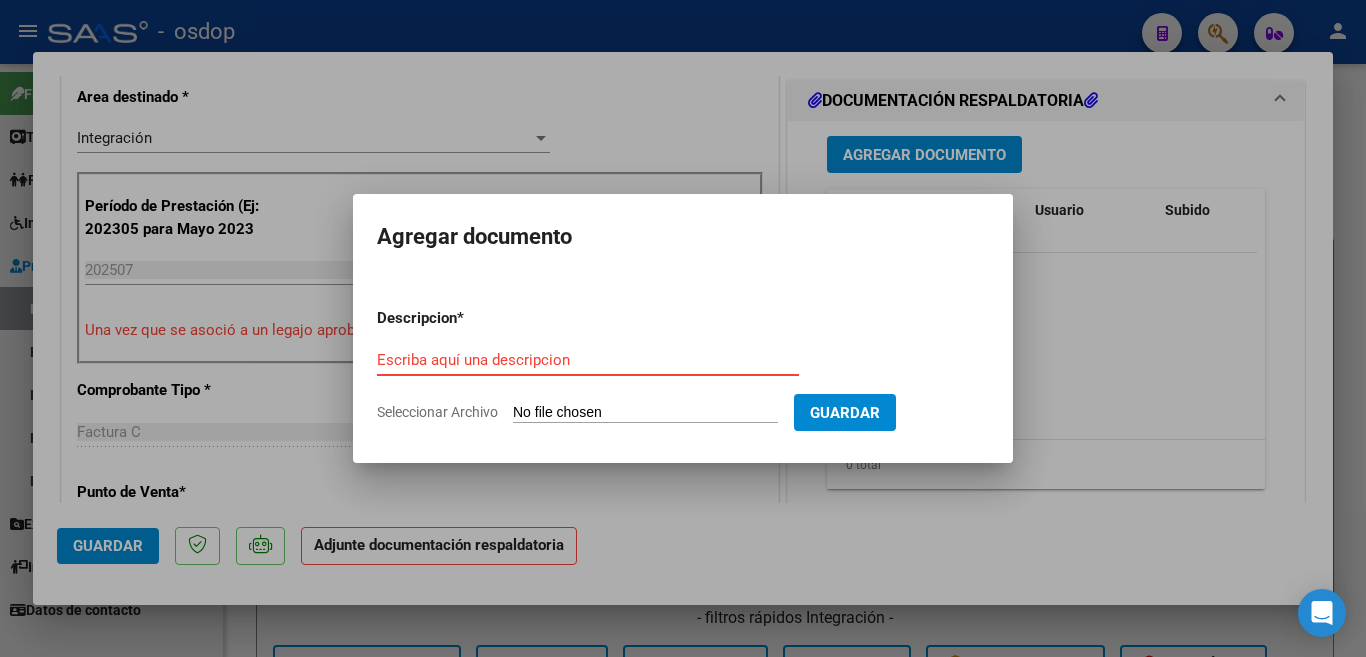 click on "Escriba aquí una descripcion" at bounding box center [588, 360] 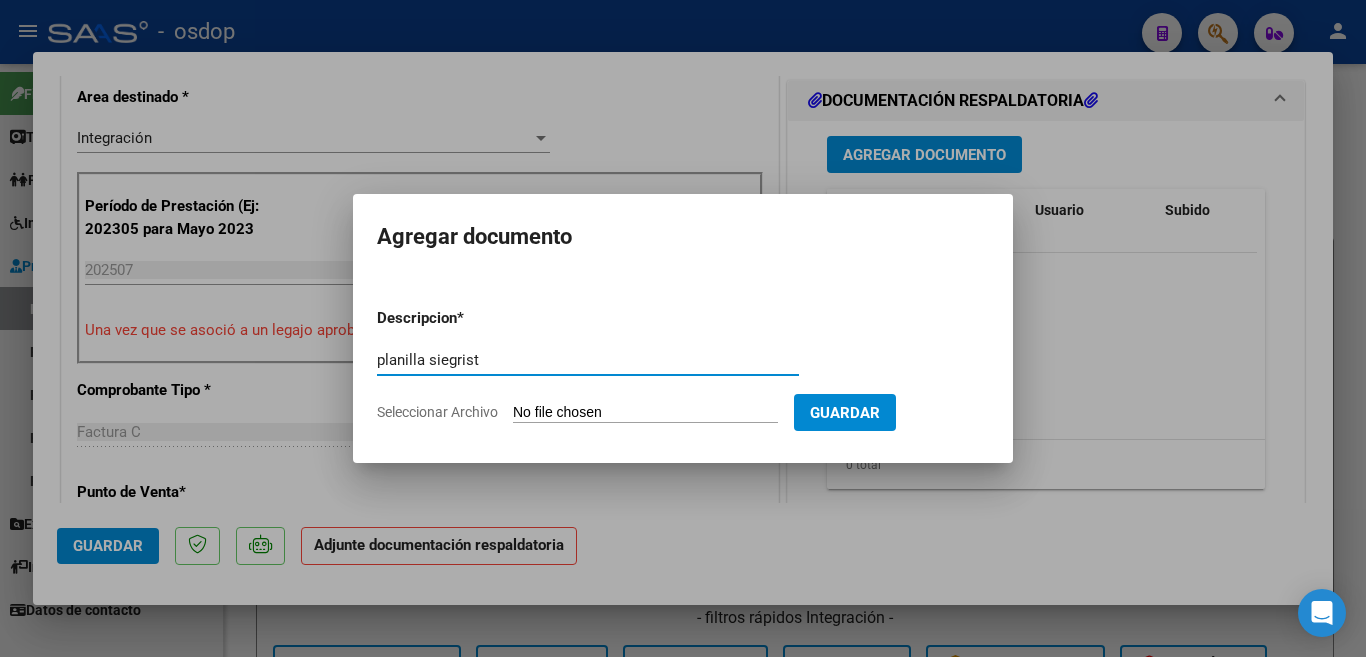 type on "planilla siegrist" 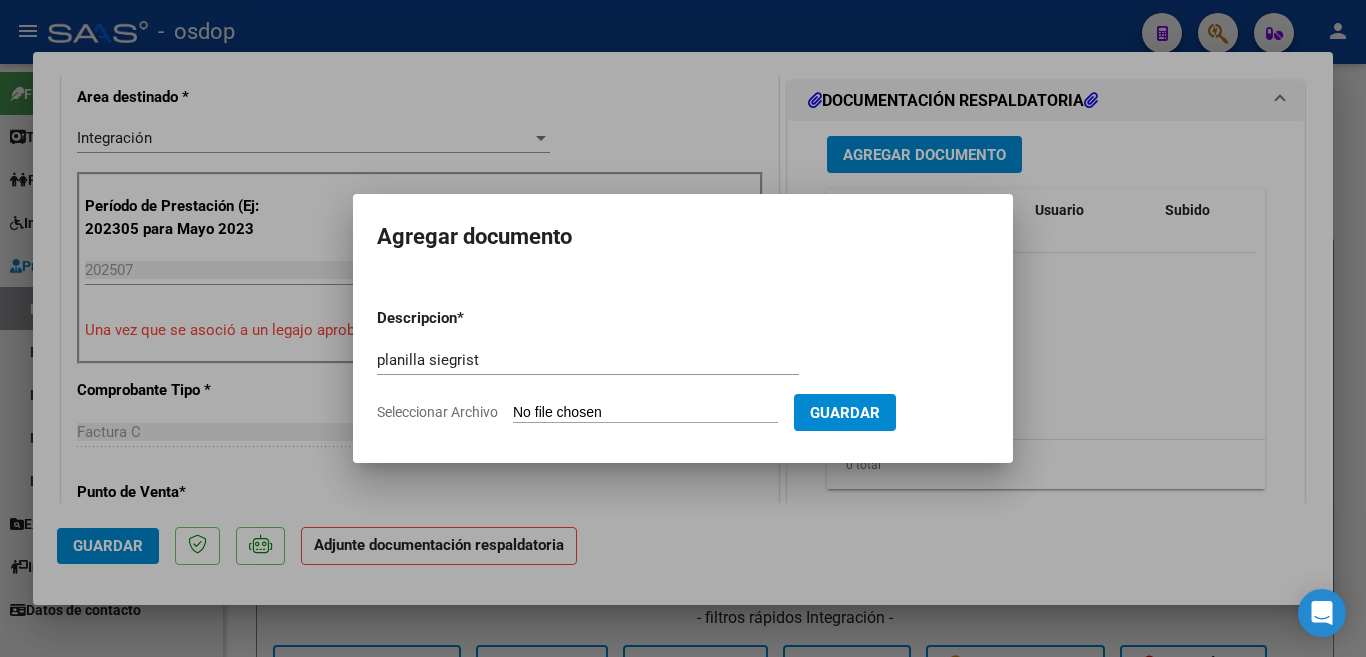 click on "Seleccionar Archivo" at bounding box center (645, 413) 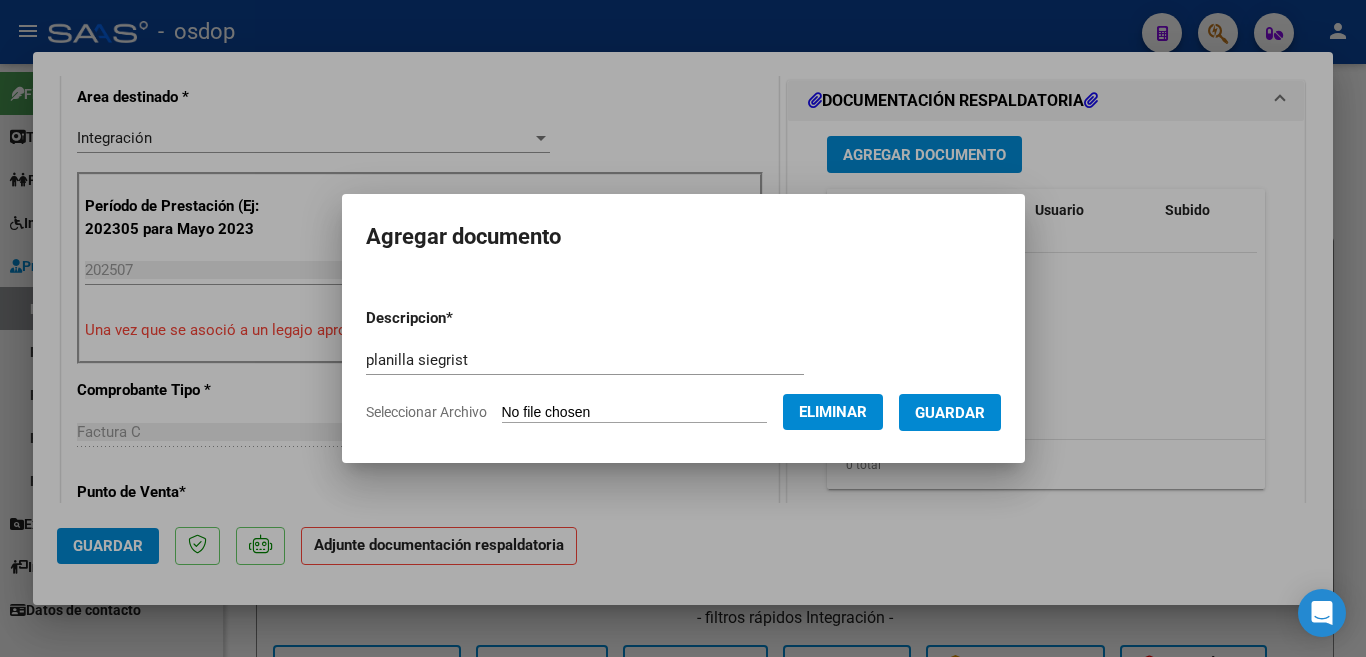 click on "Guardar" at bounding box center (950, 413) 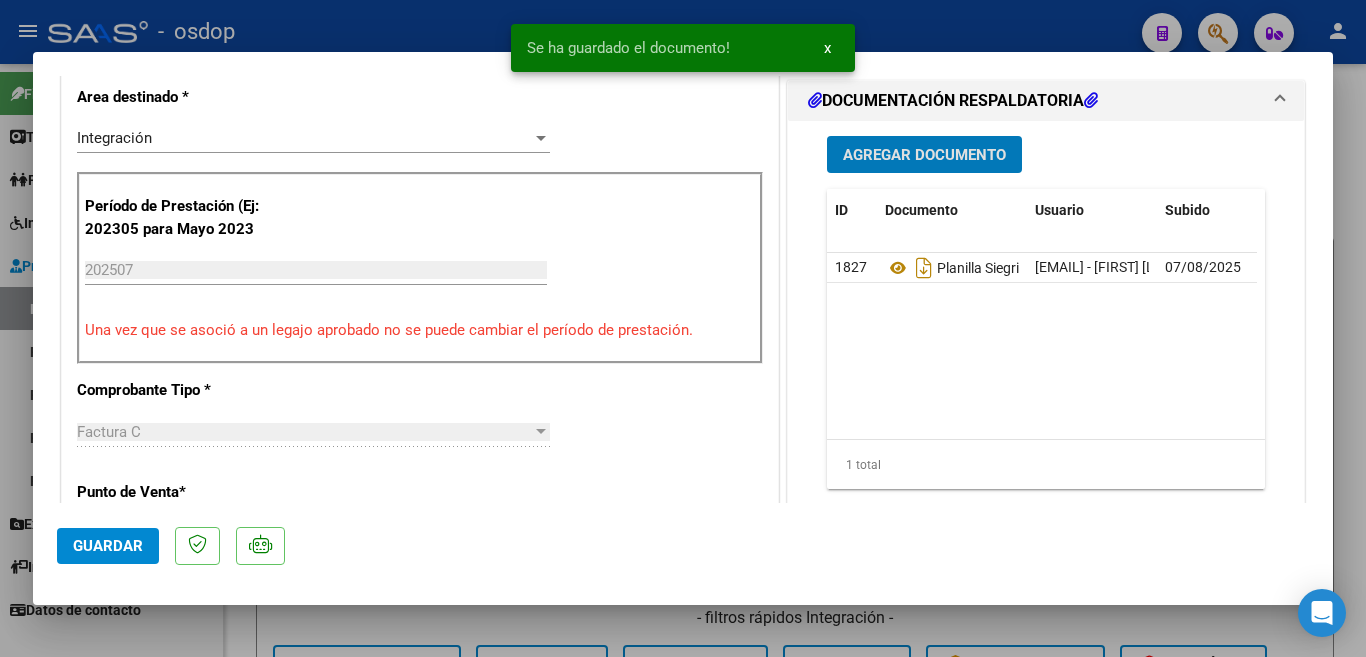 click on "Guardar" 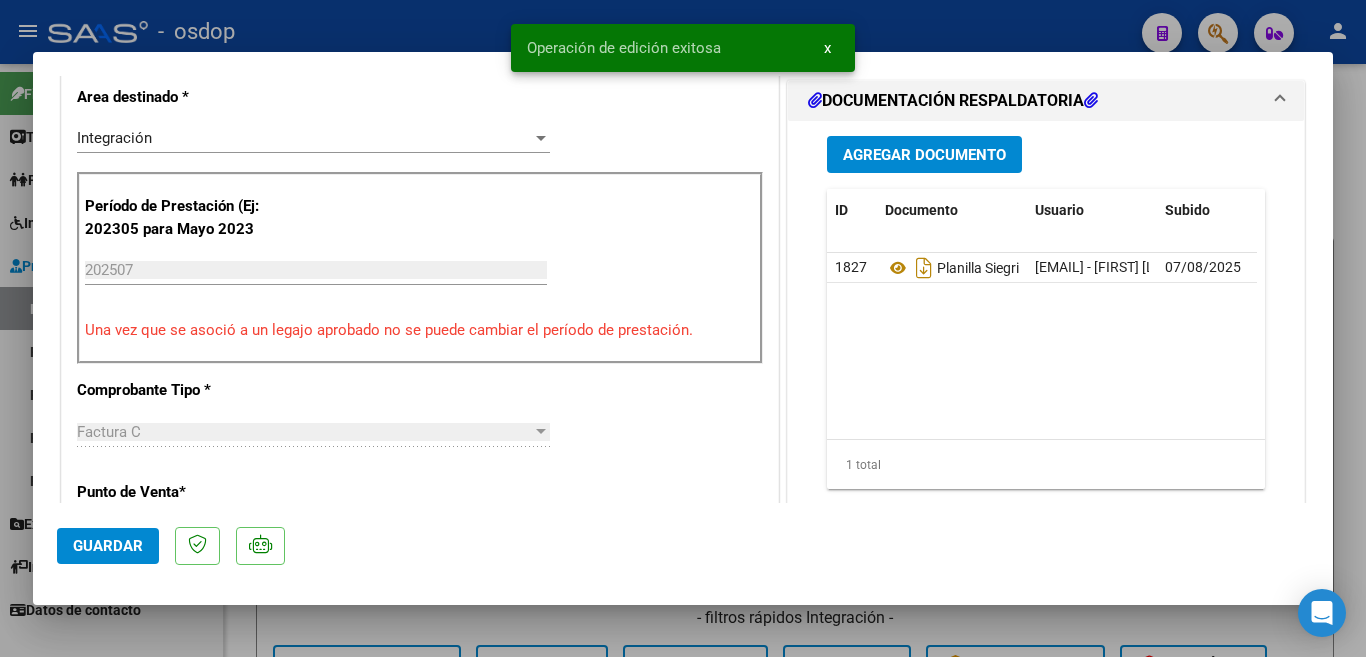 click at bounding box center (683, 328) 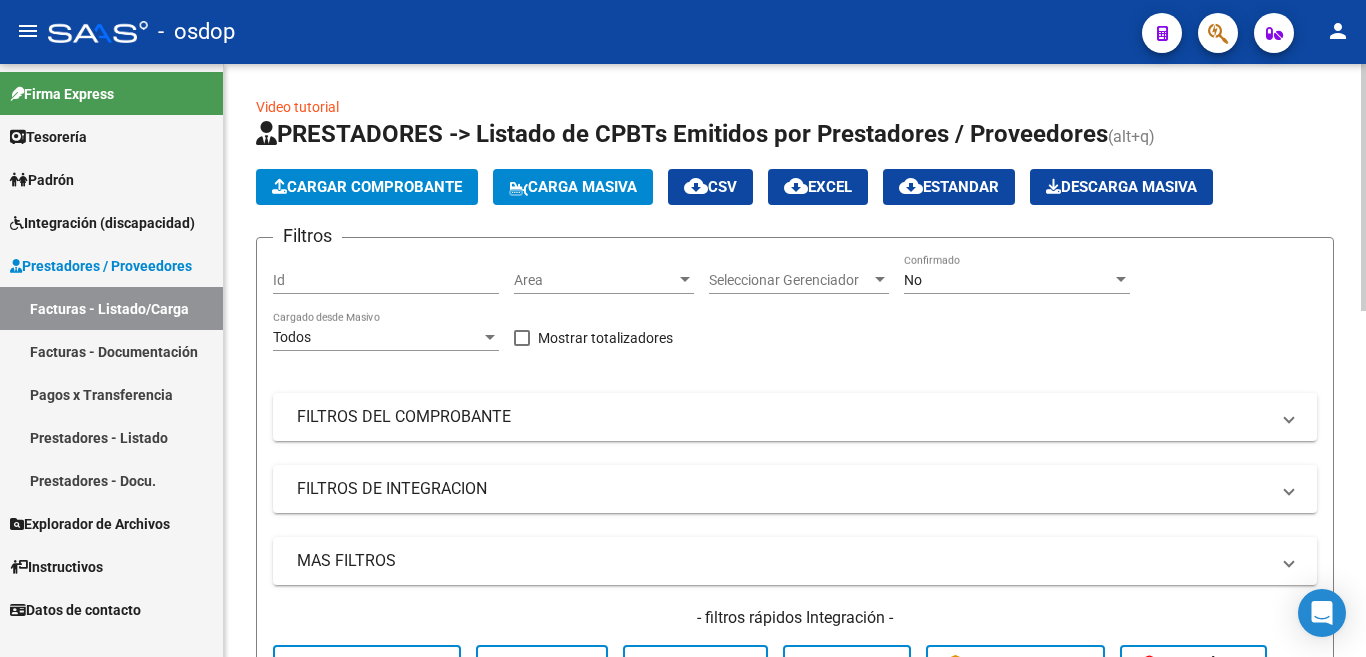 scroll, scrollTop: 400, scrollLeft: 0, axis: vertical 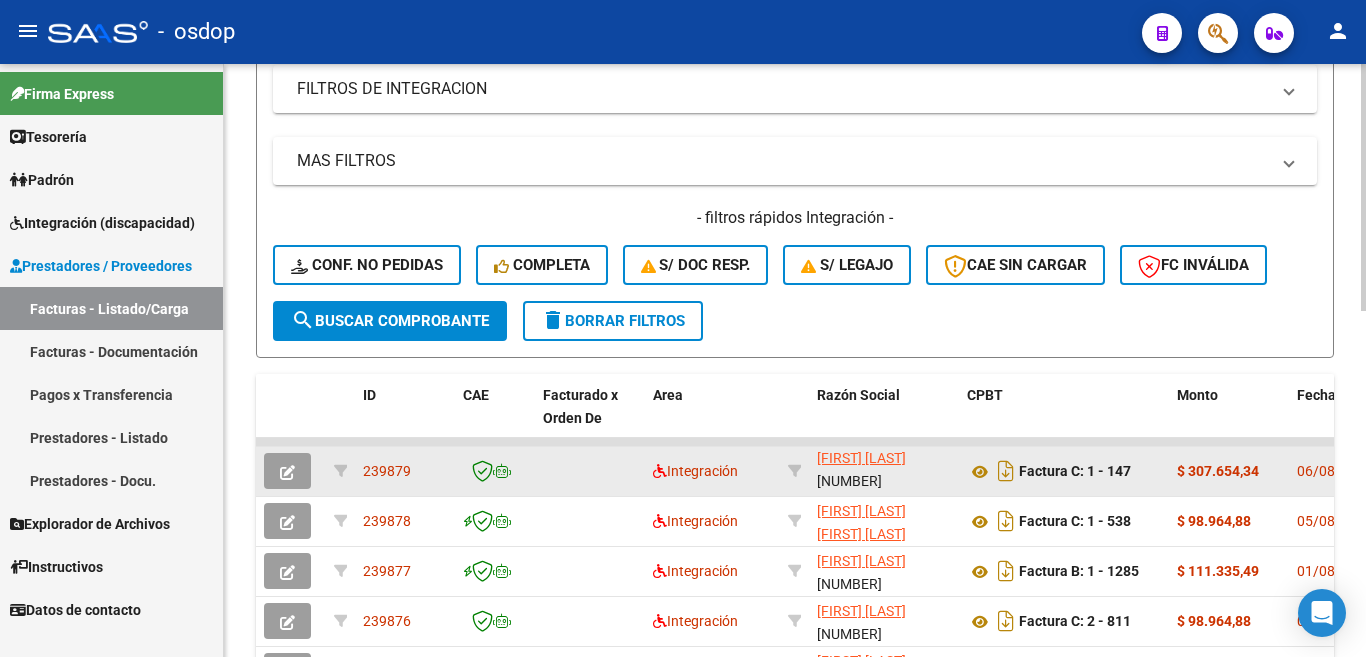 click on "239879" 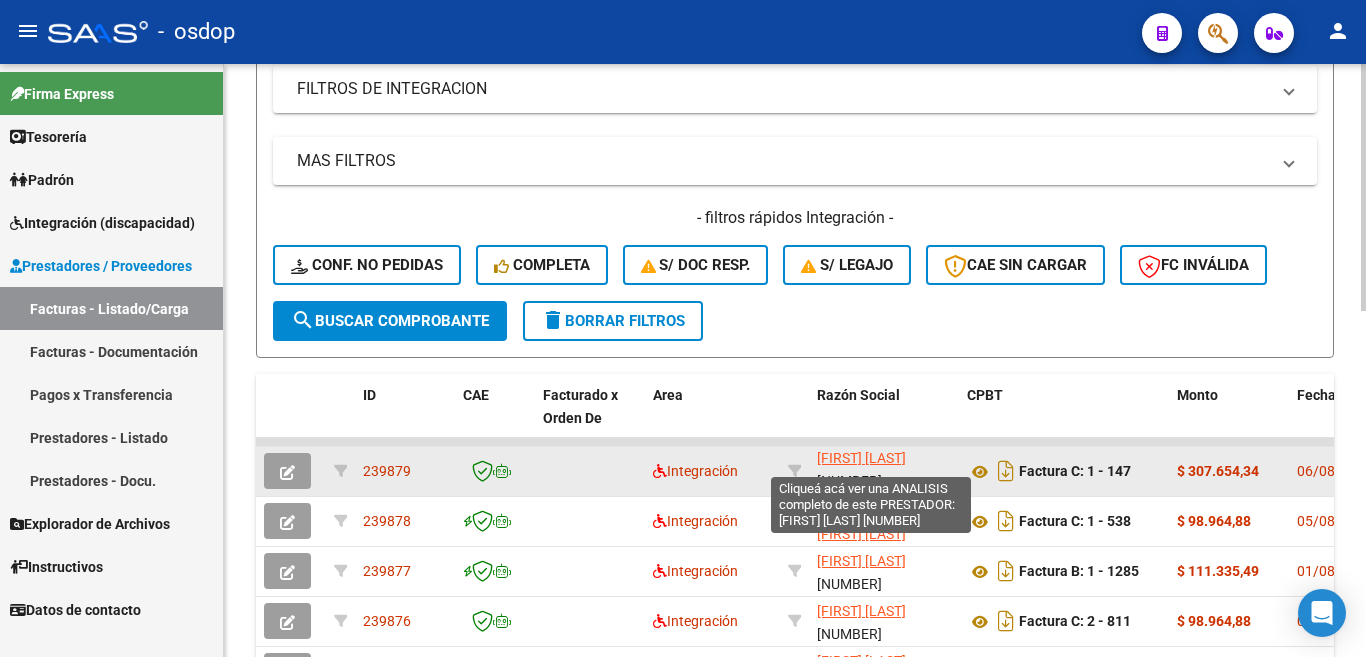 scroll, scrollTop: 0, scrollLeft: 0, axis: both 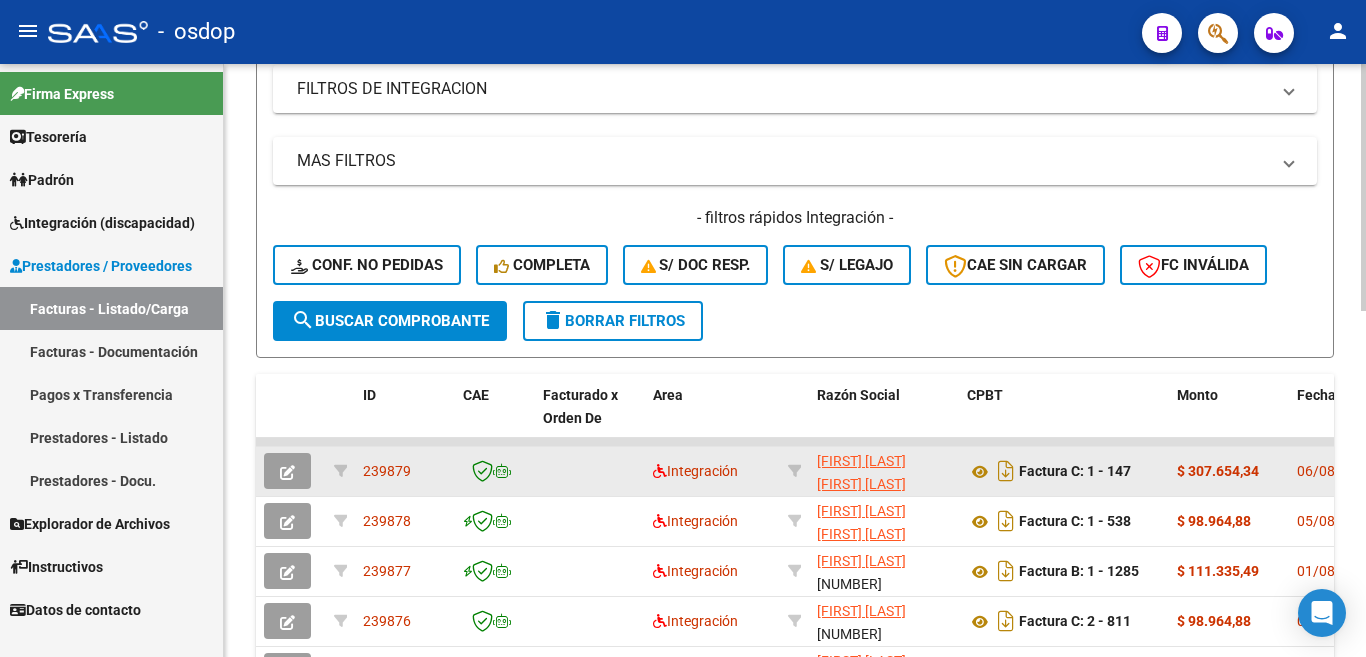 copy on "239879" 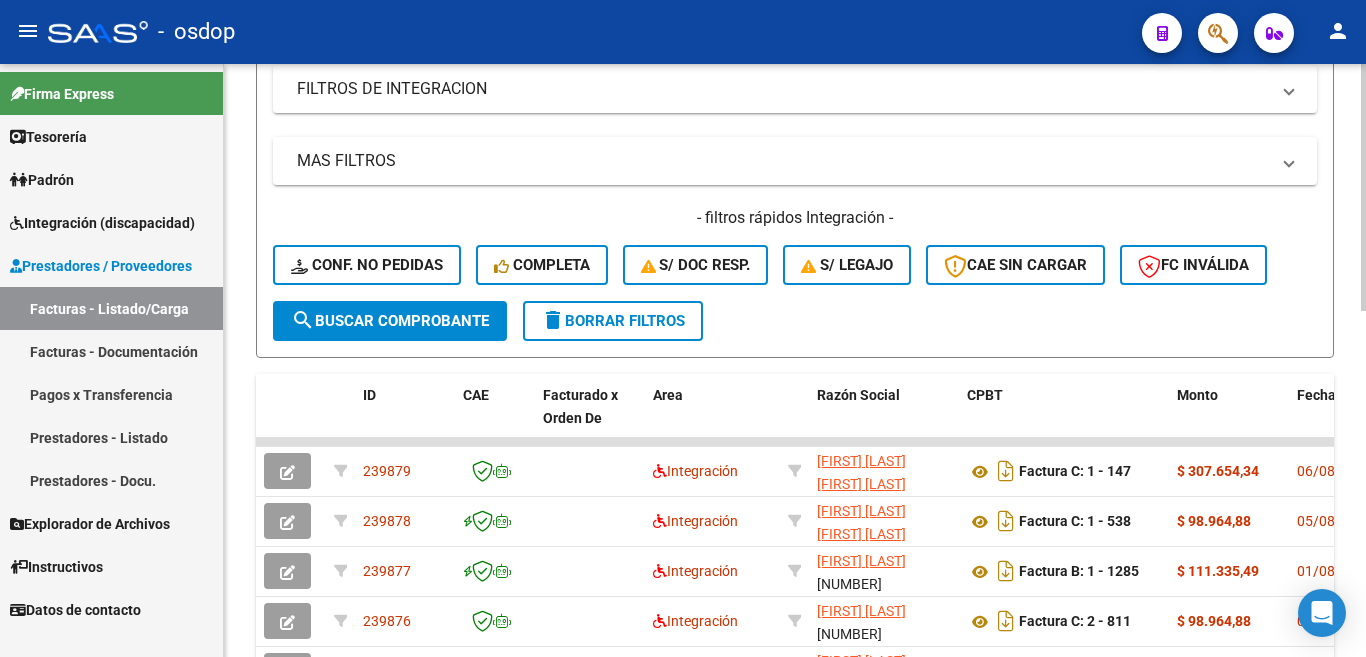 scroll, scrollTop: 0, scrollLeft: 0, axis: both 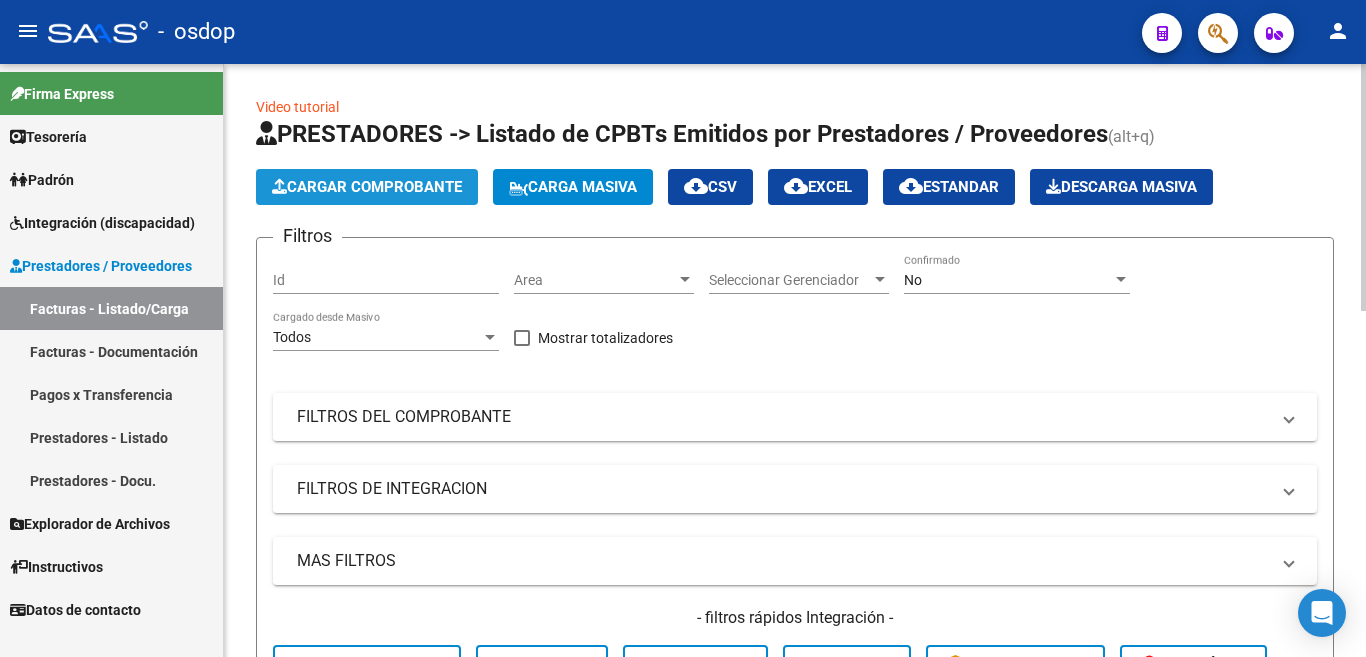 click on "Cargar Comprobante" 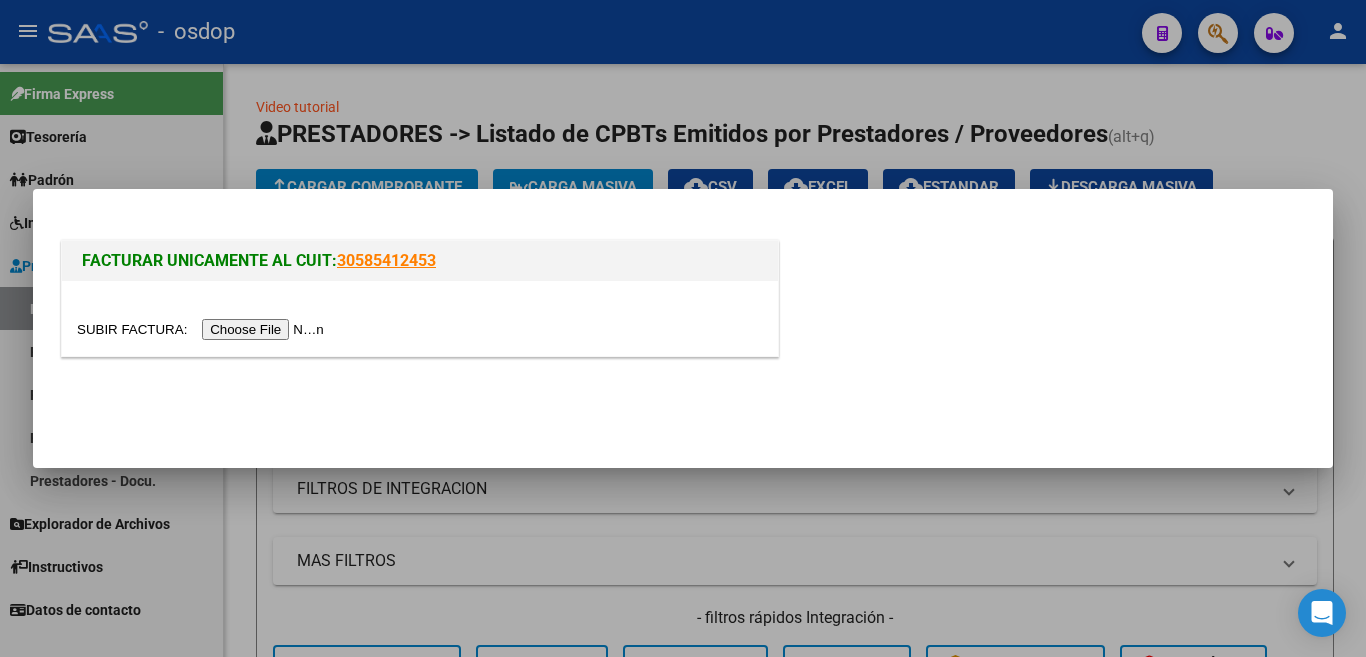 click at bounding box center [203, 329] 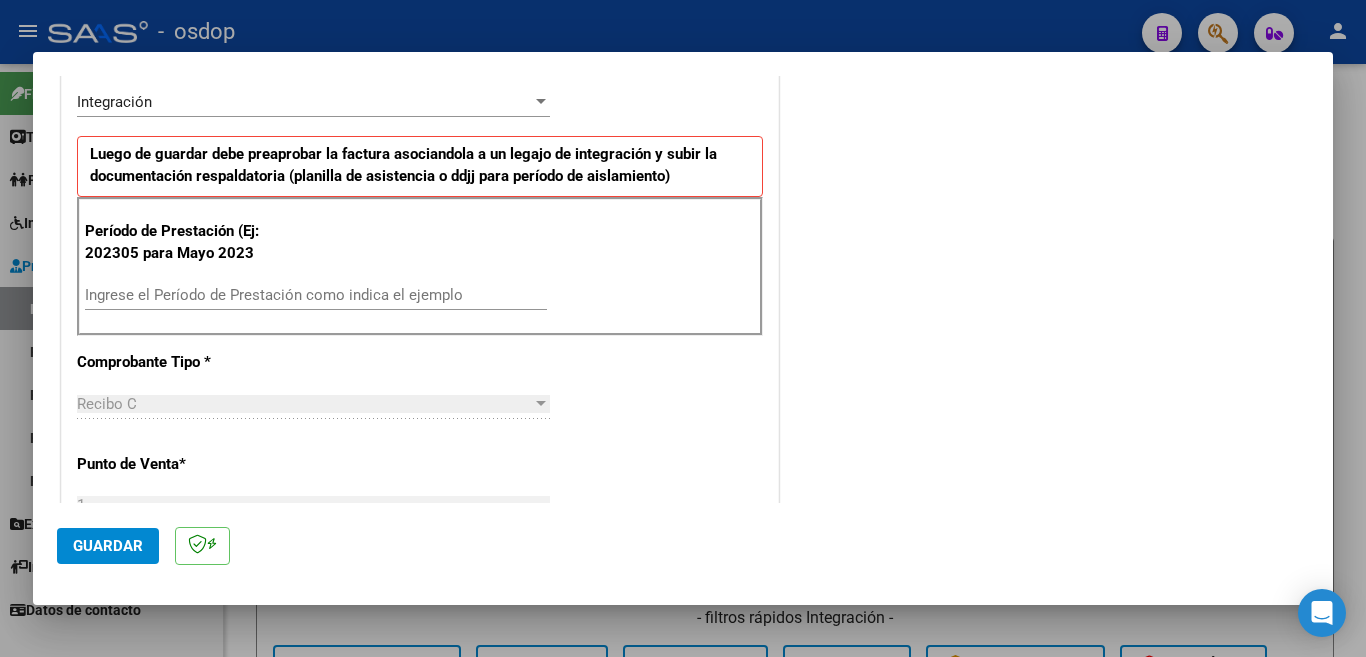 scroll, scrollTop: 500, scrollLeft: 0, axis: vertical 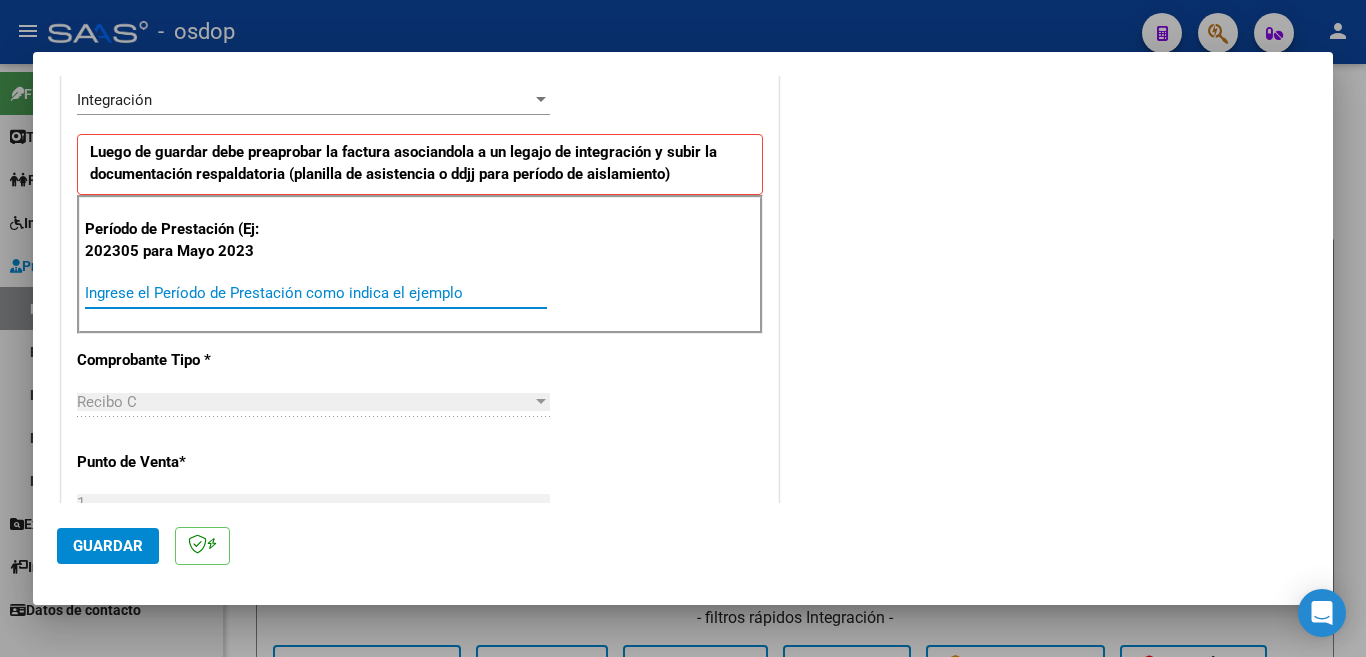drag, startPoint x: 337, startPoint y: 295, endPoint x: 391, endPoint y: 298, distance: 54.08327 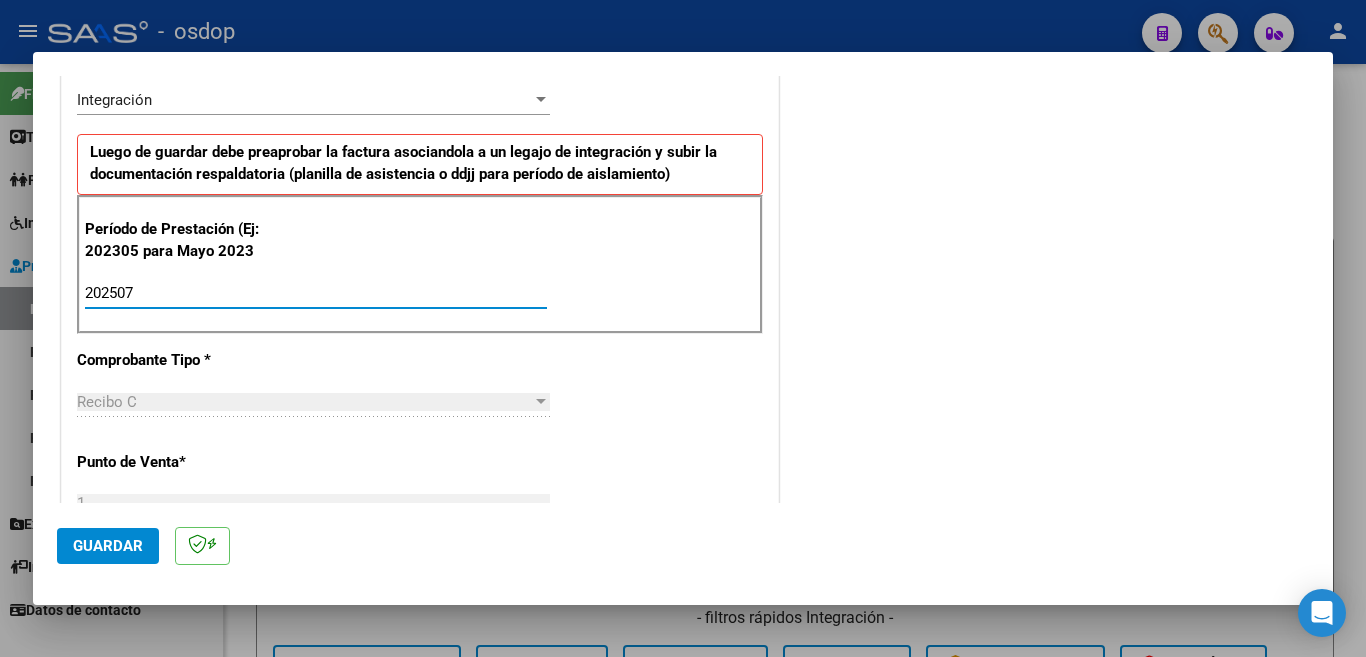 type on "202507" 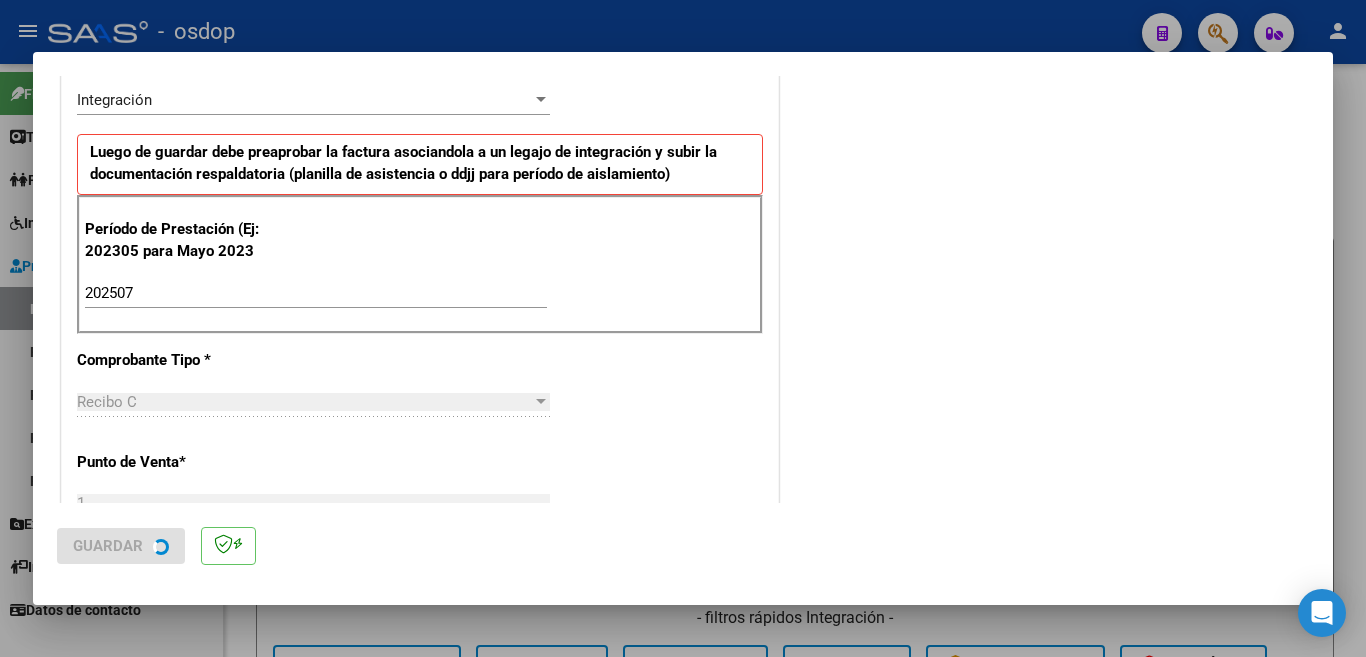 scroll, scrollTop: 0, scrollLeft: 0, axis: both 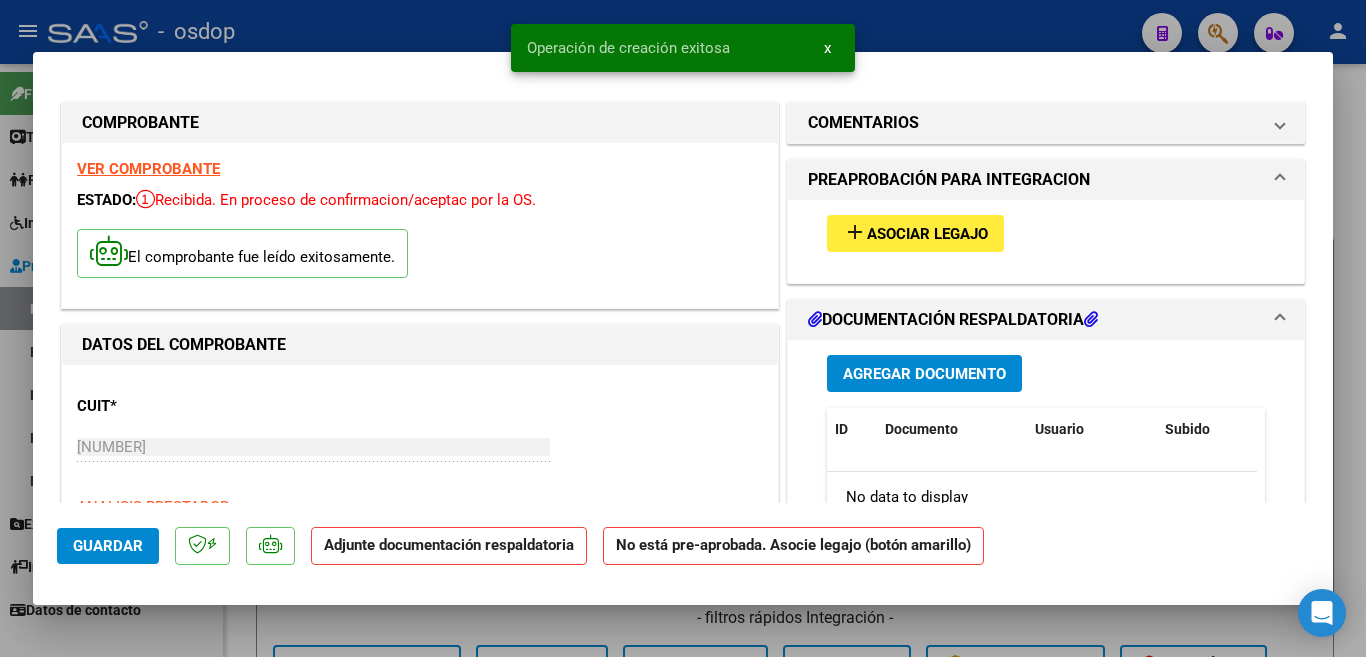 click on "Asociar Legajo" at bounding box center (927, 234) 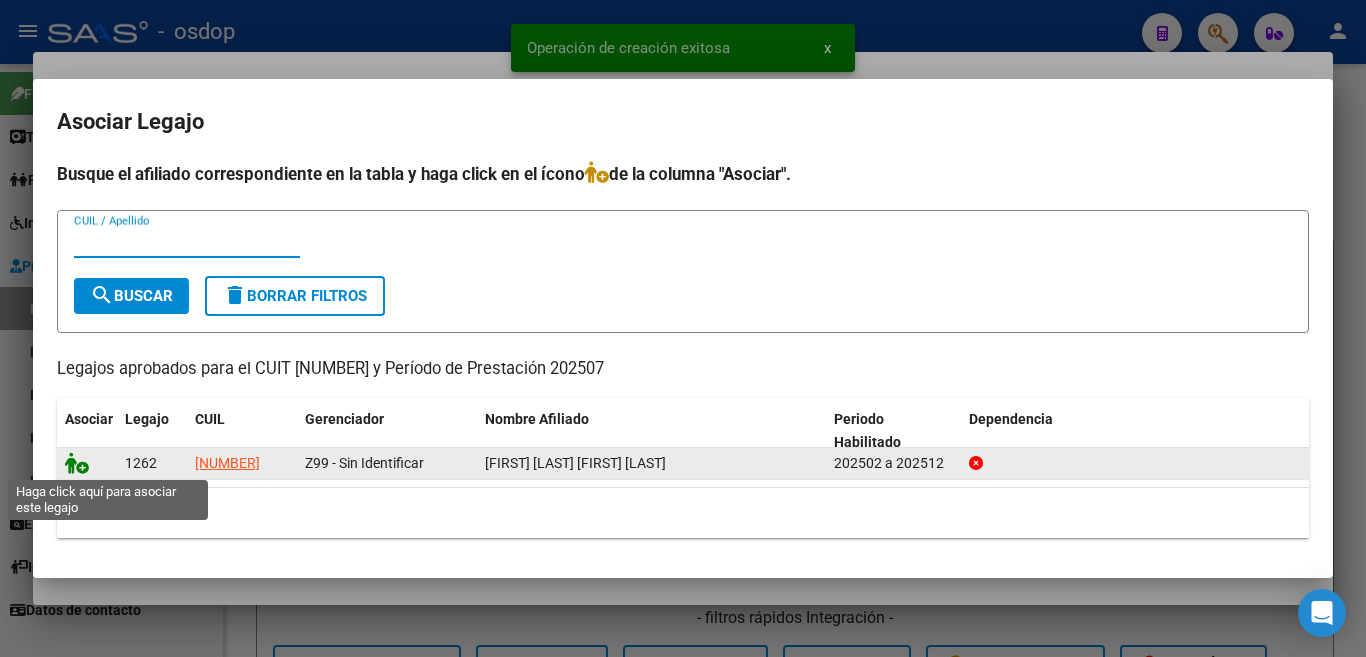 click 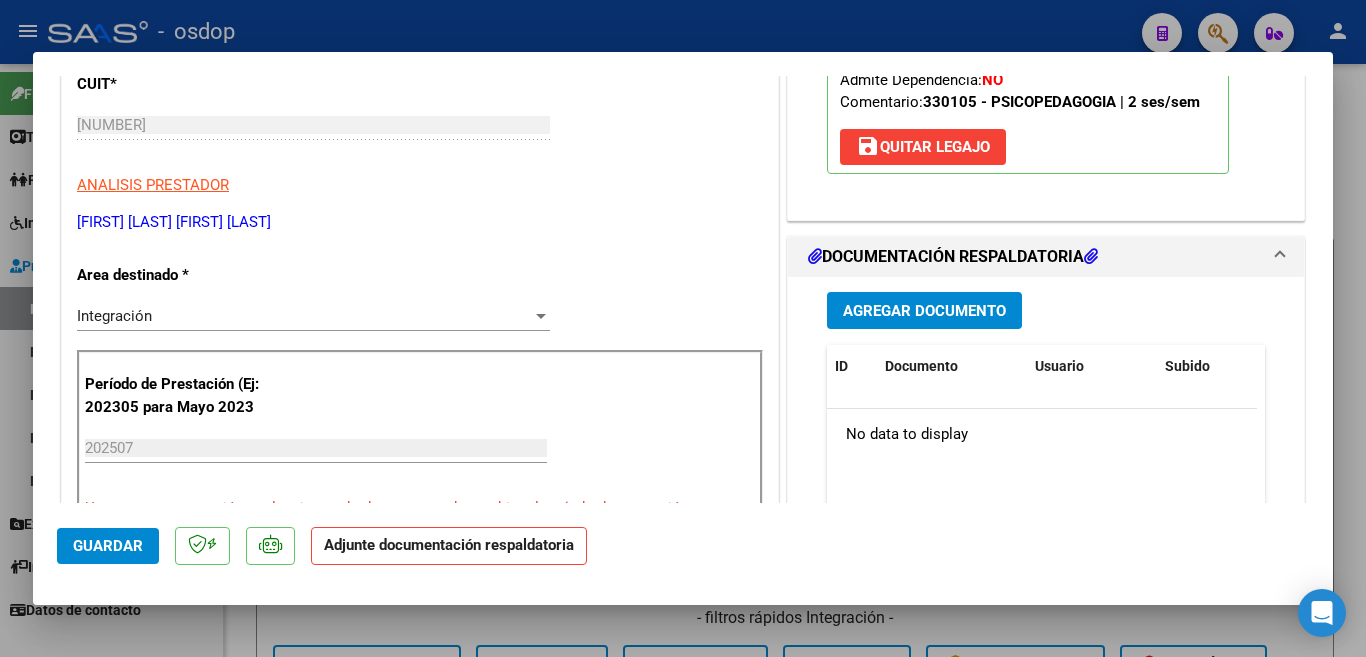 scroll, scrollTop: 400, scrollLeft: 0, axis: vertical 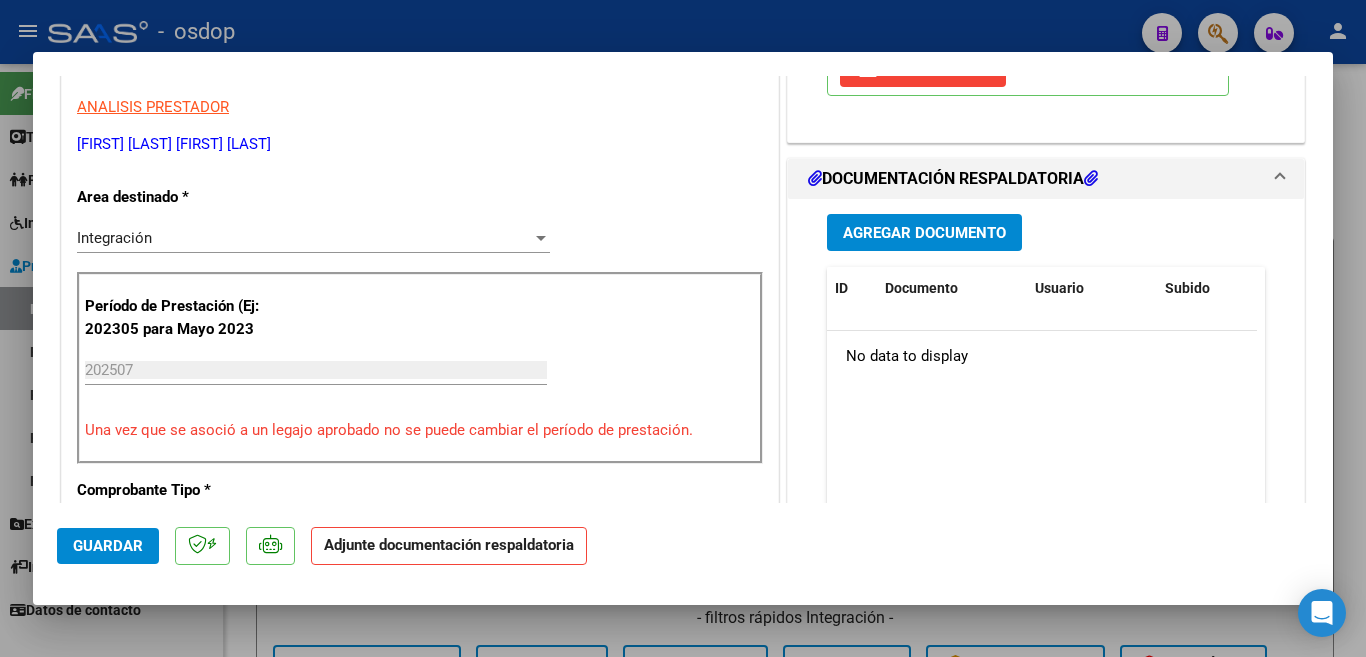 click on "Agregar Documento" at bounding box center (924, 233) 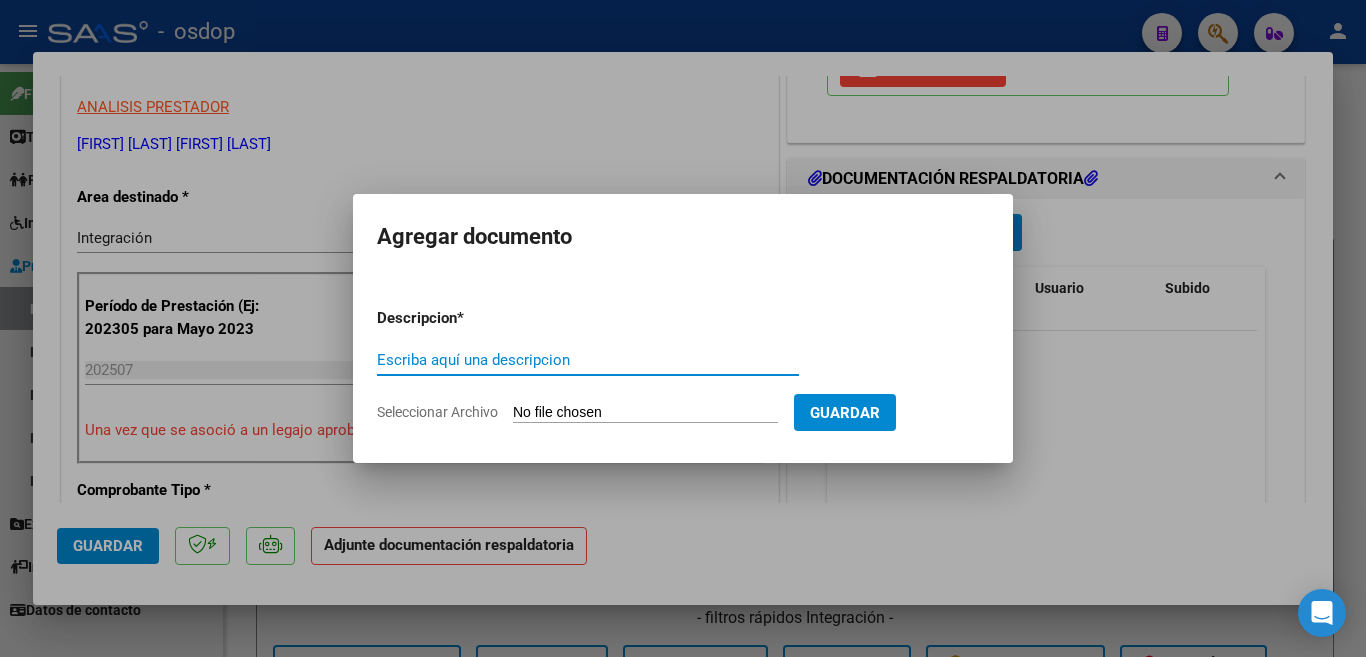 click on "Escriba aquí una descripcion" at bounding box center (588, 360) 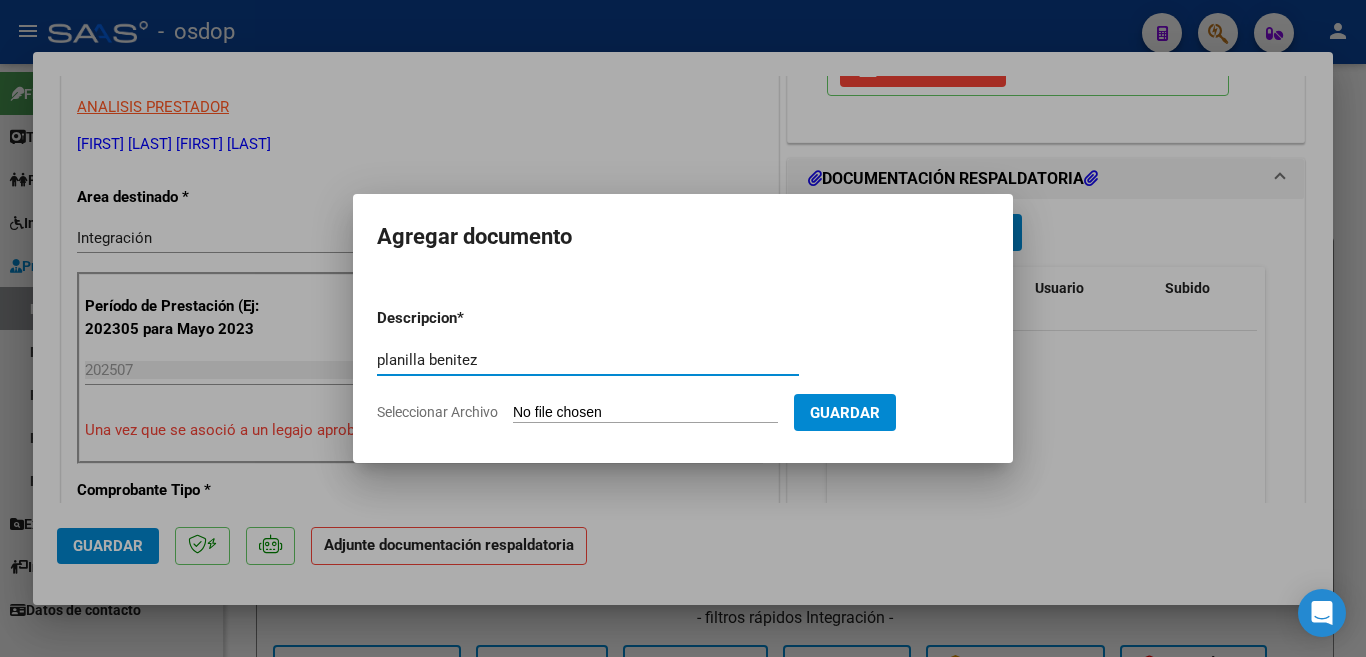 type on "planilla benitez" 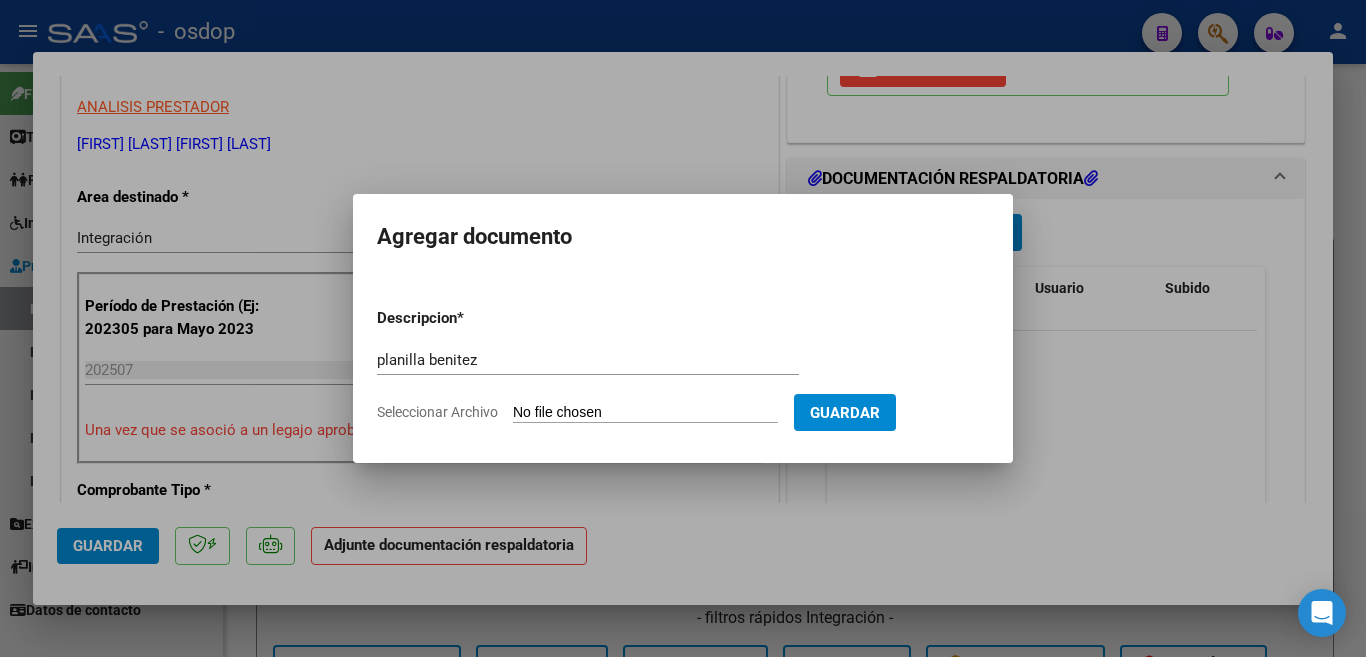 type on "C:\fakepath\[NAME] [NAME] [MONTH].pdf" 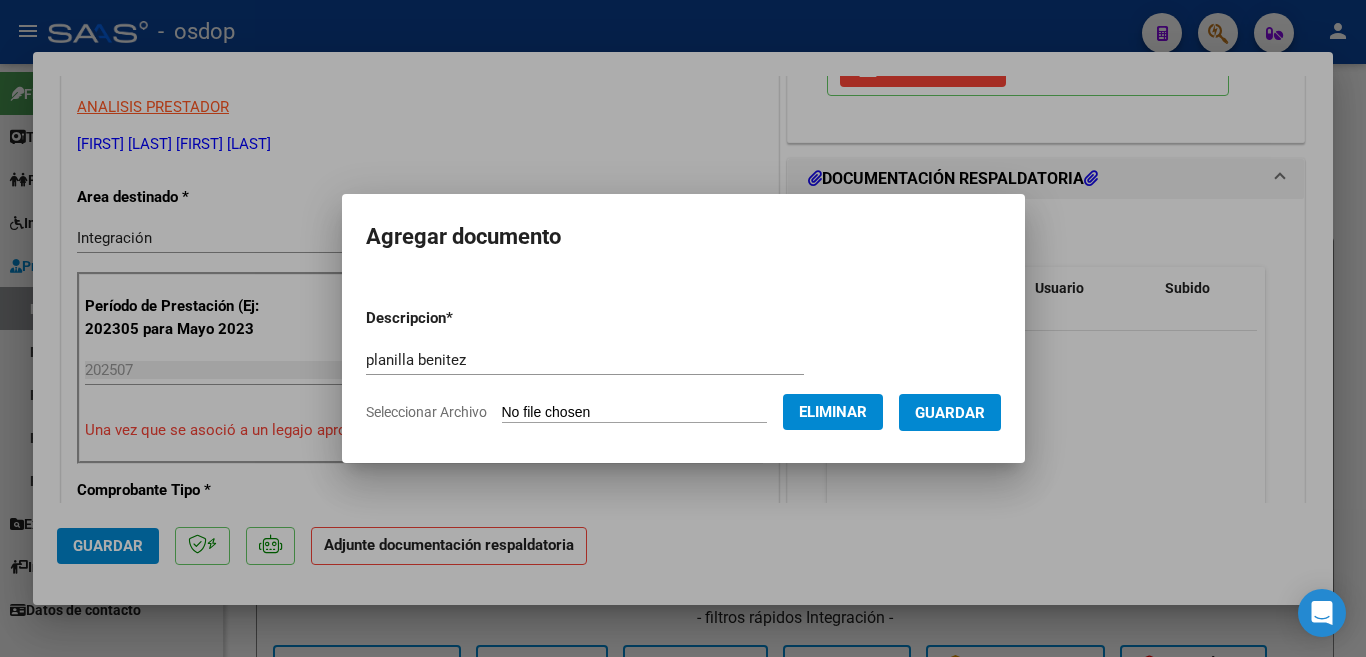 click on "Guardar" at bounding box center (950, 413) 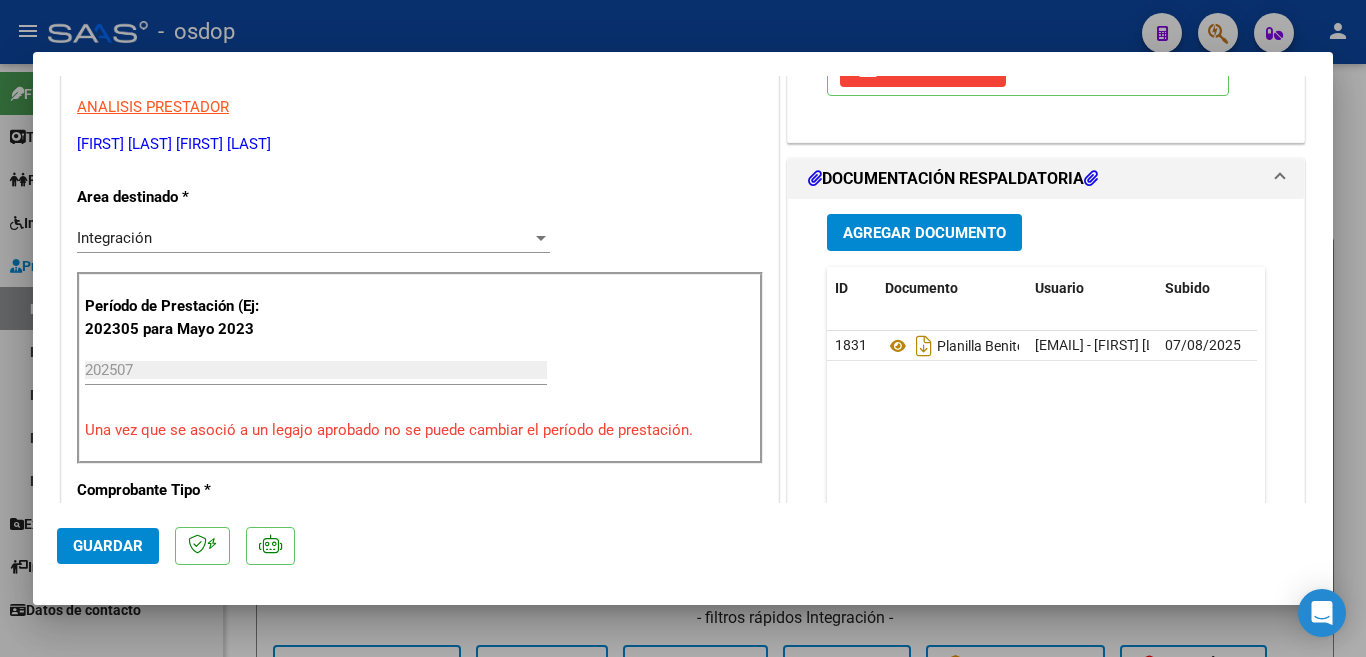 click on "Guardar" 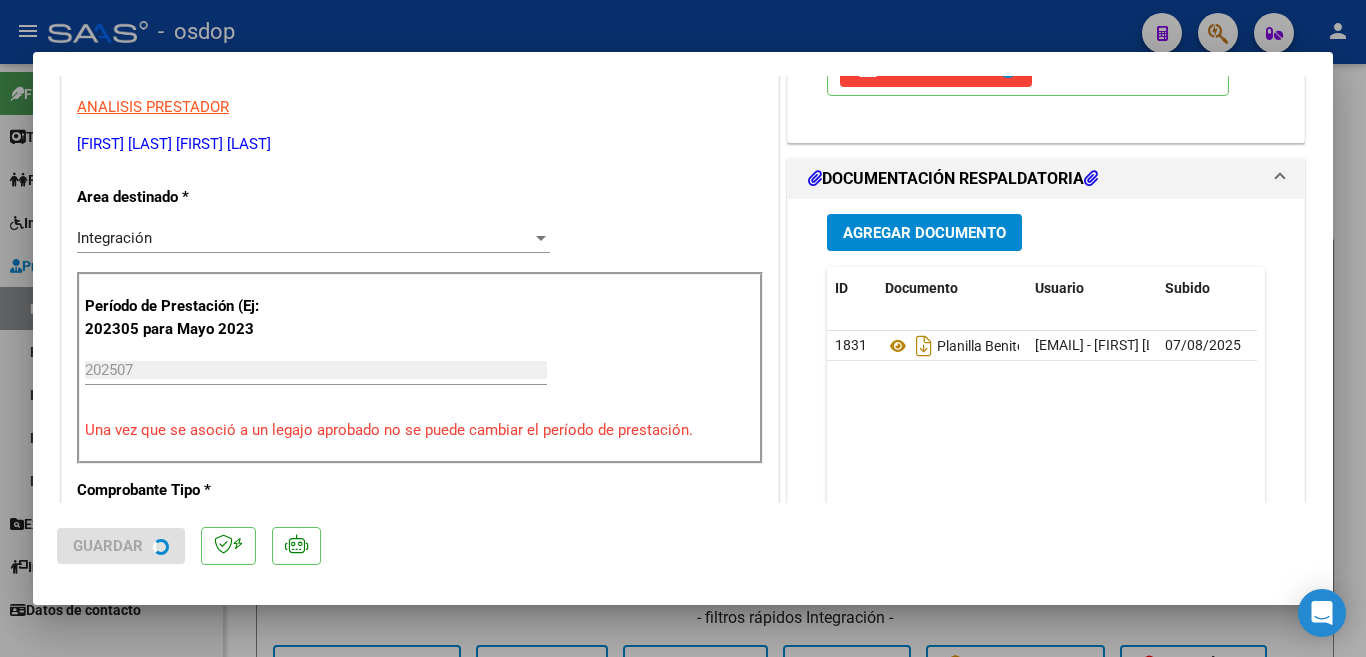 click at bounding box center [683, 328] 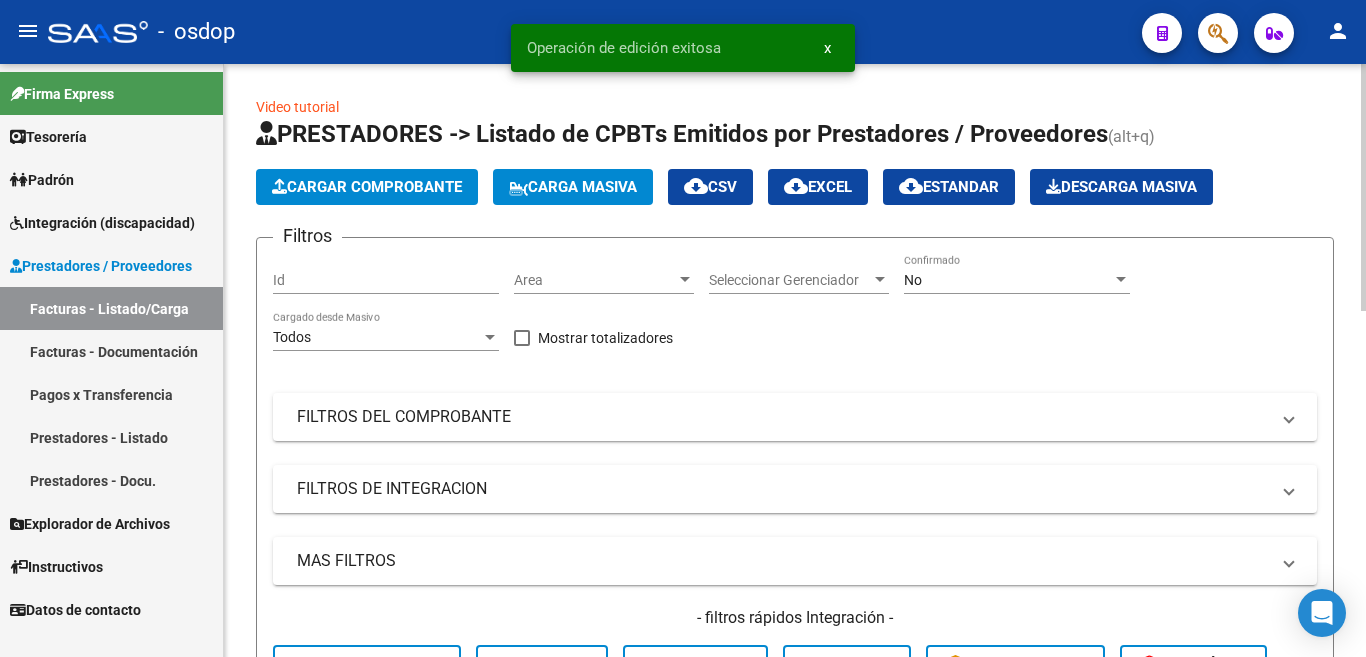 scroll, scrollTop: 400, scrollLeft: 0, axis: vertical 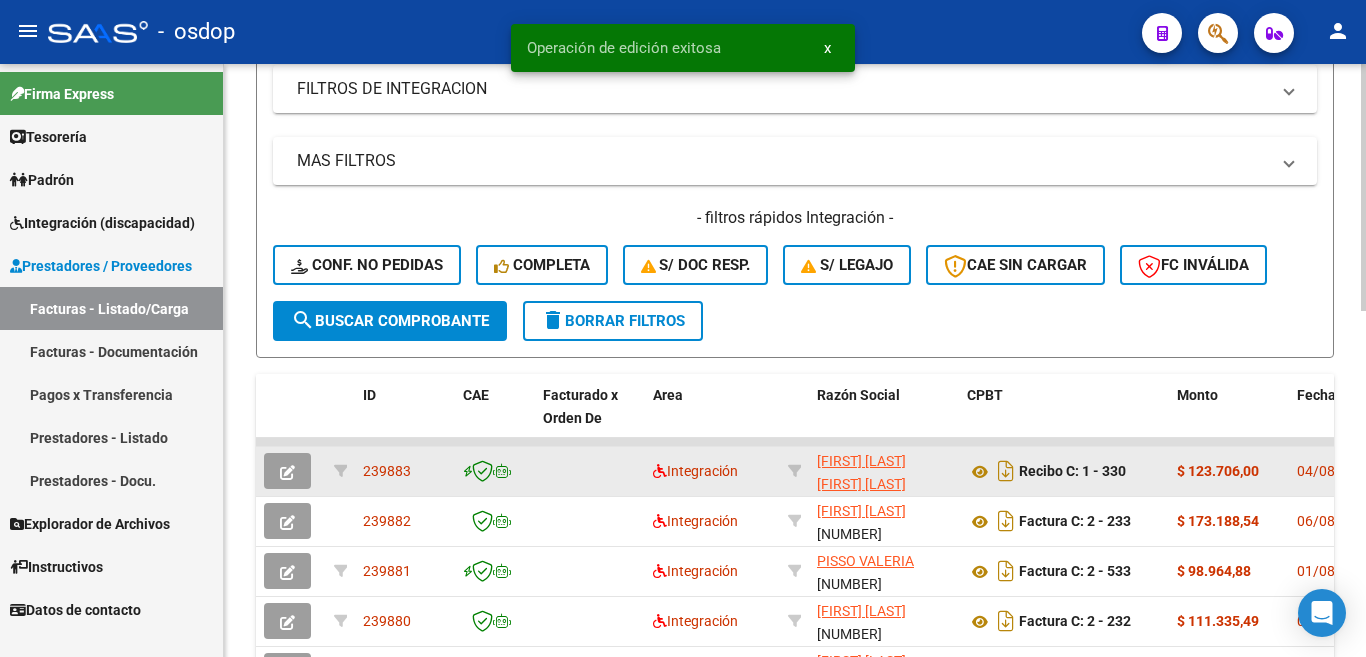 click on "239883" 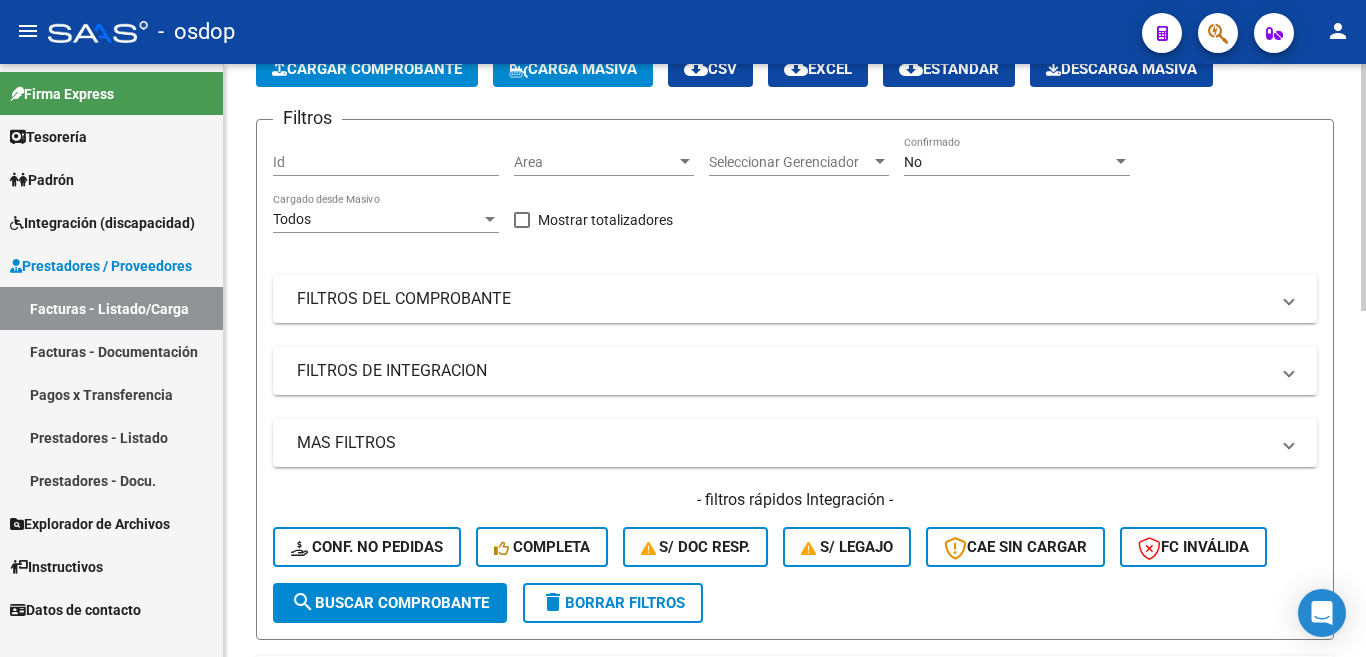 scroll, scrollTop: 0, scrollLeft: 0, axis: both 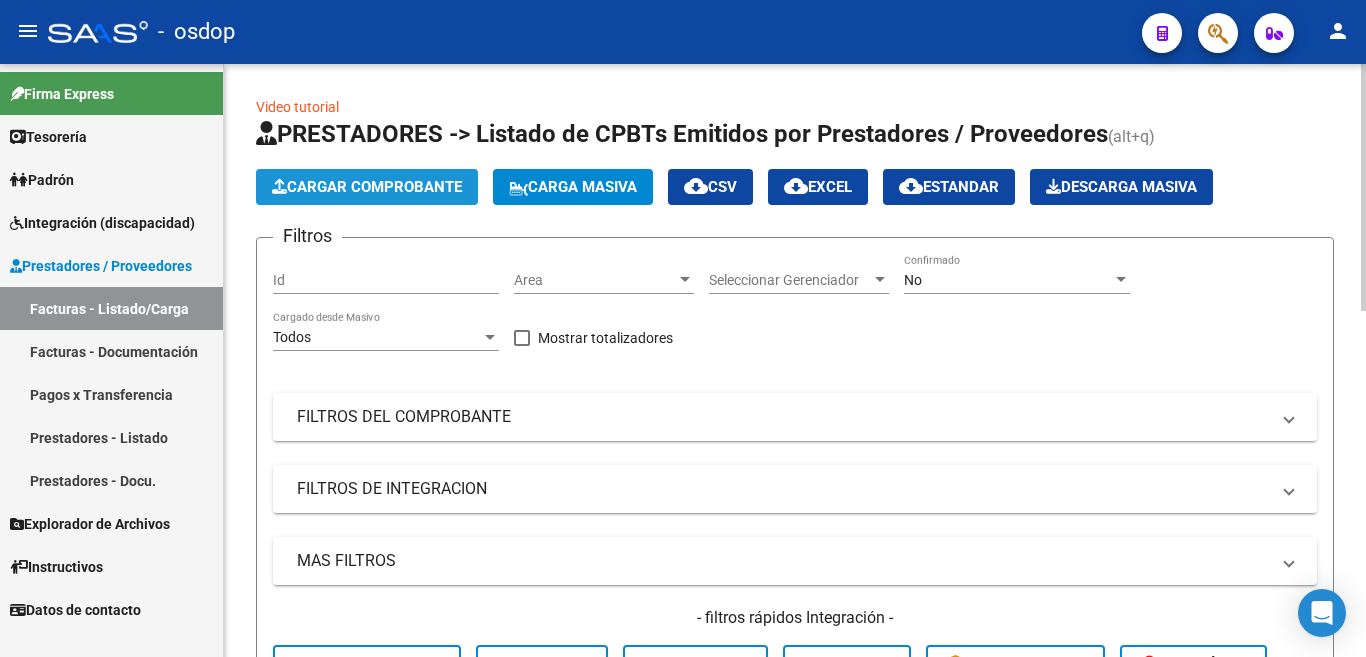 click on "Cargar Comprobante" 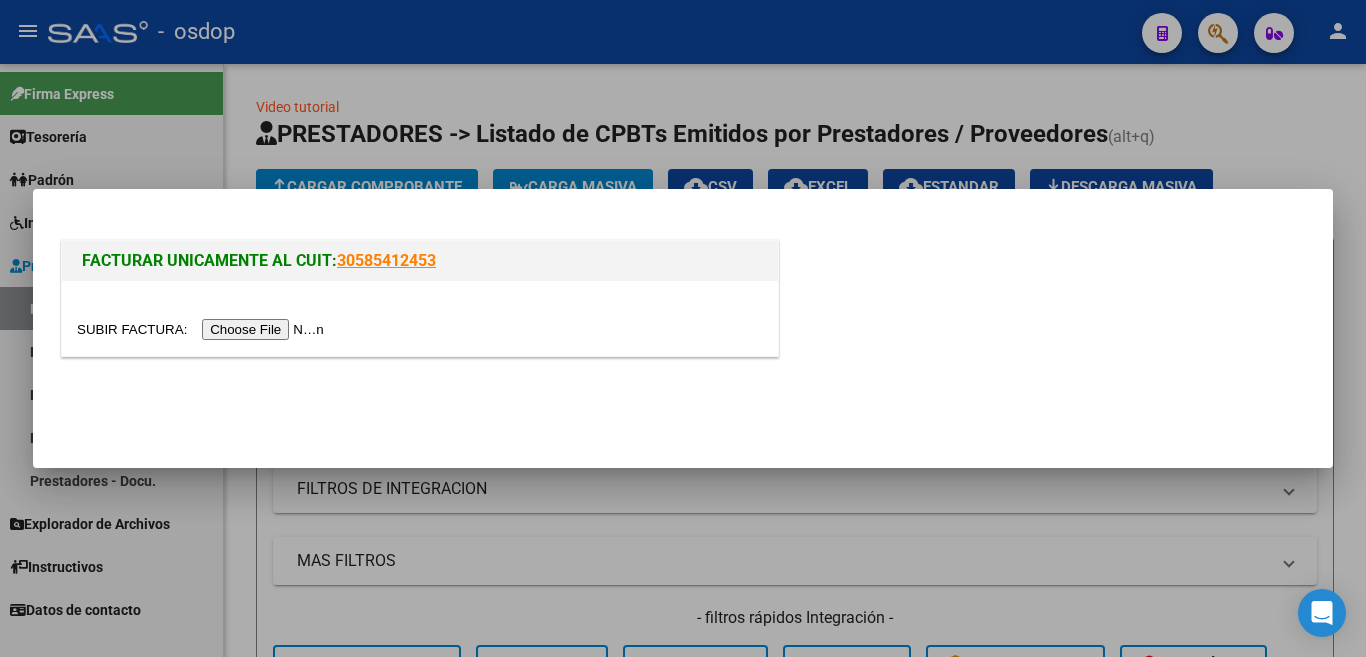 click at bounding box center [203, 329] 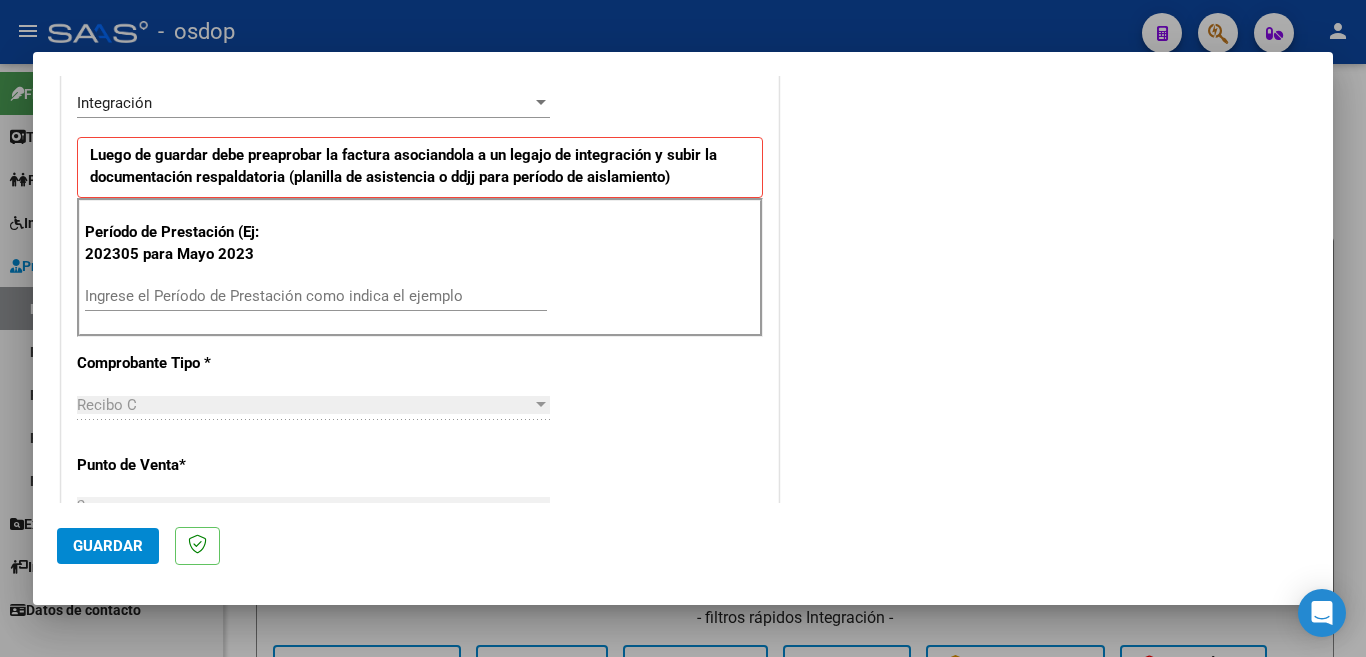 scroll, scrollTop: 600, scrollLeft: 0, axis: vertical 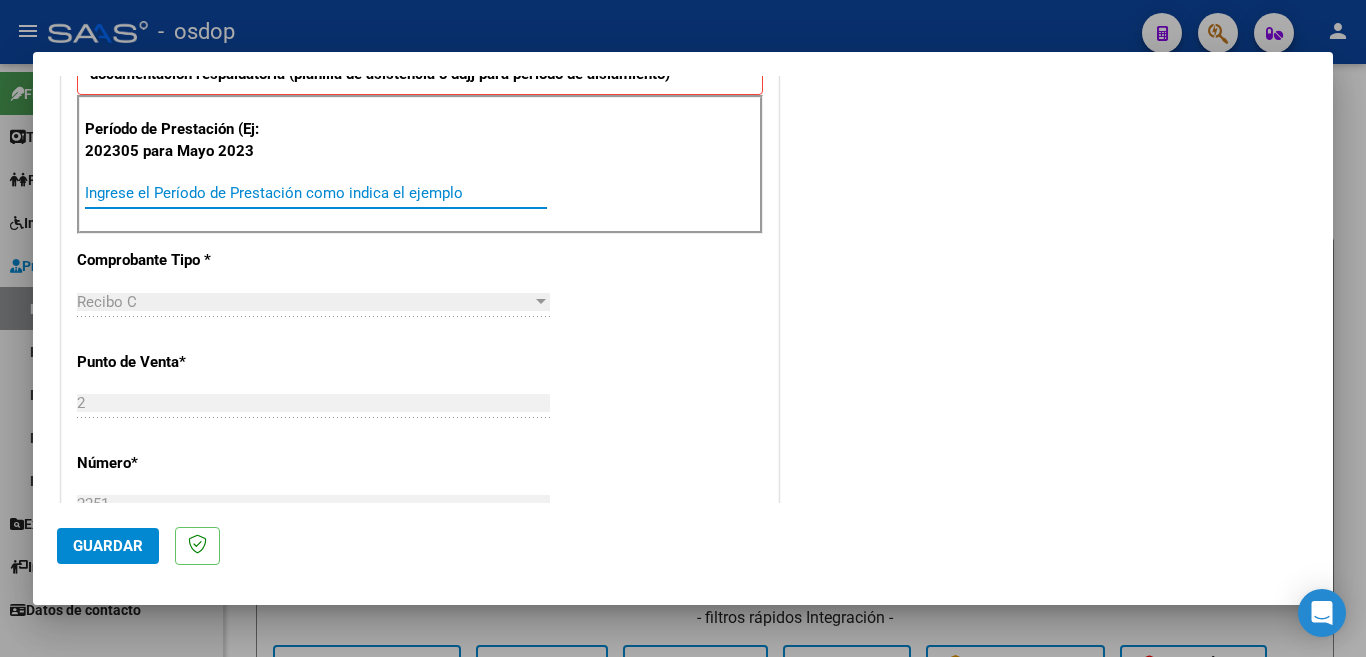 click on "Ingrese el Período de Prestación como indica el ejemplo" at bounding box center [316, 193] 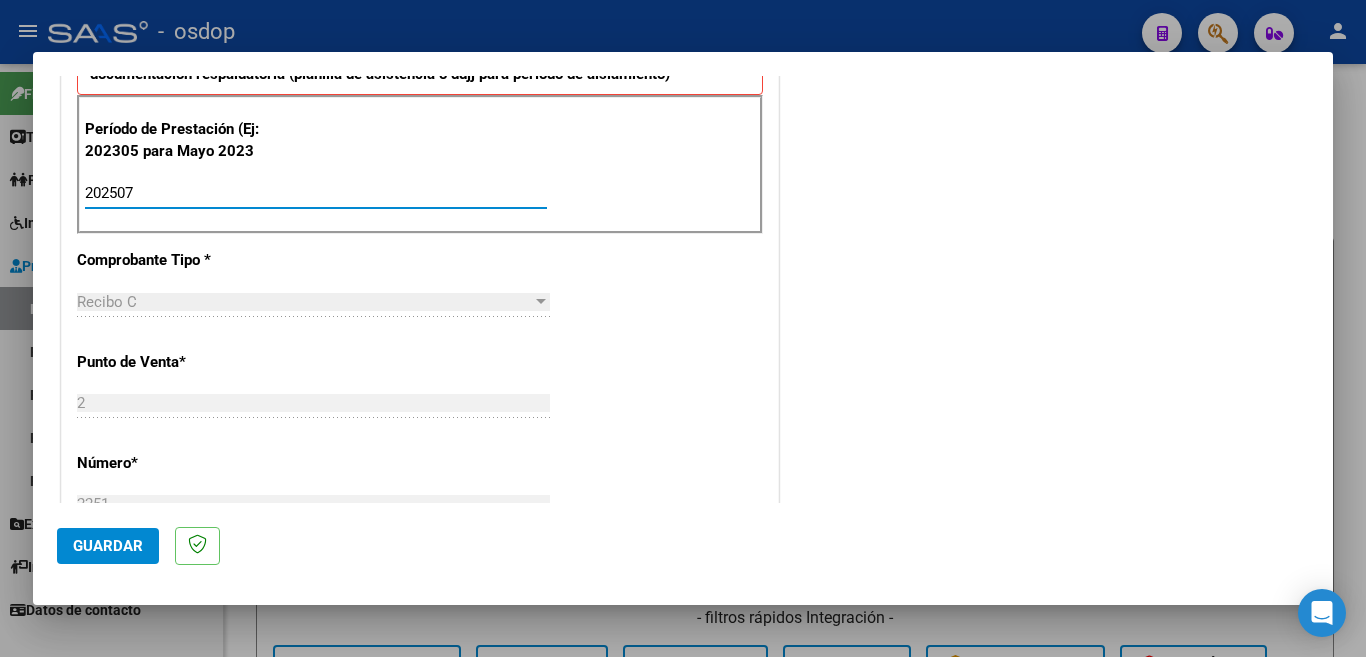 type on "202507" 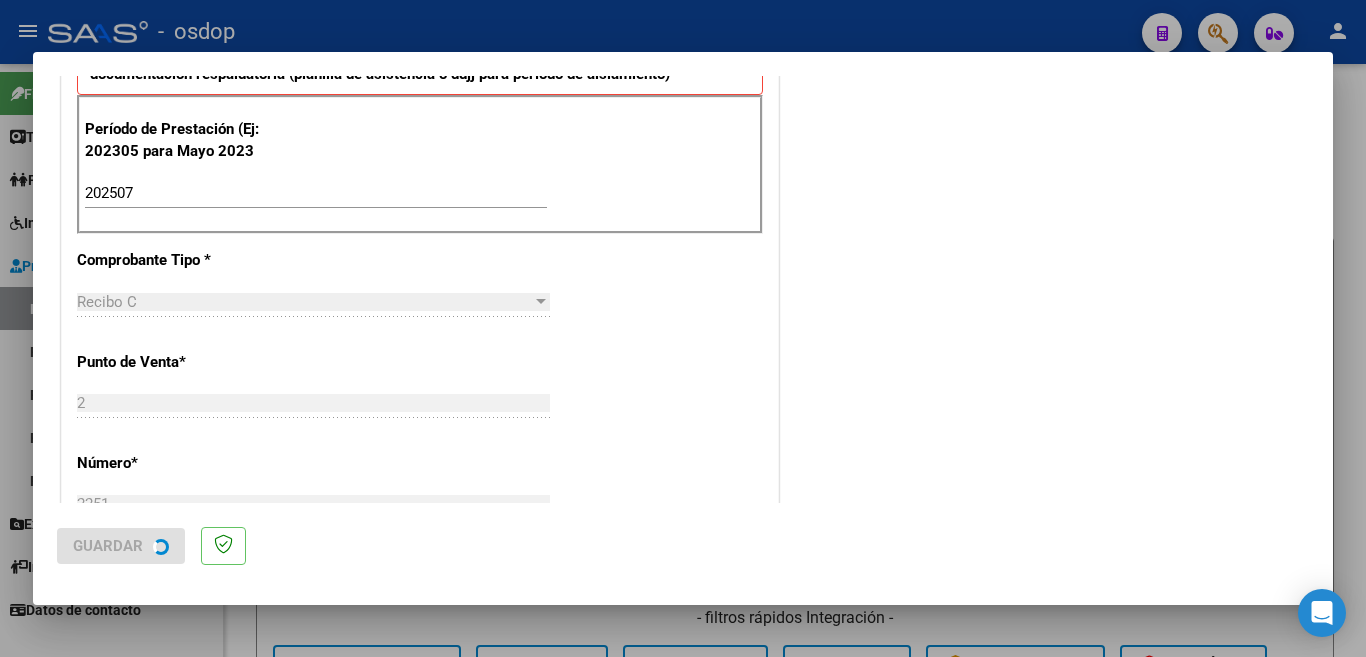 scroll, scrollTop: 0, scrollLeft: 0, axis: both 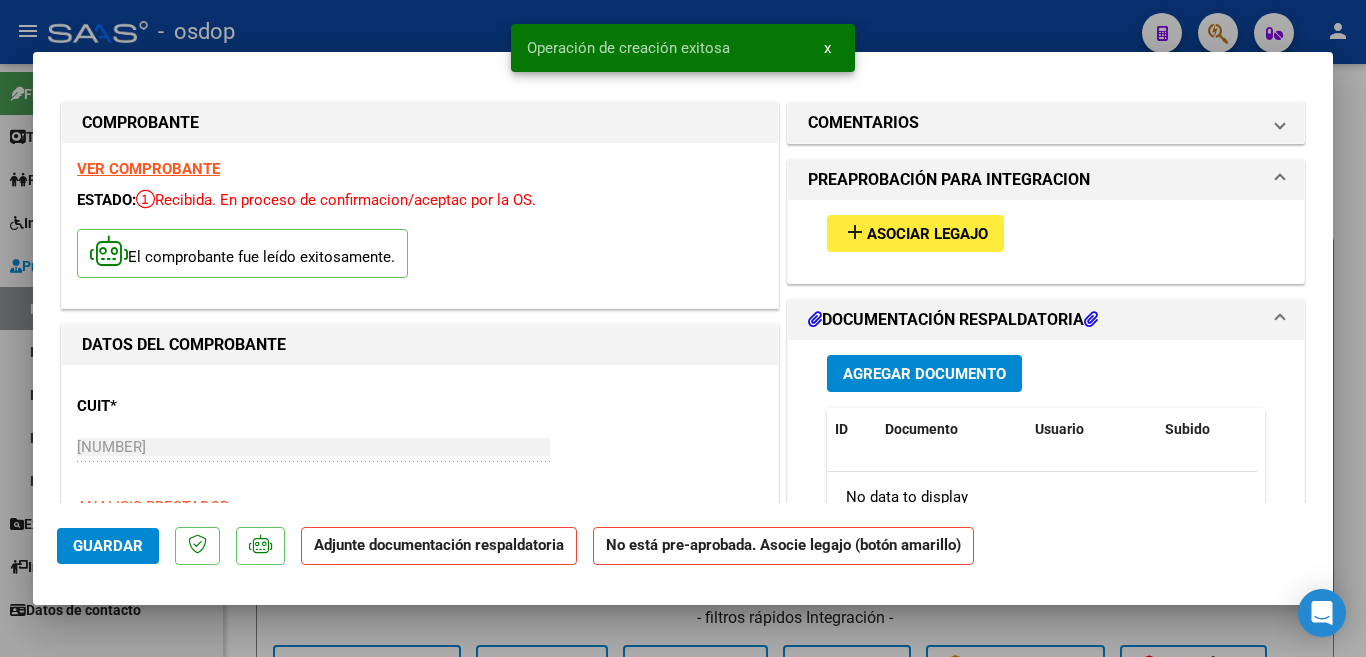 click on "Asociar Legajo" at bounding box center [927, 234] 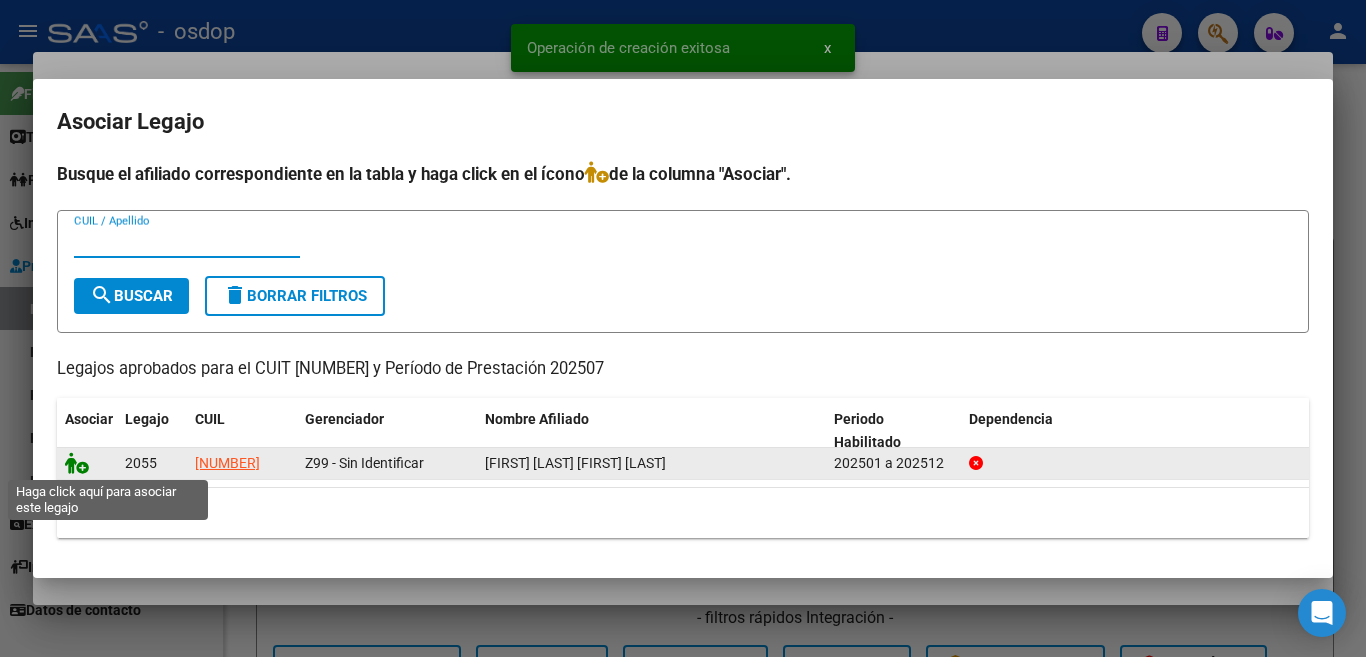 click 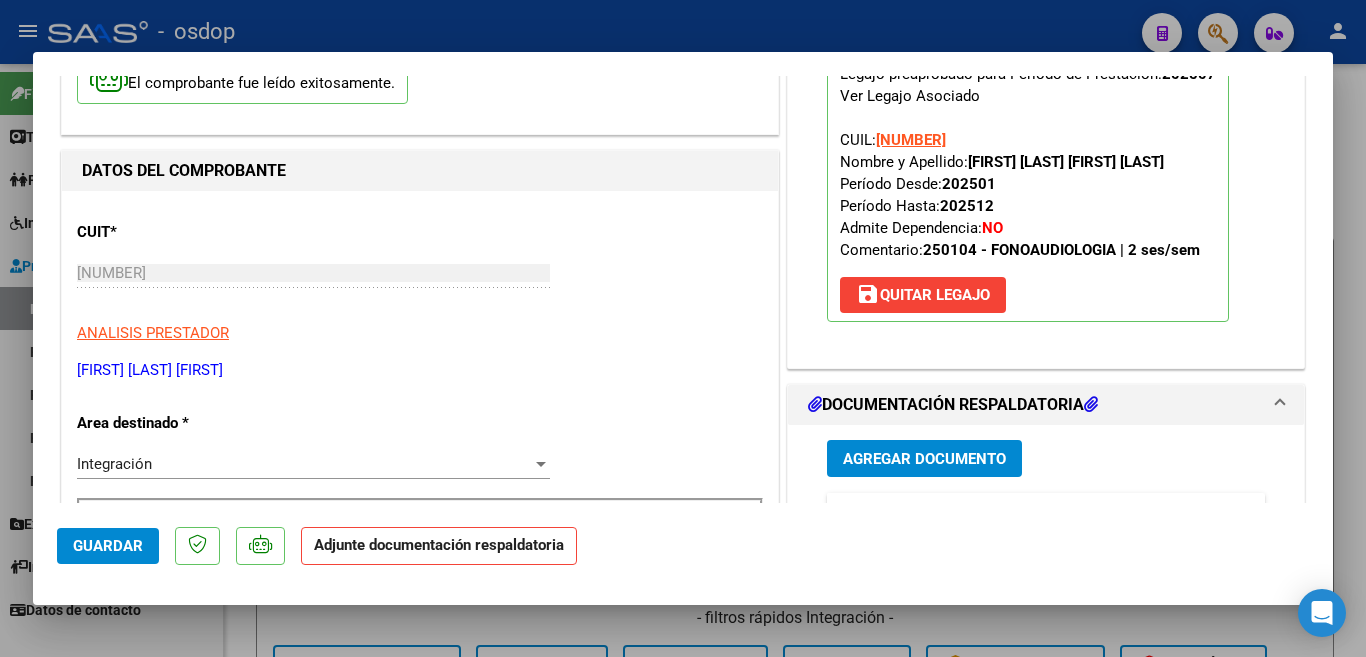 scroll, scrollTop: 200, scrollLeft: 0, axis: vertical 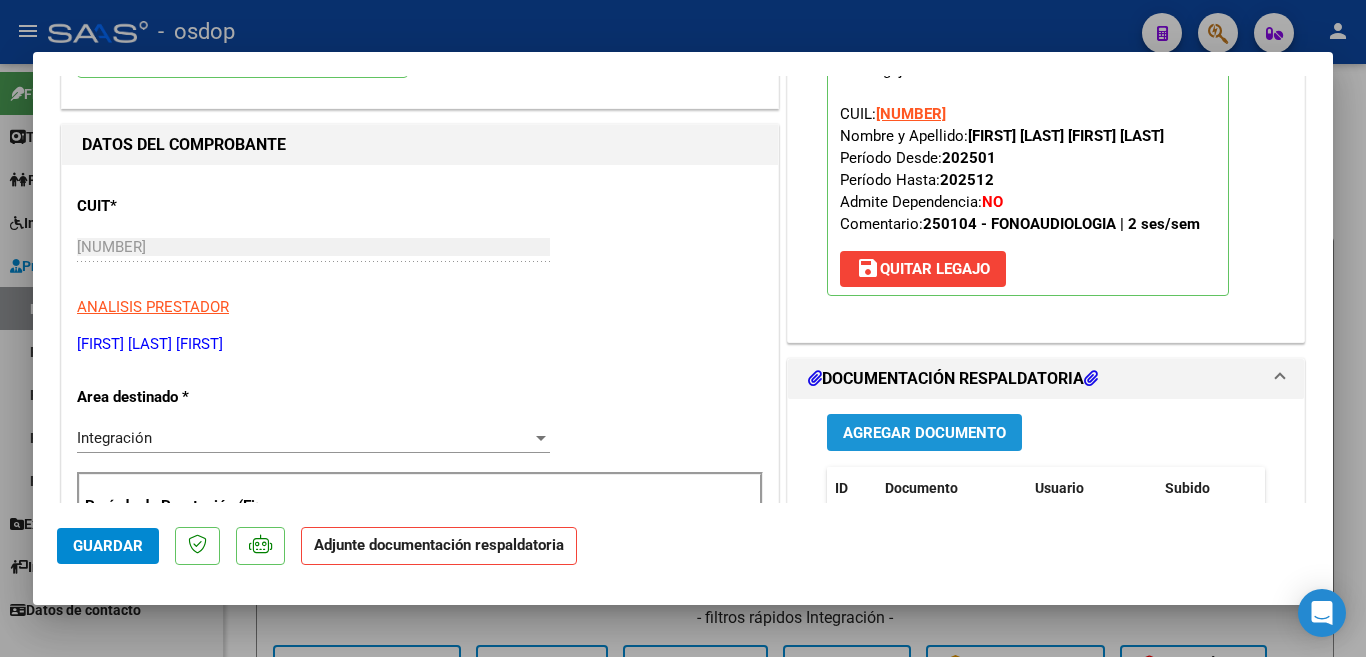 click on "Agregar Documento" at bounding box center (924, 433) 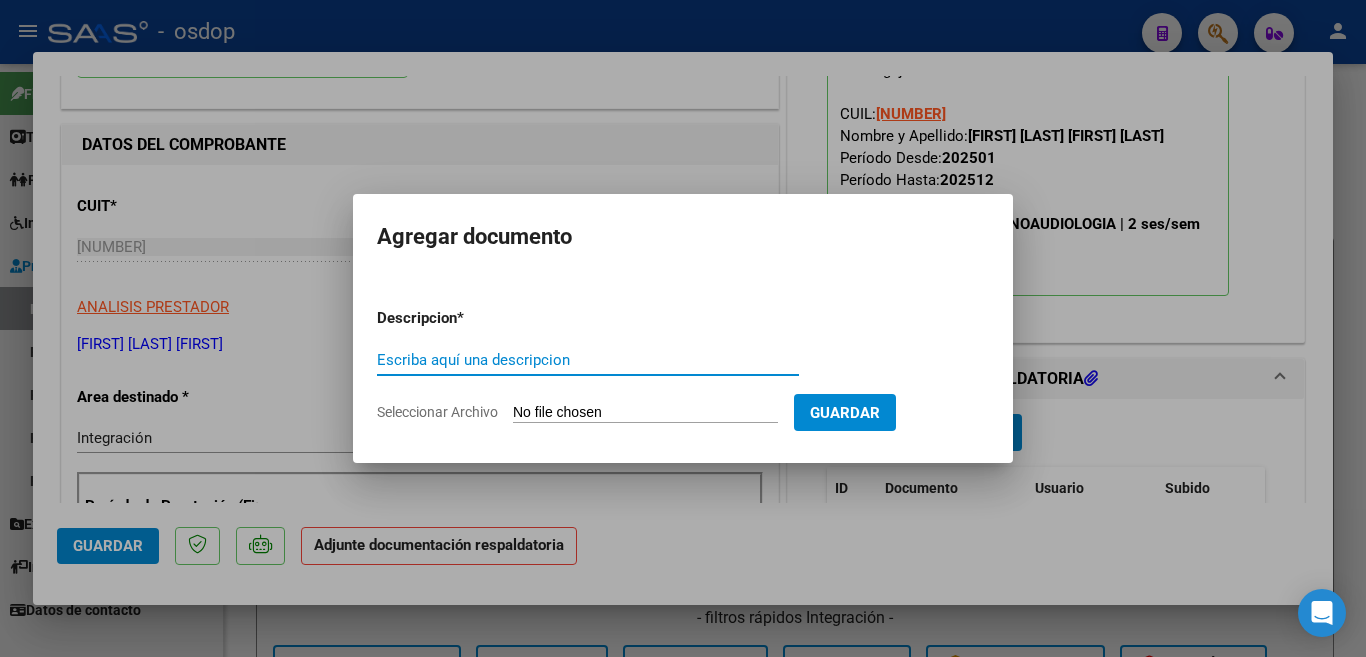 drag, startPoint x: 640, startPoint y: 365, endPoint x: 689, endPoint y: 363, distance: 49.0408 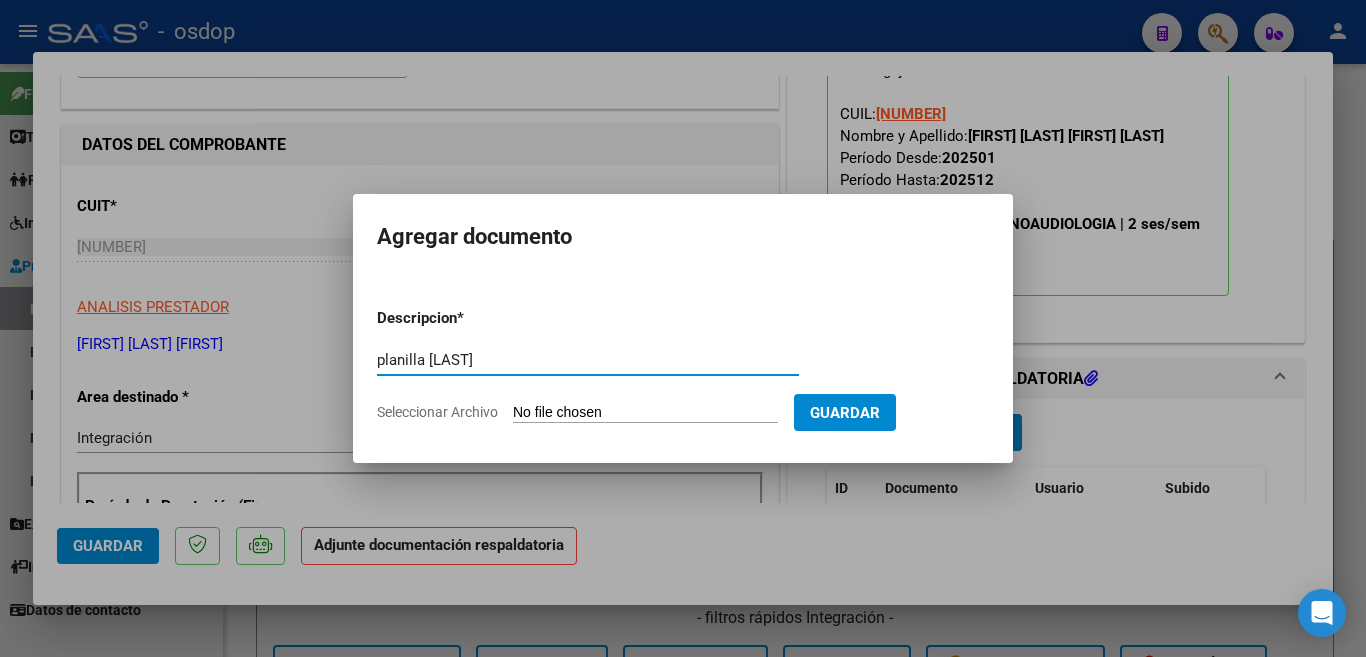 type on "planilla [LAST]" 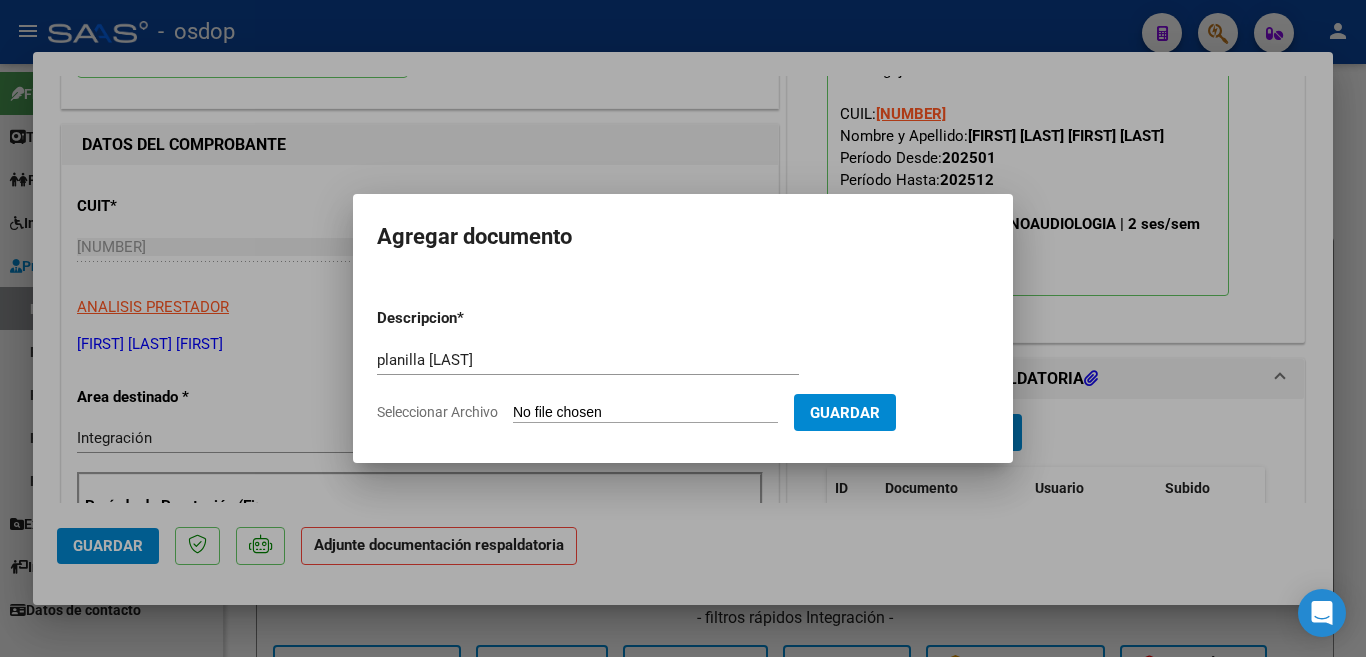 click on "Descripcion  *   planilla [LAST] Escriba aquí una descripcion  Seleccionar Archivo Guardar" at bounding box center [683, 365] 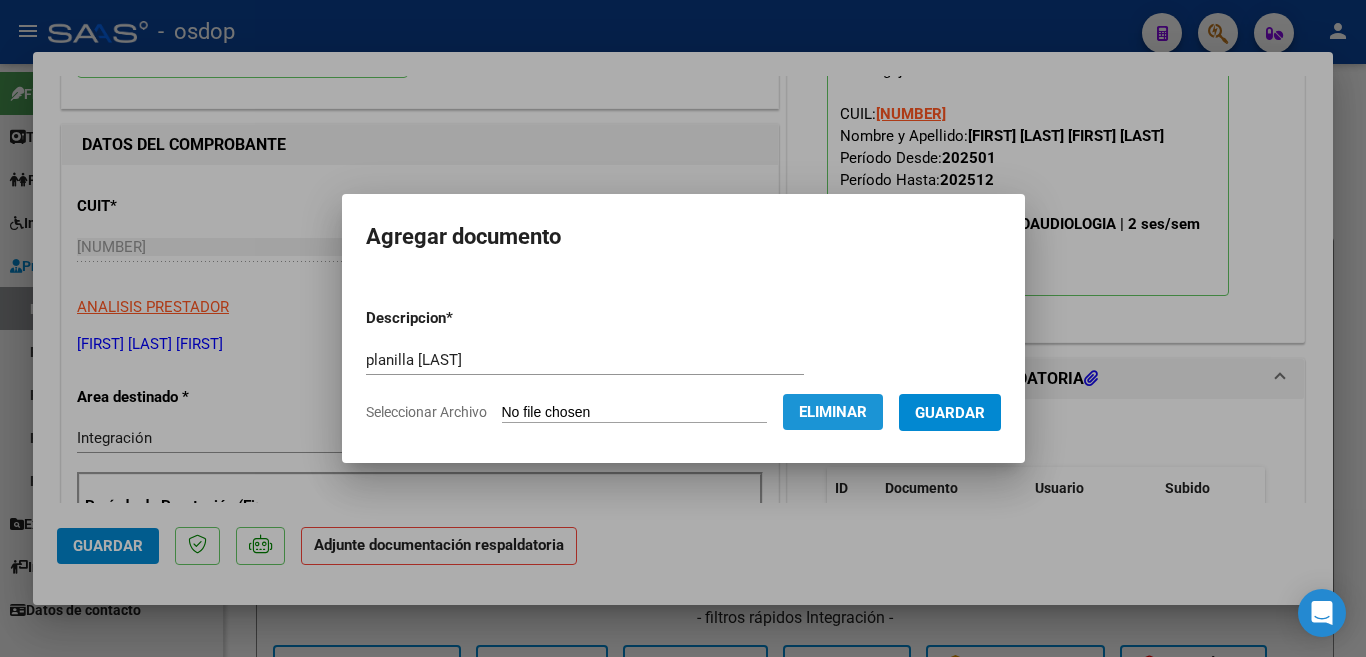 click on "Eliminar" 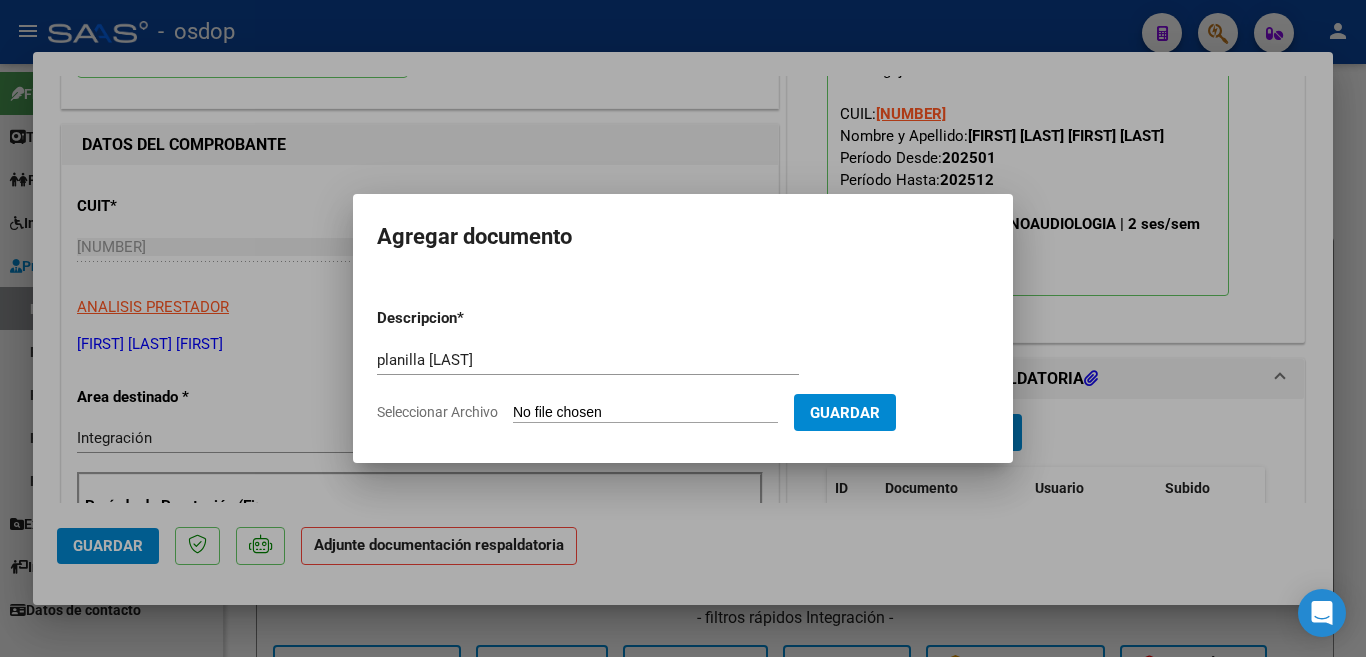click on "Seleccionar Archivo" at bounding box center (645, 413) 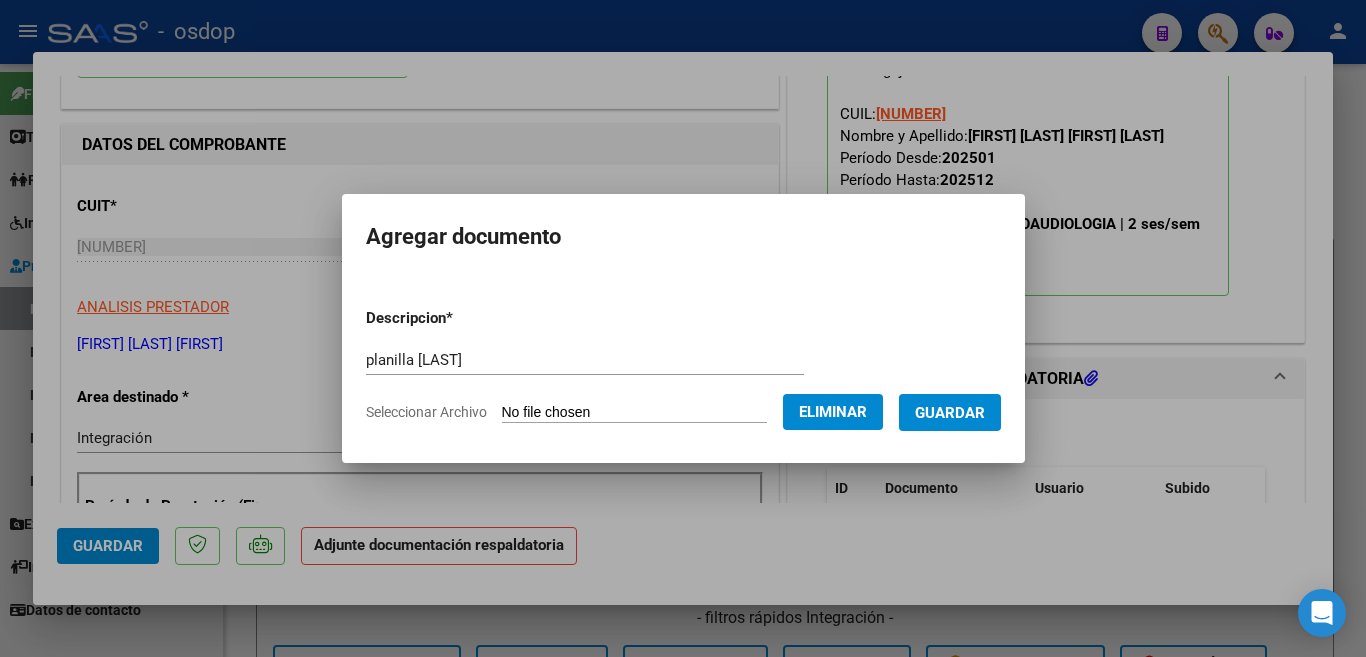 click on "Guardar" at bounding box center (950, 413) 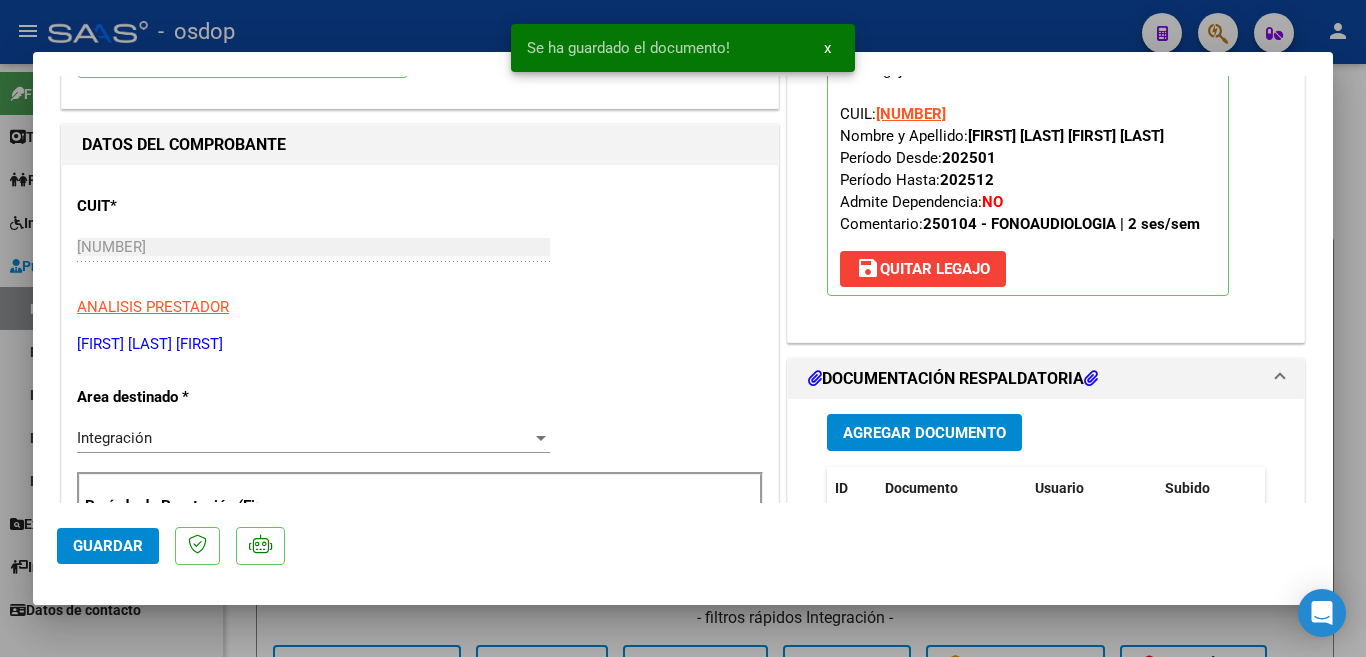 click on "COMPROBANTE VER COMPROBANTE       ESTADO:   Recibida. En proceso de confirmacion/aceptac por la OS.     El comprobante fue leído exitosamente.  DATOS DEL COMPROBANTE CUIT  *   [NUMBER] Ingresar CUIT  ANALISIS PRESTADOR  [FIRST] [LAST] [FIRST]  ARCA Padrón ARCA Padrón  Area destinado * Integración Seleccionar Area Período de Prestación (Ej: 202305 para Mayo 2023    [NUMBER] Ingrese el Período de Prestación como indica el ejemplo   Una vez que se asoció a un legajo aprobado no se puede cambiar el período de prestación.   Comprobante Tipo * Recibo C Seleccionar Tipo Punto de Venta  *   2 Ingresar el Nro.  Número  *   2251 Ingresar el Nro.  Monto  *   $ 111.335,49 Ingresar el monto  Fecha del Cpbt.  *   [DATE] Ingresar la fecha  CAE / CAEA (no ingrese CAI)    [NUMBER] Ingresar el CAE o CAEA (no ingrese CAI)  Fecha Recibido  *   [DATE] Ingresar la fecha  Fecha de Vencimiento    Ingresar la fecha  Ref. Externa    Ingresar la ref.  N° Liquidación    Ingresar el N° Liquidación   NO" at bounding box center (683, 329) 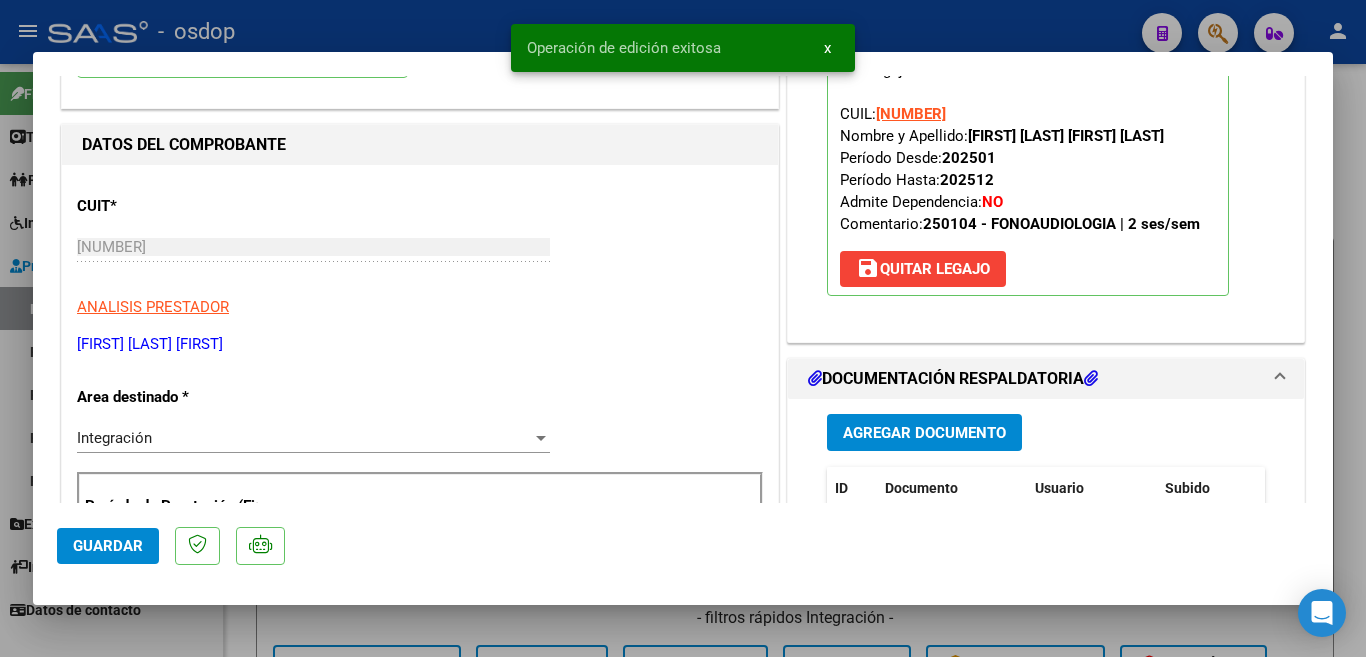click at bounding box center [683, 328] 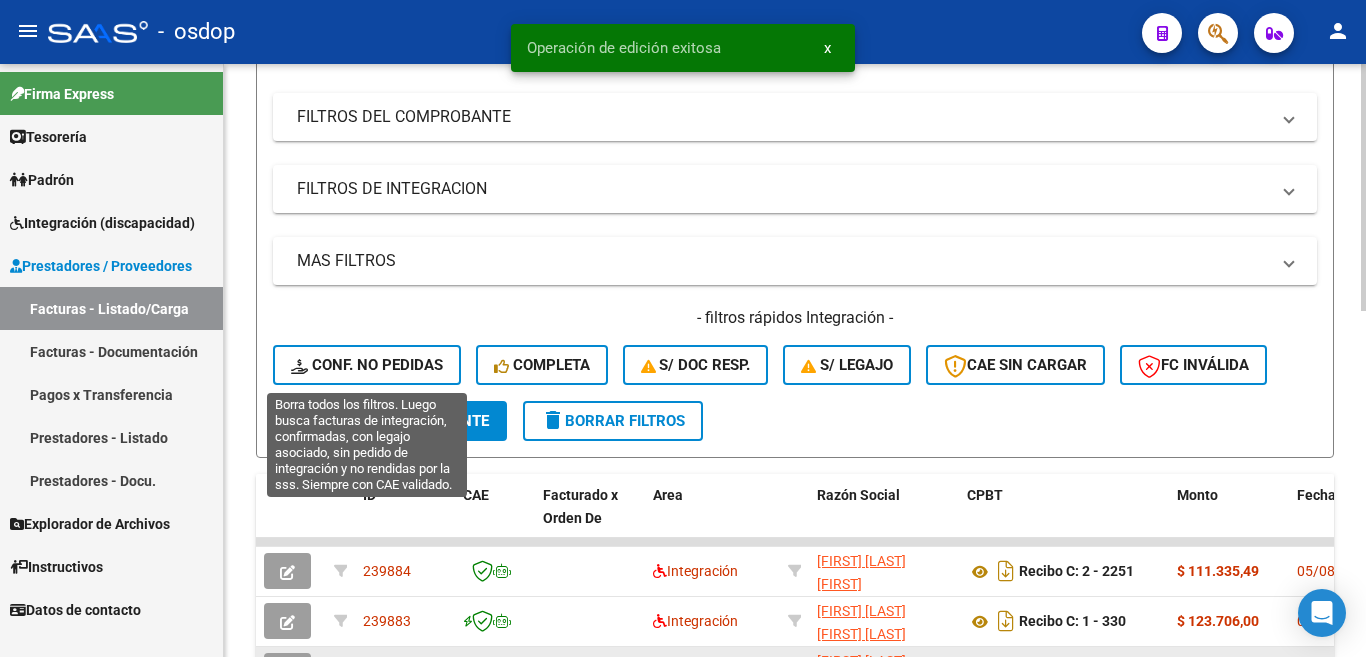 scroll, scrollTop: 500, scrollLeft: 0, axis: vertical 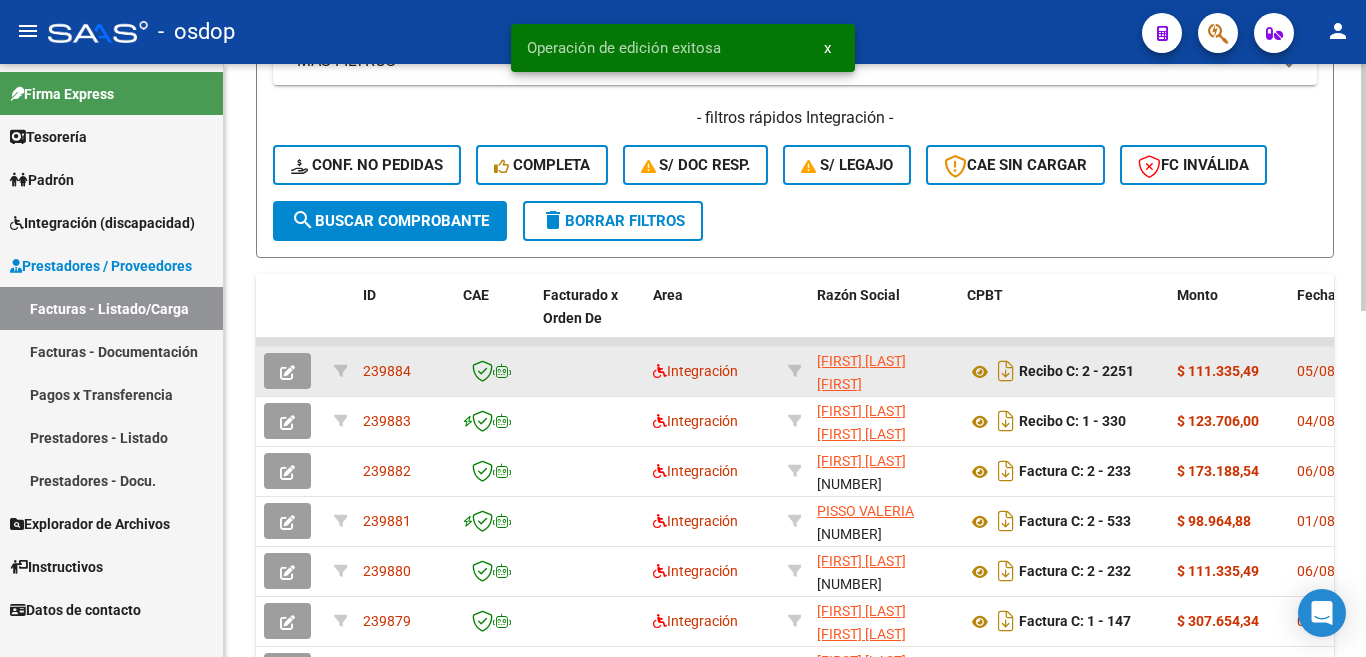 click on "239884" 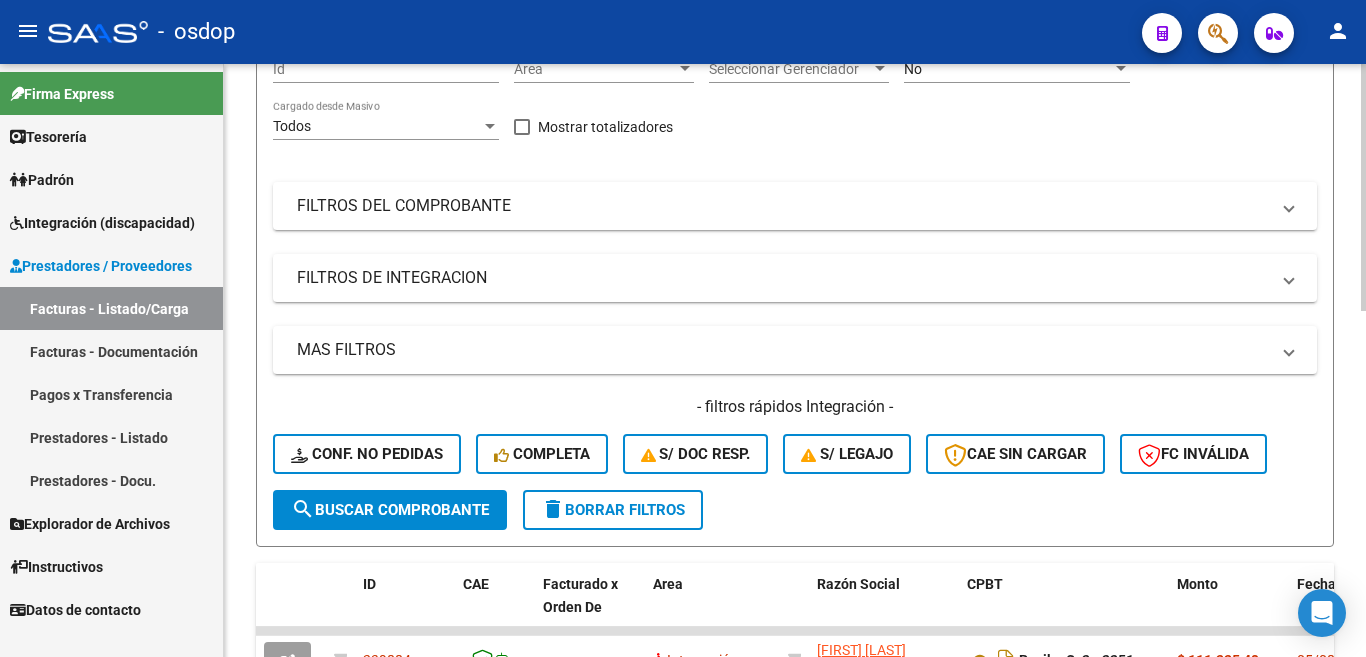 scroll, scrollTop: 0, scrollLeft: 0, axis: both 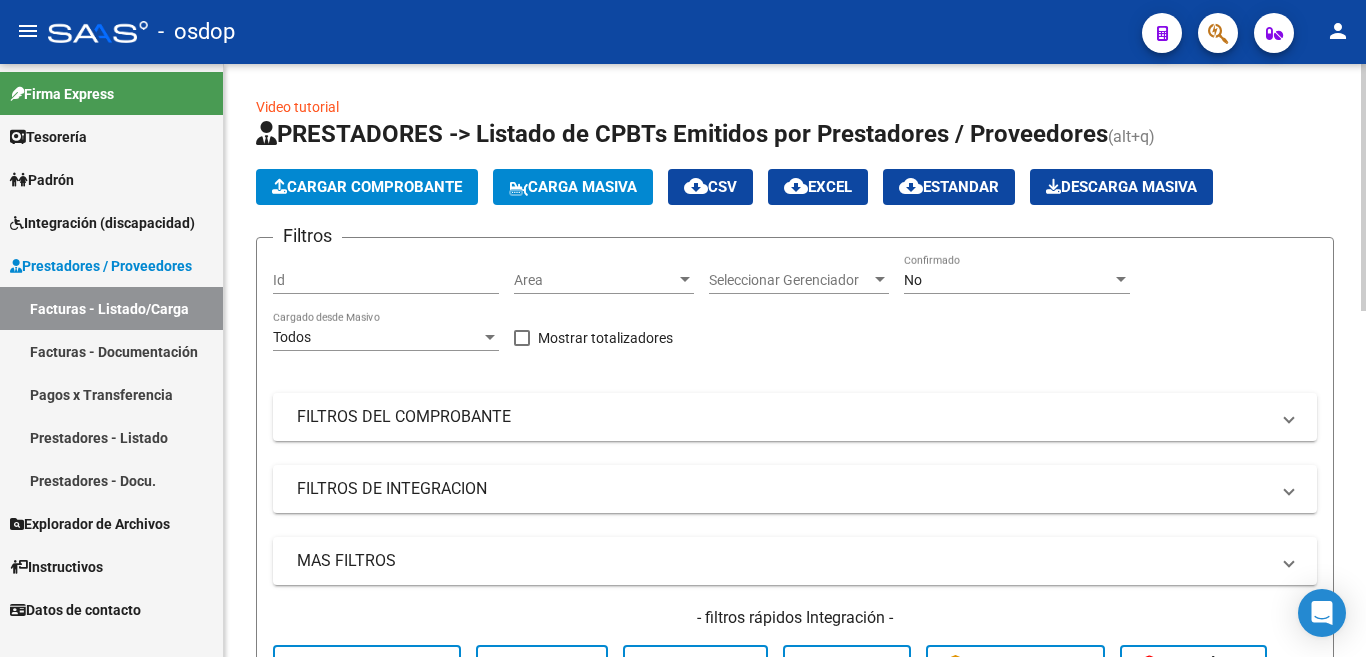 click on "Cargar Comprobante" 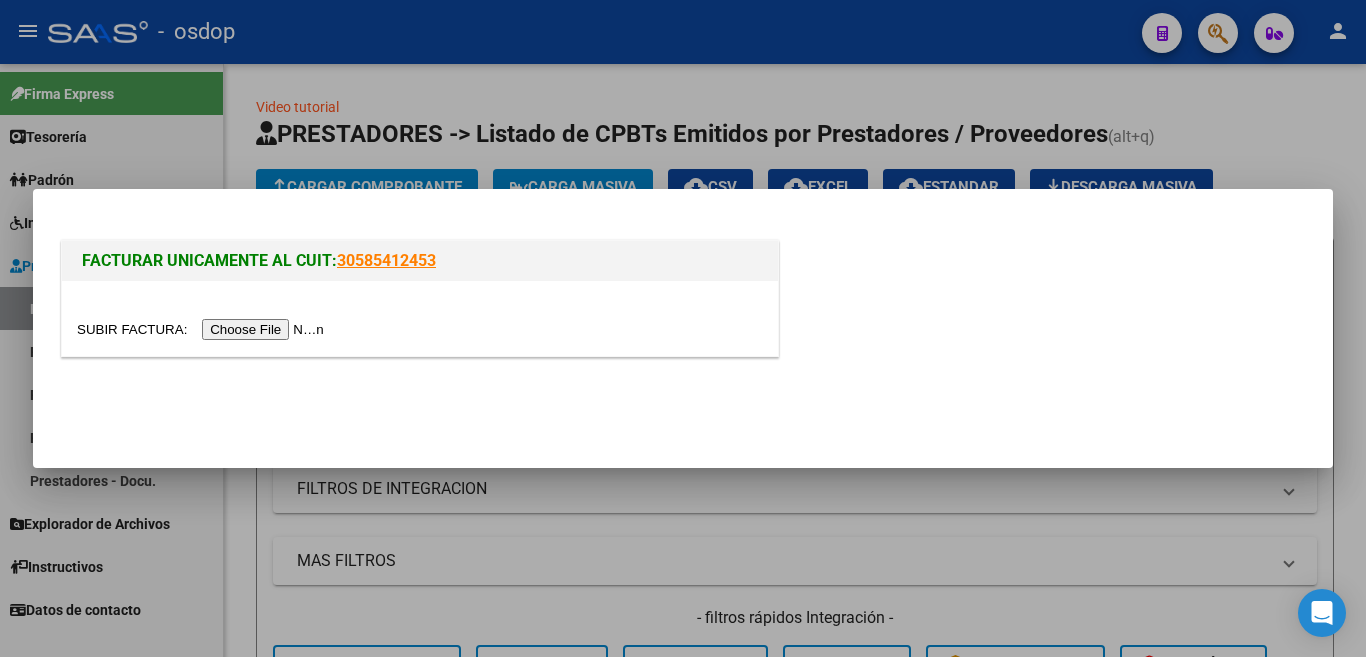 click at bounding box center (203, 329) 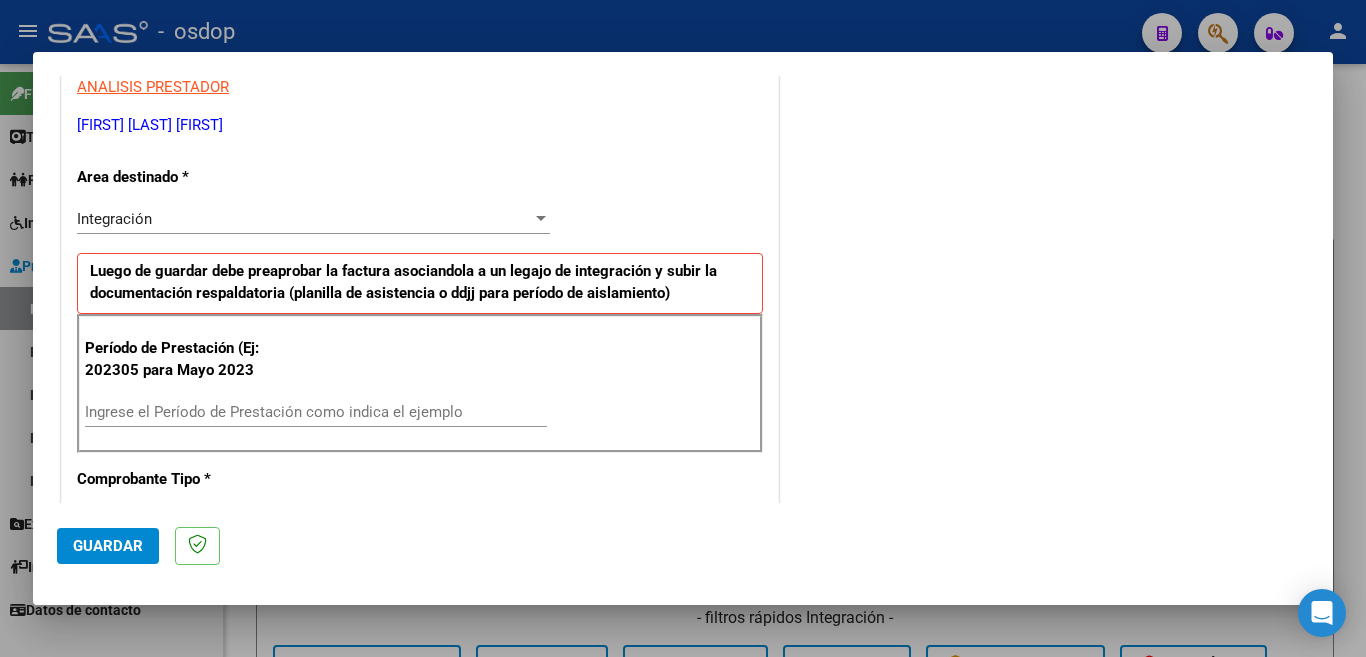 scroll, scrollTop: 400, scrollLeft: 0, axis: vertical 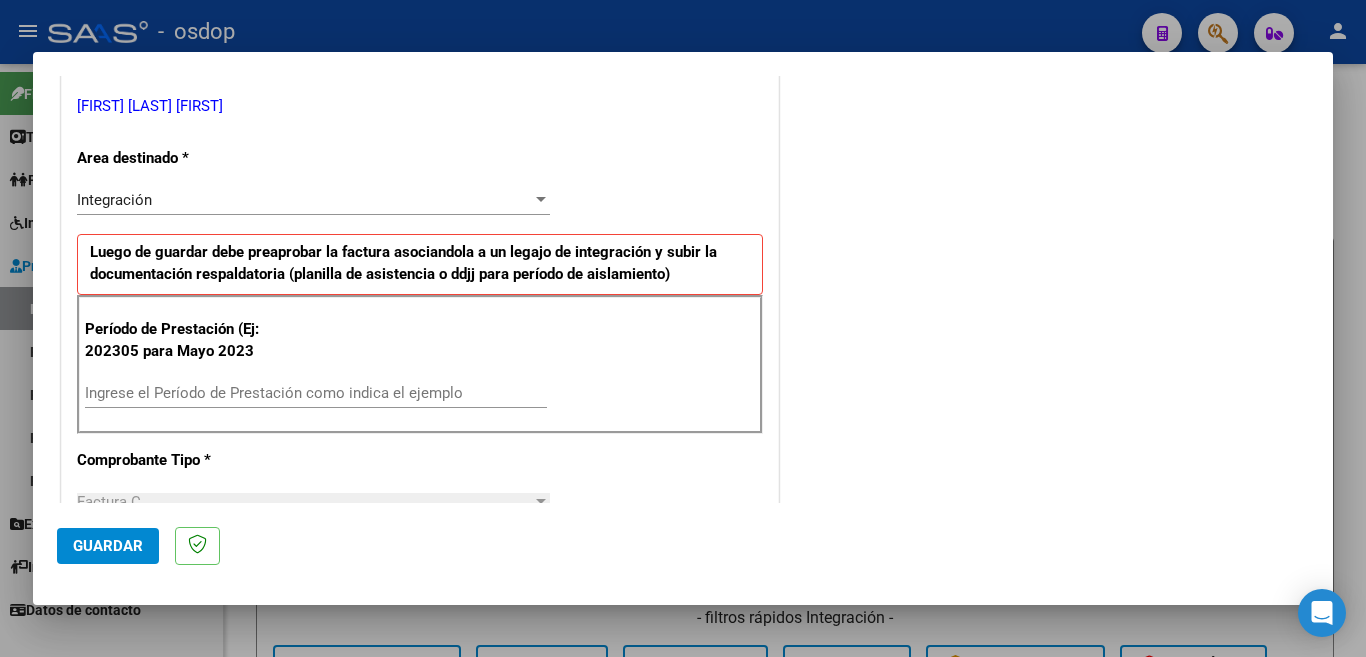 drag, startPoint x: 288, startPoint y: 390, endPoint x: 317, endPoint y: 418, distance: 40.311287 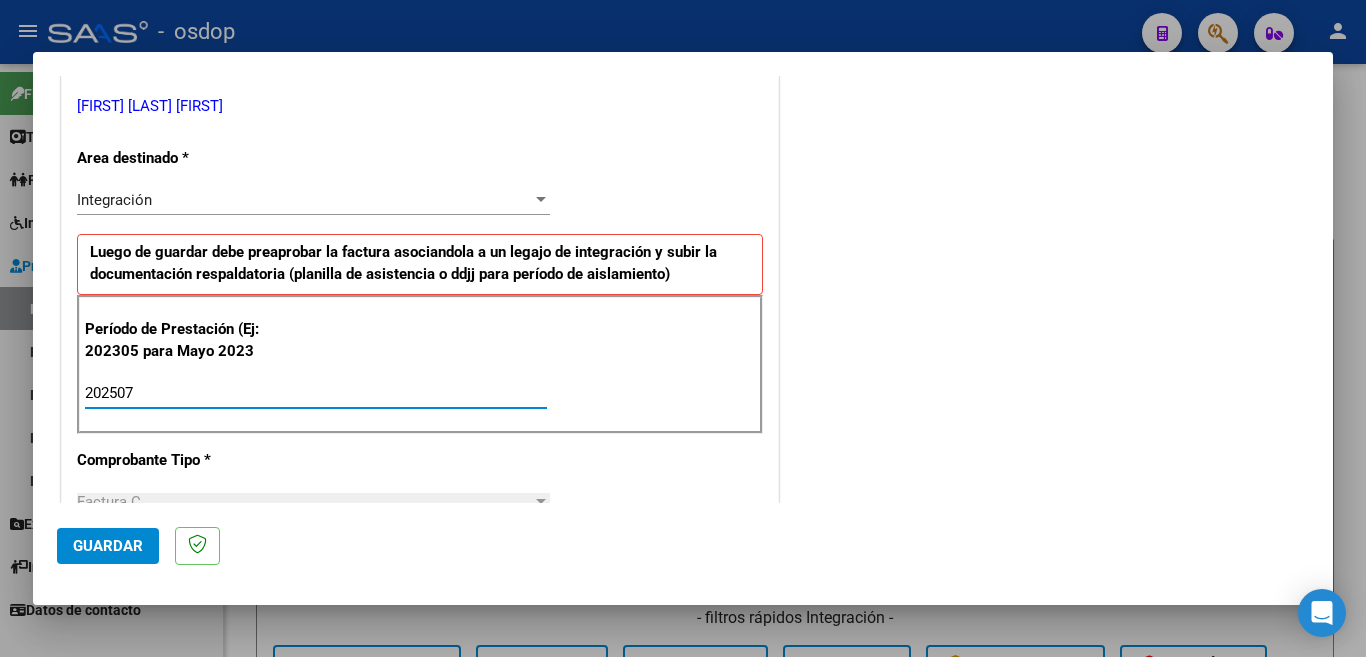 type on "202507" 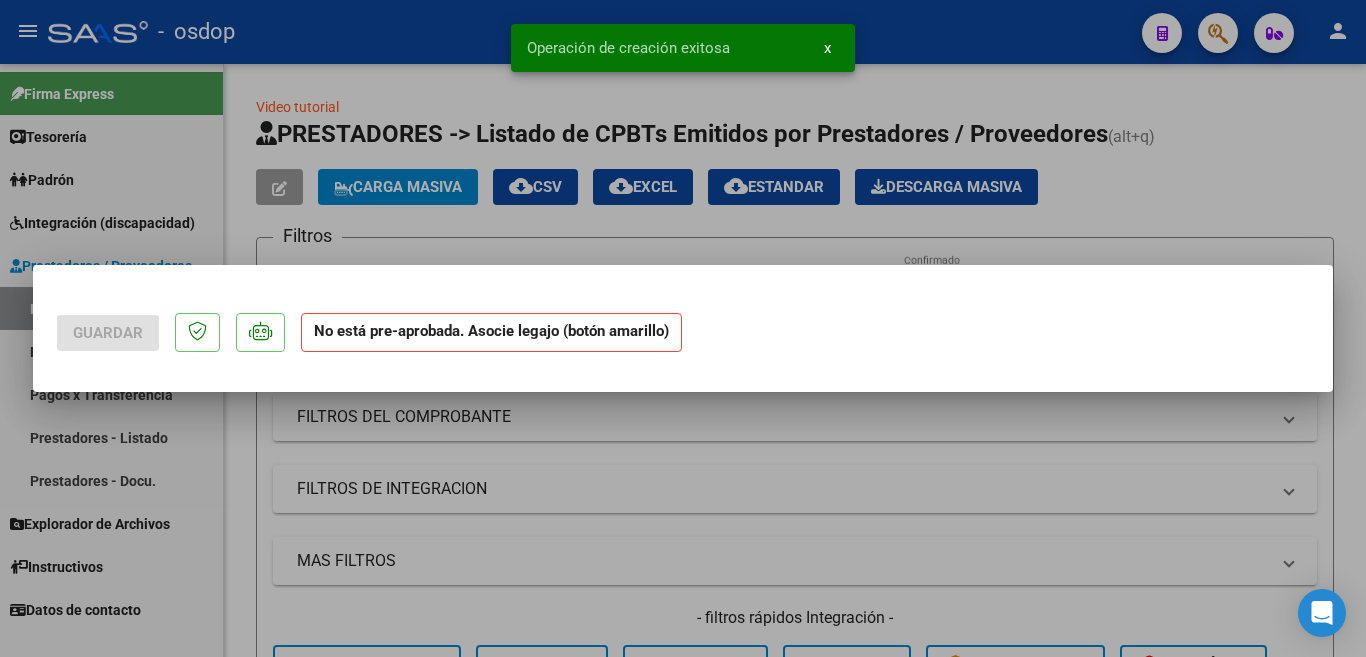 scroll, scrollTop: 0, scrollLeft: 0, axis: both 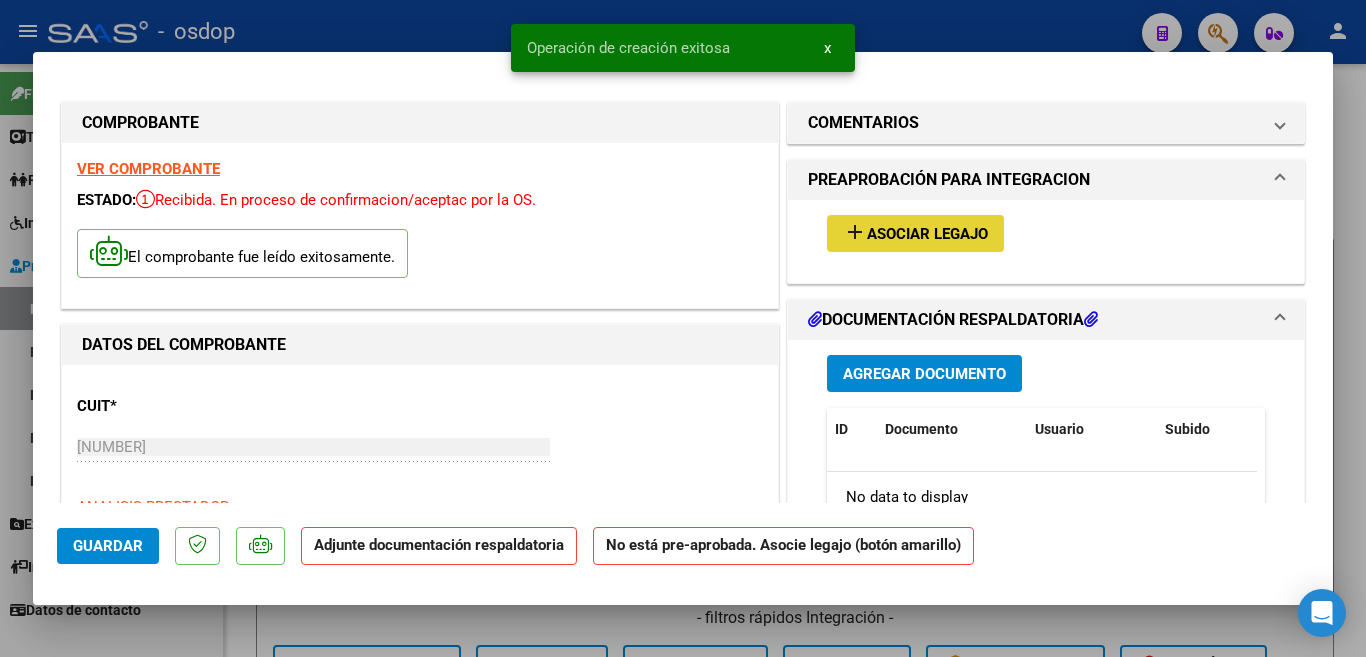click on "Asociar Legajo" at bounding box center (927, 234) 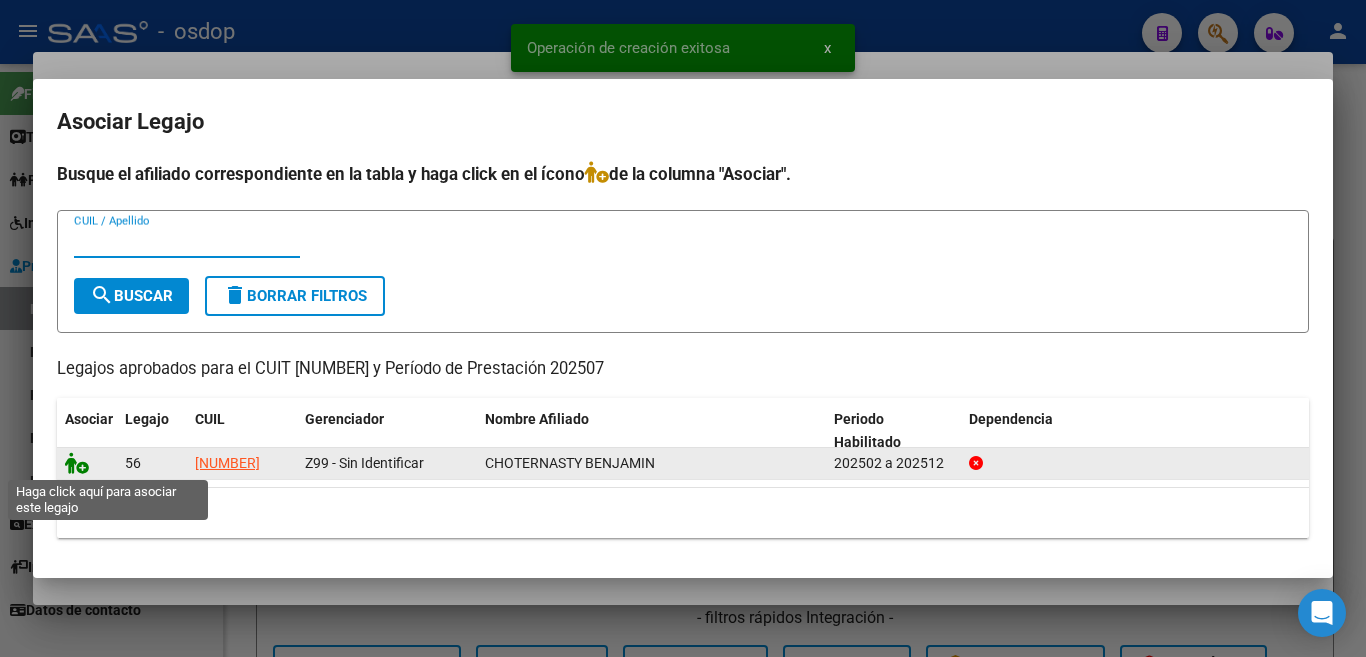 click 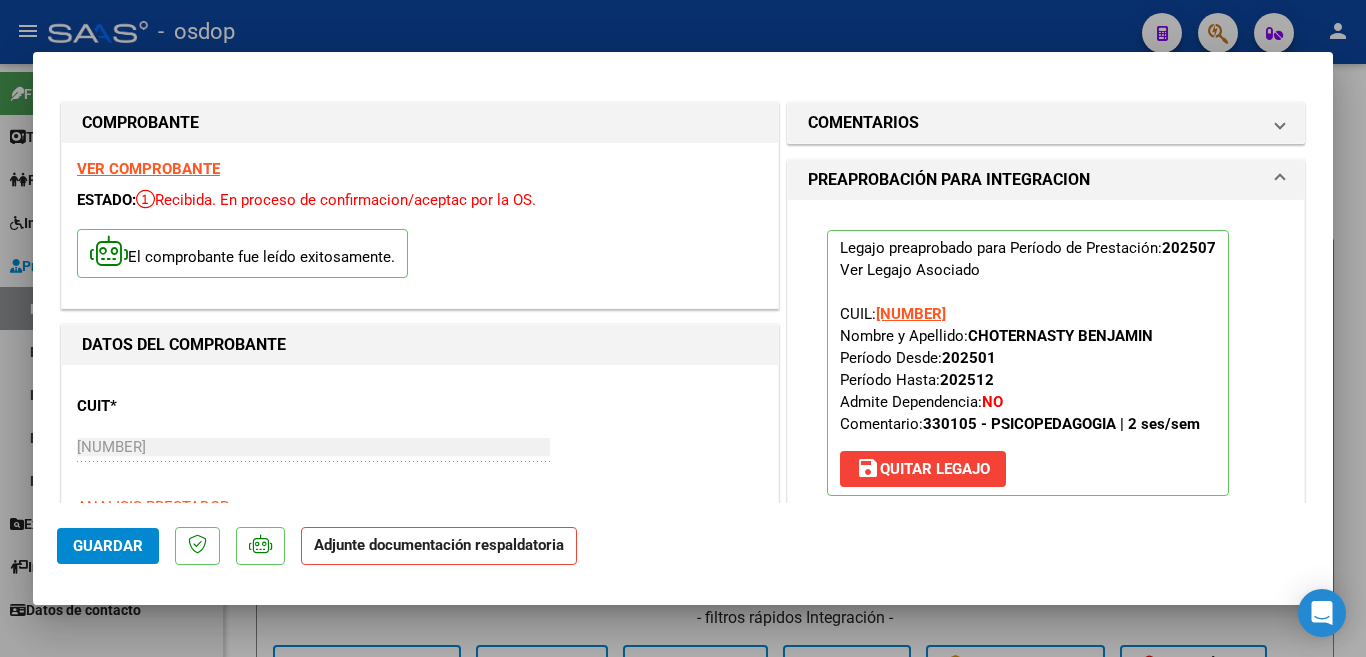 scroll, scrollTop: 400, scrollLeft: 0, axis: vertical 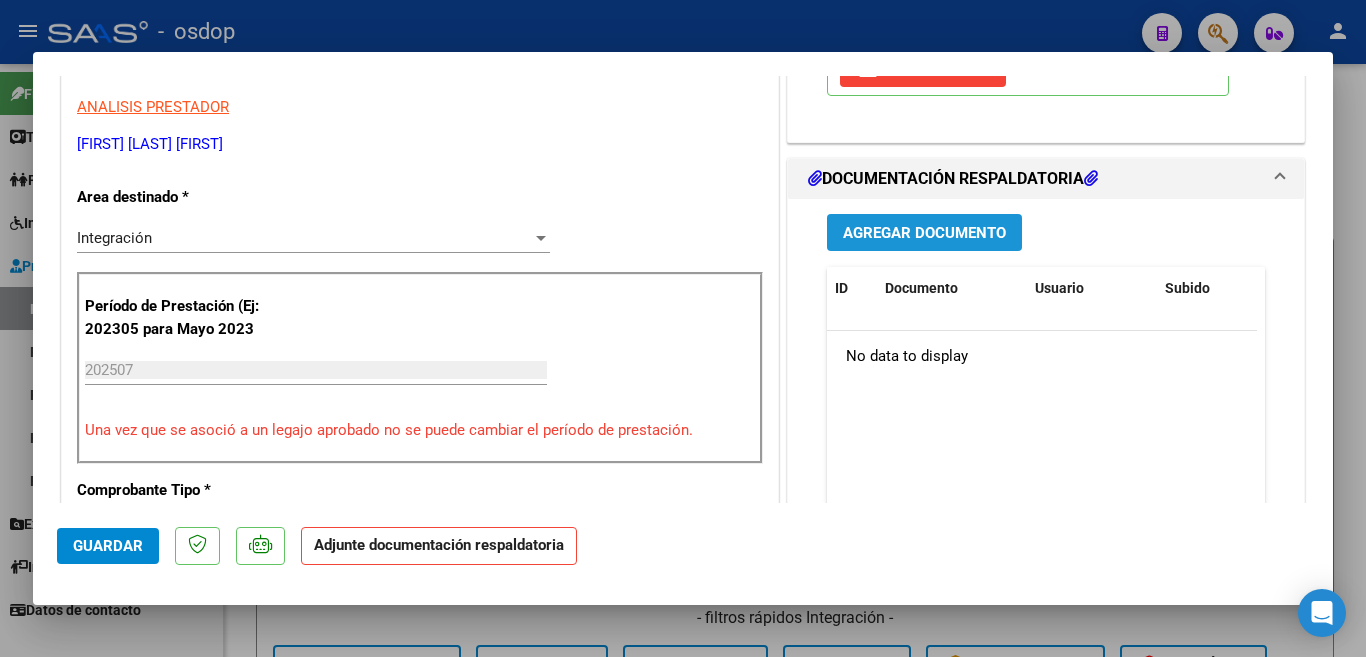 click on "Agregar Documento" at bounding box center (924, 233) 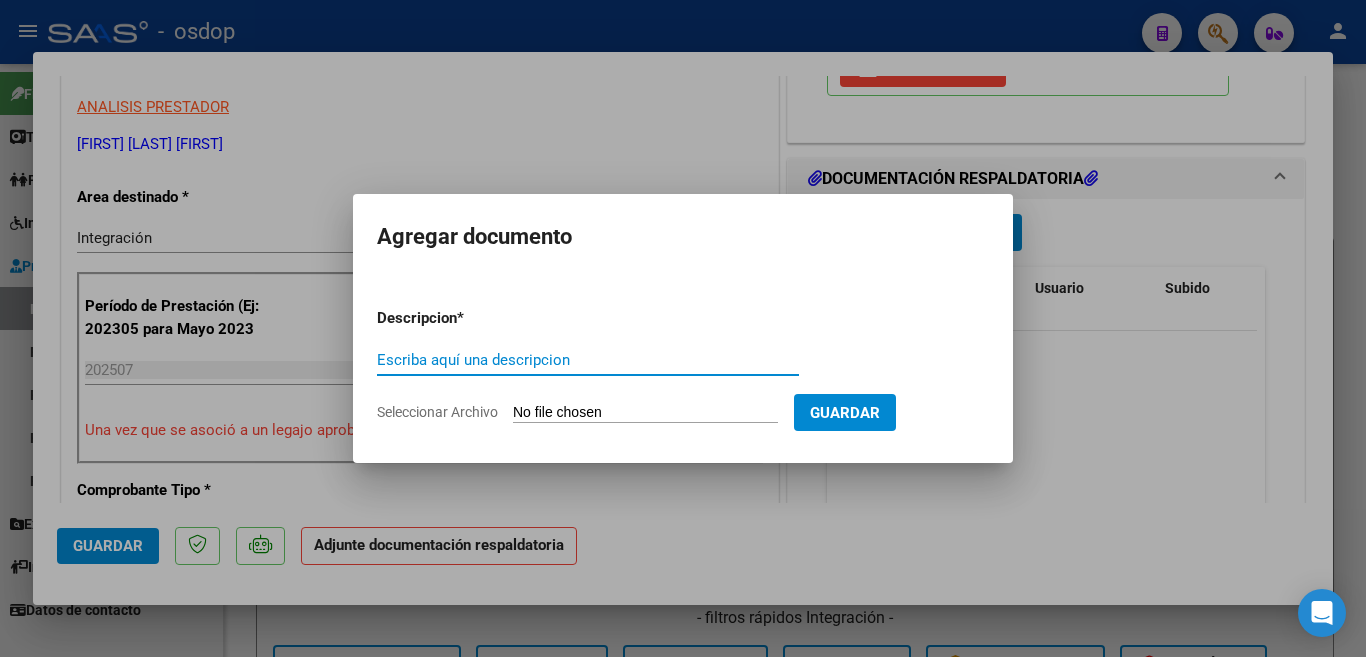 click on "Escriba aquí una descripcion" at bounding box center (588, 360) 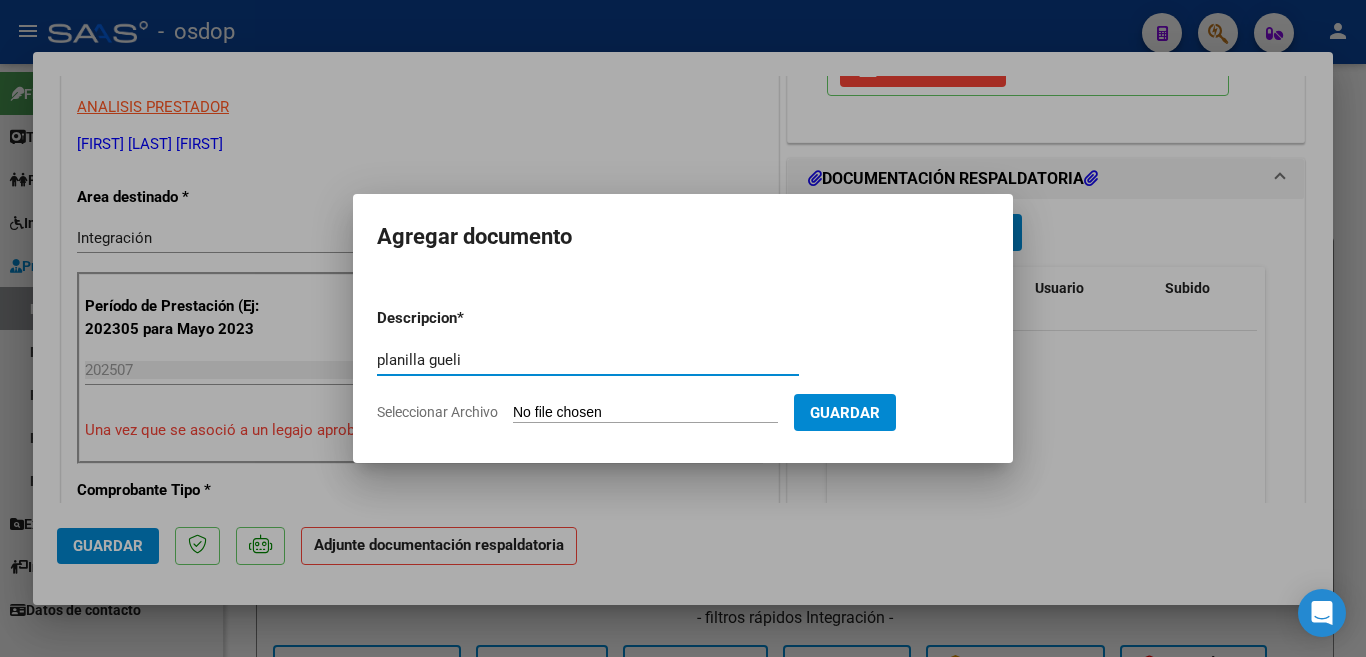 type on "planilla gueli" 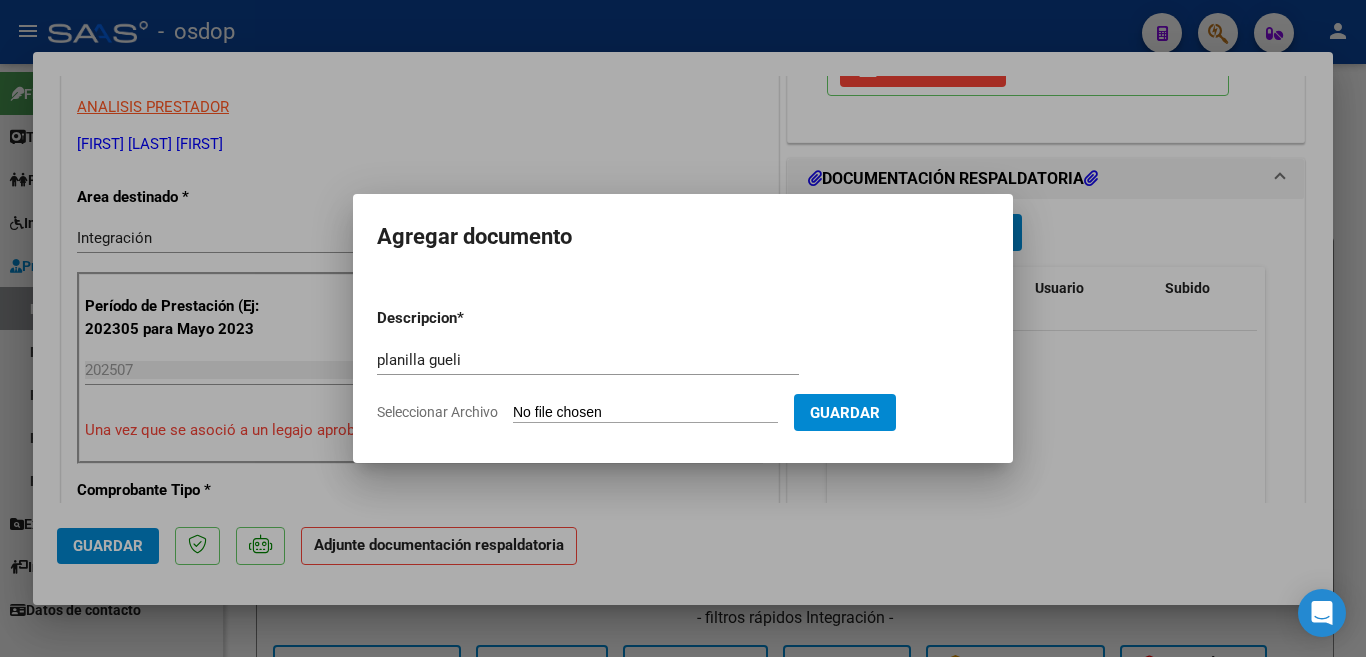 type on "C:\fakepath\[NAME] [NAME] [MONTH].pdf" 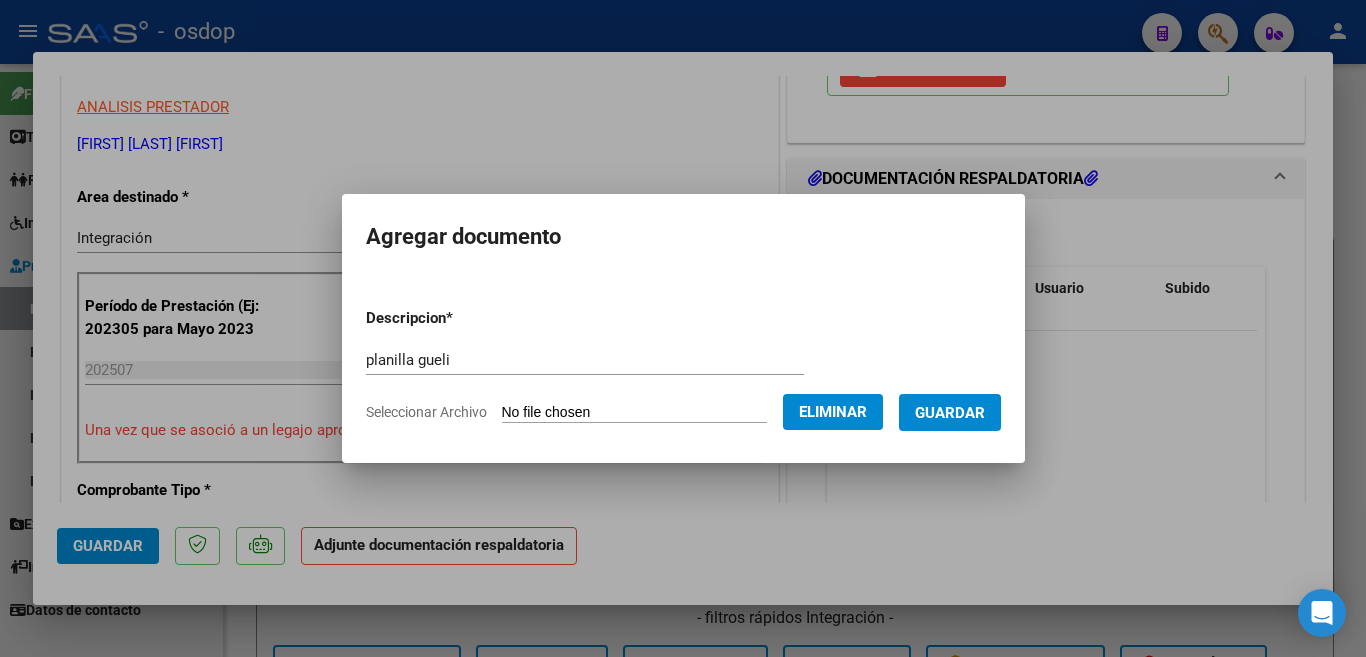 click on "Guardar" at bounding box center (950, 412) 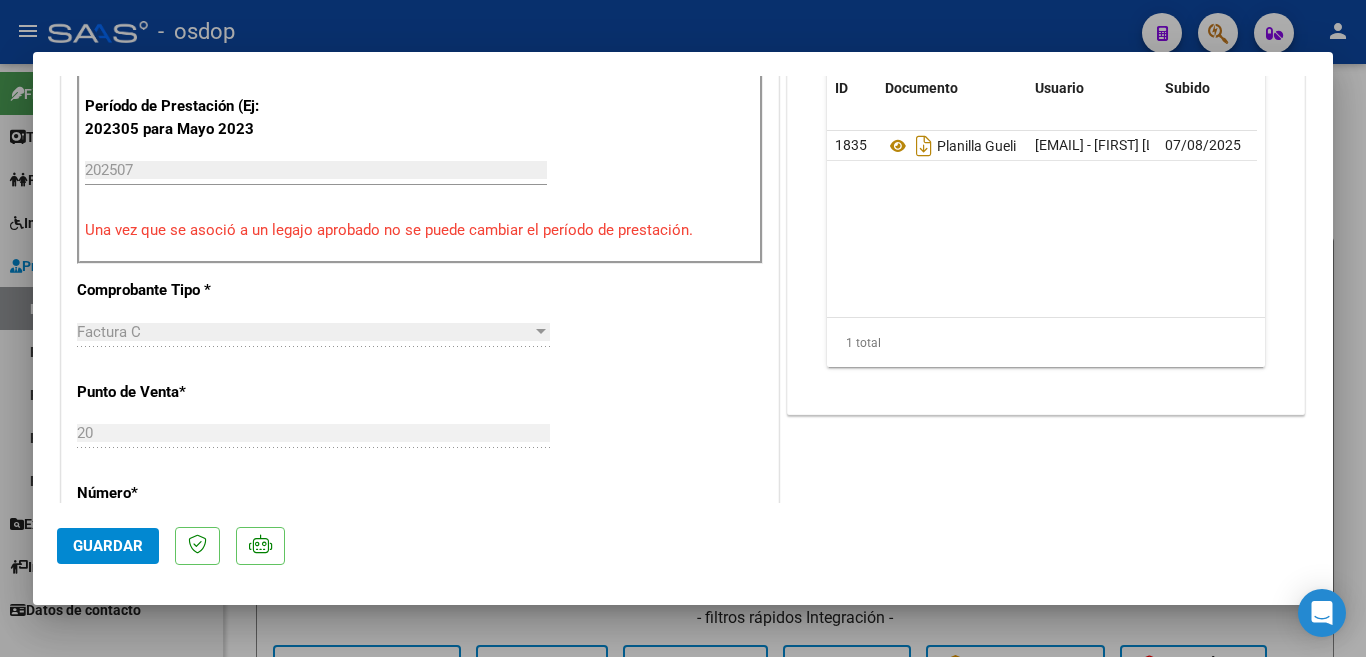 scroll, scrollTop: 700, scrollLeft: 0, axis: vertical 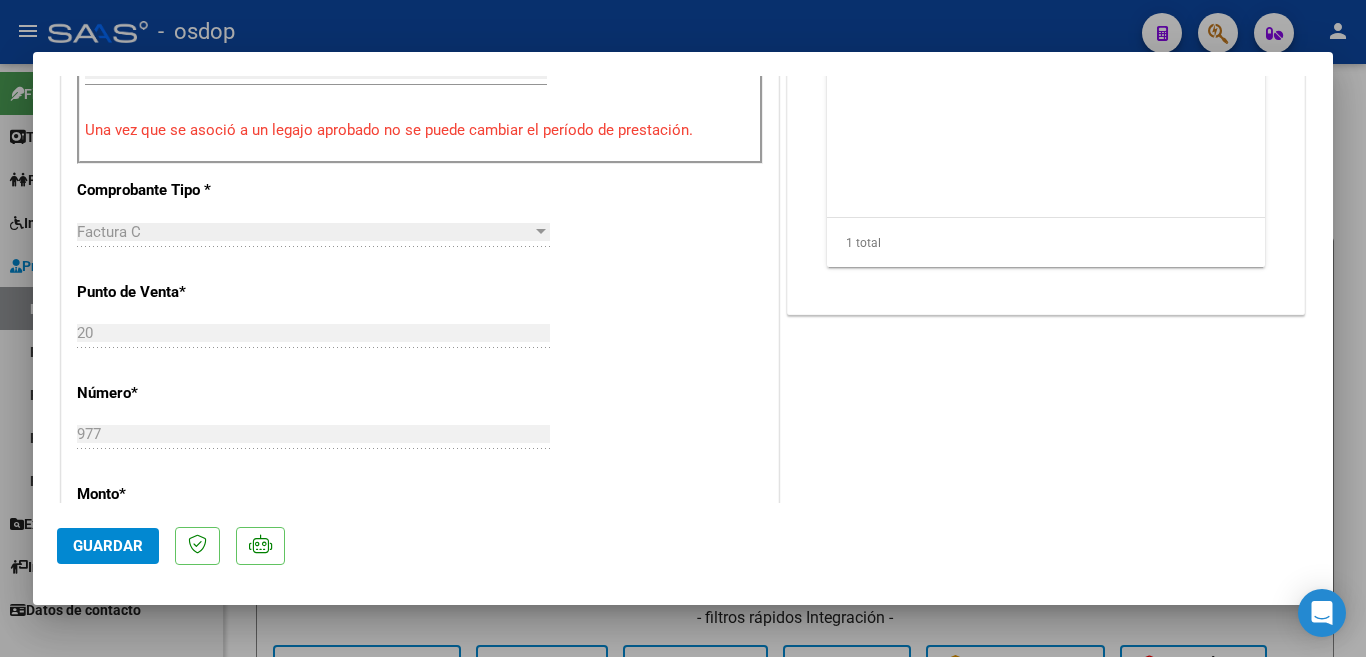 click on "Guardar" 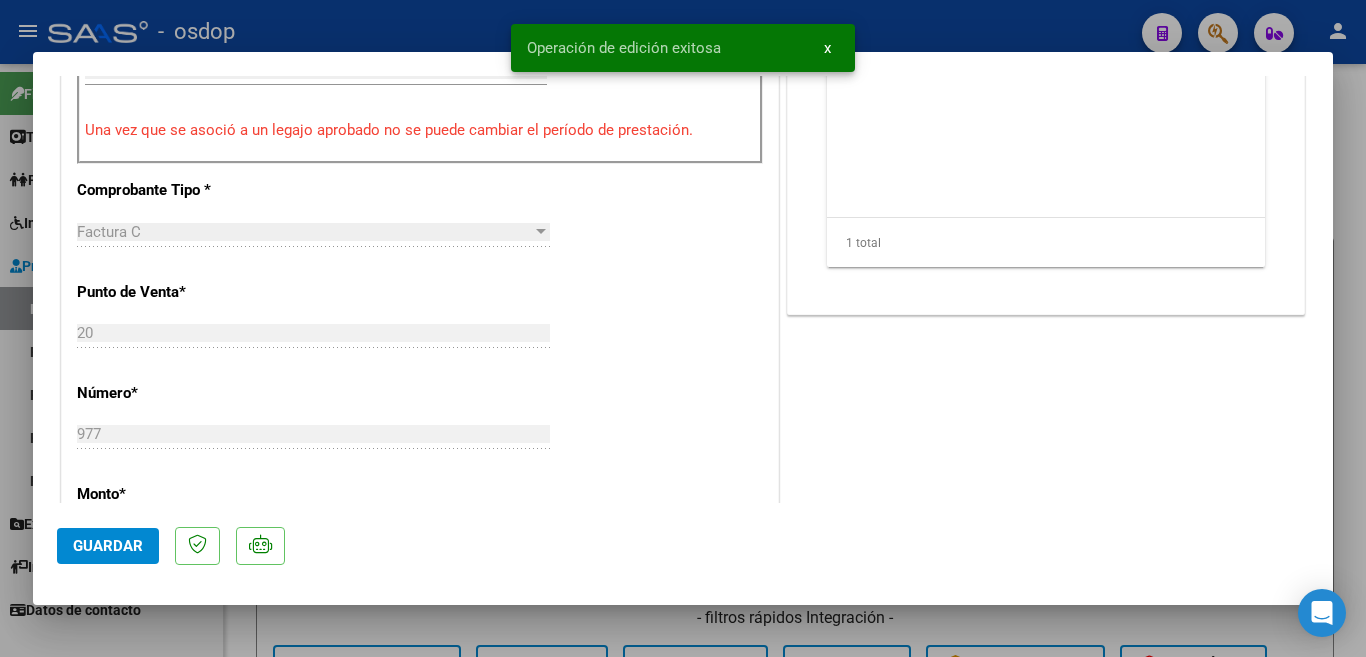 click at bounding box center (683, 328) 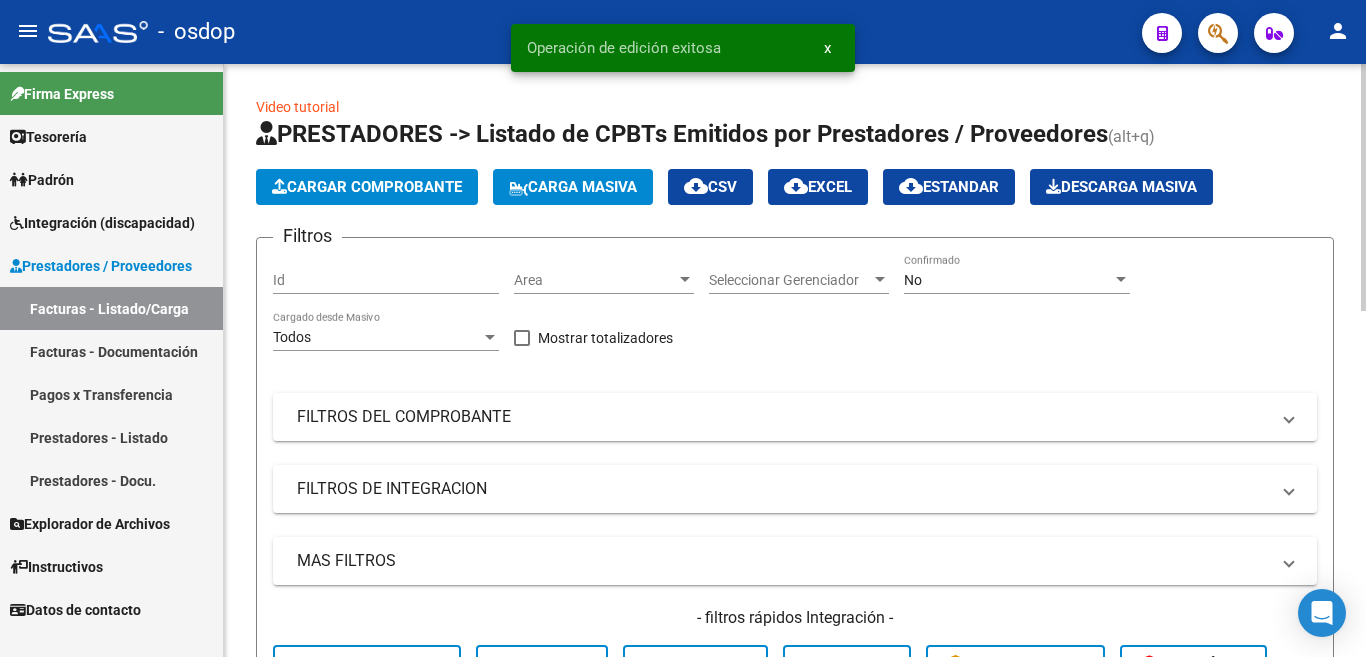 scroll, scrollTop: 500, scrollLeft: 0, axis: vertical 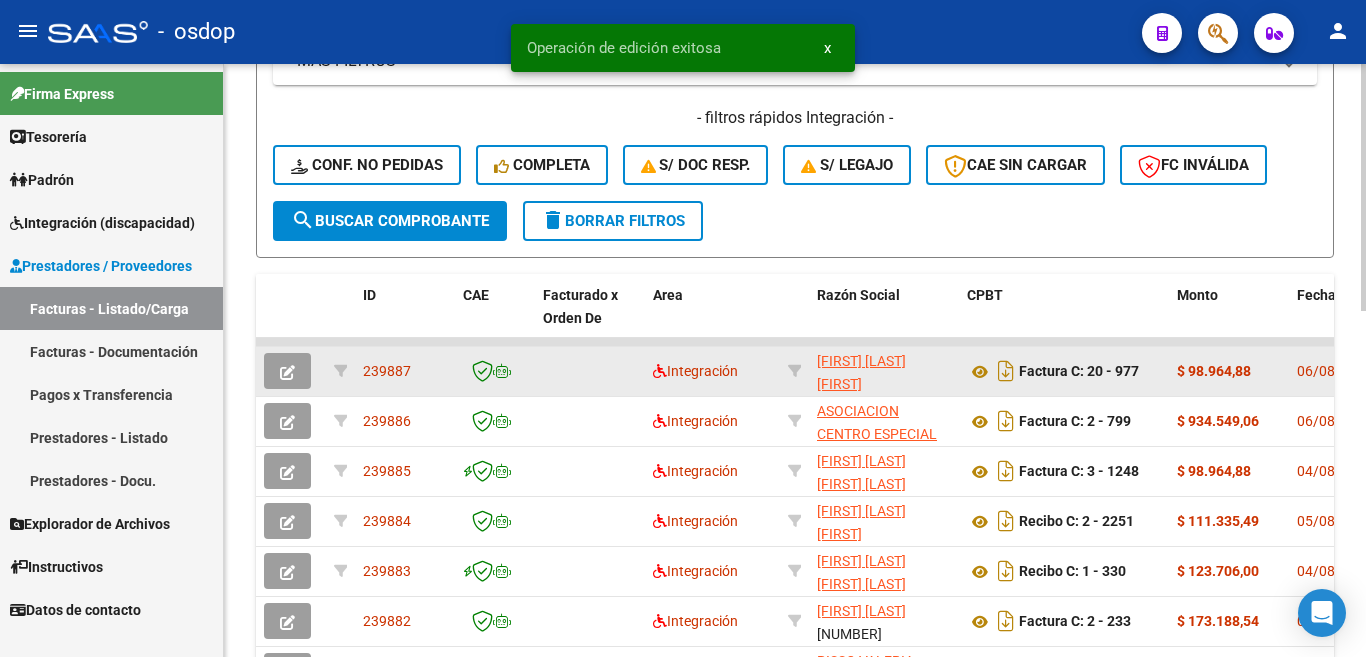 click on "239887" 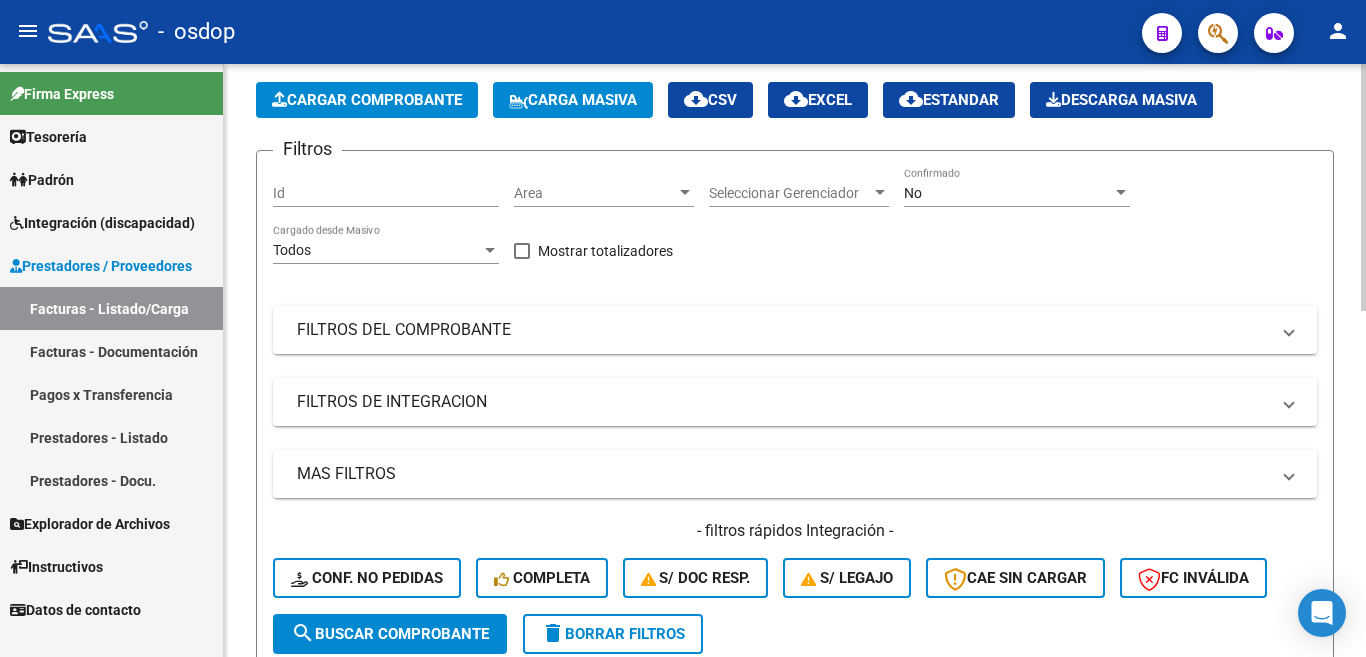 scroll, scrollTop: 0, scrollLeft: 0, axis: both 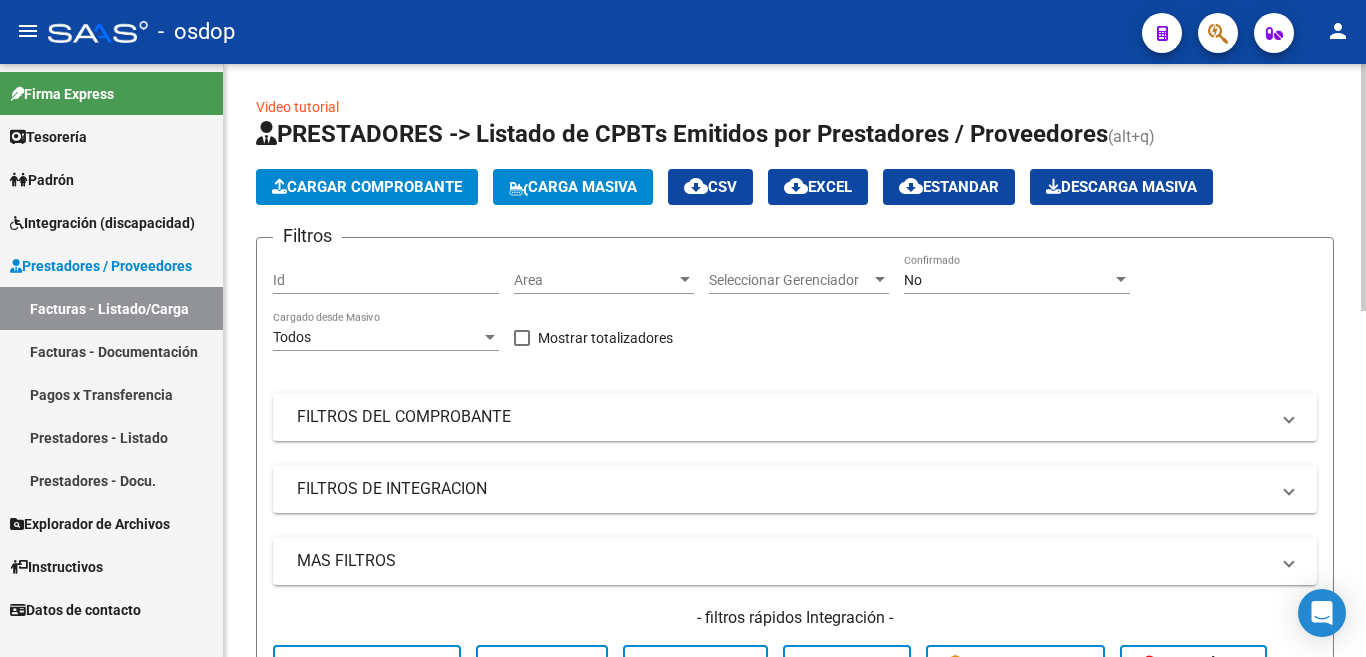 click on "Cargar Comprobante" 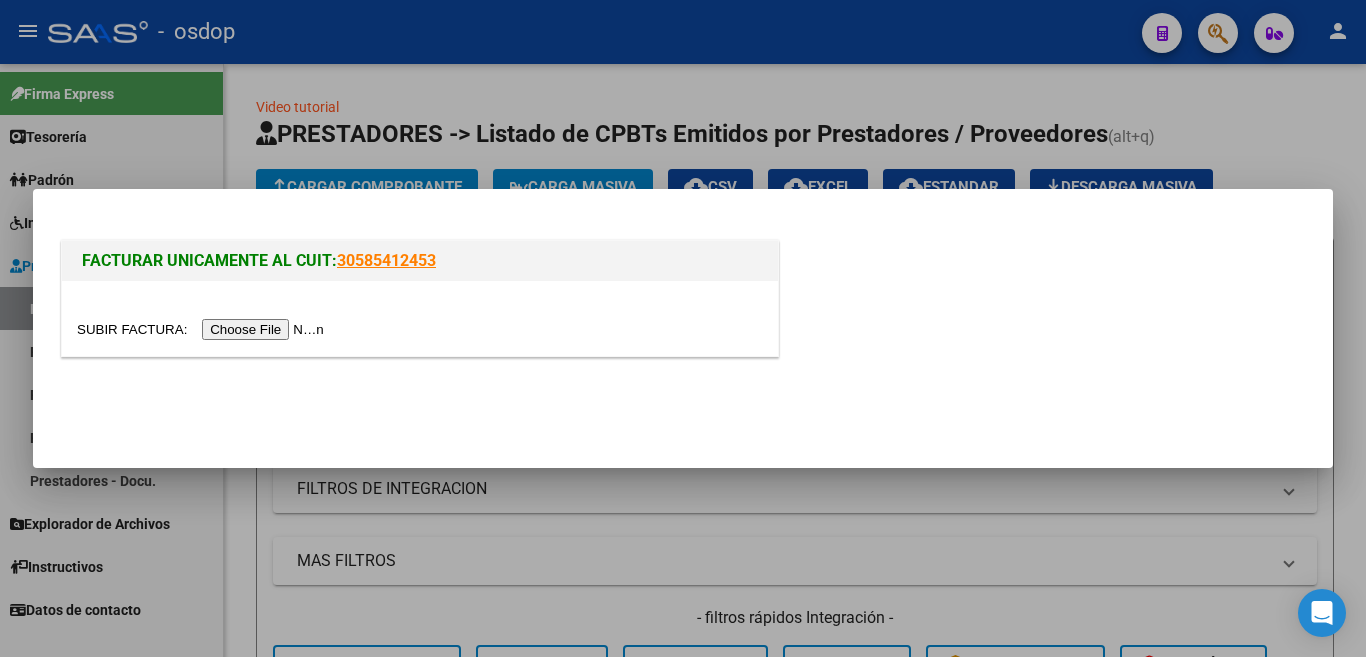 click at bounding box center [203, 329] 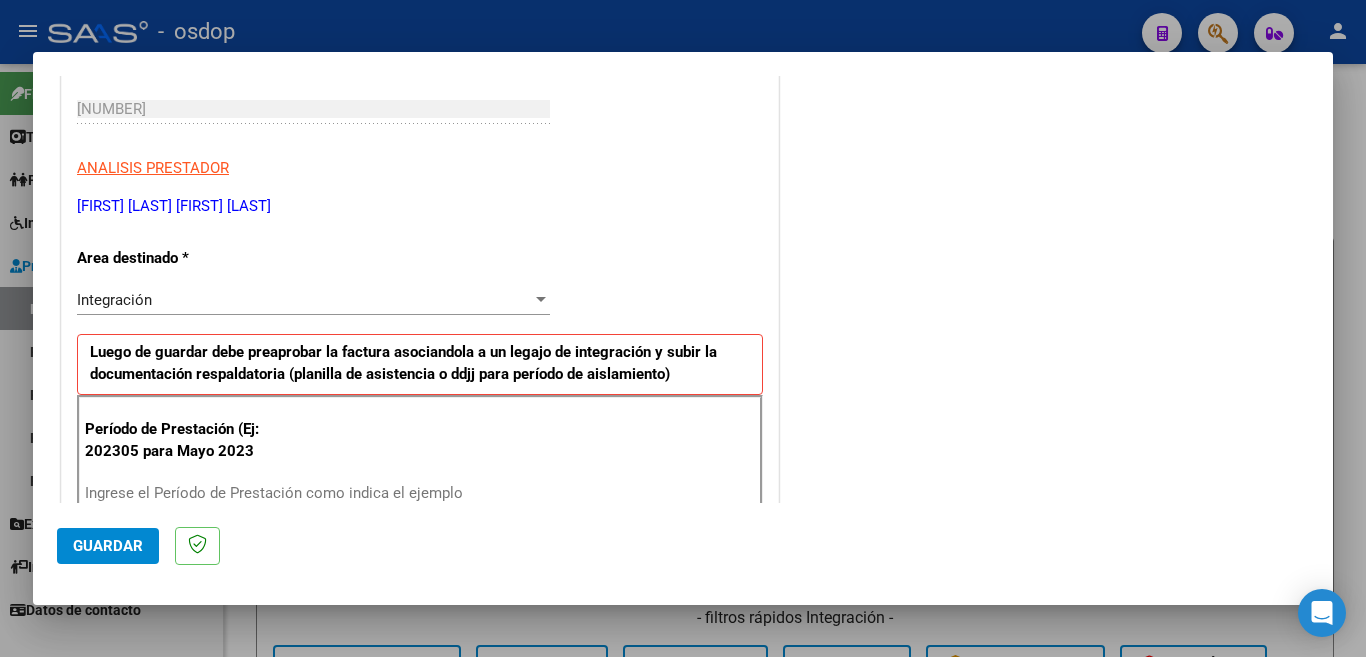 scroll, scrollTop: 500, scrollLeft: 0, axis: vertical 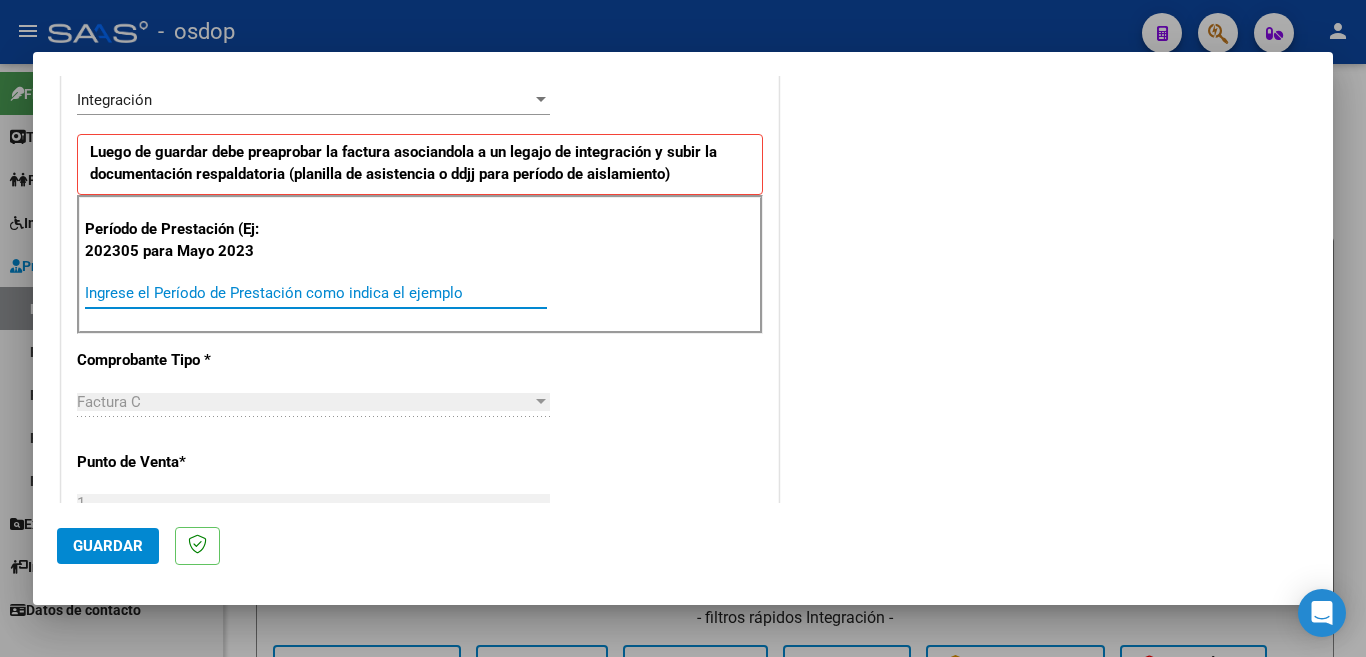 click on "Ingrese el Período de Prestación como indica el ejemplo" at bounding box center [316, 293] 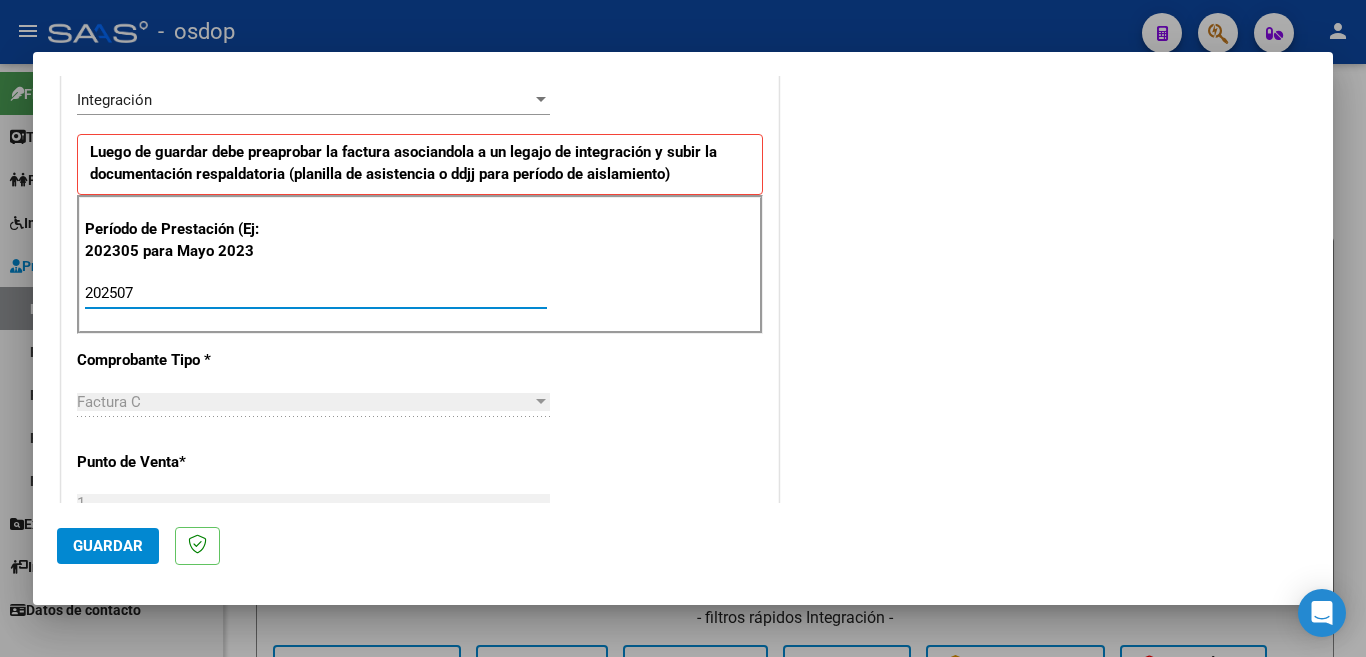 type on "202507" 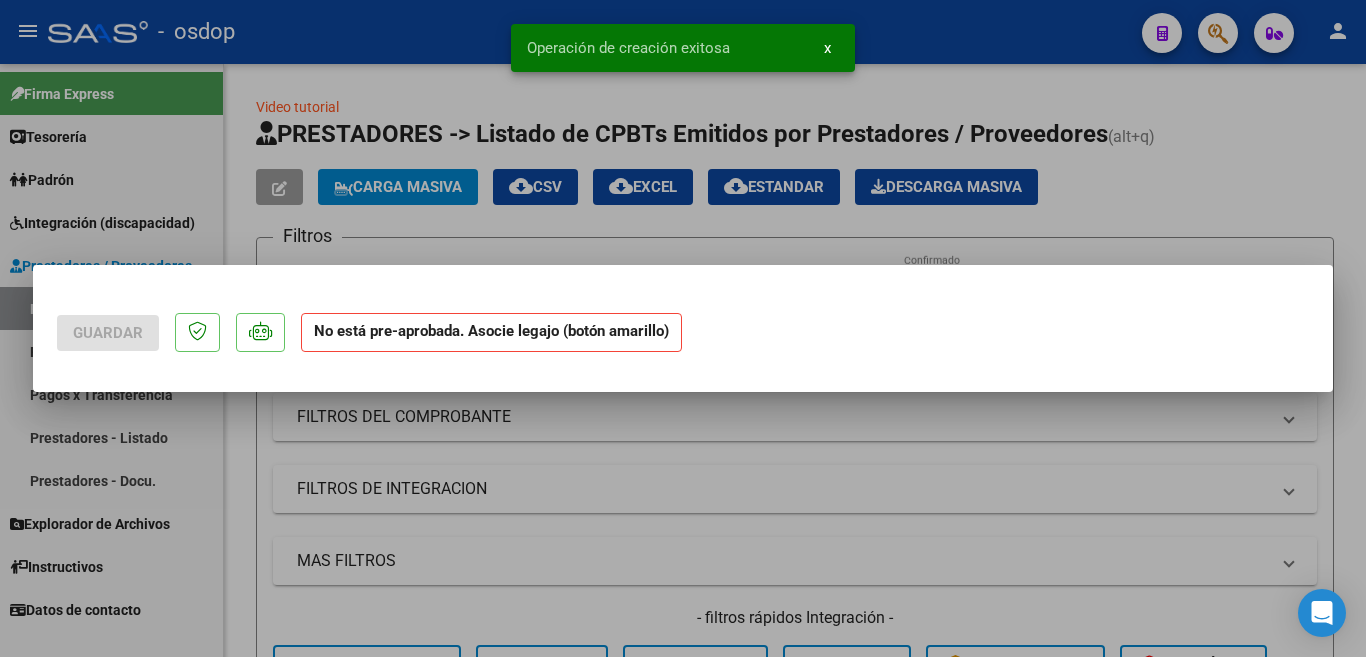 scroll, scrollTop: 0, scrollLeft: 0, axis: both 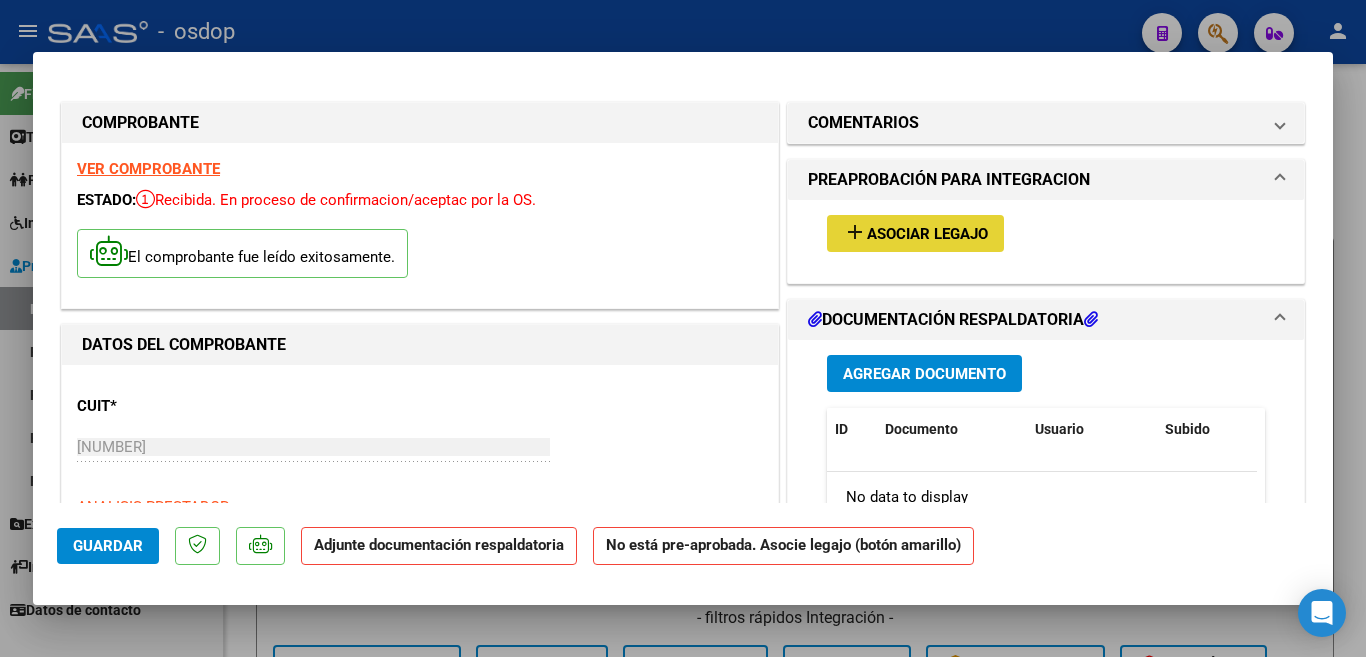 click on "add Asociar Legajo" at bounding box center [915, 233] 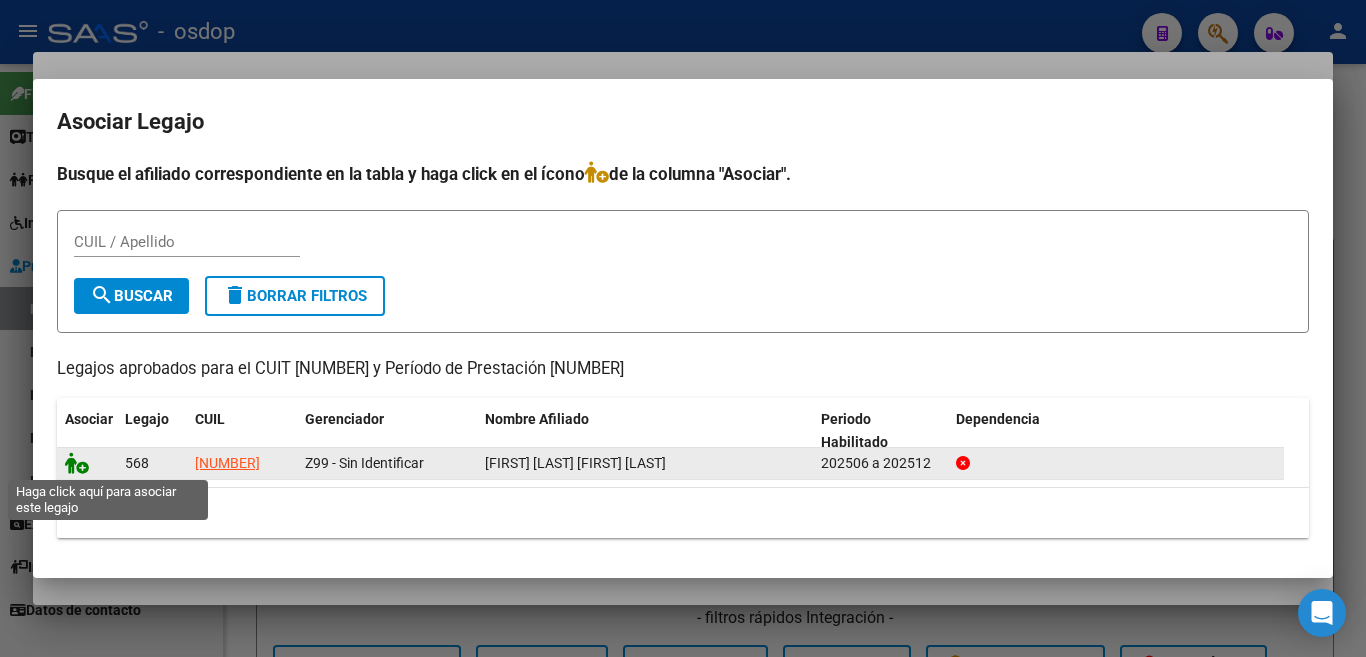 click 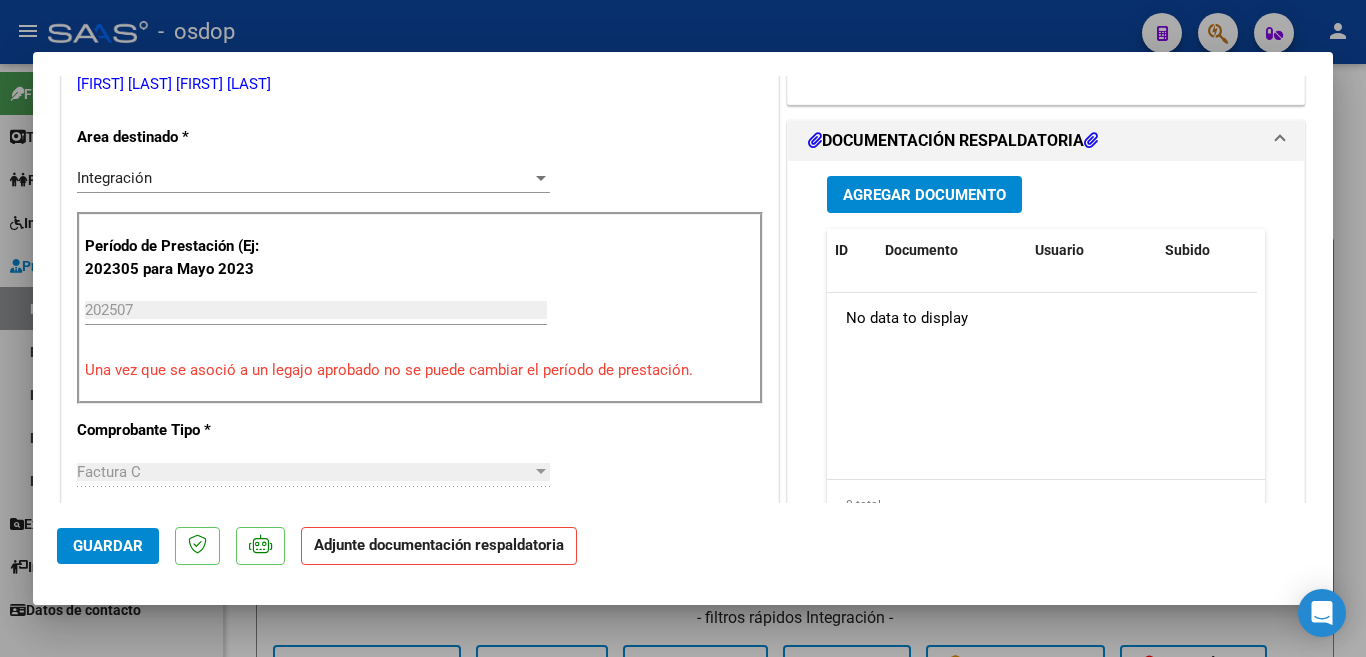 scroll, scrollTop: 400, scrollLeft: 0, axis: vertical 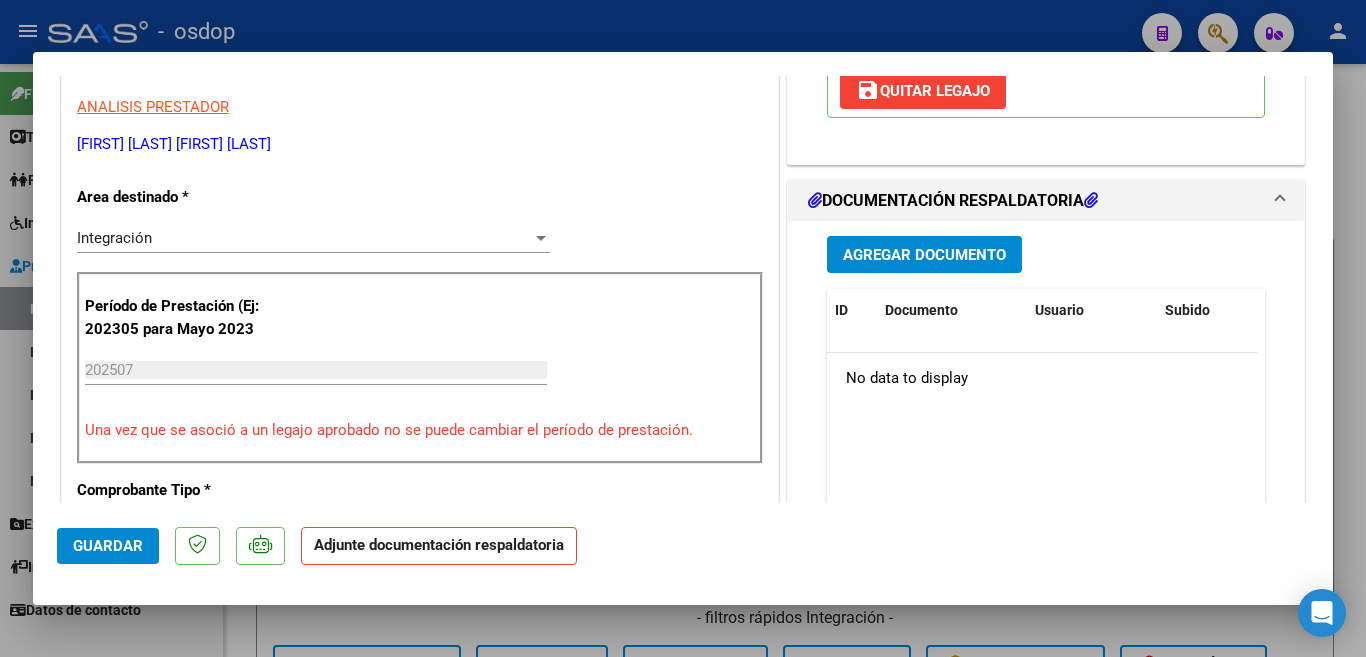 click on "Agregar Documento" at bounding box center (924, 255) 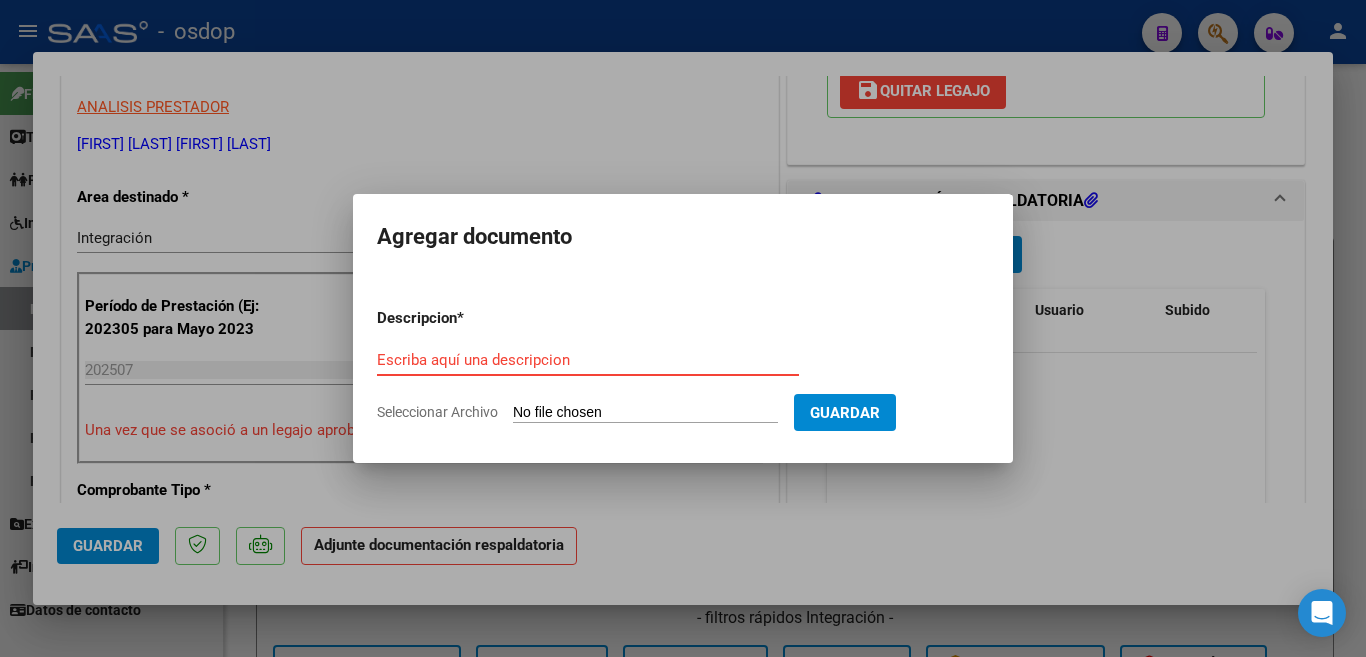 drag, startPoint x: 575, startPoint y: 365, endPoint x: 610, endPoint y: 314, distance: 61.854668 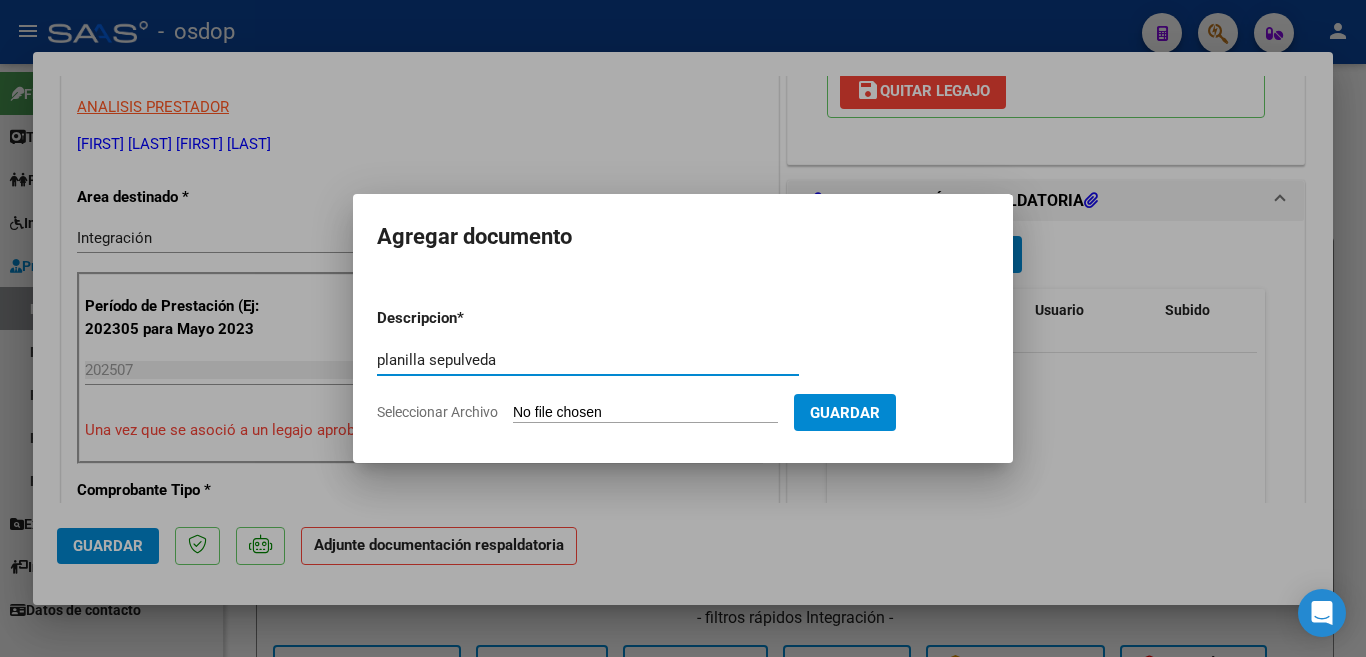 type on "planilla sepulveda" 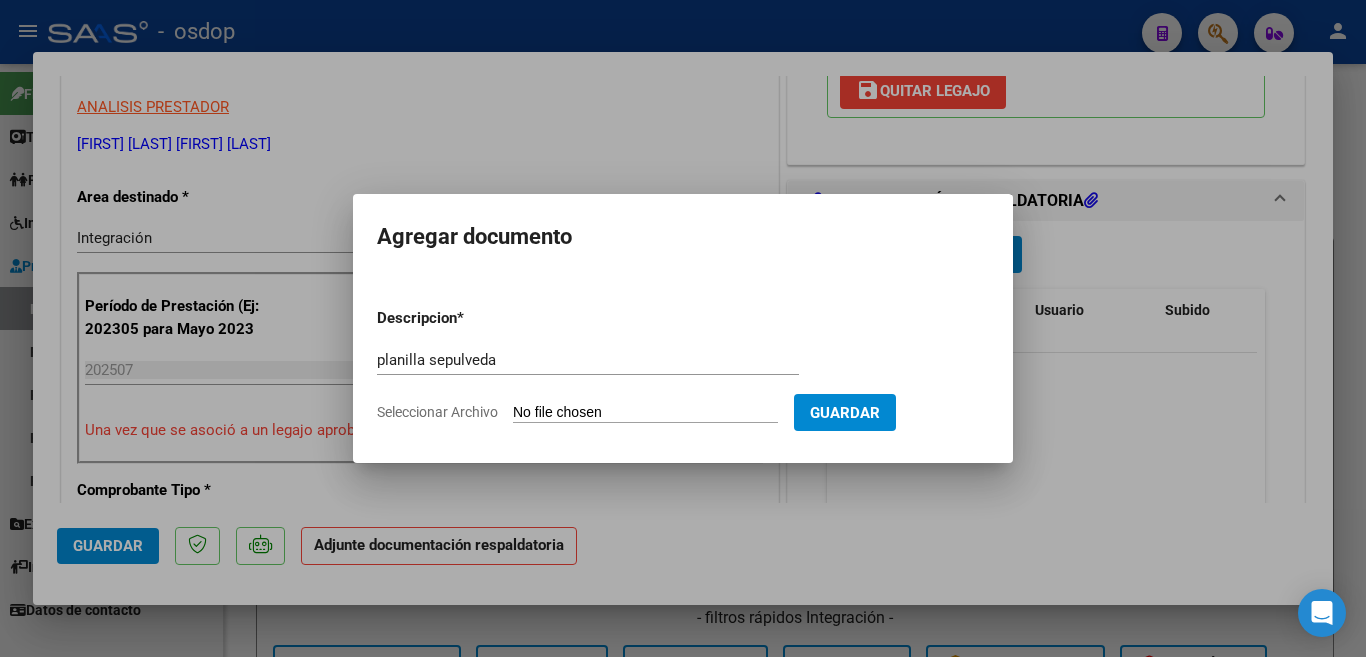 type on "C:\fakepath\[NAME] [NAME] [MONTH].pdf" 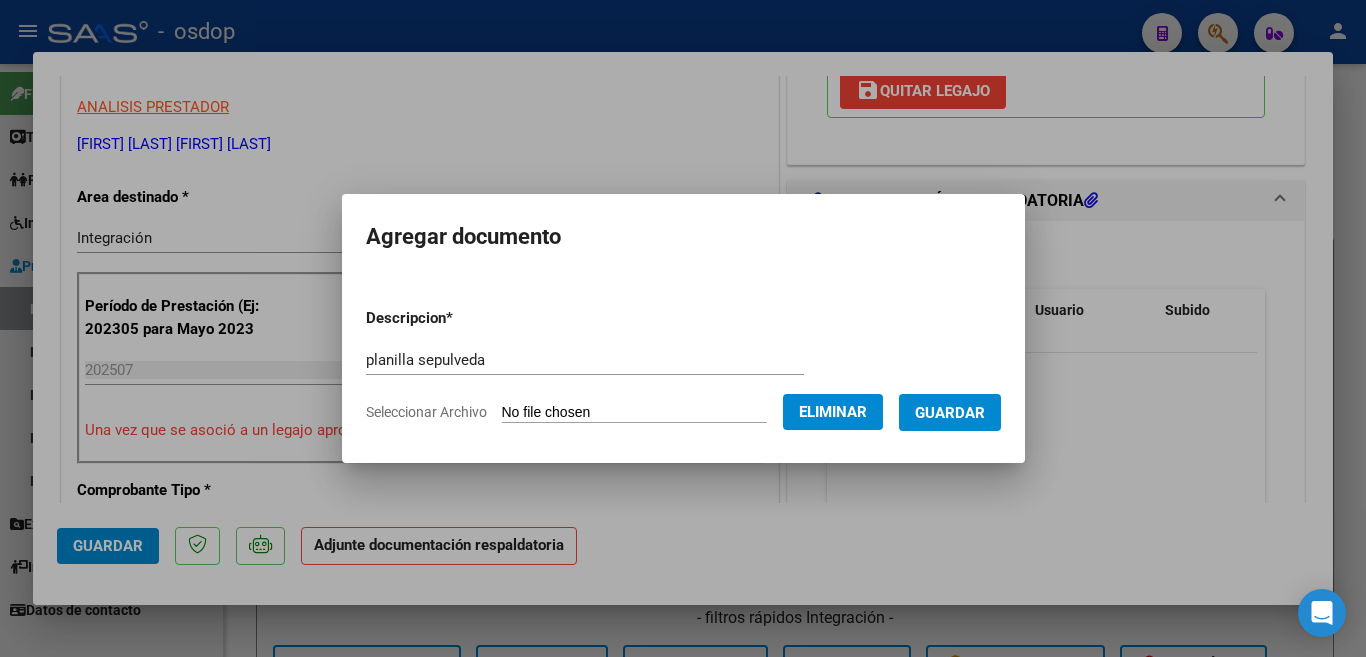 click on "Guardar" at bounding box center [950, 412] 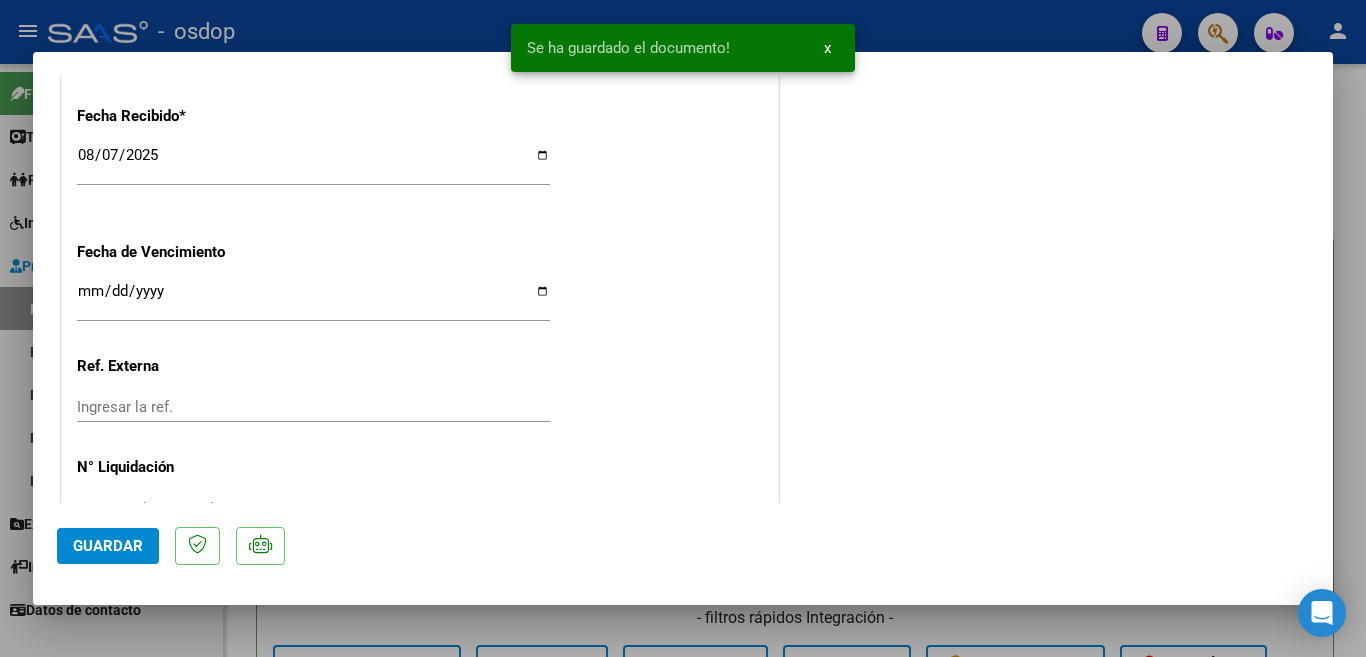 scroll, scrollTop: 1439, scrollLeft: 0, axis: vertical 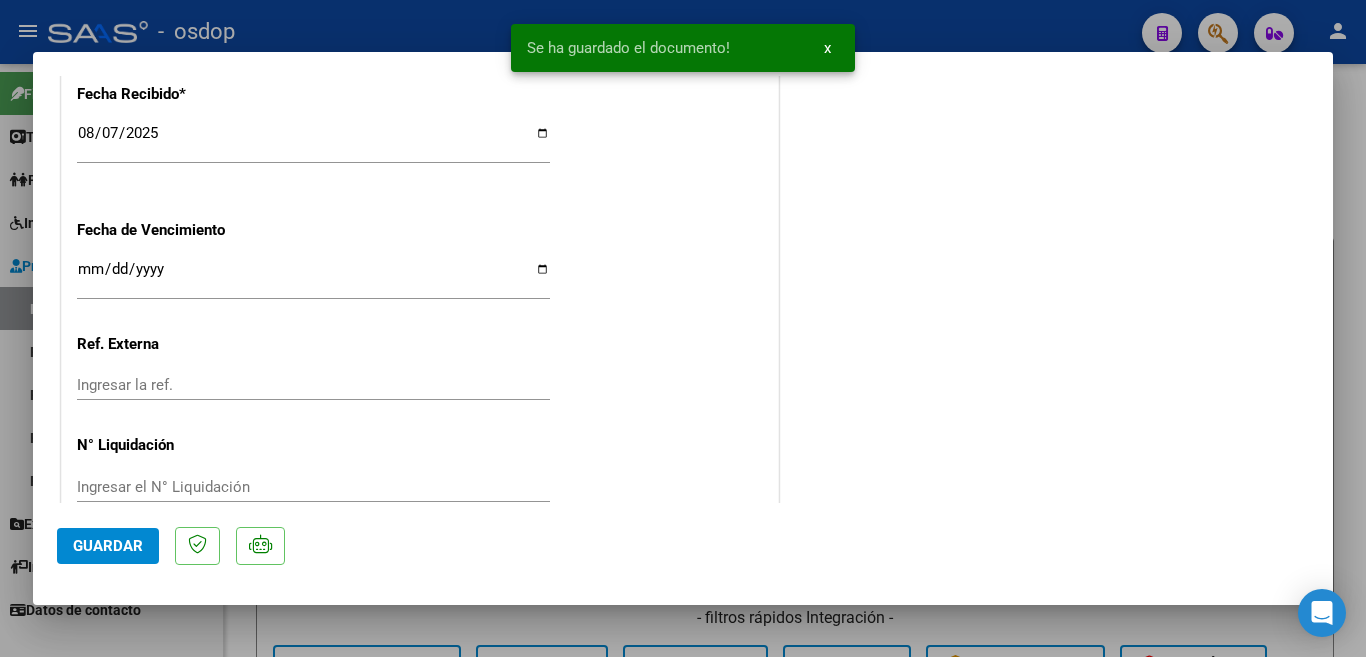 click on "Guardar" 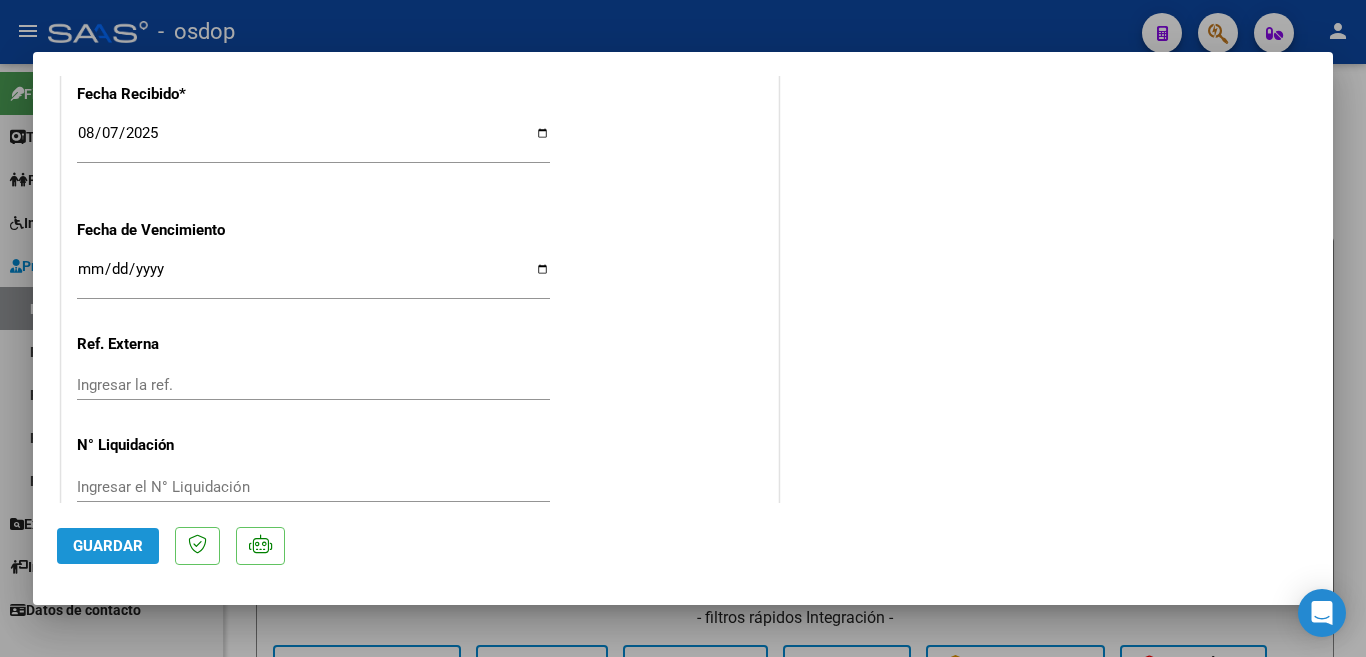 click on "Guardar" 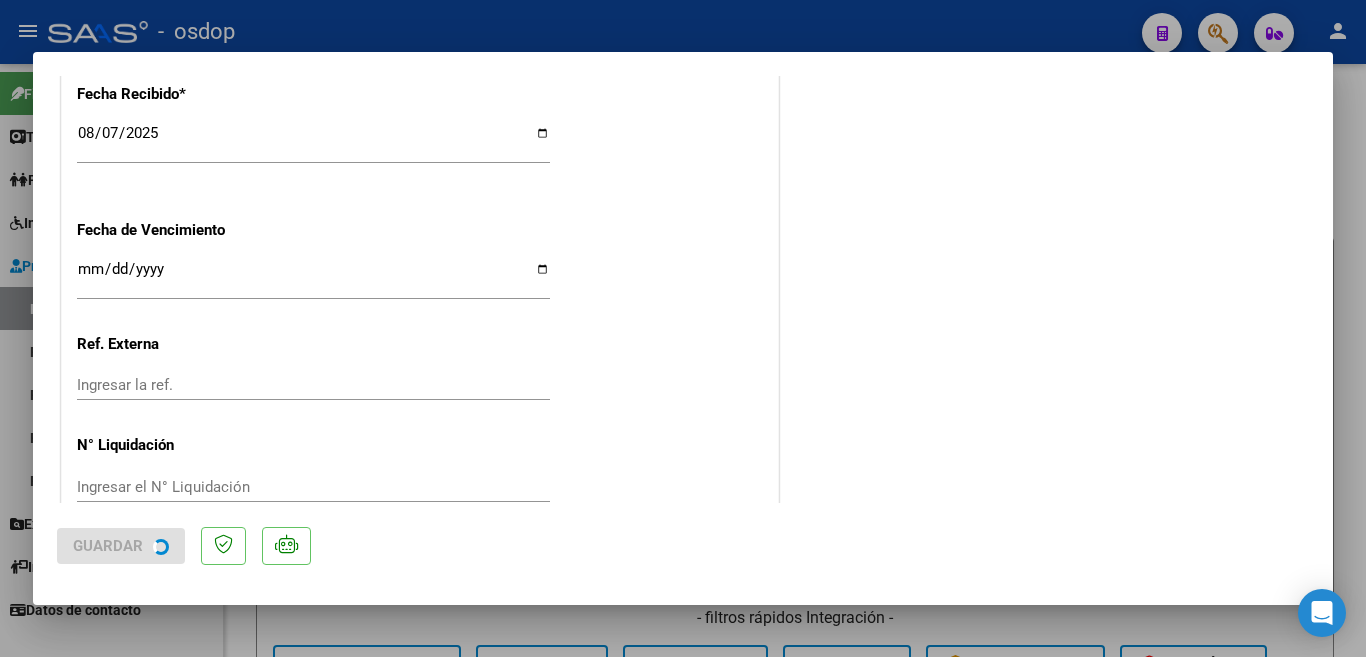 click at bounding box center [683, 328] 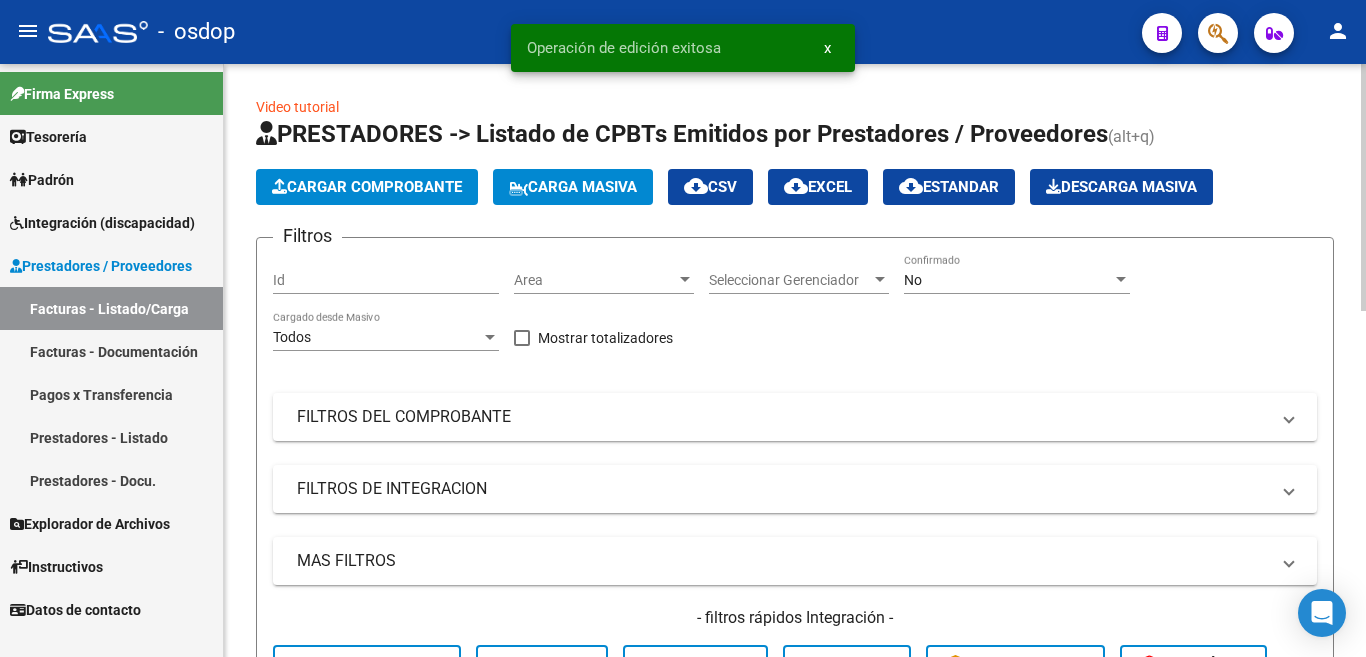 scroll, scrollTop: 600, scrollLeft: 0, axis: vertical 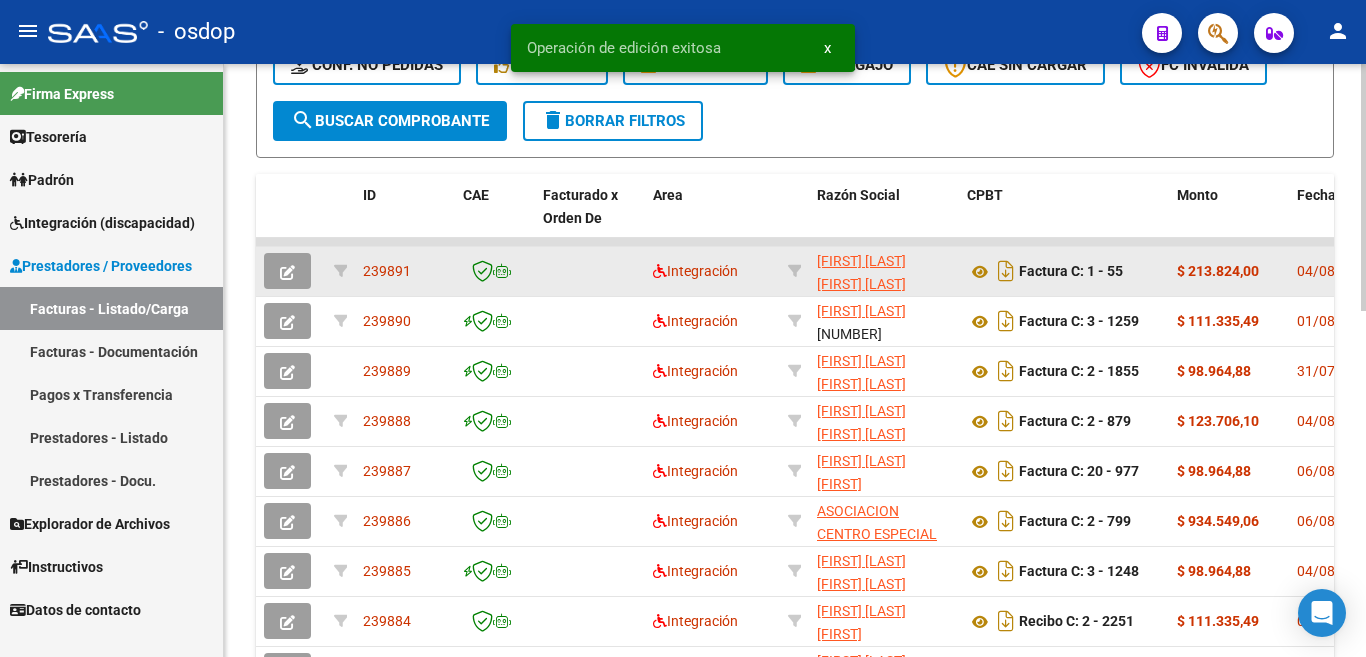 click on "239891" 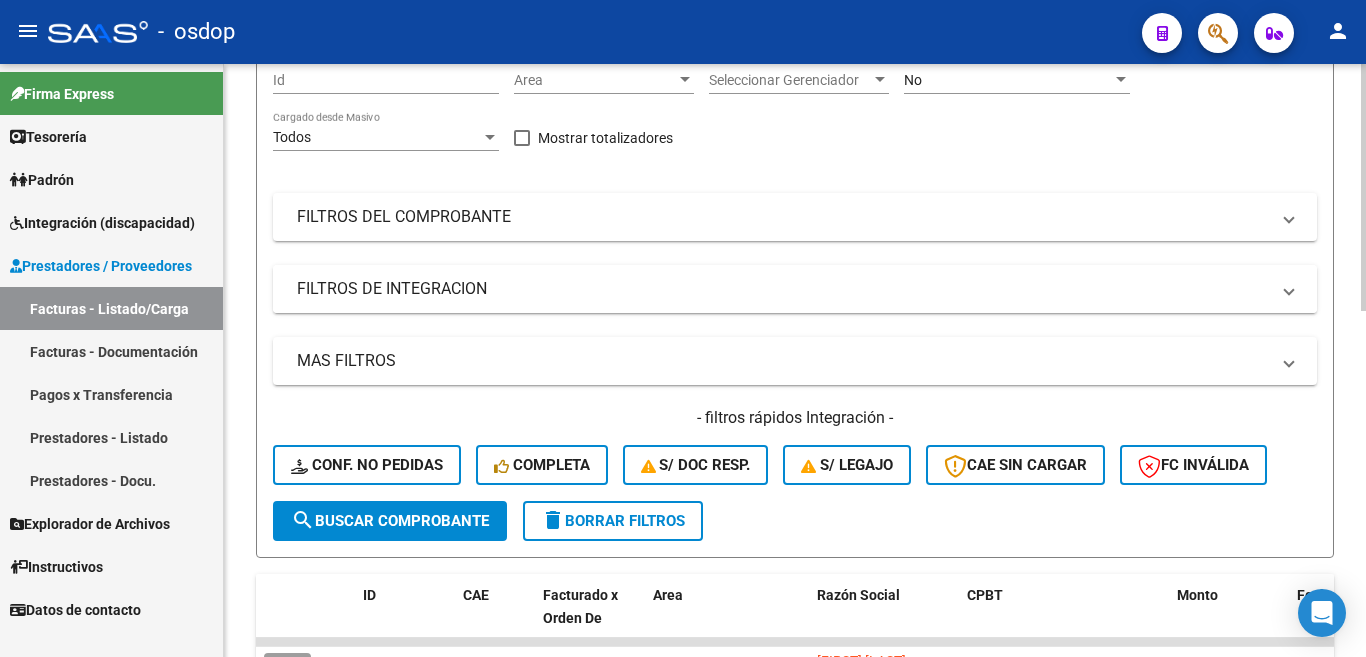 scroll, scrollTop: 0, scrollLeft: 0, axis: both 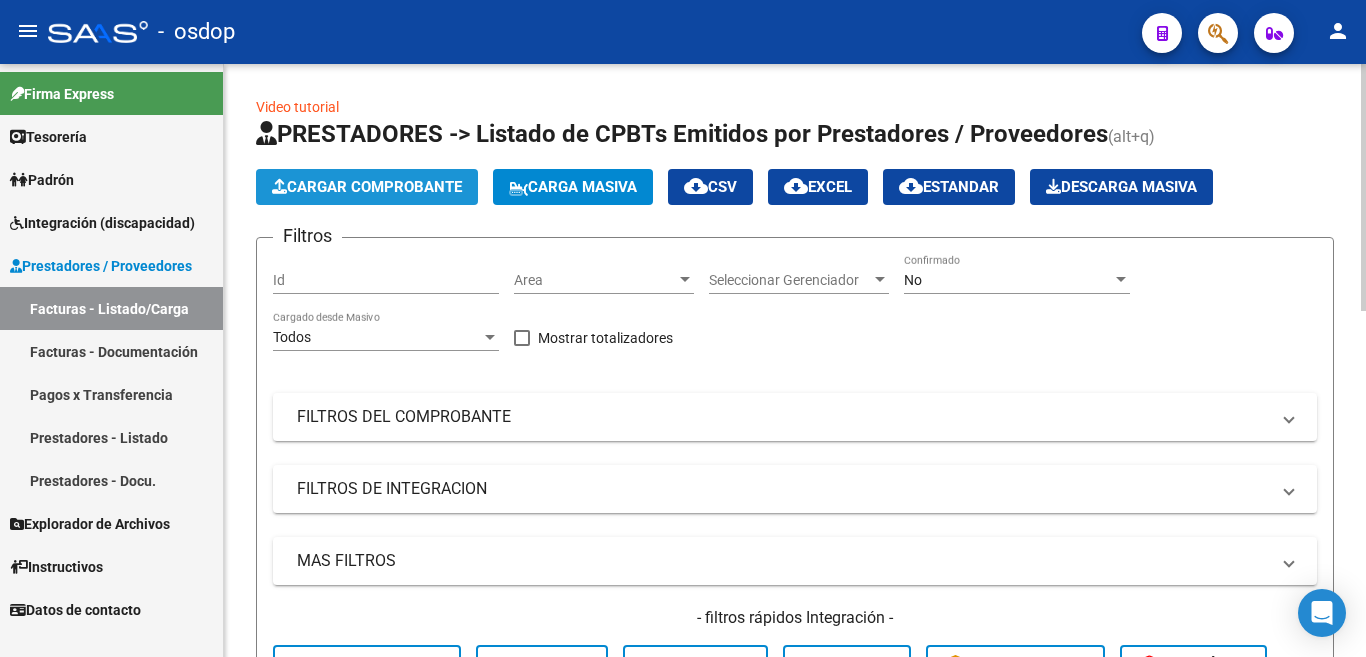 click on "Cargar Comprobante" 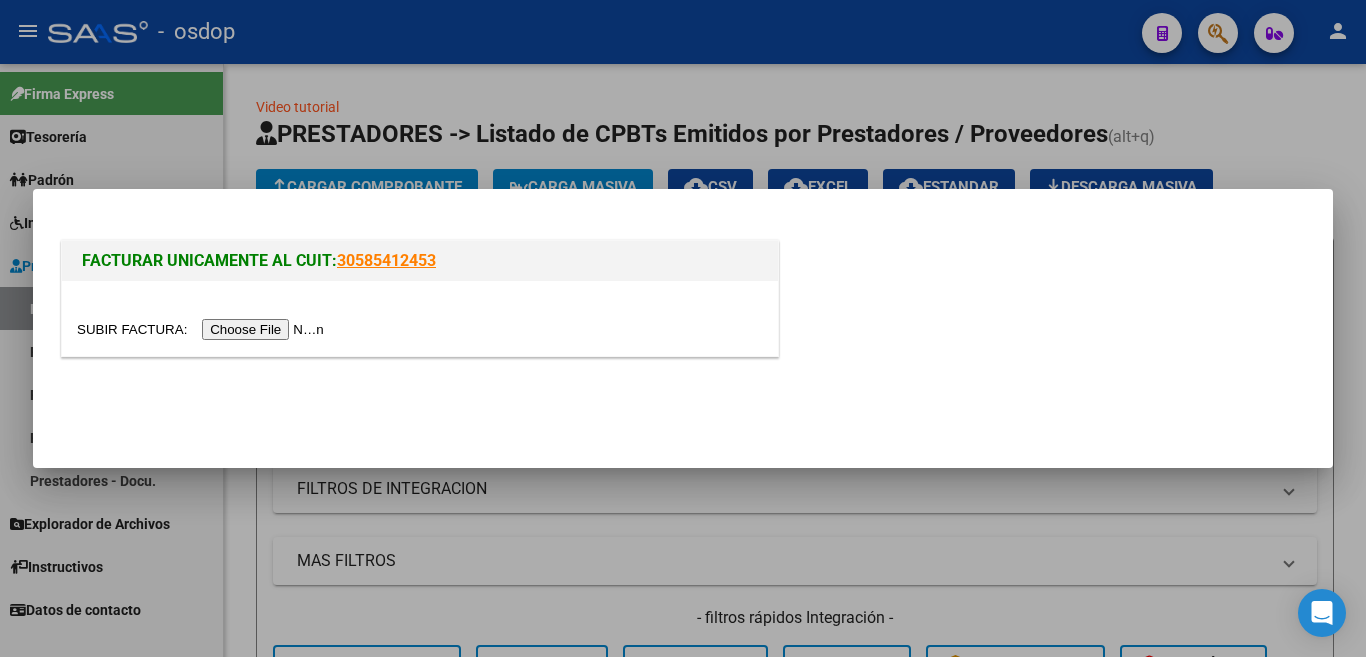 click at bounding box center [203, 329] 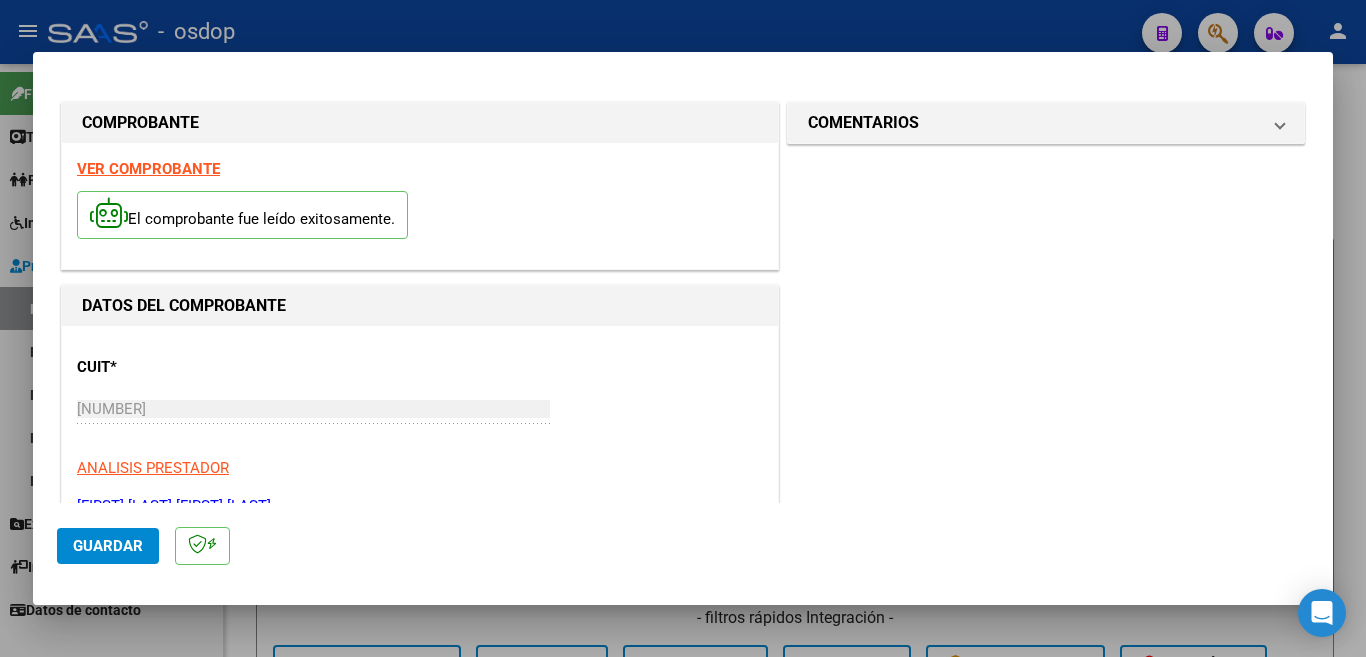 click on "COMENTARIOS Comentarios De la Obra Social: Comentarios de la Obra Social (no visibles para el prestador/gerenciador):" at bounding box center (1046, 1023) 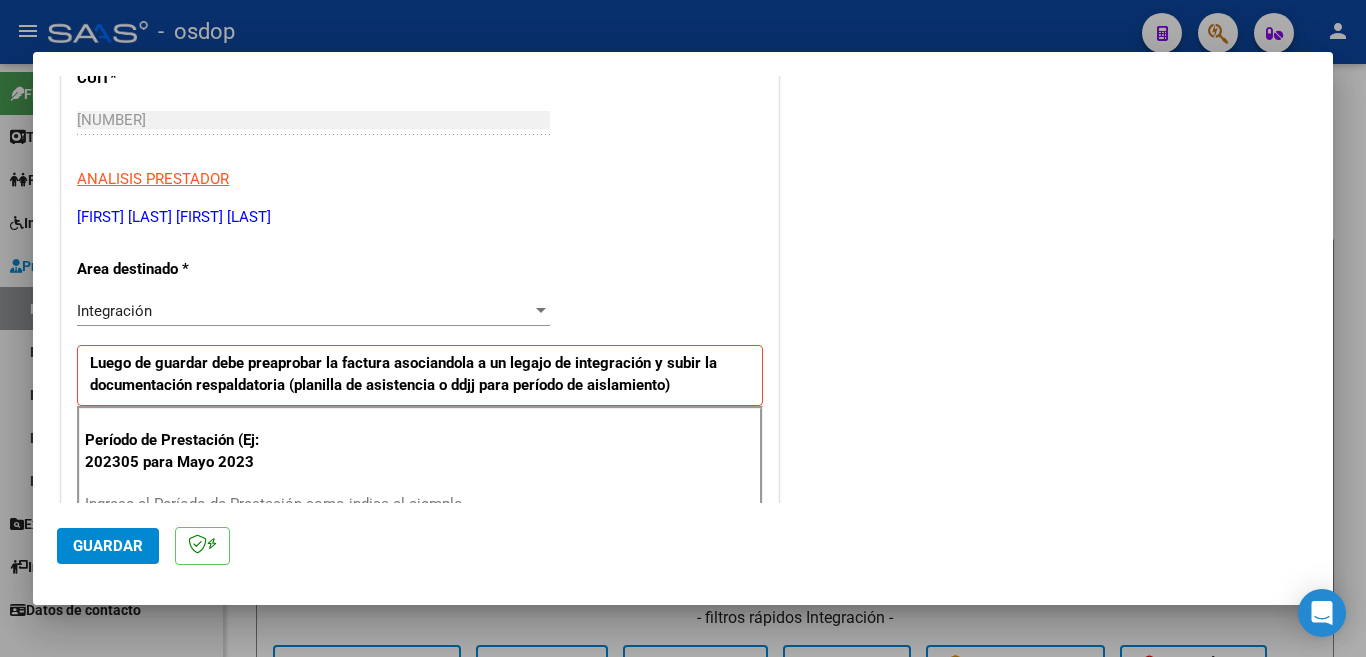 scroll, scrollTop: 300, scrollLeft: 0, axis: vertical 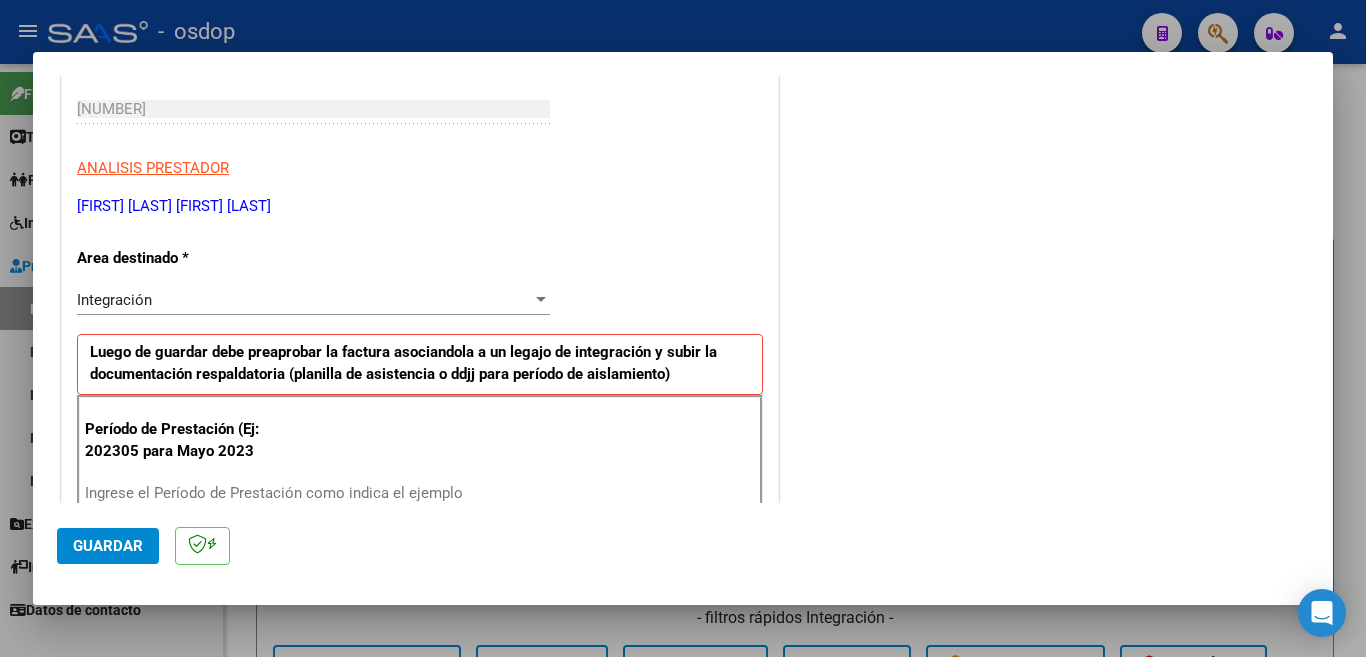 click on "Ingrese el Período de Prestación como indica el ejemplo" at bounding box center [316, 493] 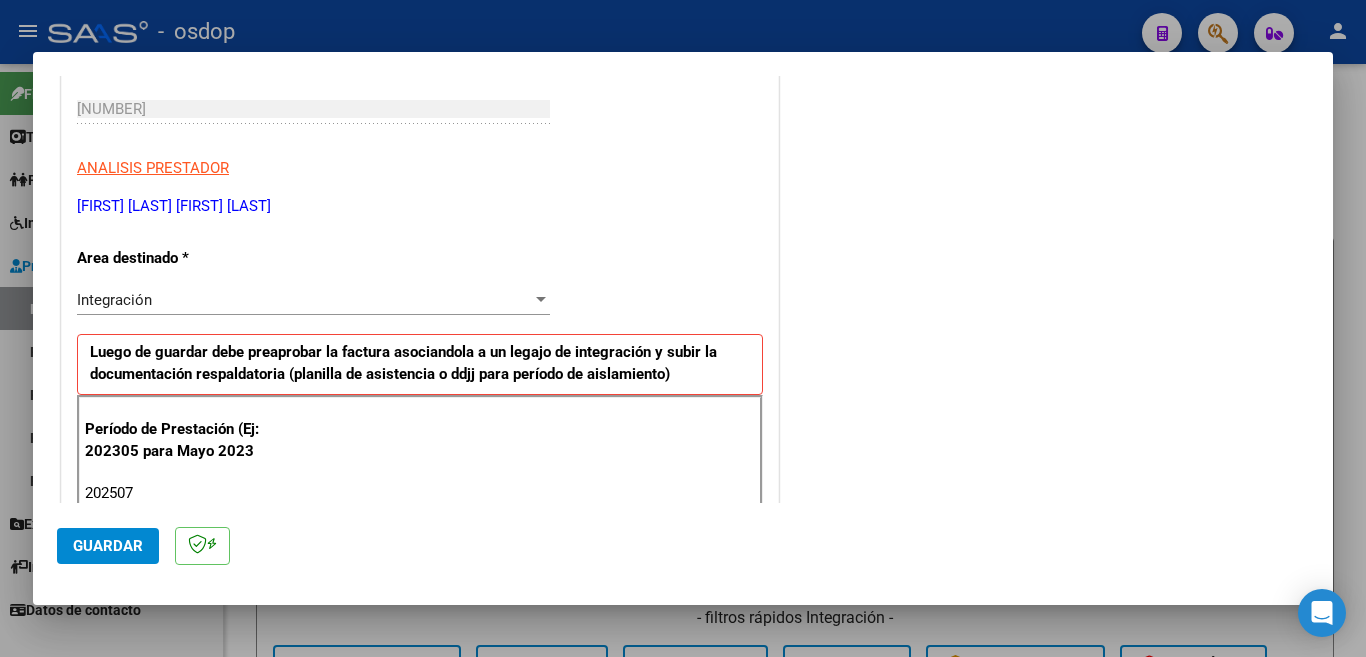 type on "202507" 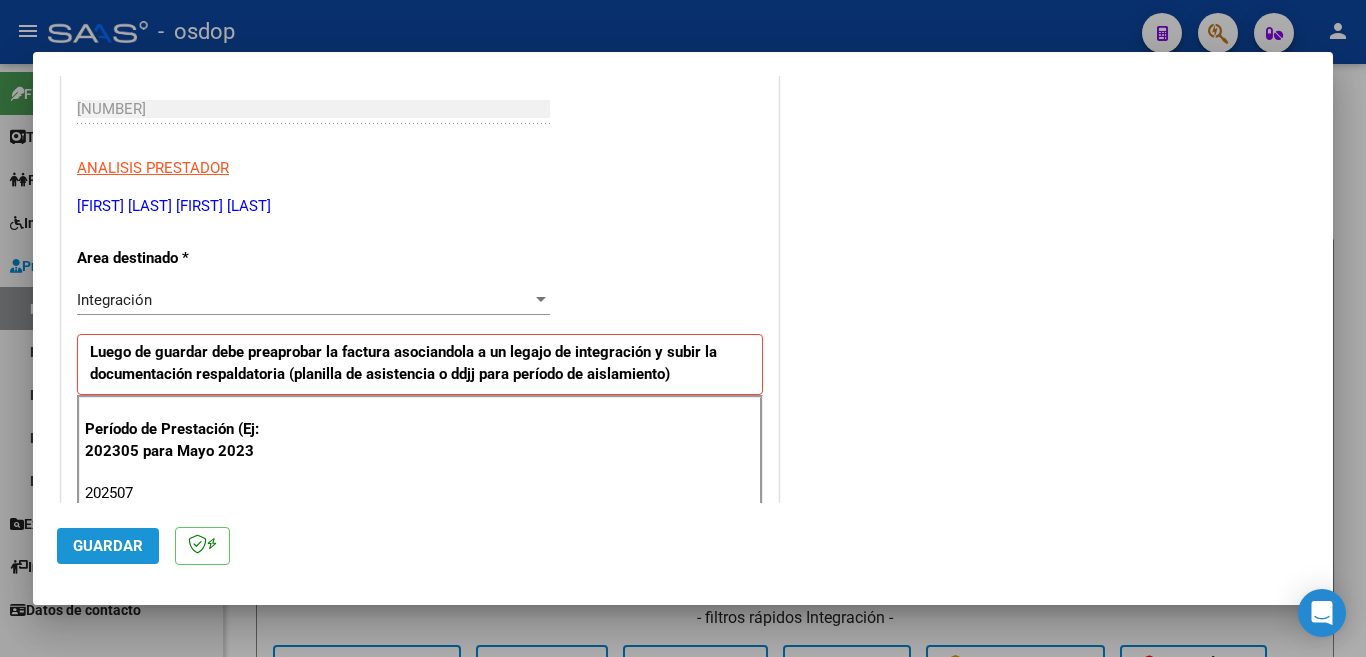 click on "Guardar" 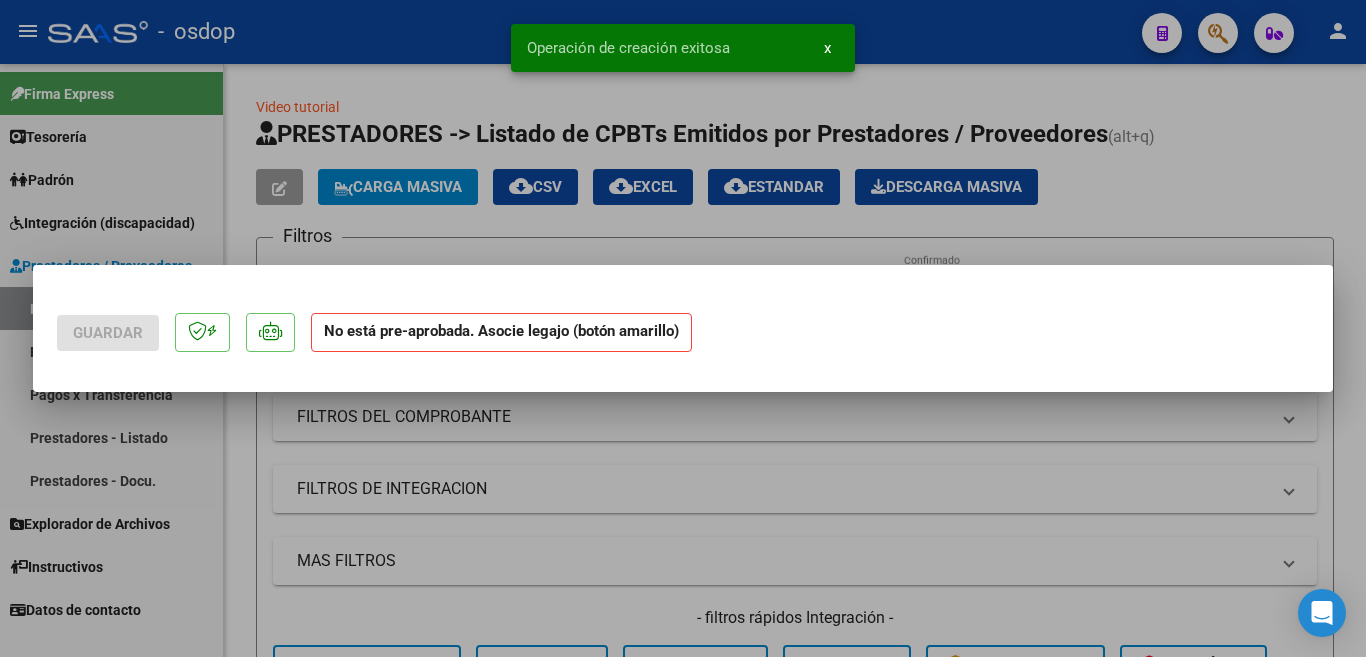 scroll, scrollTop: 0, scrollLeft: 0, axis: both 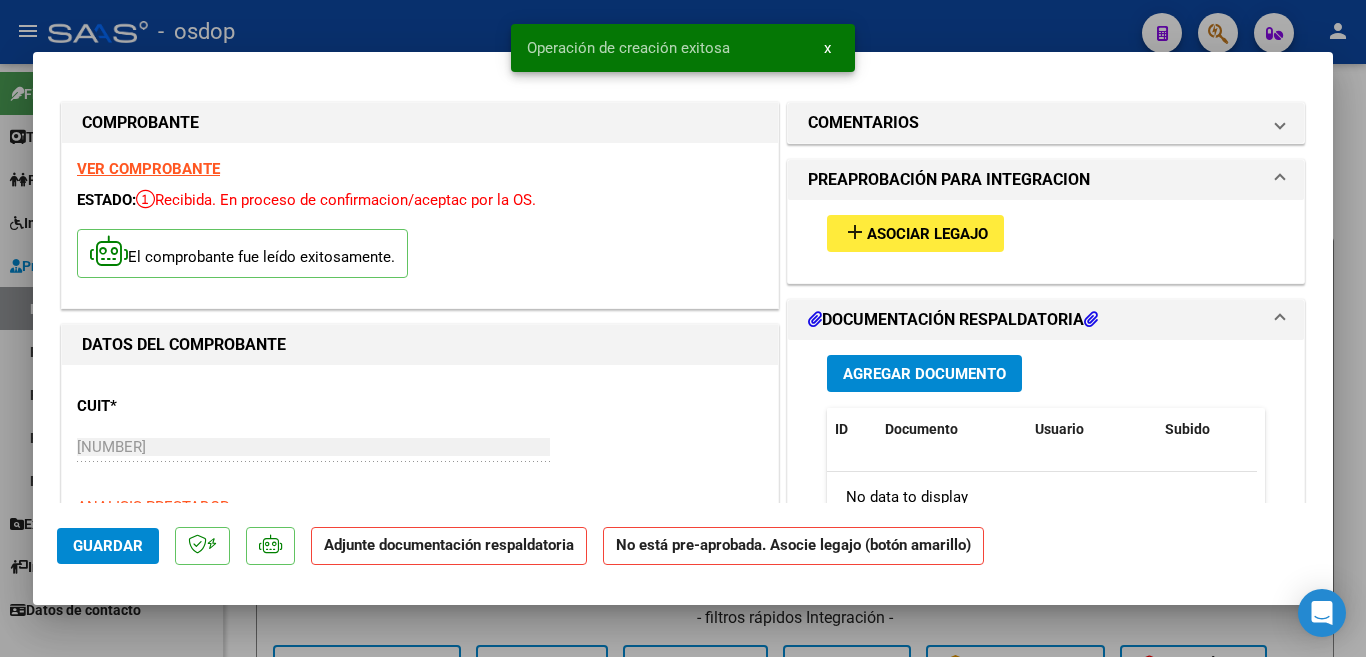 click on "add Asociar Legajo" at bounding box center [915, 233] 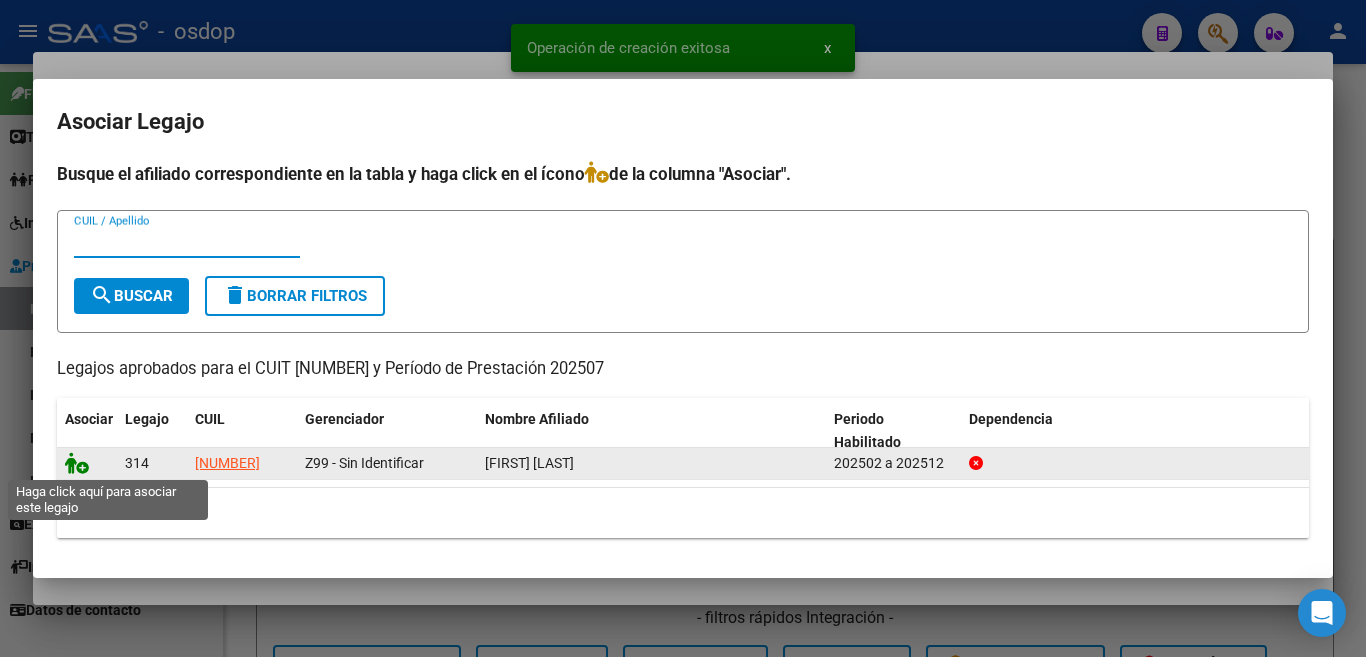 click 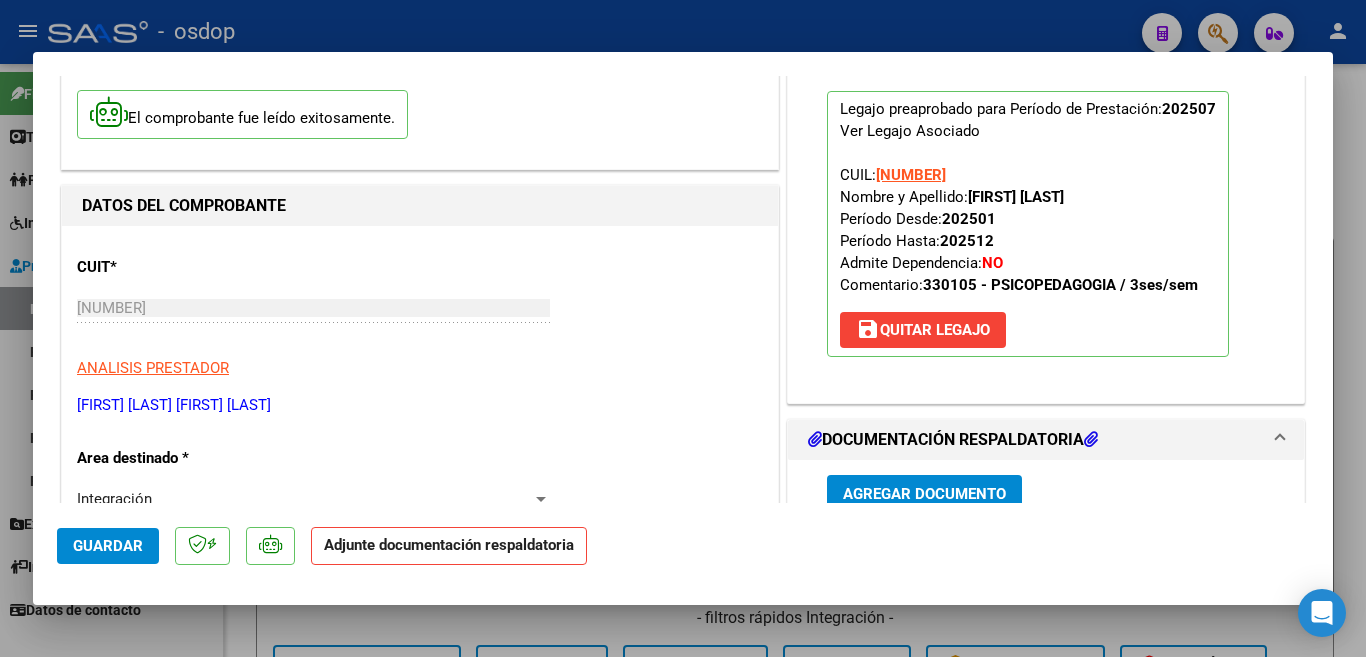 scroll, scrollTop: 300, scrollLeft: 0, axis: vertical 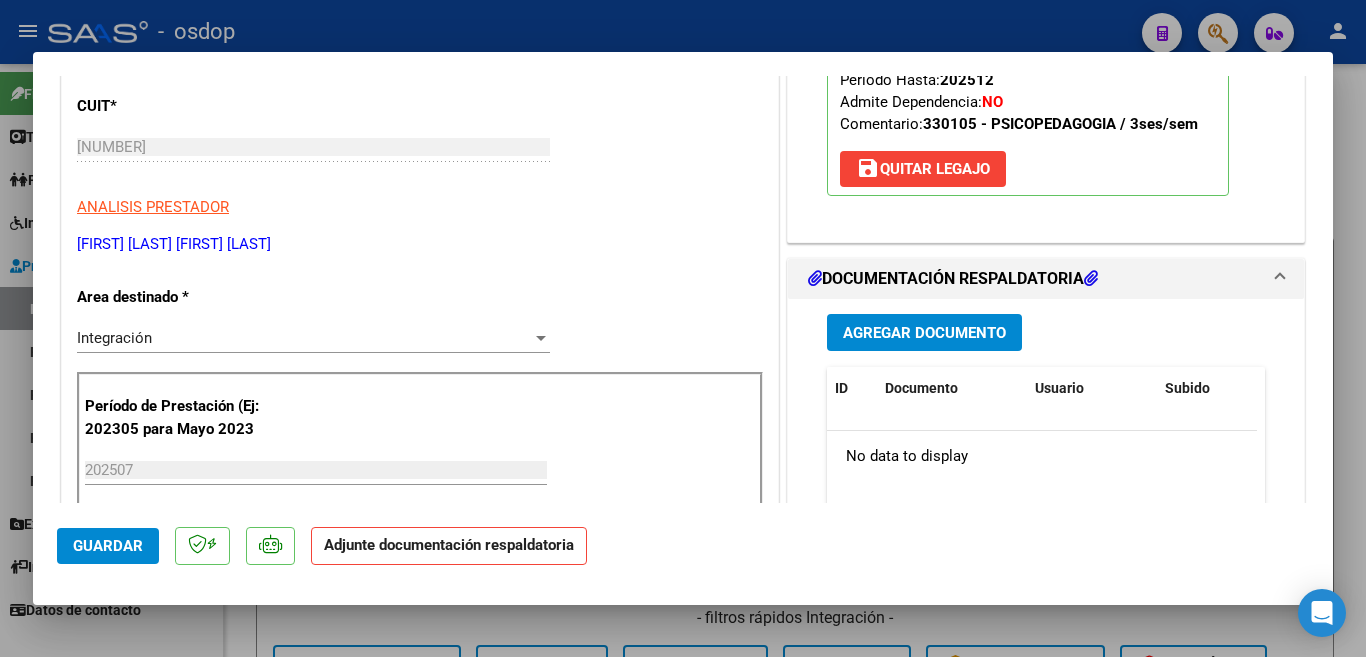 click on "Agregar Documento" at bounding box center (924, 333) 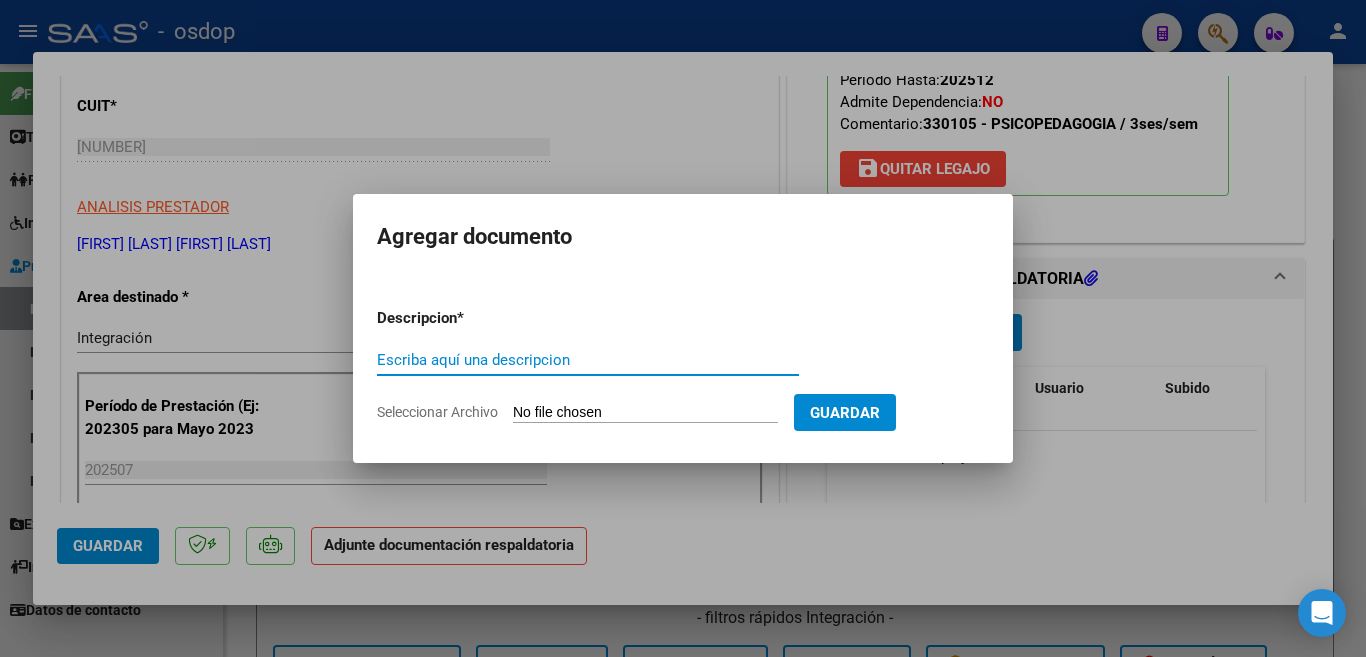 click on "Escriba aquí una descripcion" at bounding box center [588, 360] 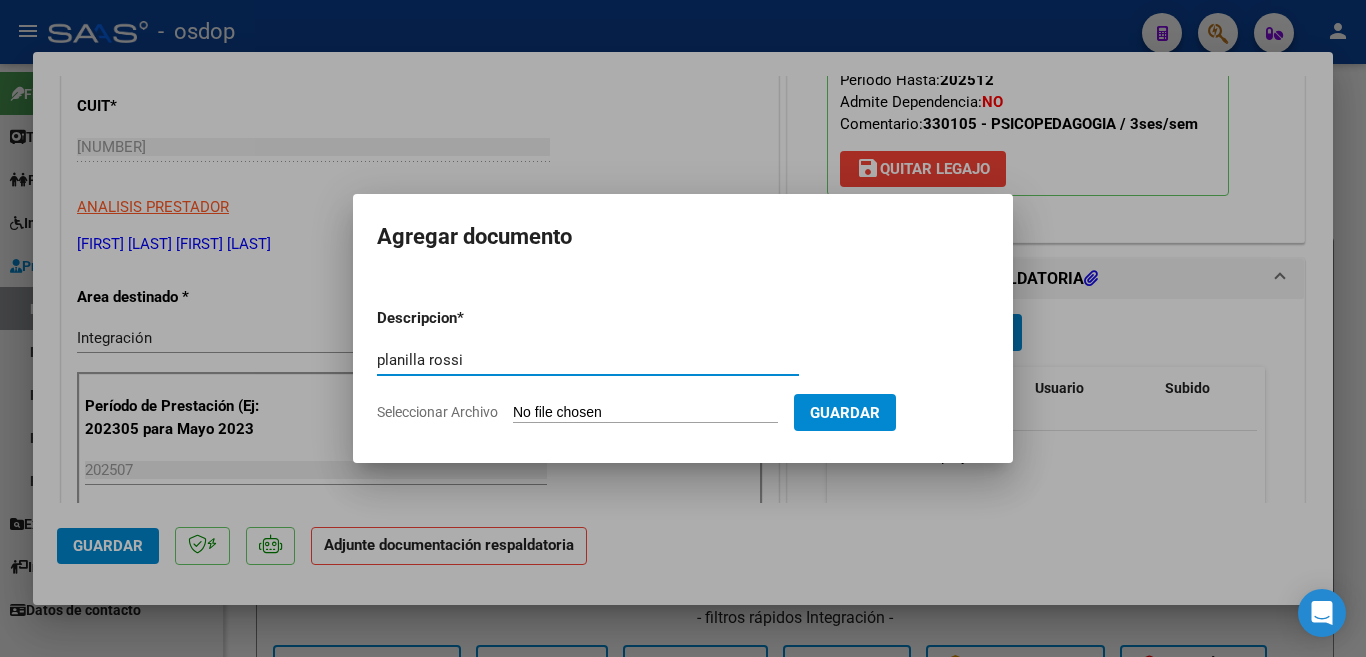 type on "planilla rossi" 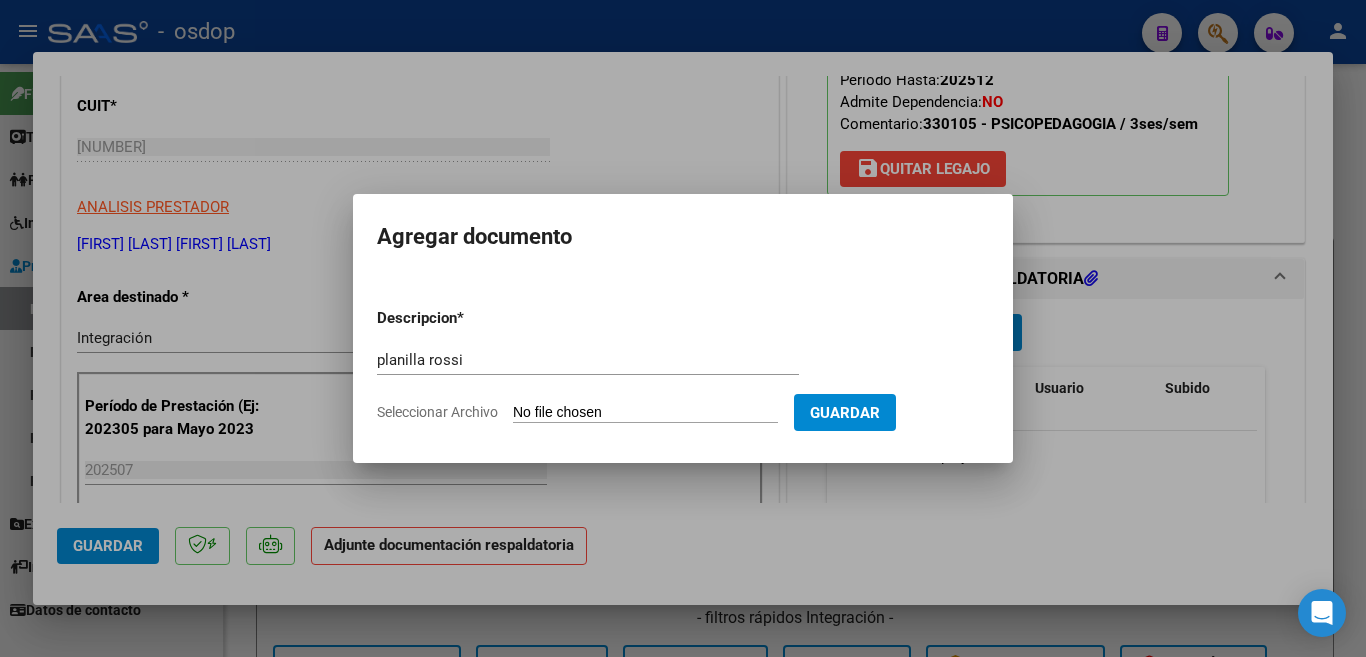 click on "Seleccionar Archivo" at bounding box center (645, 413) 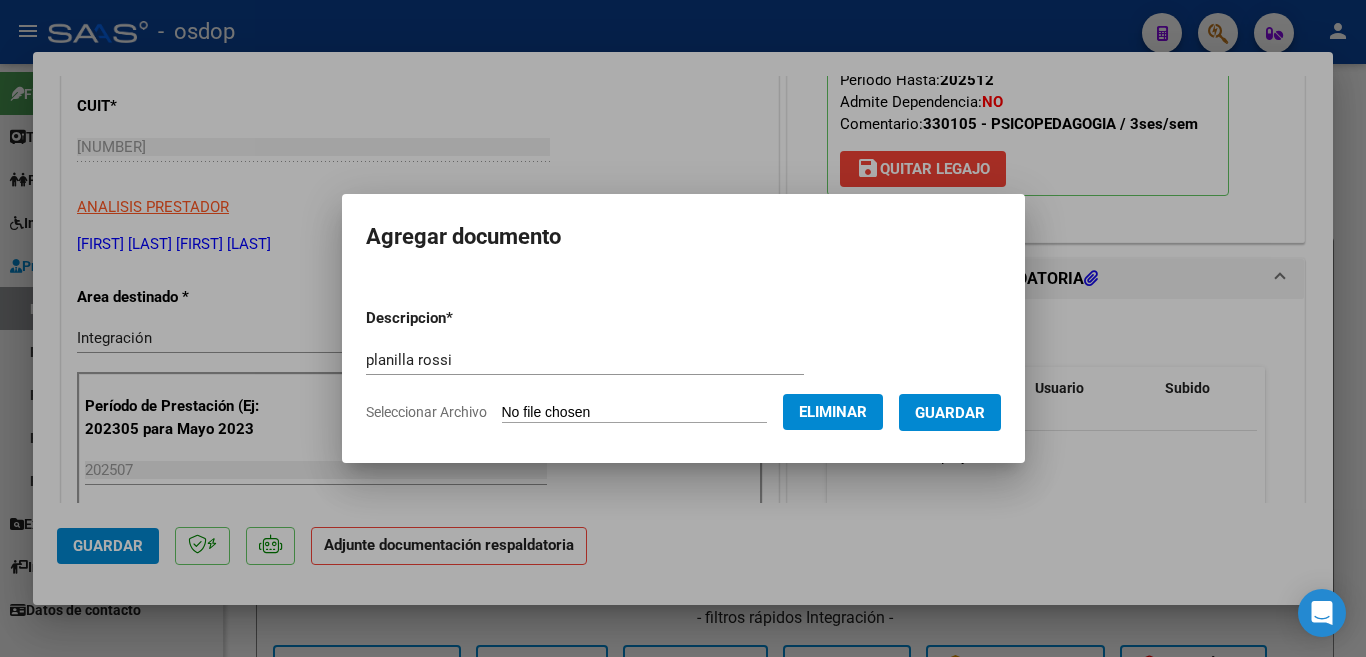 click on "Guardar" at bounding box center (950, 412) 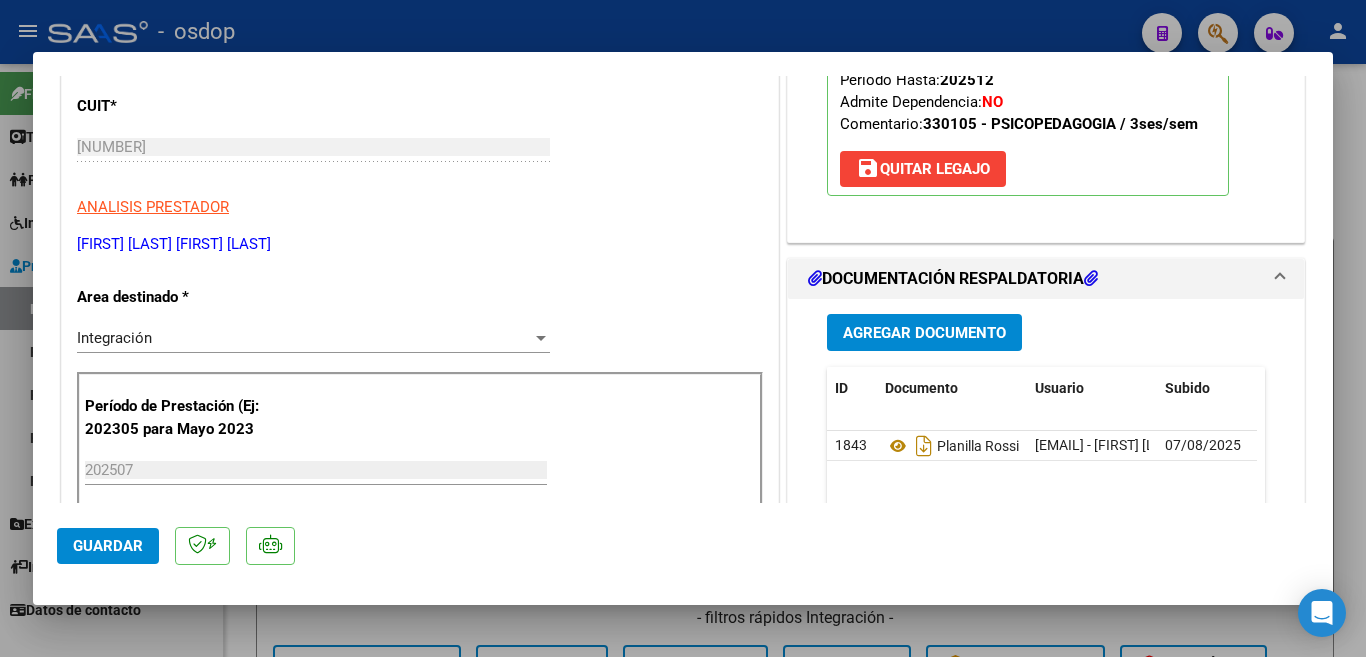 scroll, scrollTop: 400, scrollLeft: 0, axis: vertical 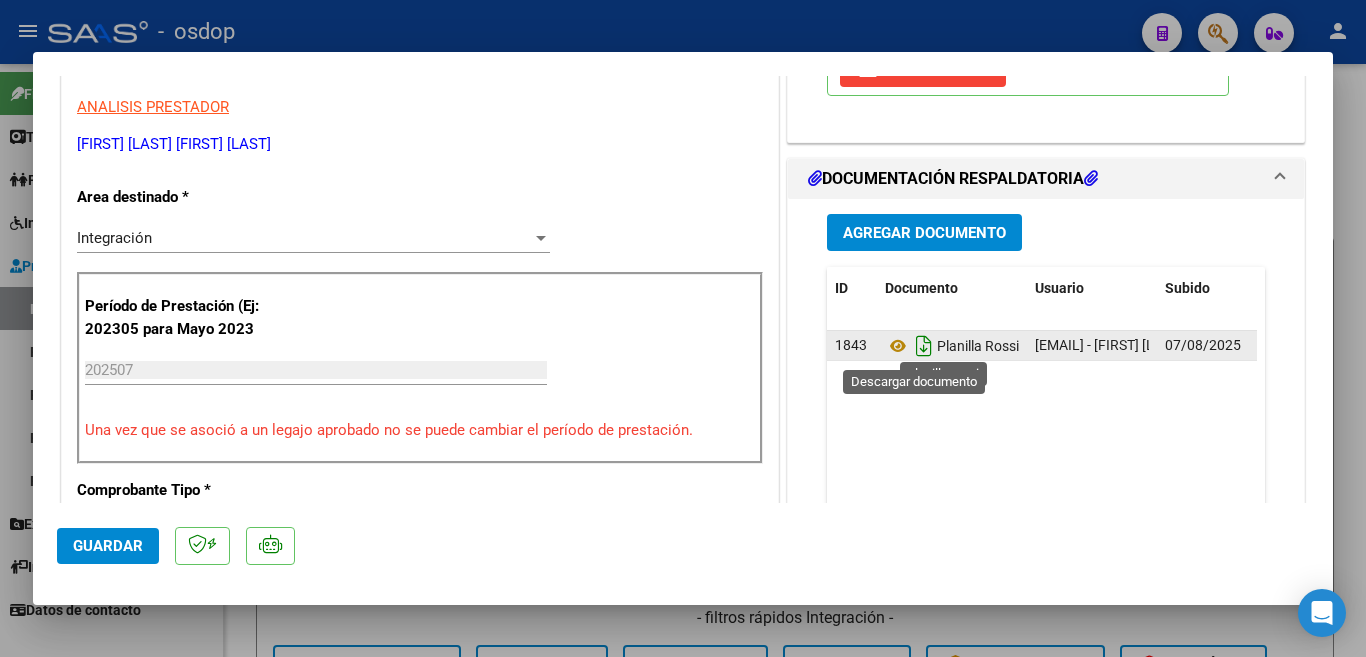 click 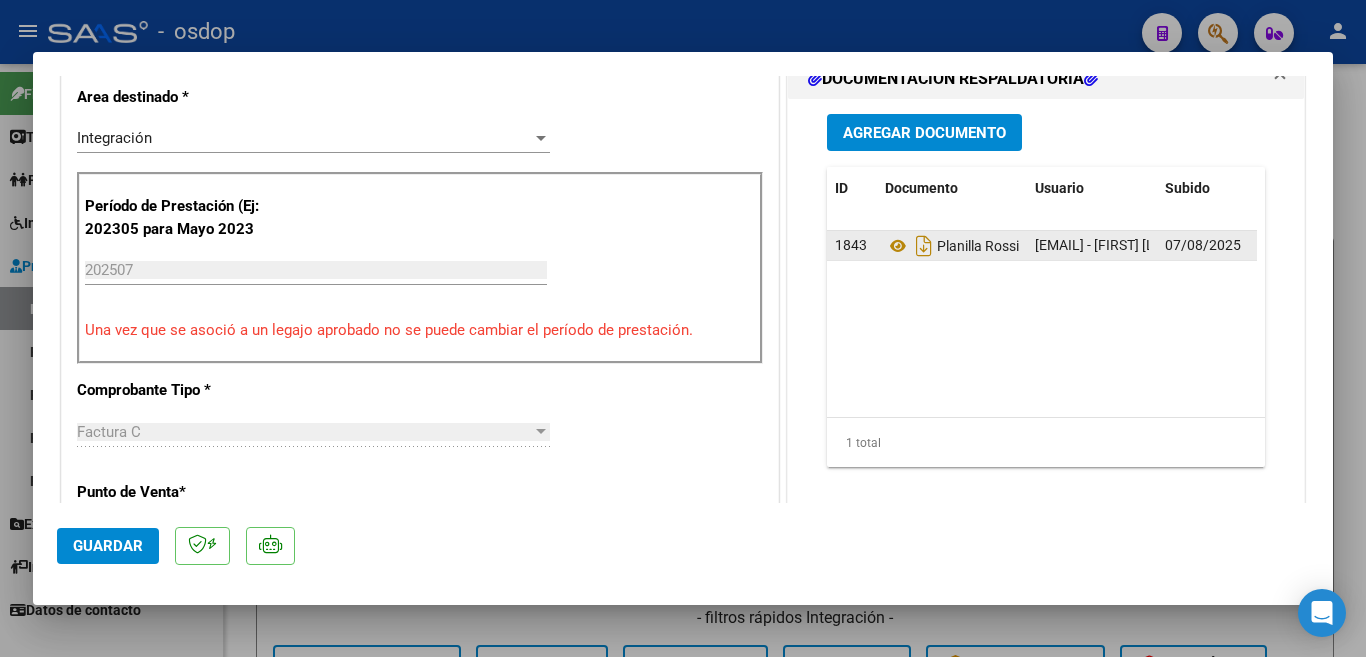 scroll, scrollTop: 600, scrollLeft: 0, axis: vertical 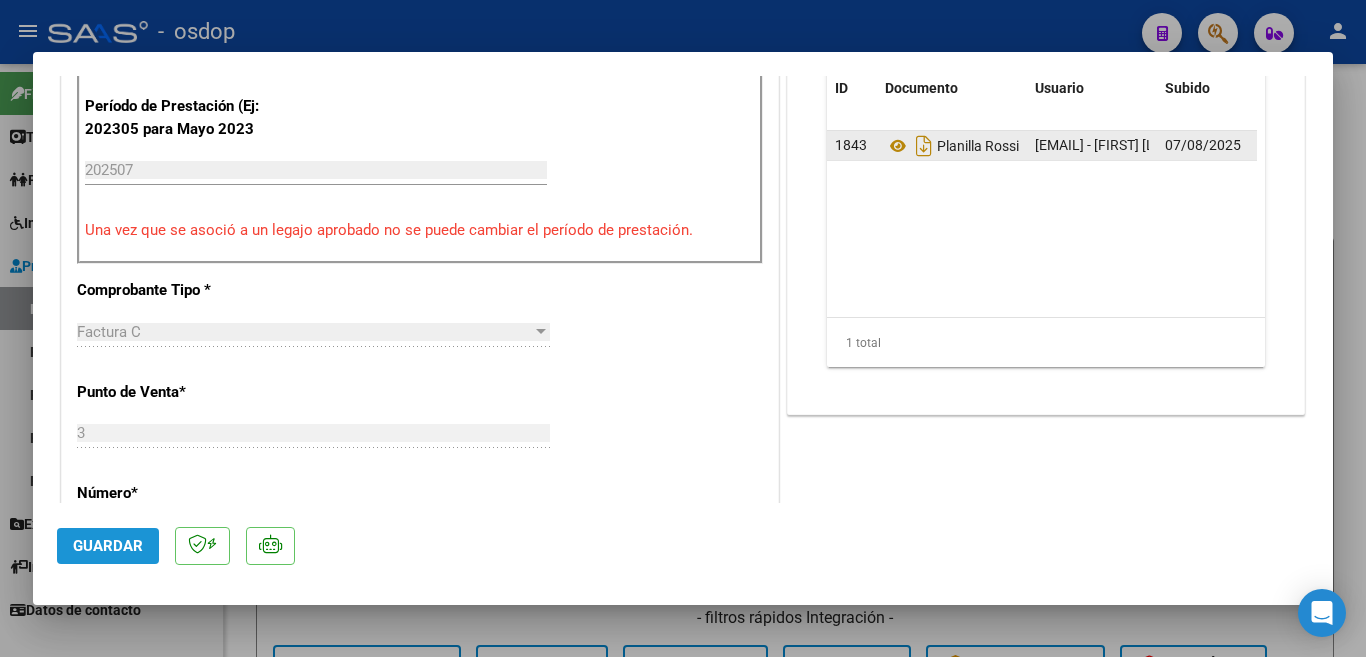 click on "Guardar" 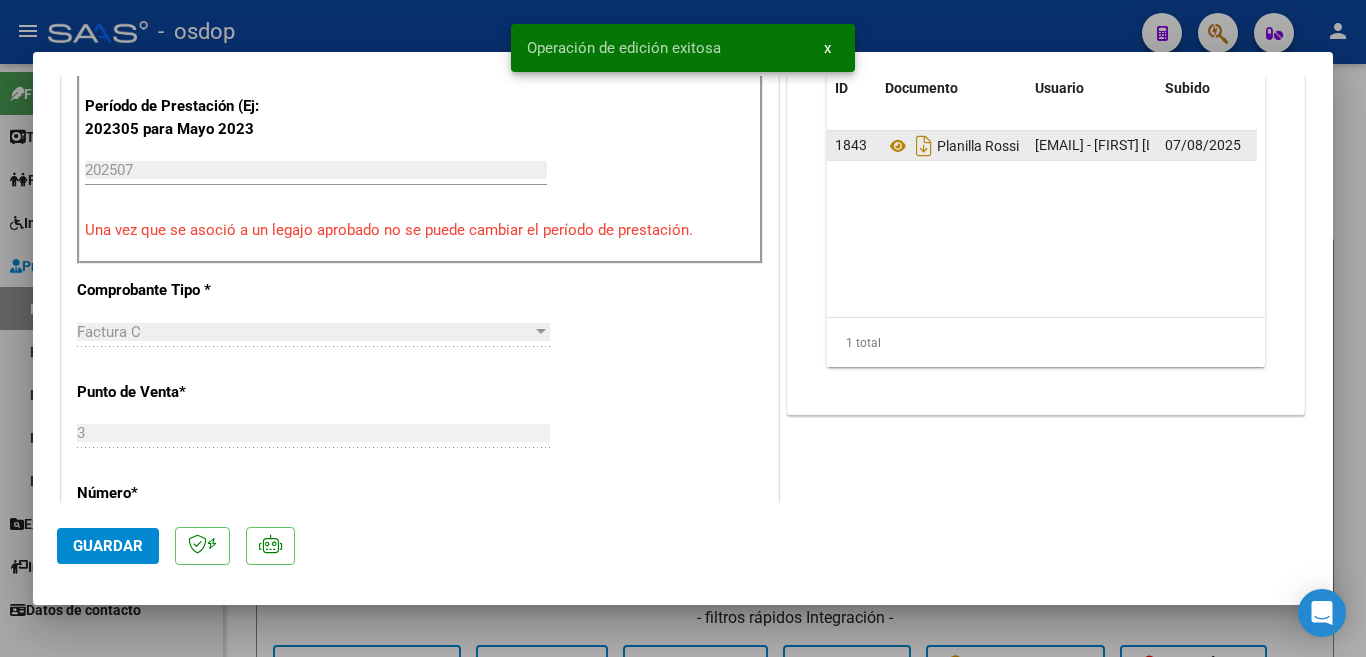 click at bounding box center [683, 328] 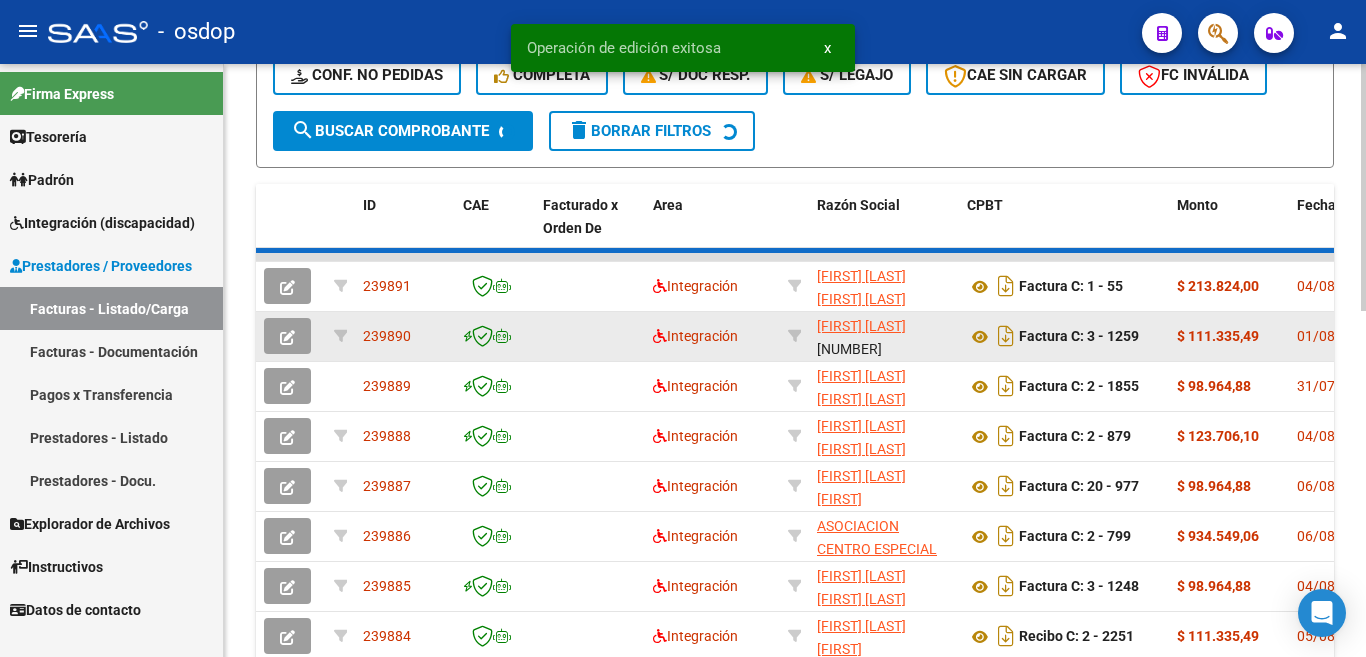 scroll, scrollTop: 600, scrollLeft: 0, axis: vertical 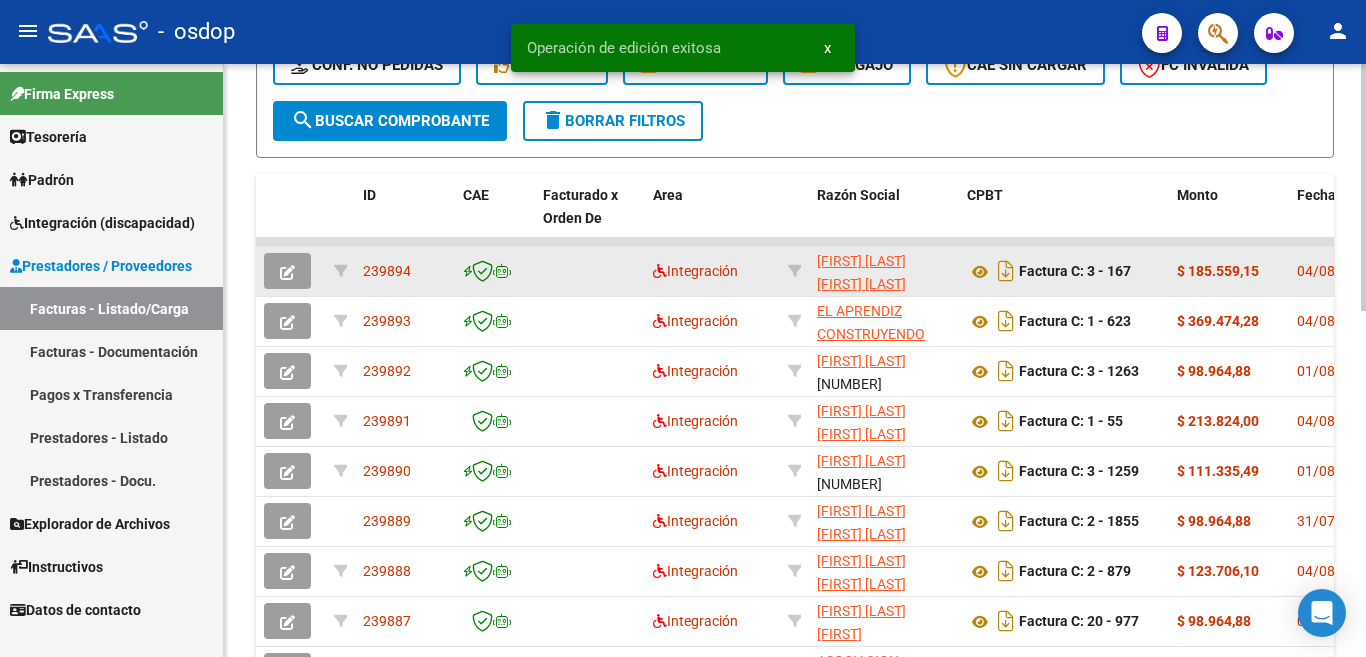 click on "239894" 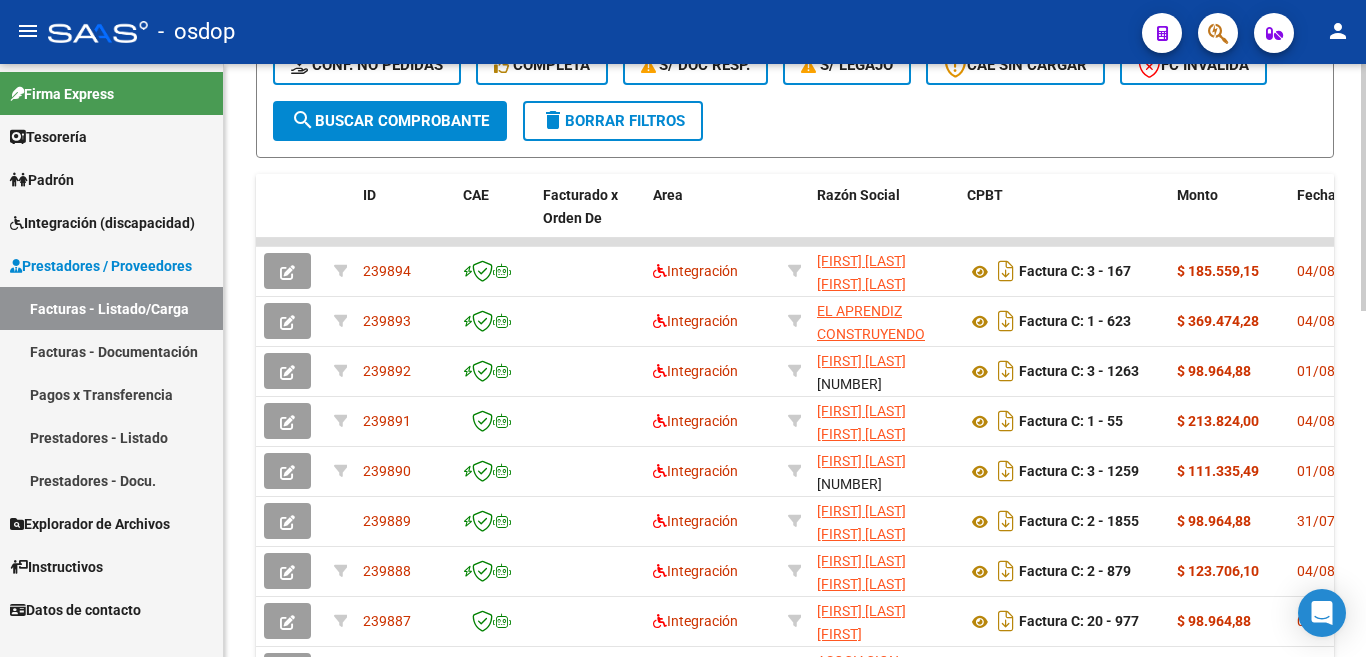 scroll, scrollTop: 0, scrollLeft: 0, axis: both 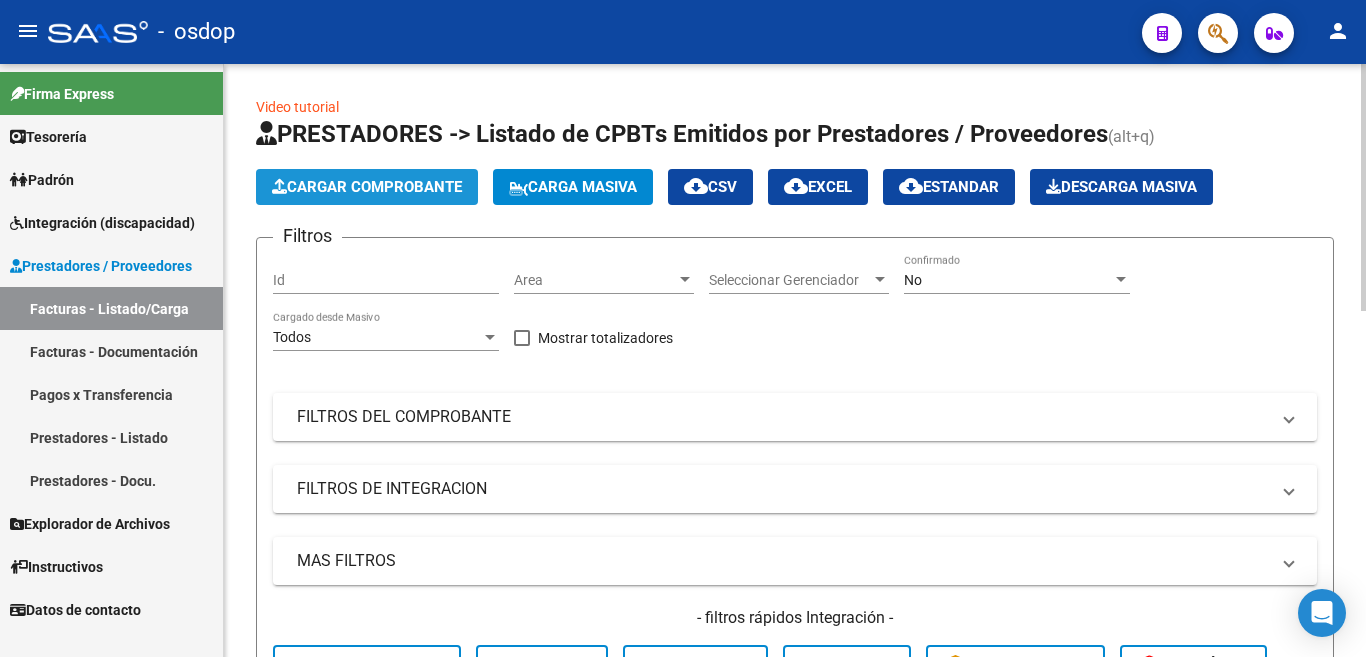 click on "Cargar Comprobante" 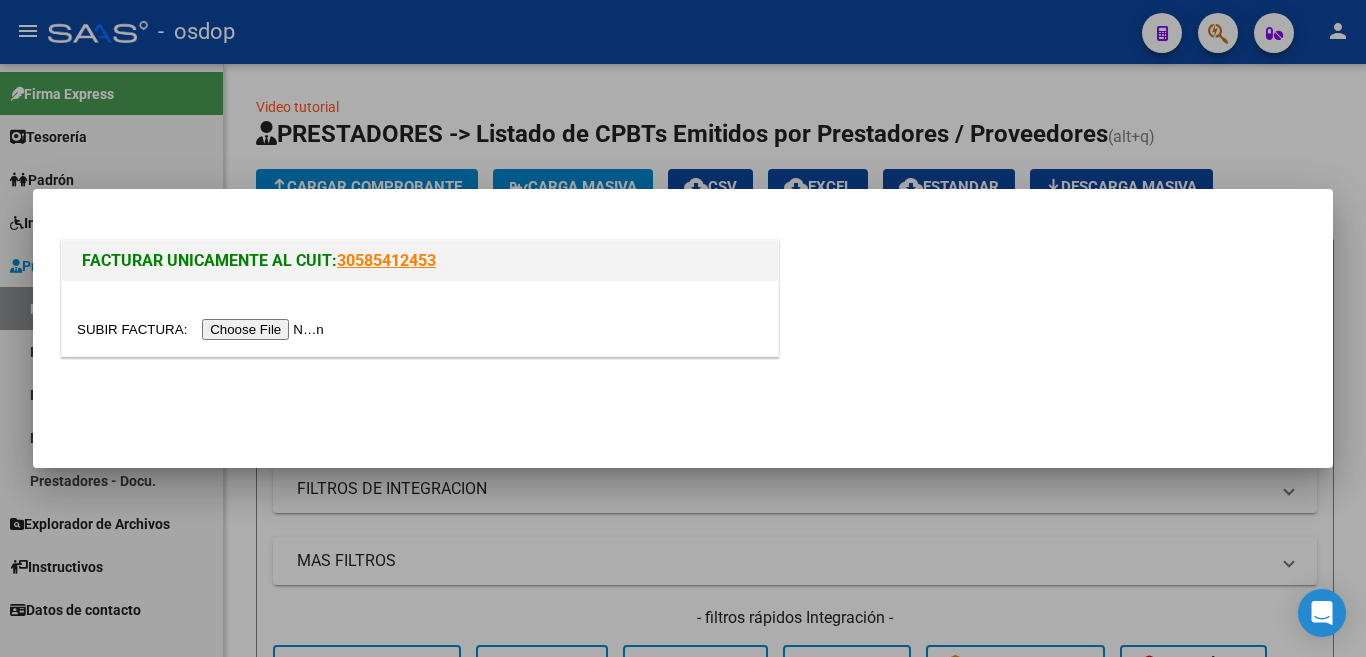 click at bounding box center [203, 329] 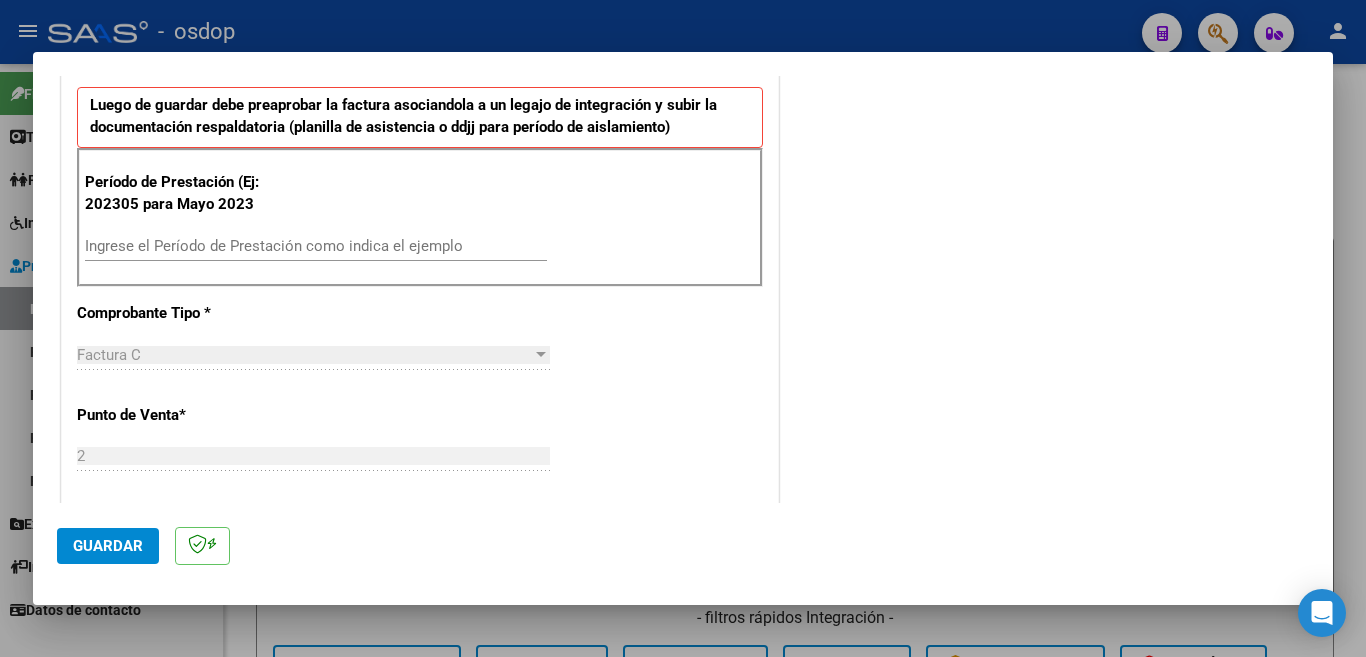 scroll, scrollTop: 600, scrollLeft: 0, axis: vertical 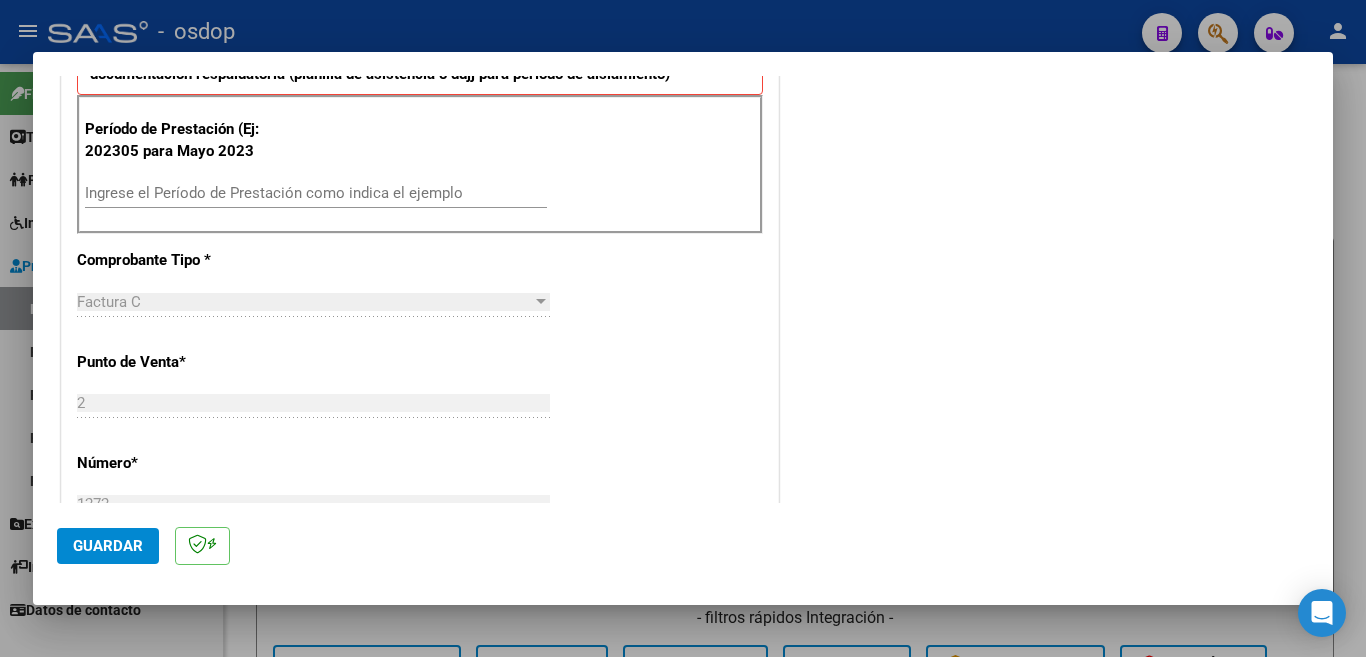 click on "Ingrese el Período de Prestación como indica el ejemplo" at bounding box center (316, 193) 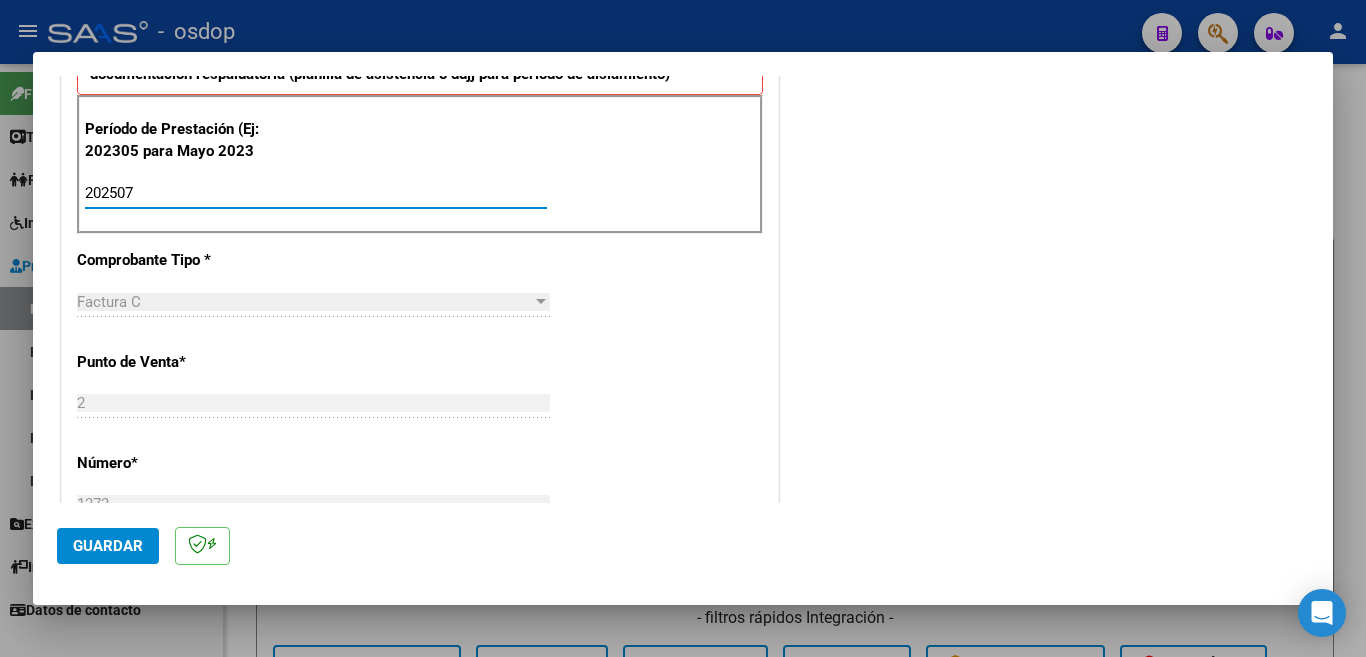 type on "202507" 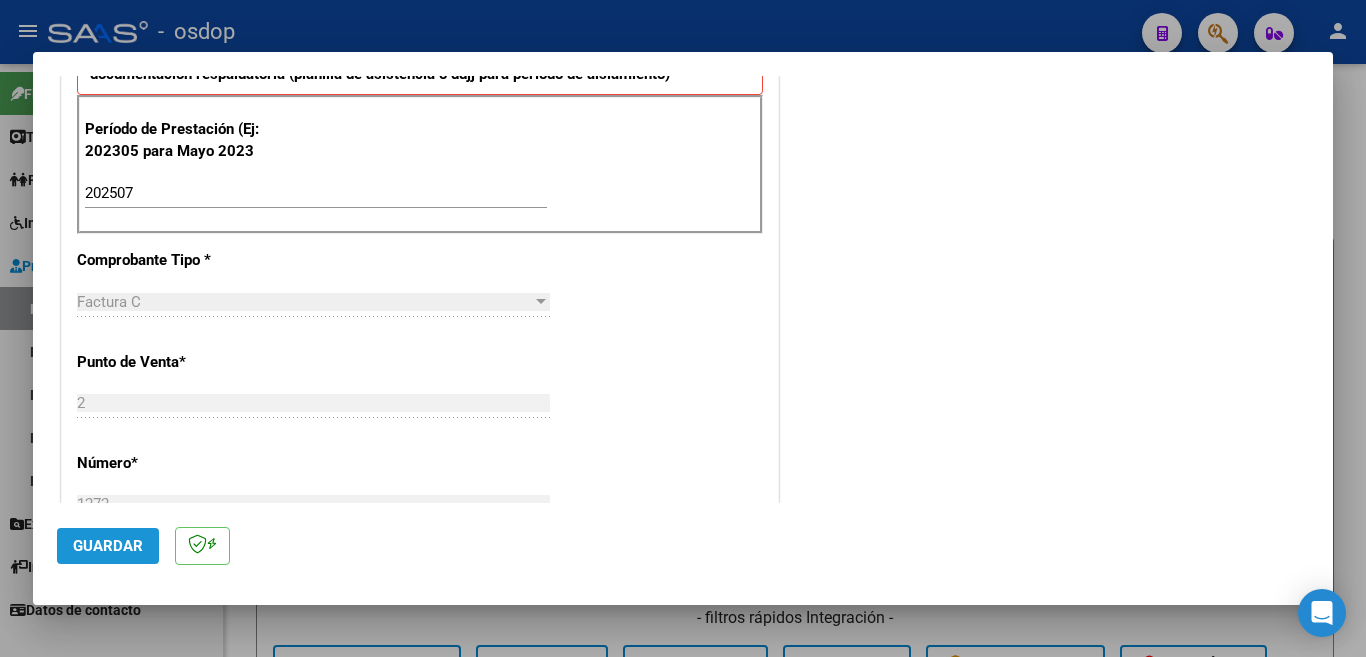 click on "Guardar" 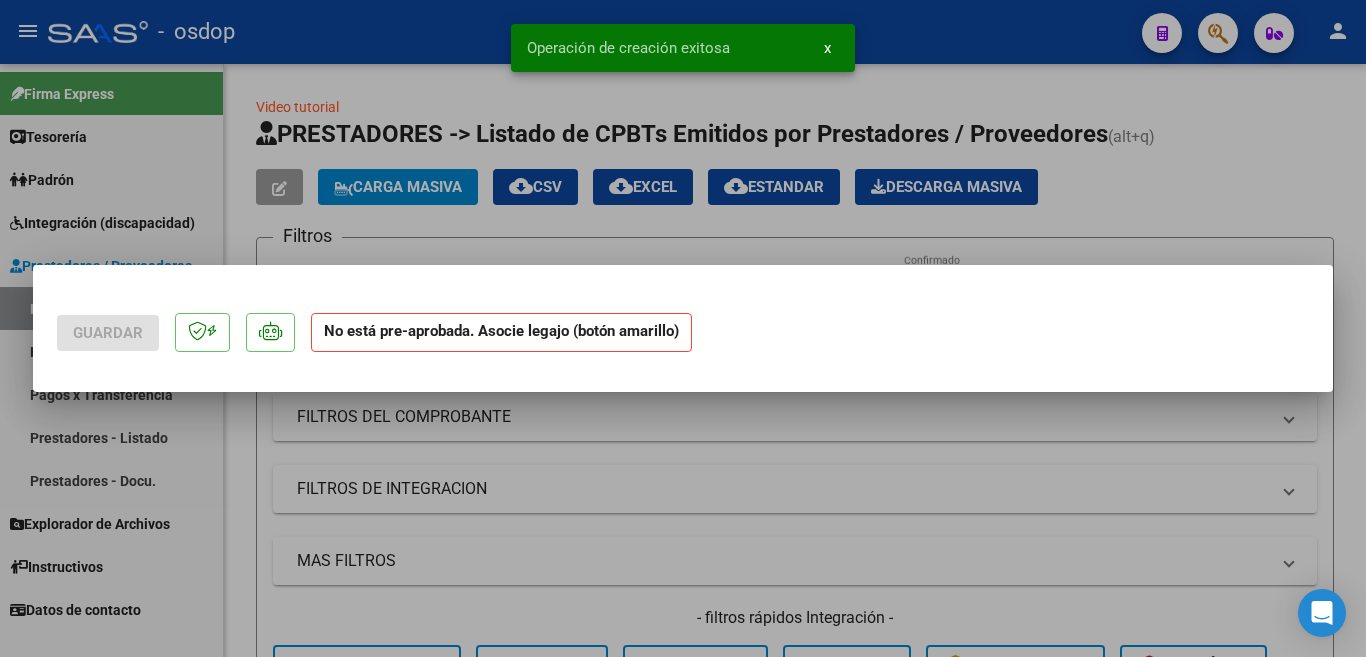 scroll, scrollTop: 0, scrollLeft: 0, axis: both 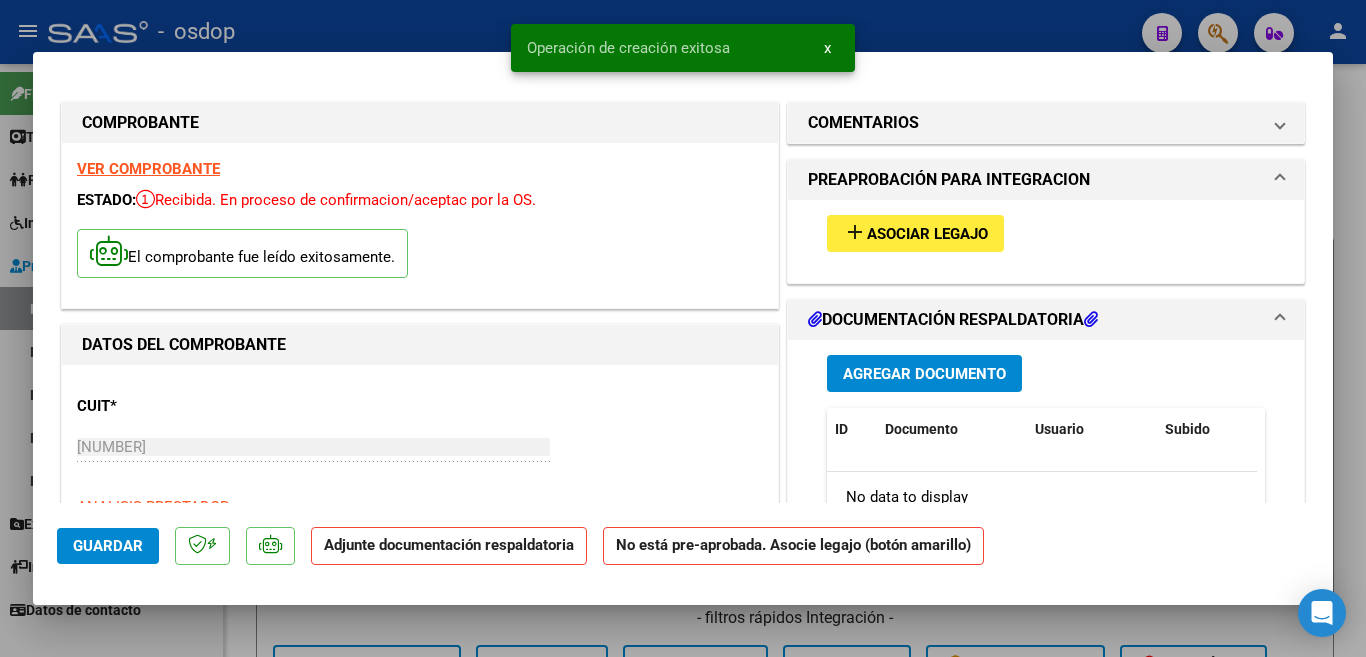 click on "Asociar Legajo" at bounding box center (927, 234) 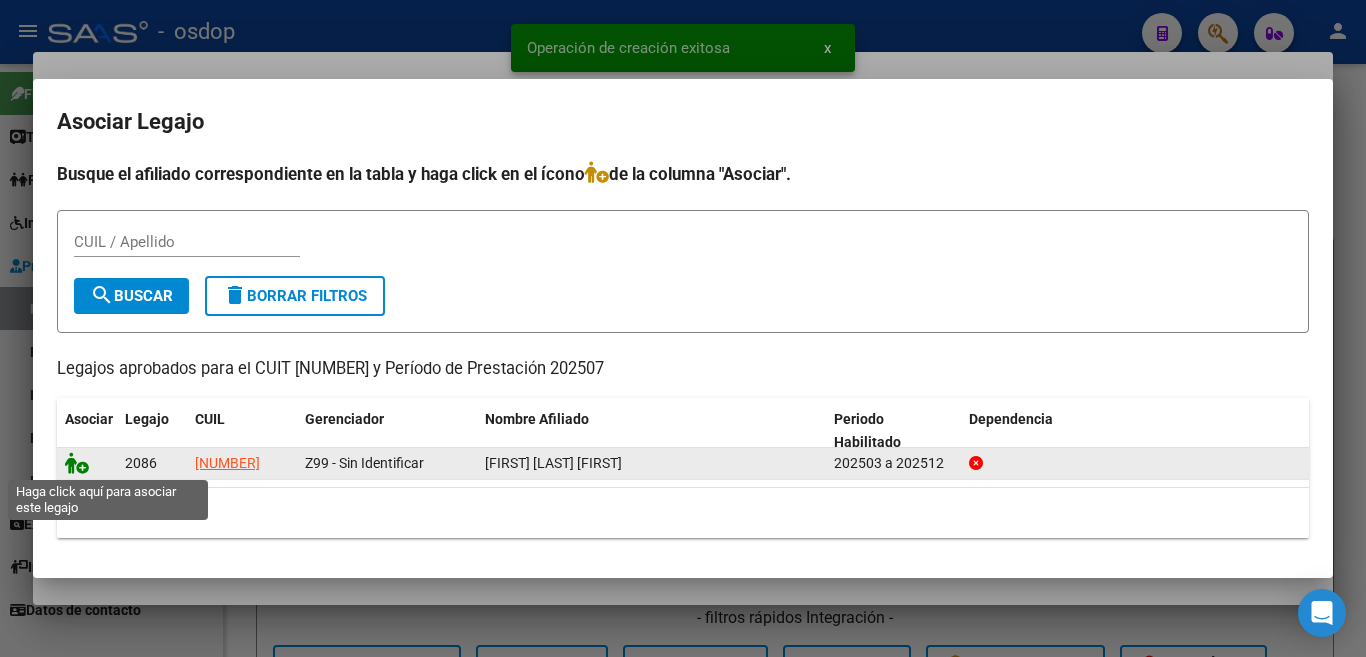 click 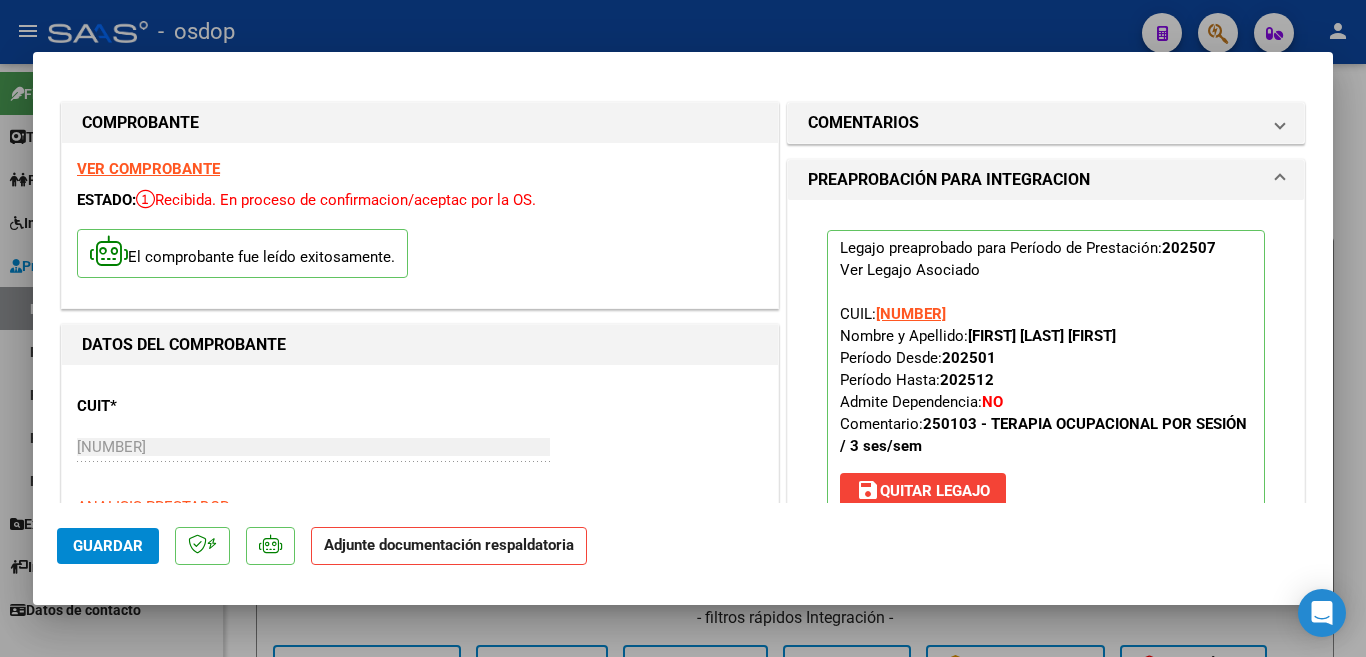 scroll, scrollTop: 200, scrollLeft: 0, axis: vertical 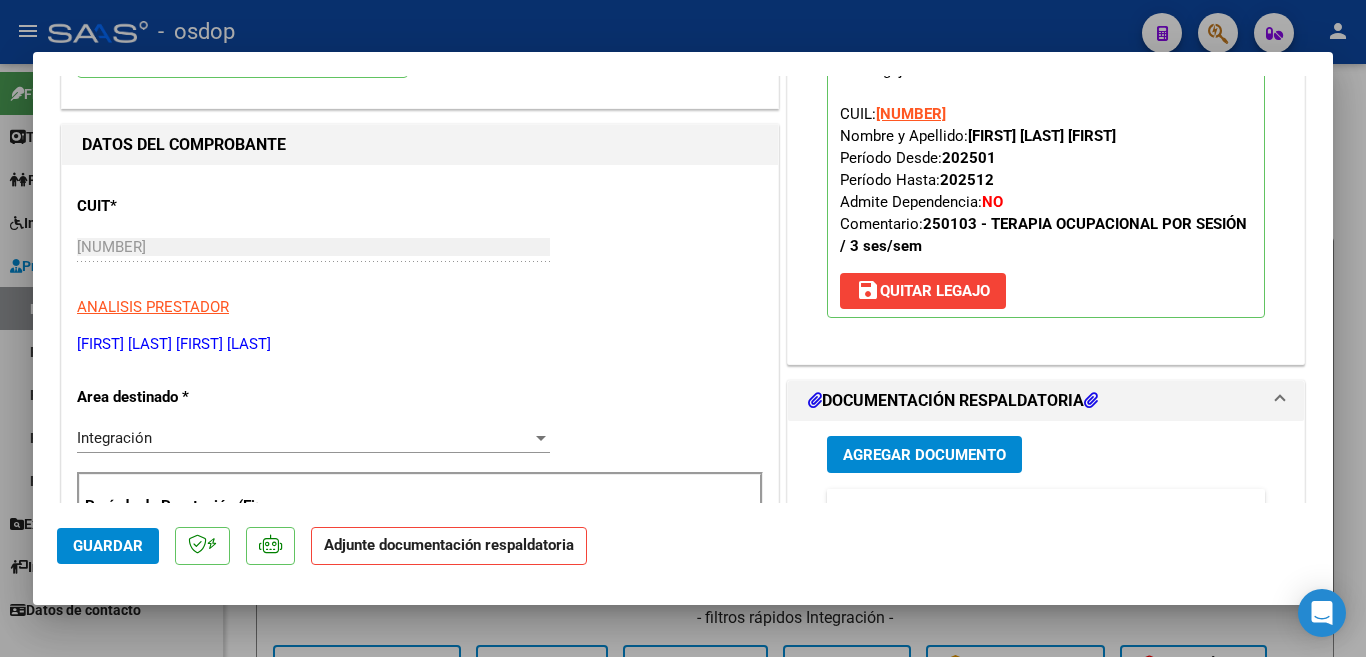 click on "Agregar Documento" at bounding box center (924, 455) 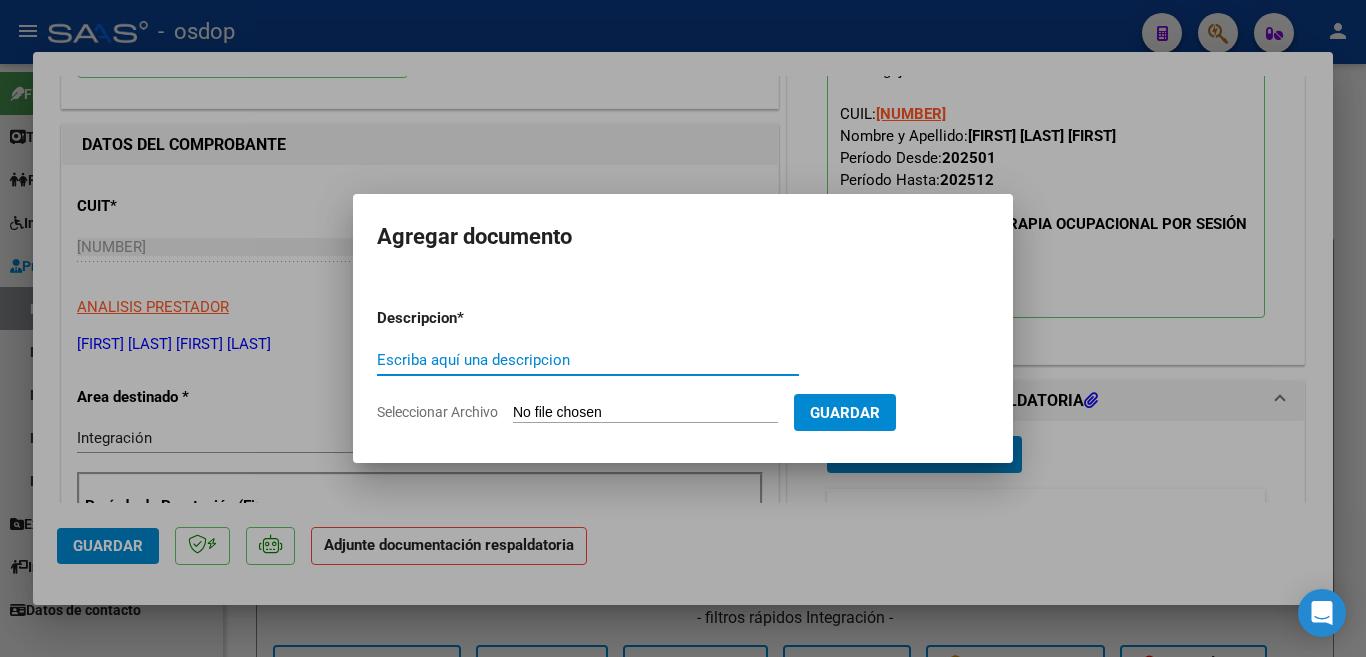 click on "Escriba aquí una descripcion" at bounding box center [588, 360] 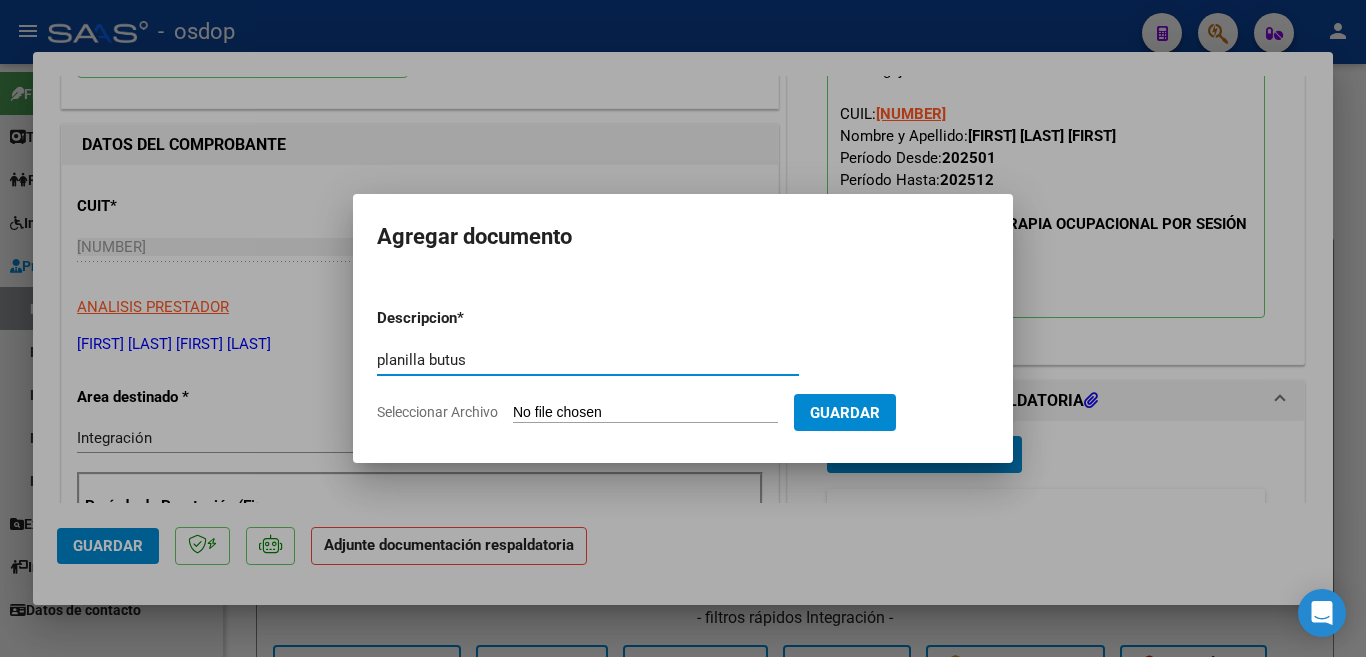 type on "planilla butus" 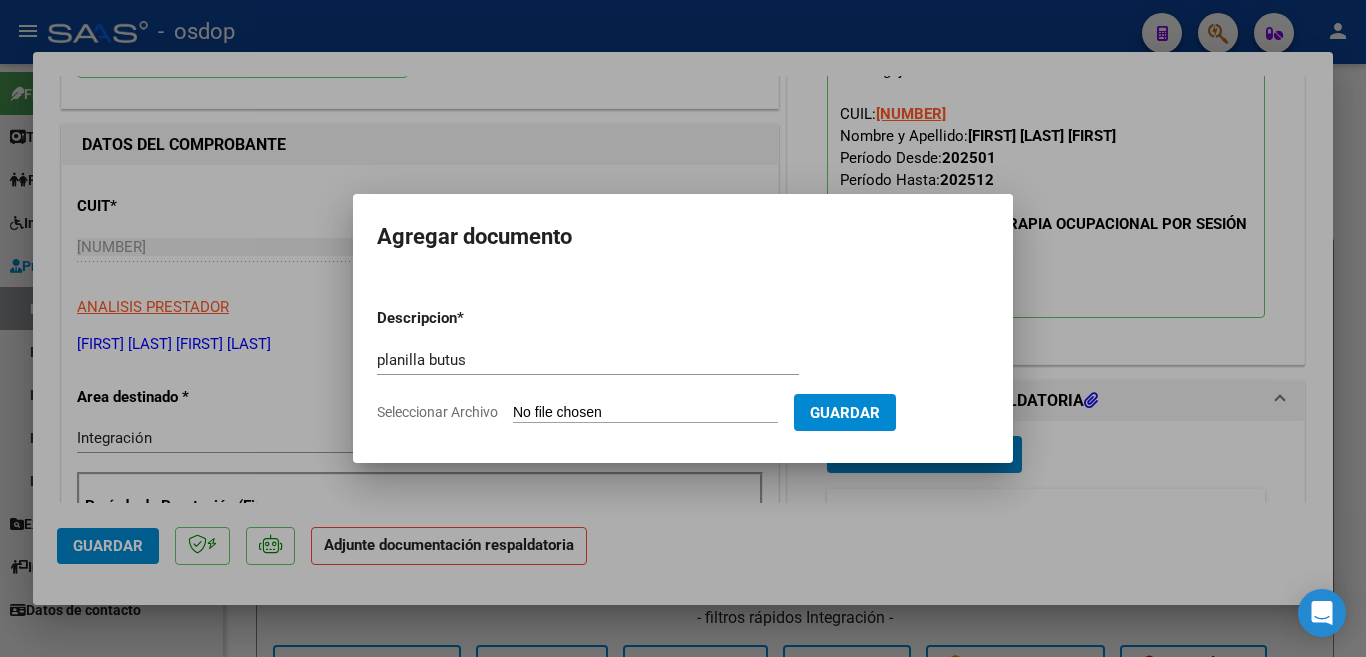 type on "C:\fakepath\planilla [LAST] [FIRST].pdf" 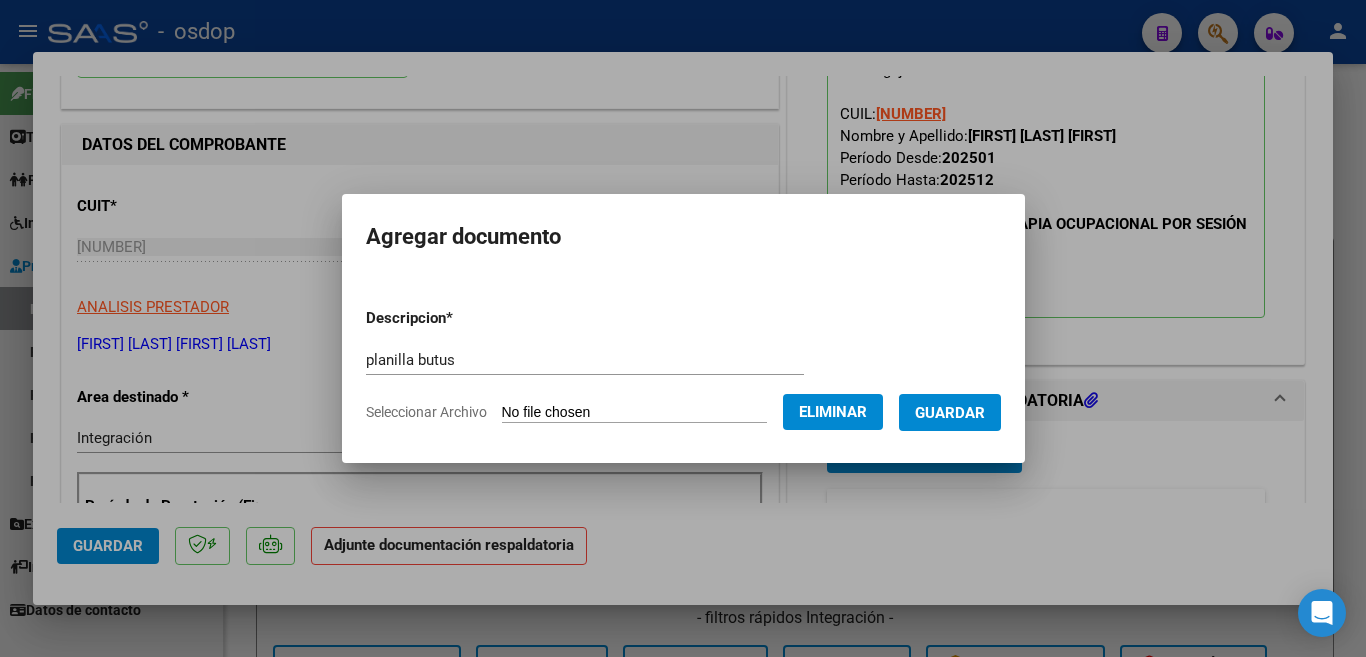 click on "Guardar" at bounding box center [950, 412] 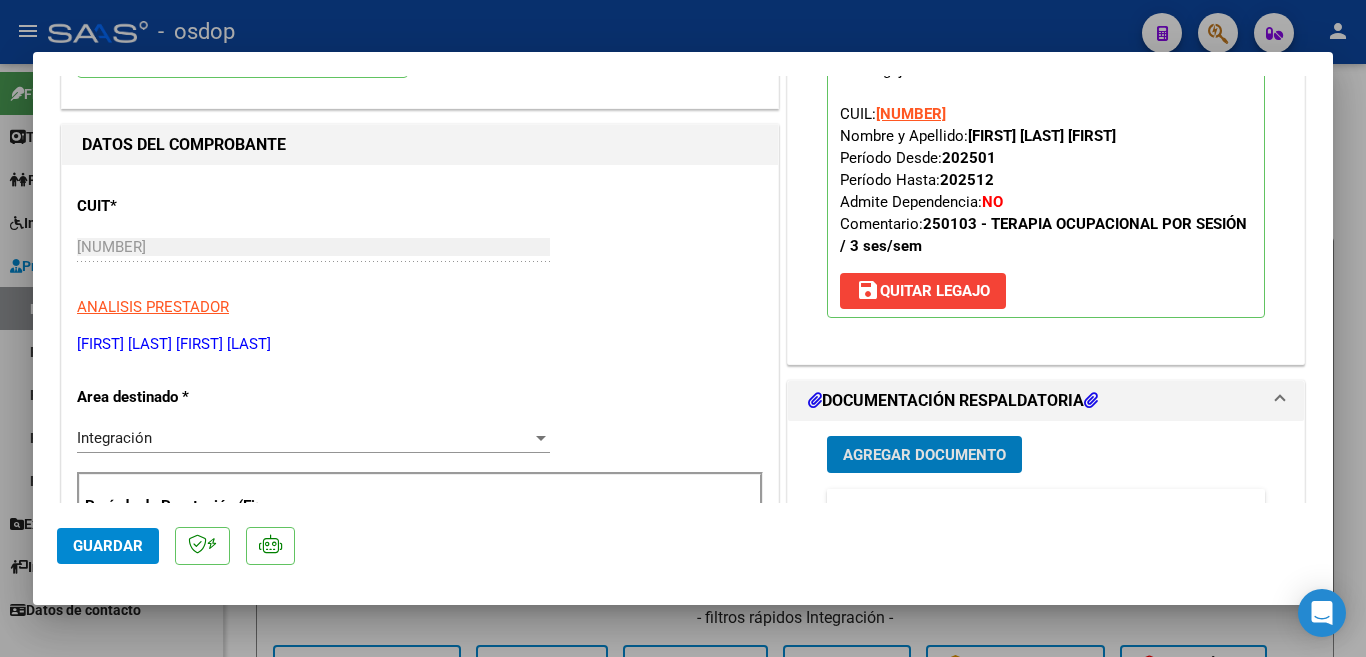 scroll, scrollTop: 600, scrollLeft: 0, axis: vertical 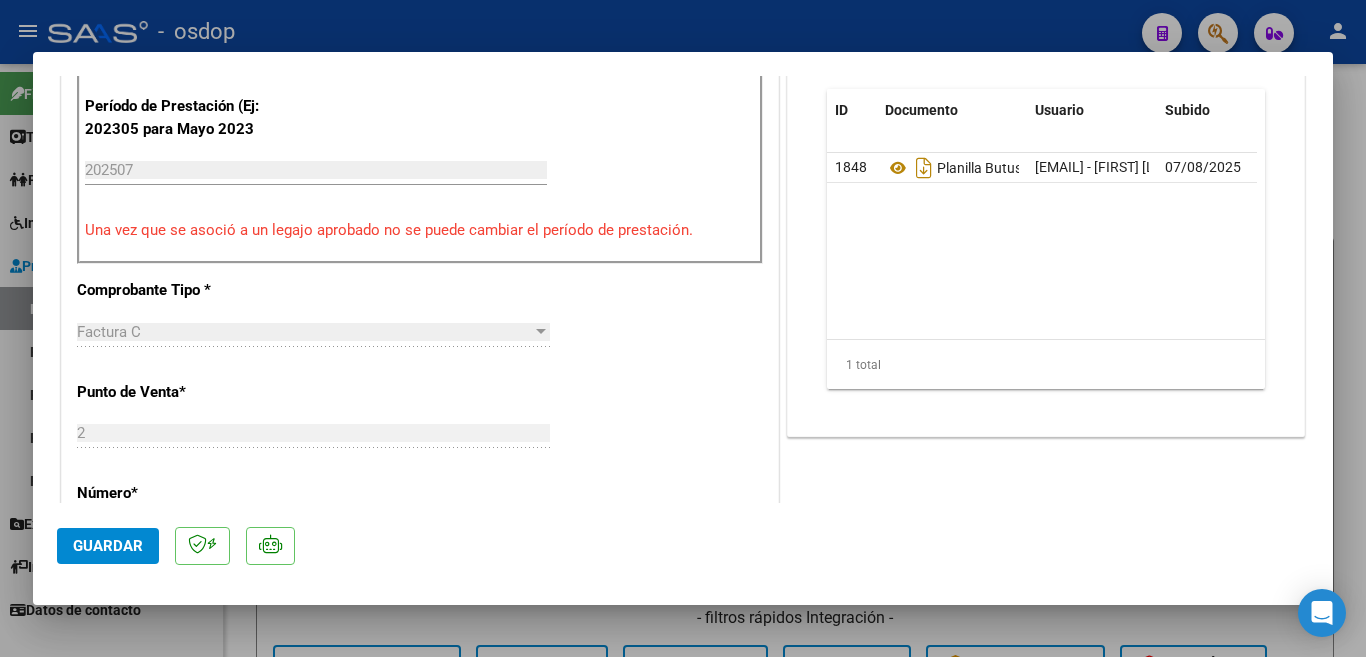 click on "Guardar" 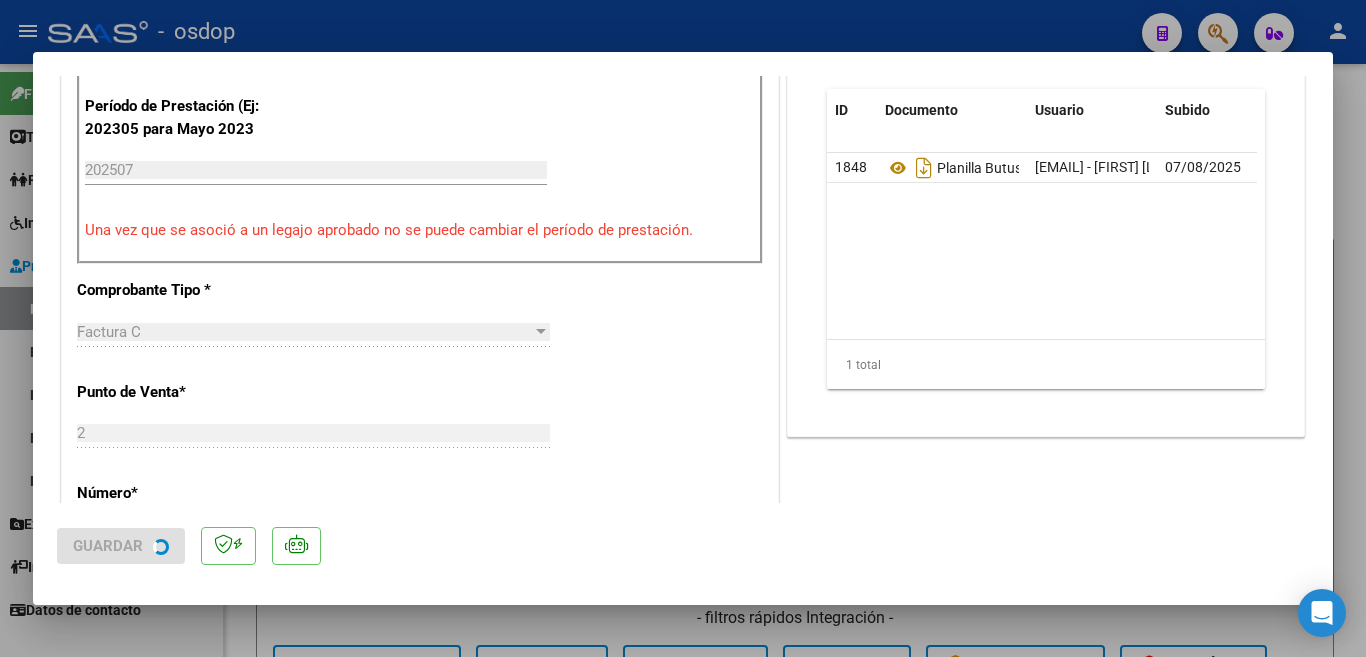 click at bounding box center [683, 328] 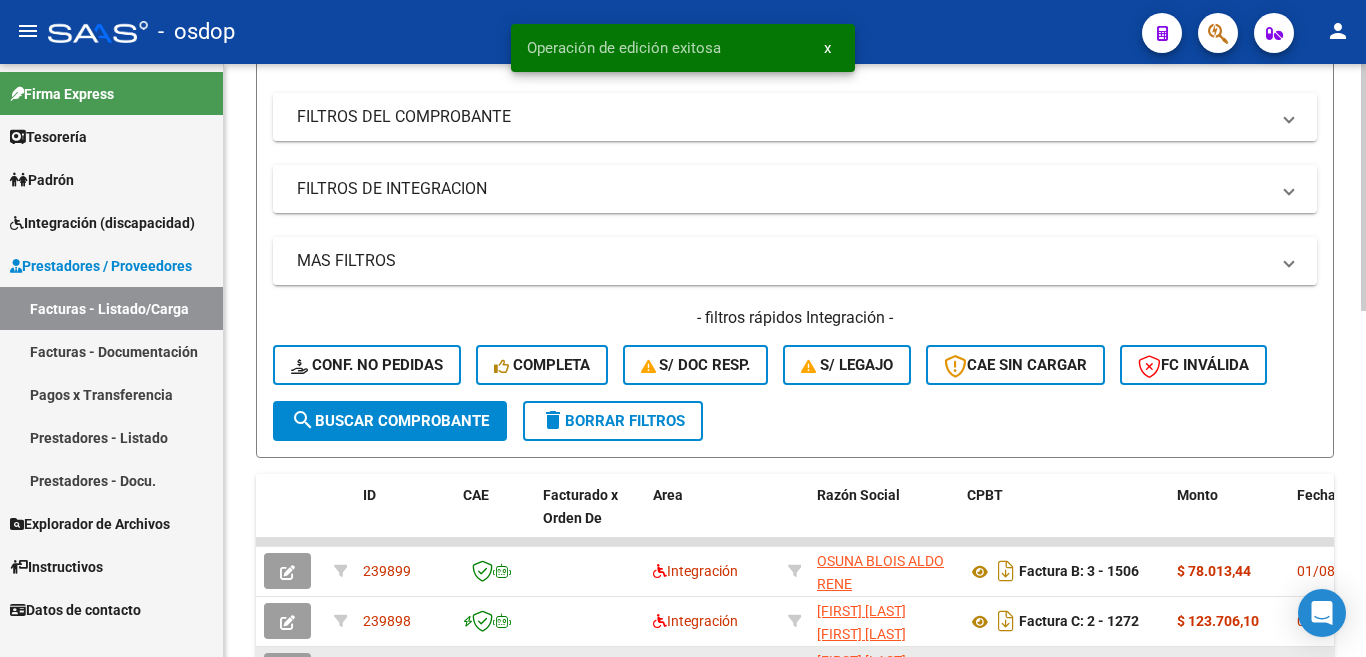 scroll, scrollTop: 400, scrollLeft: 0, axis: vertical 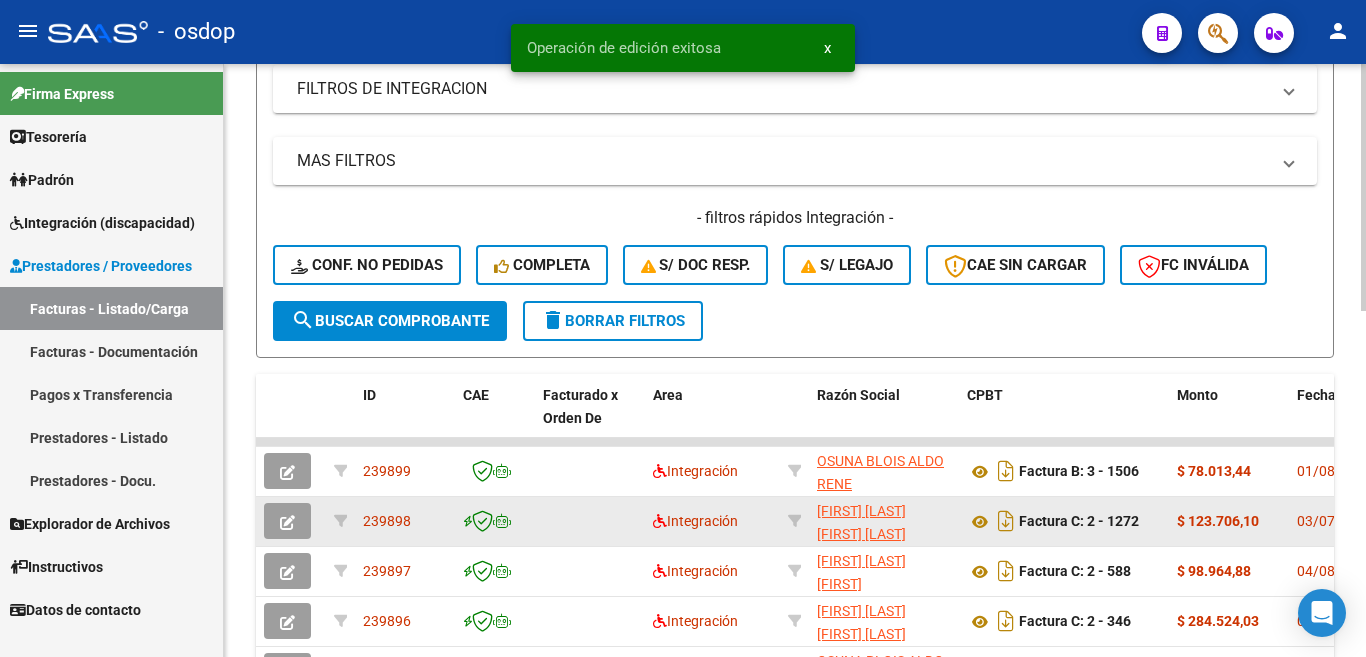 click on "239898" 